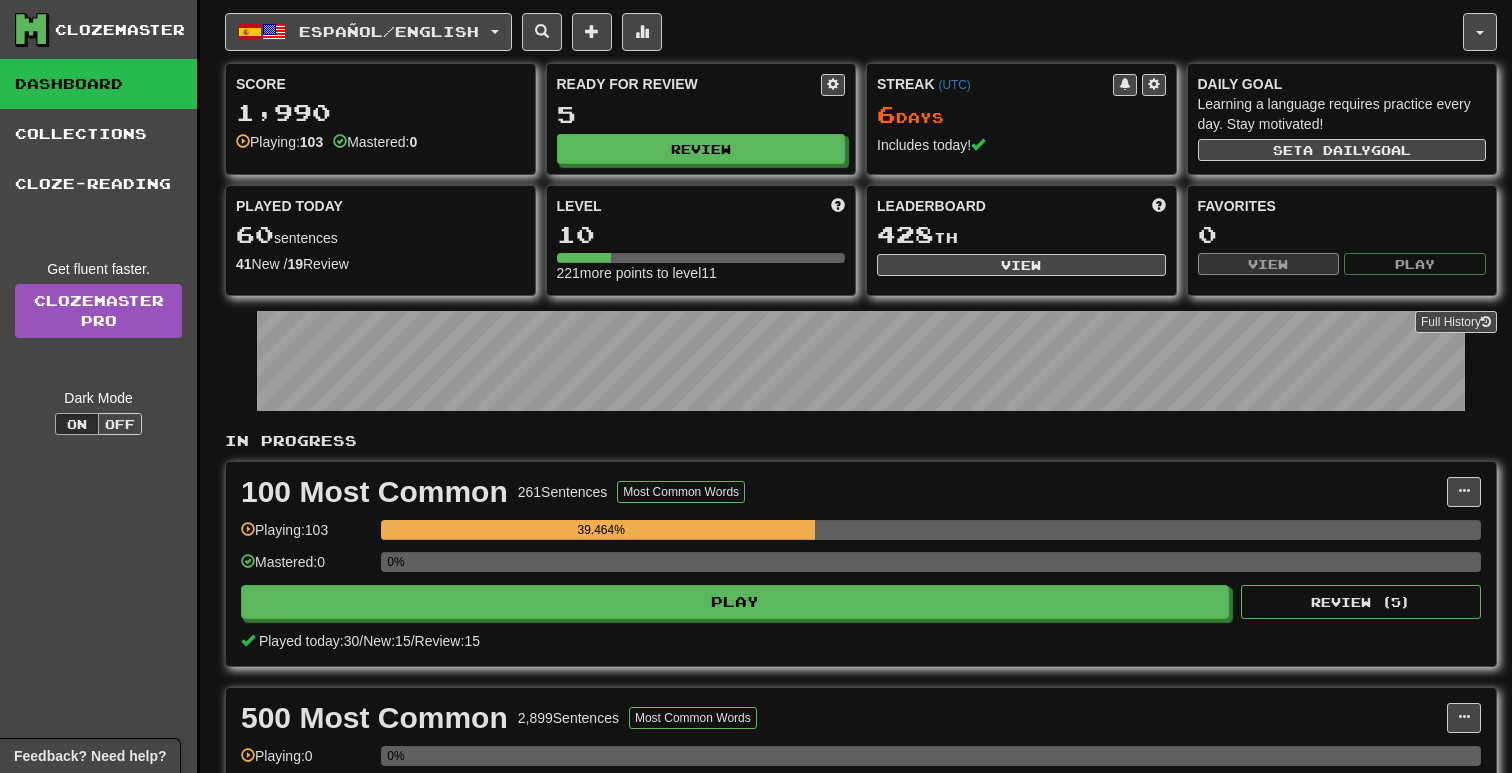 scroll, scrollTop: 0, scrollLeft: 0, axis: both 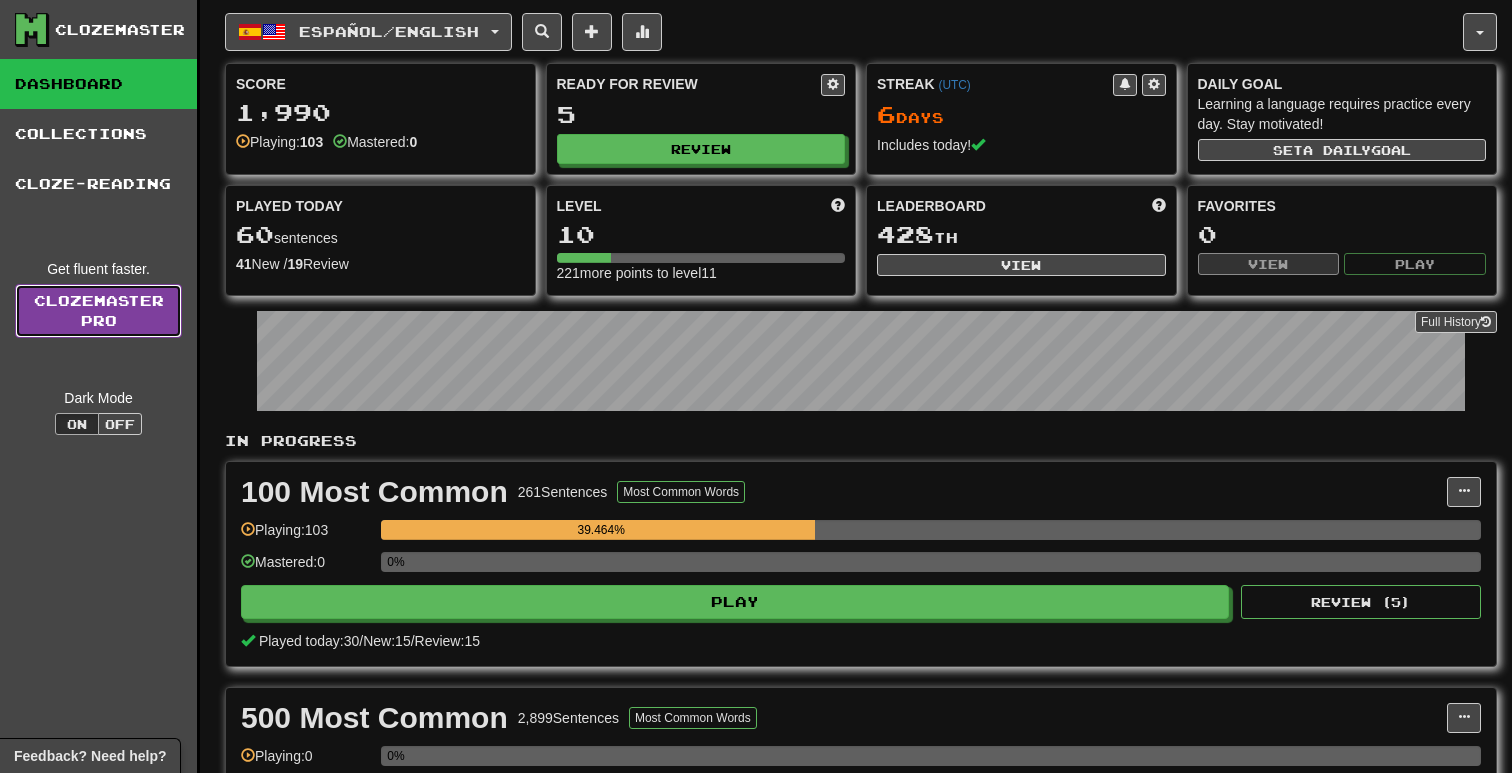 click on "Clozemaster Pro" at bounding box center [98, 311] 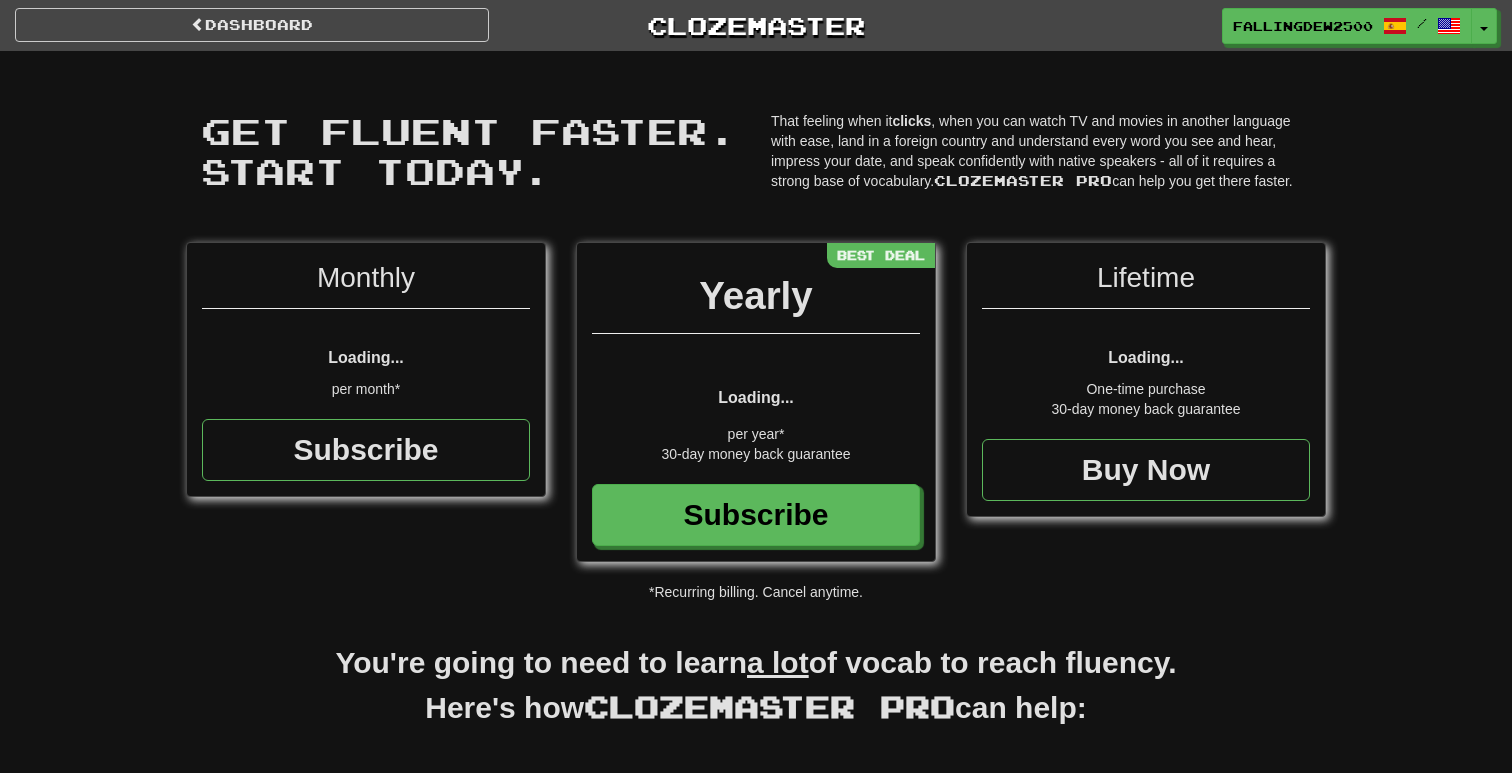 scroll, scrollTop: 0, scrollLeft: 0, axis: both 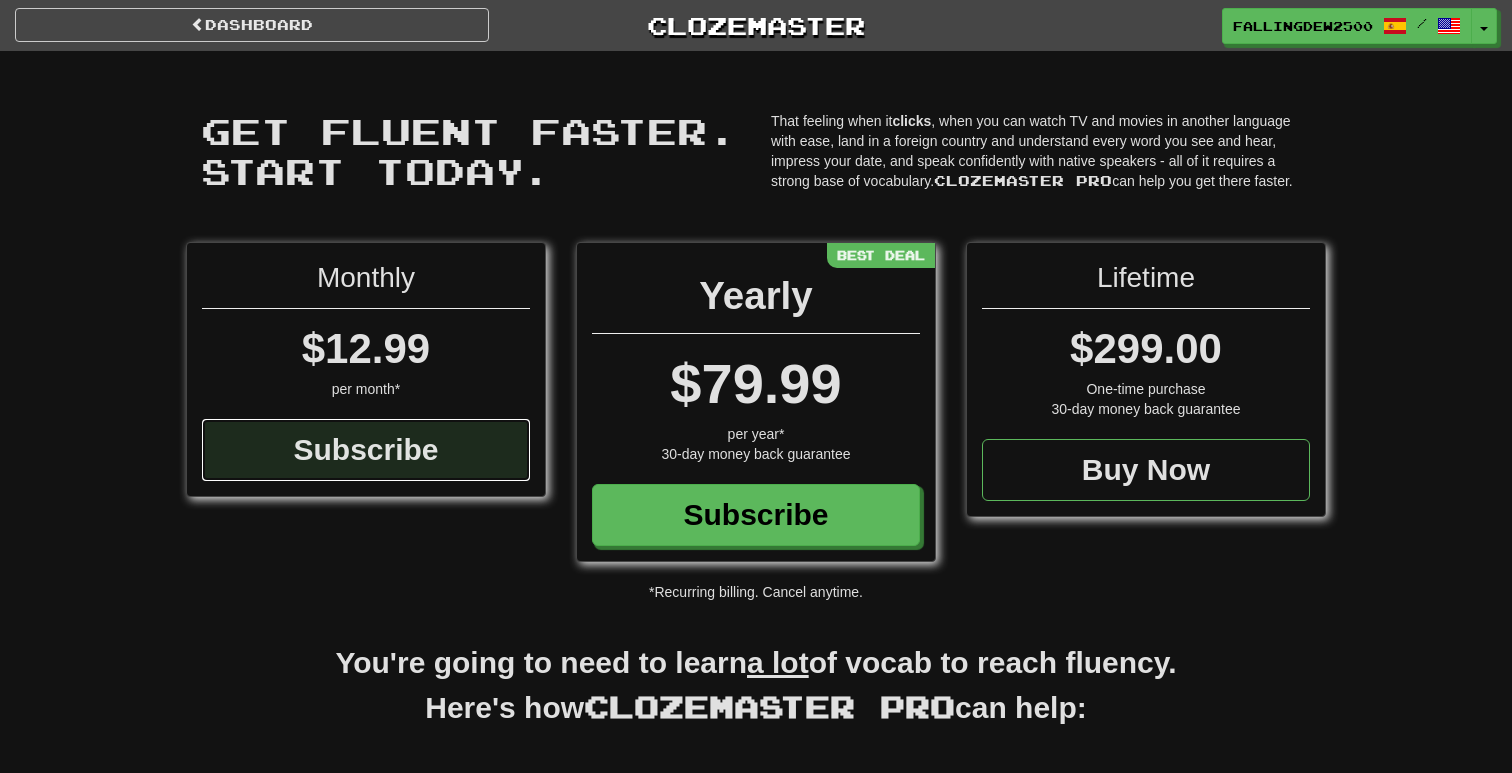 click on "Subscribe" at bounding box center (366, 450) 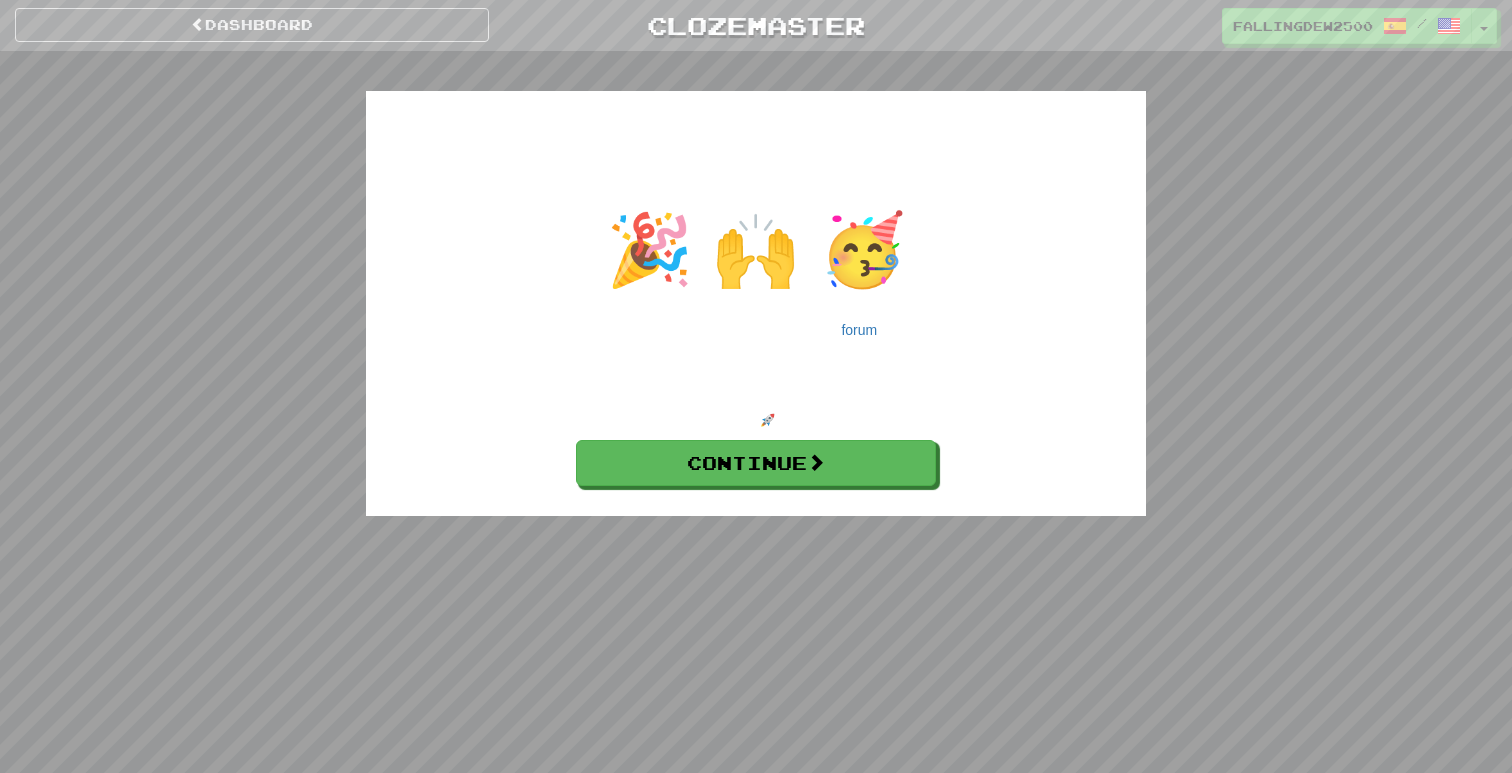 scroll, scrollTop: 0, scrollLeft: 0, axis: both 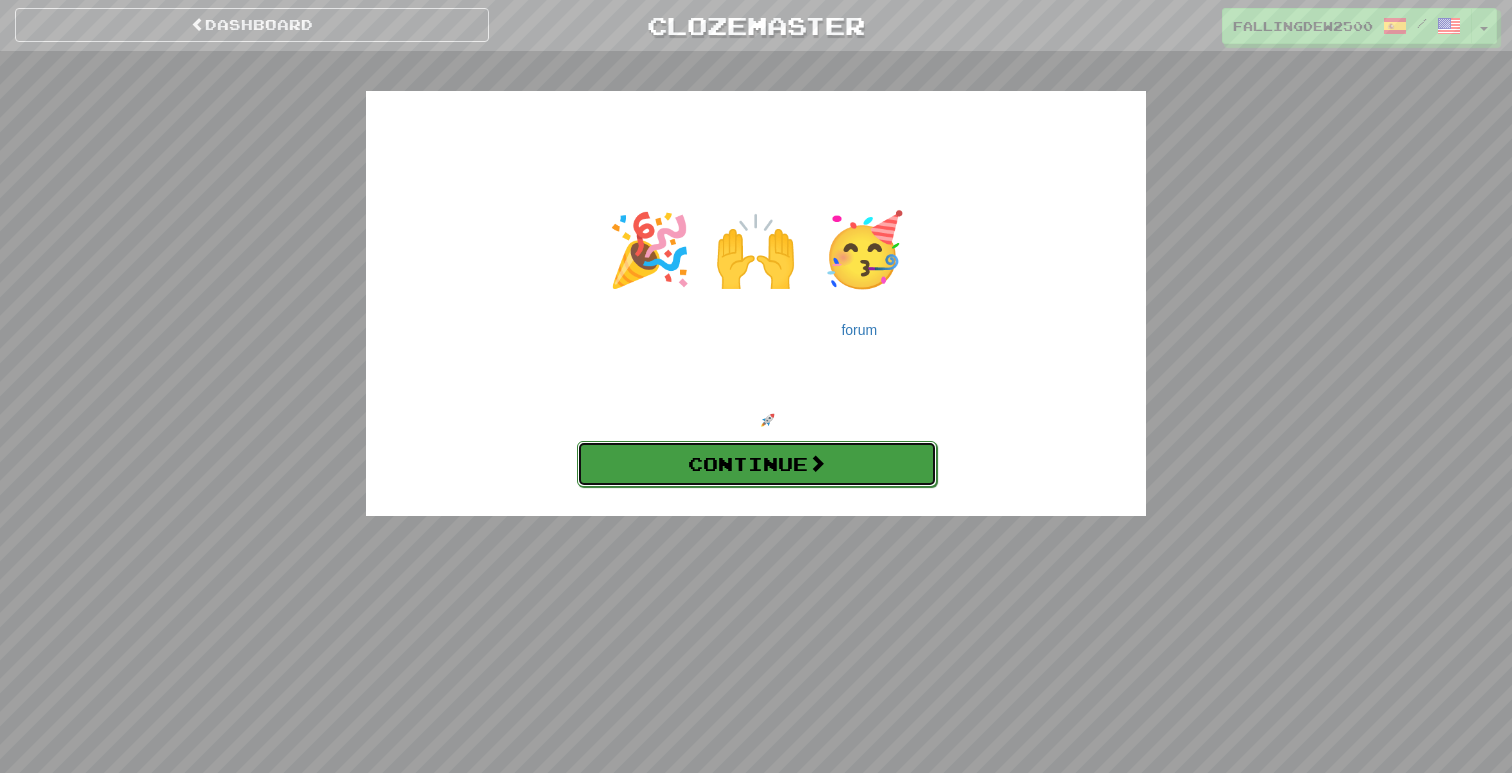click on "Continue" at bounding box center (757, 464) 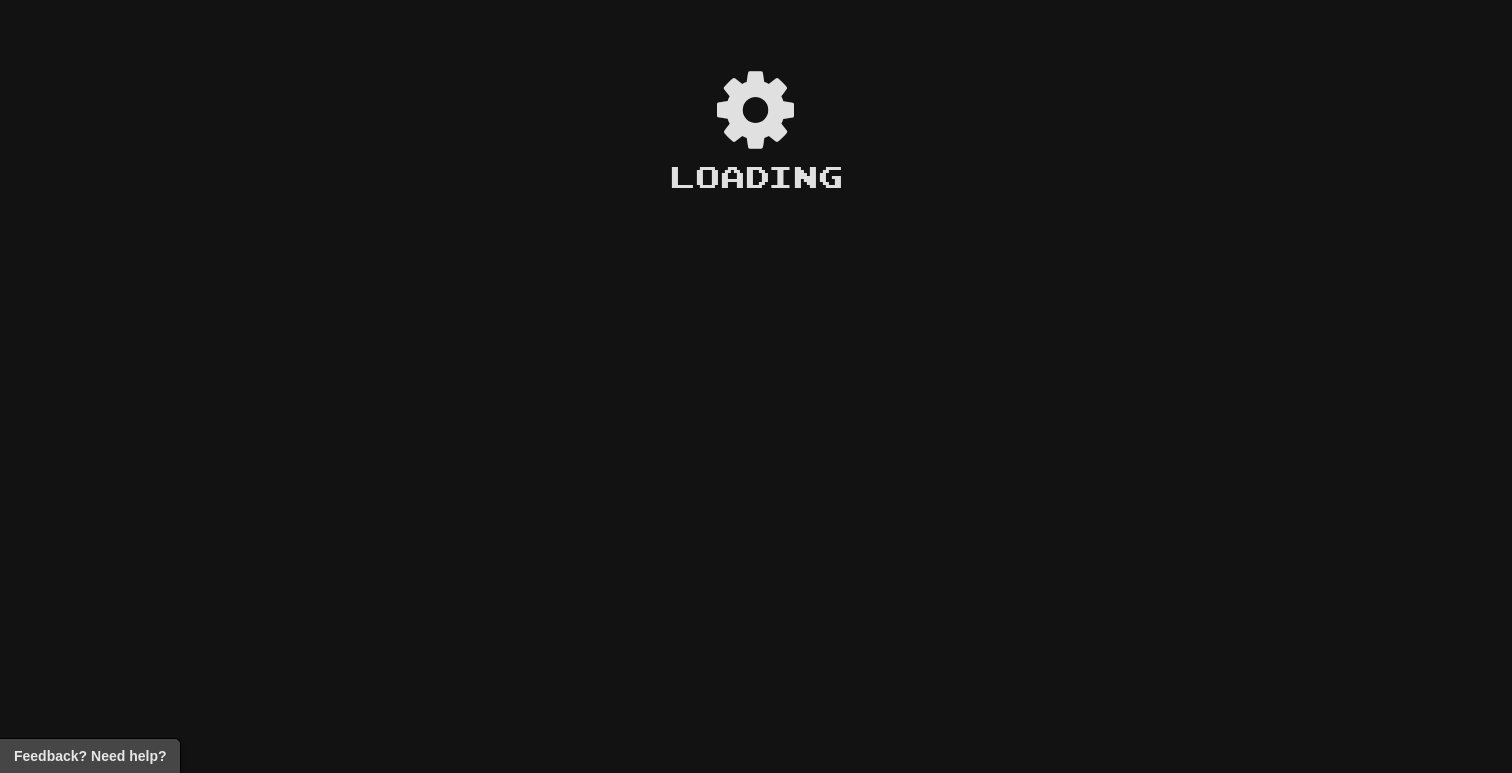 scroll, scrollTop: 0, scrollLeft: 0, axis: both 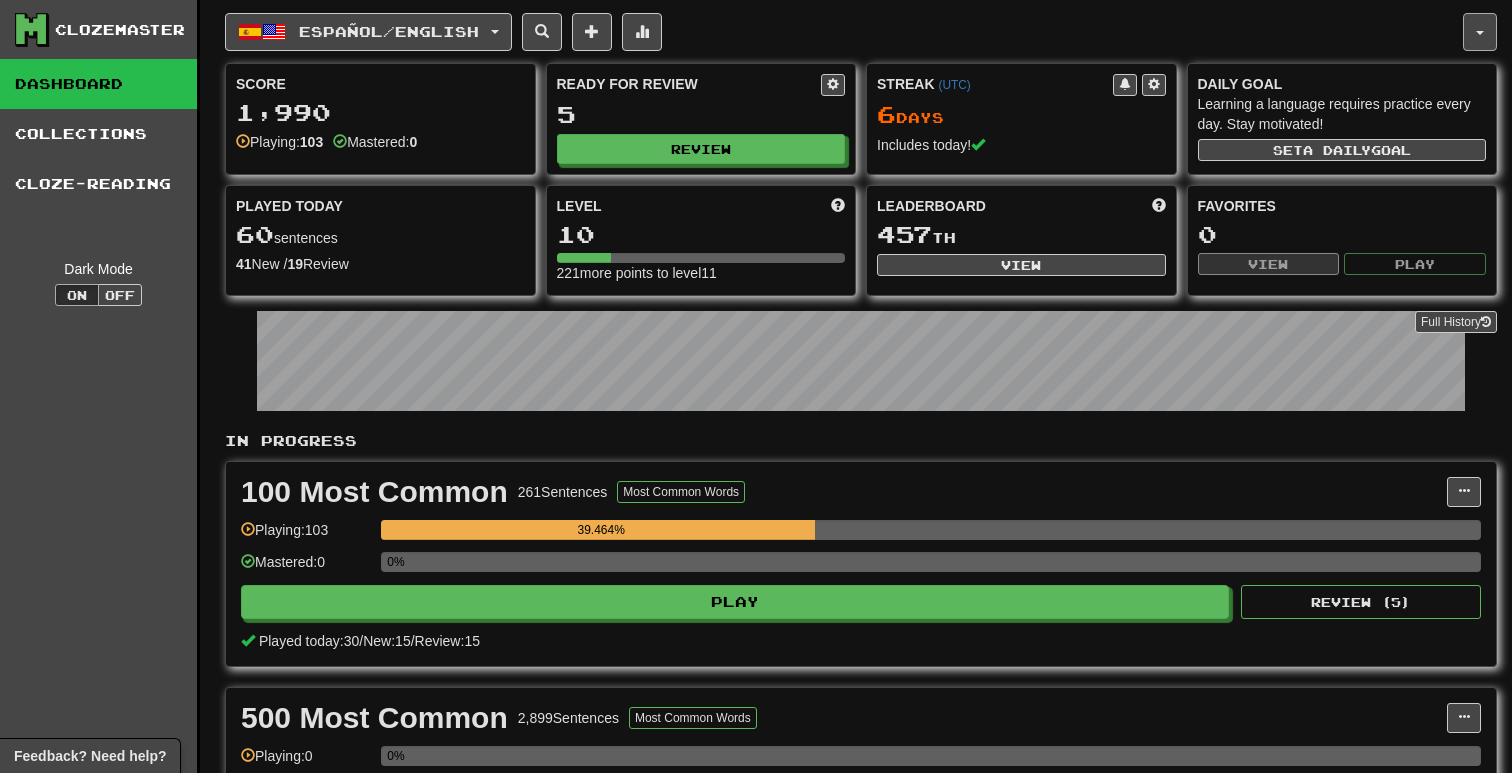 click at bounding box center [1480, 32] 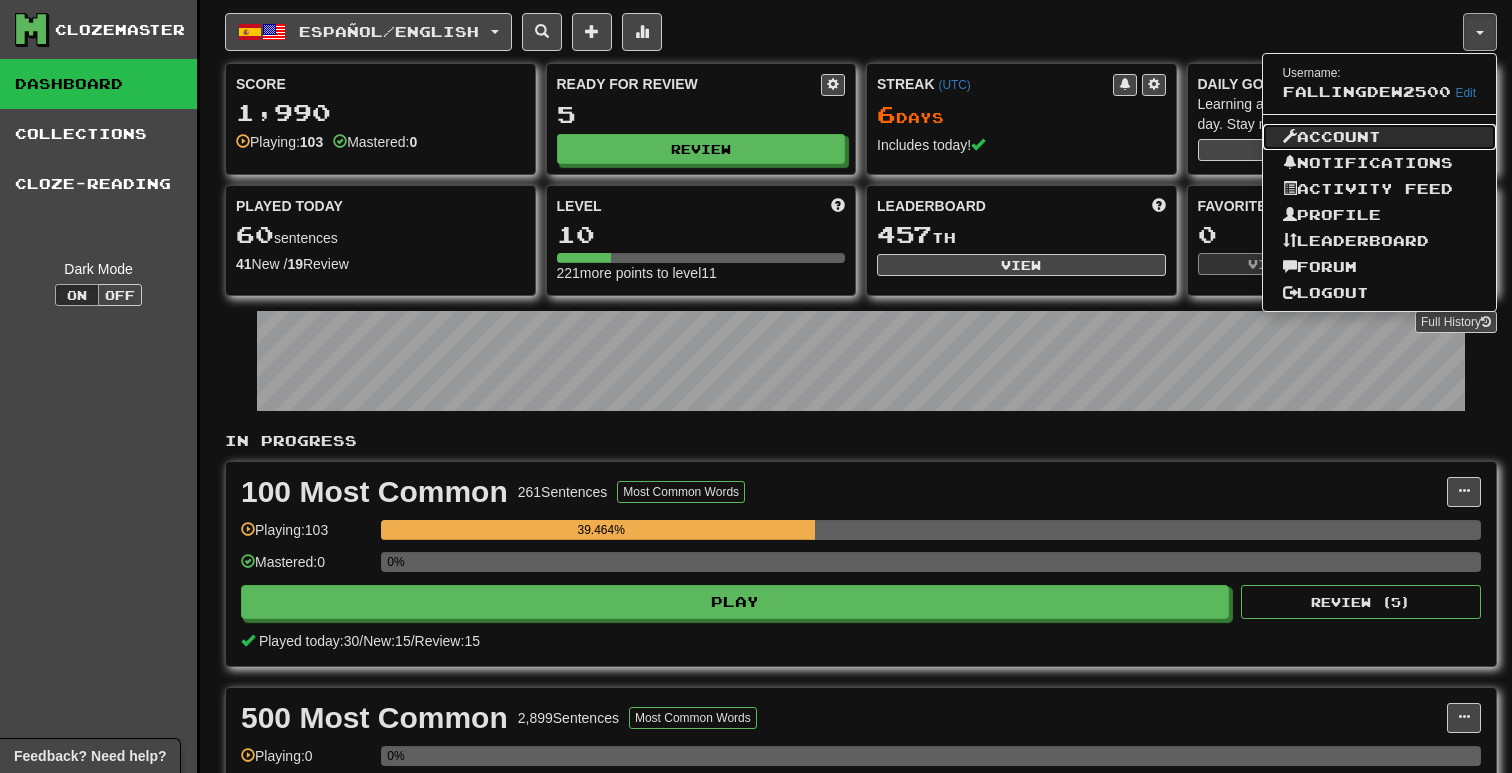 click on "Account" at bounding box center [1380, 137] 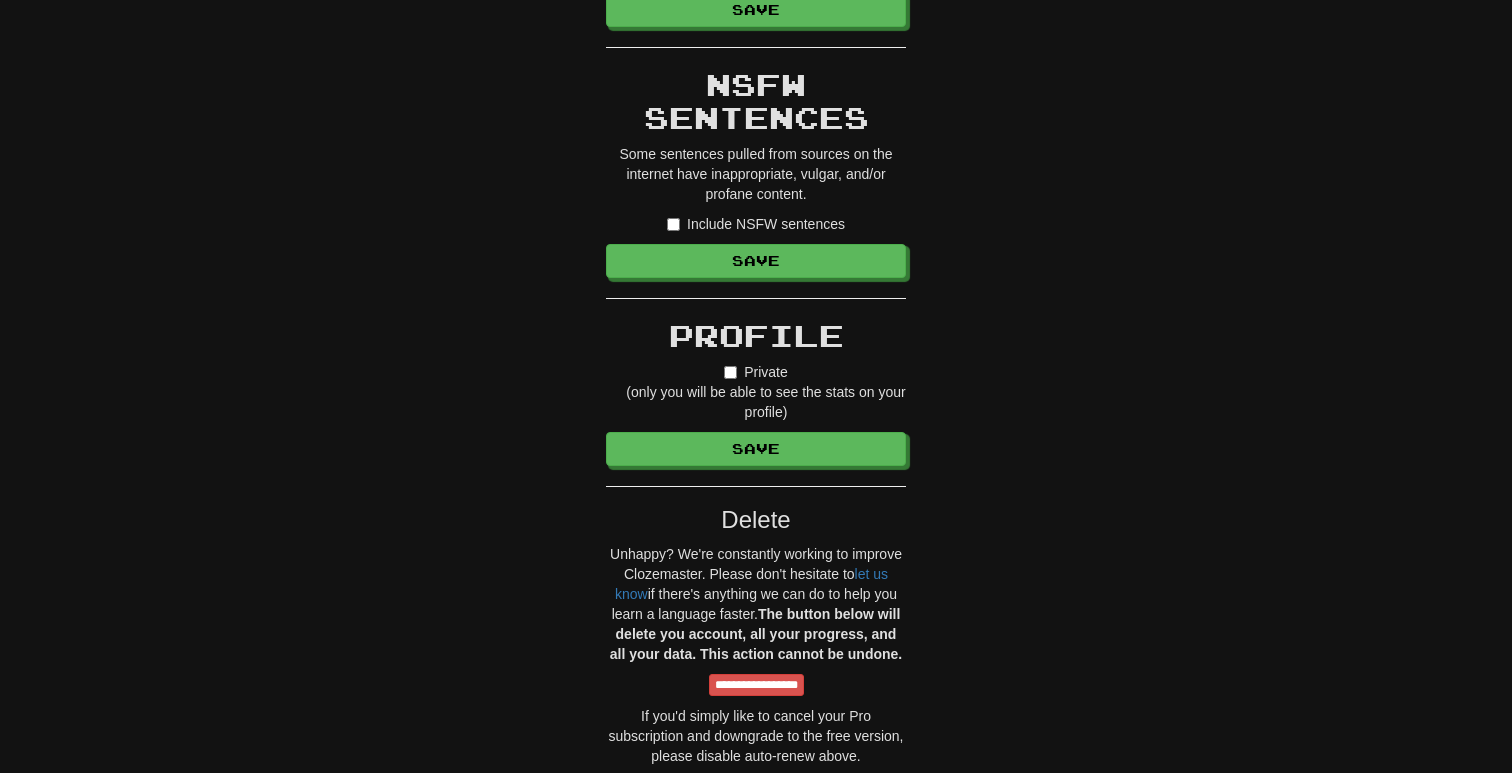 scroll, scrollTop: 1650, scrollLeft: 0, axis: vertical 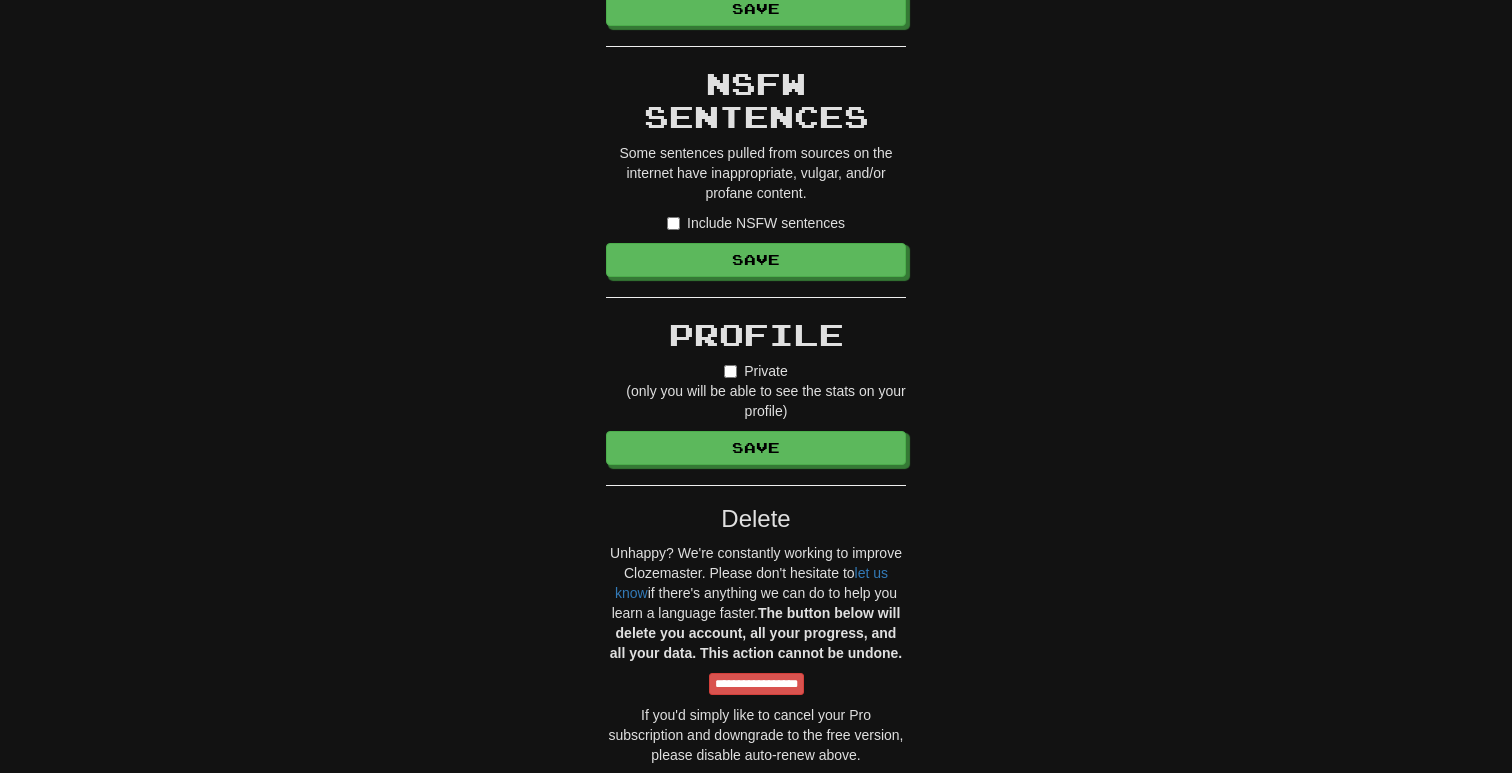 click on "Include NSFW sentences" at bounding box center [756, 223] 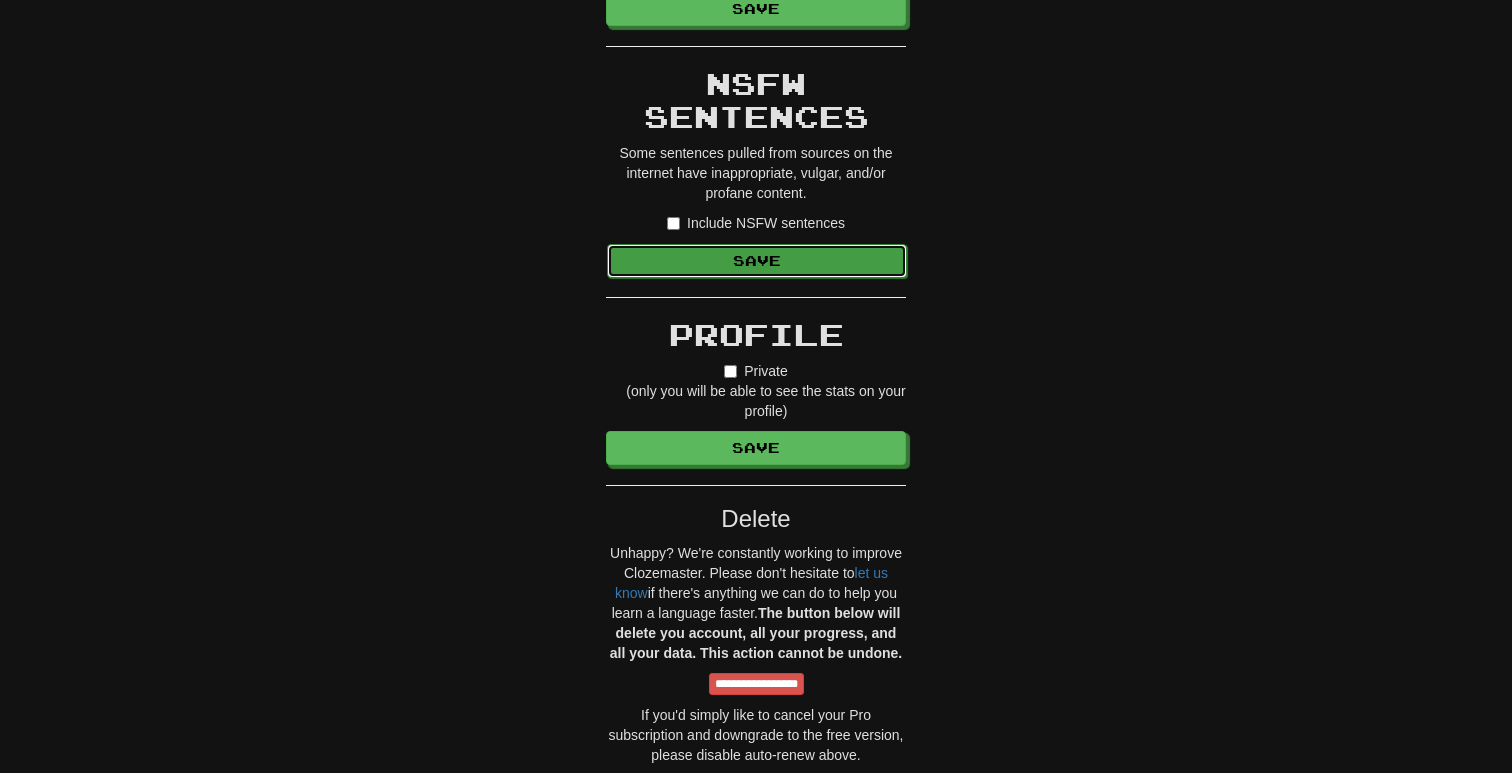 click on "Save" at bounding box center (757, 261) 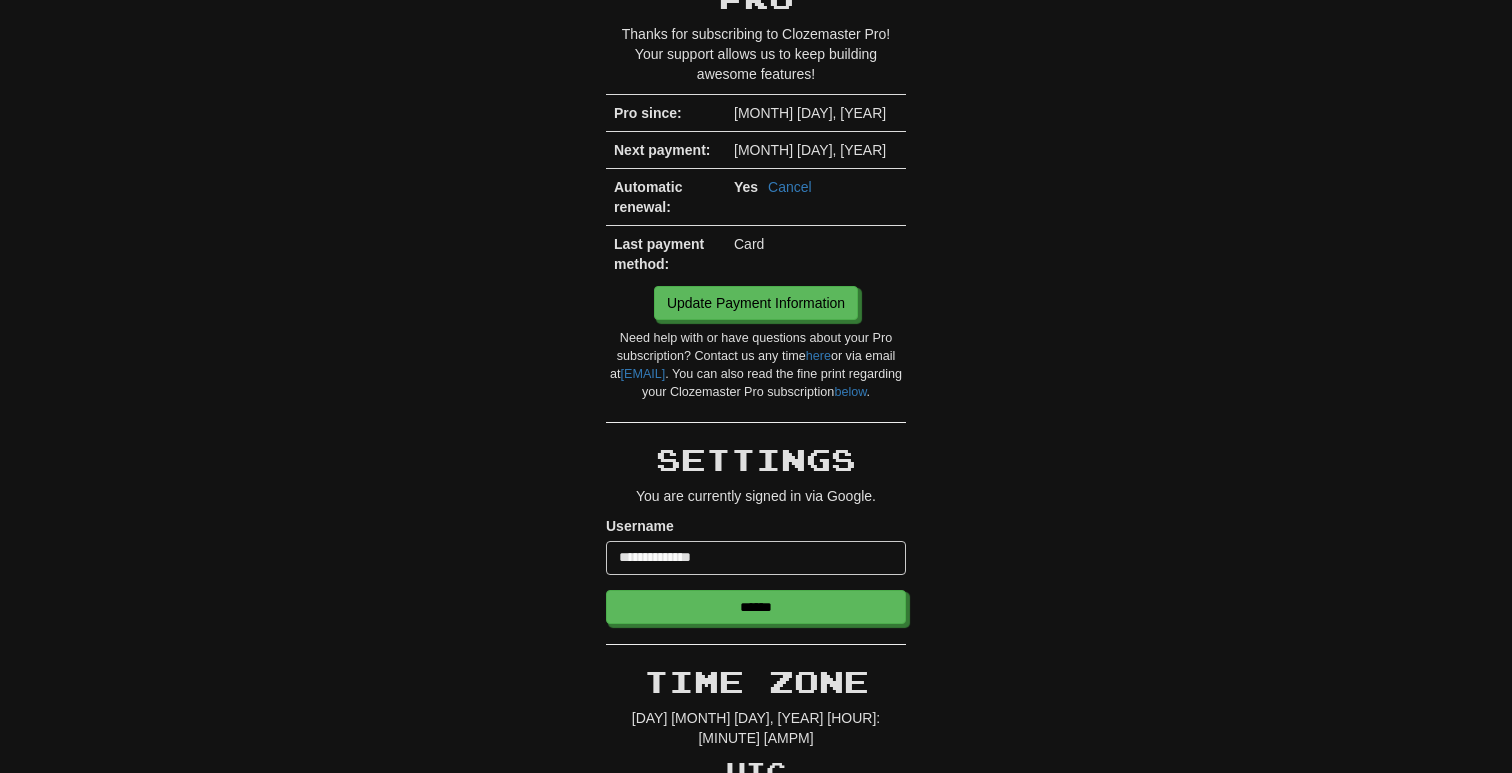 scroll, scrollTop: 0, scrollLeft: 0, axis: both 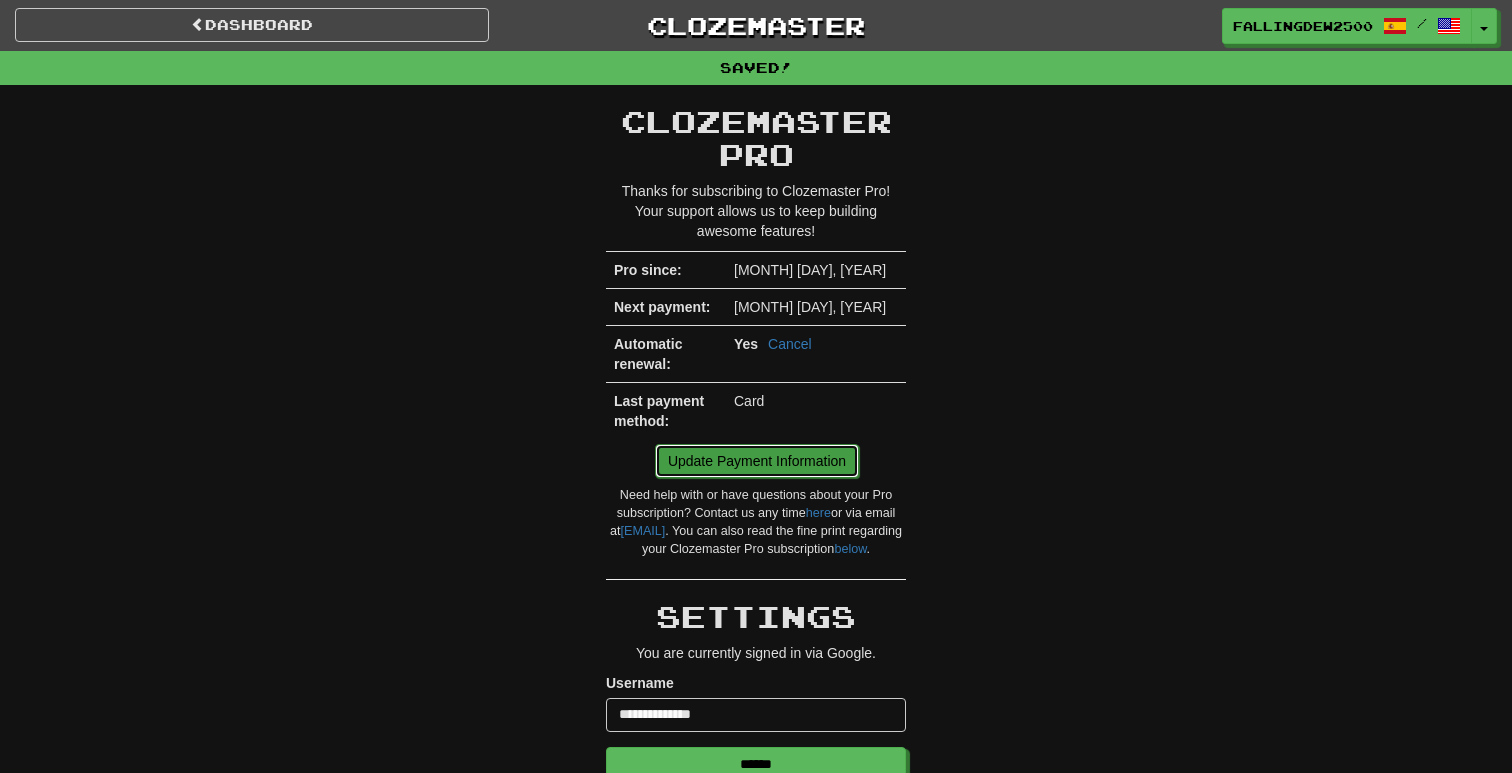 click on "Update Payment Information" at bounding box center (757, 461) 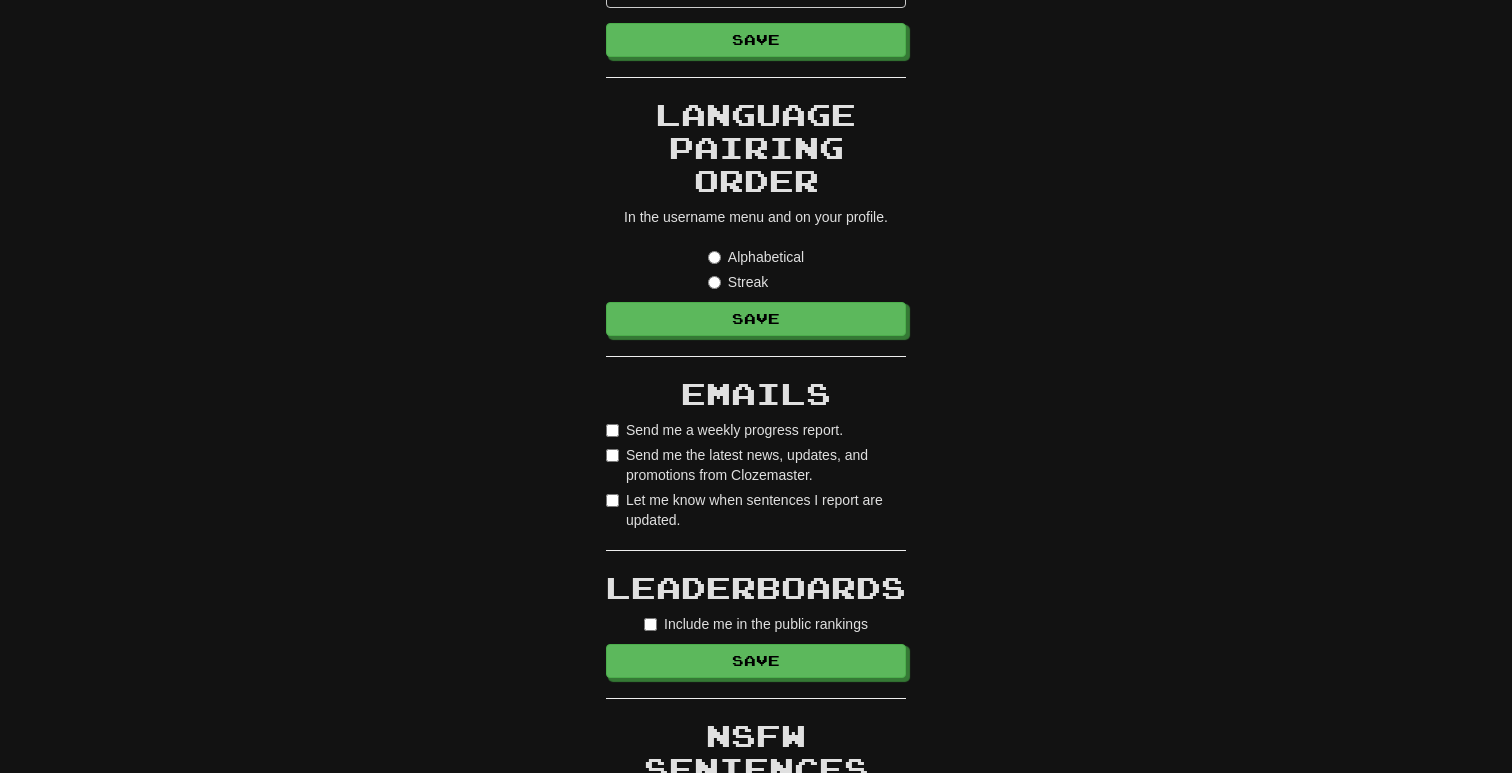 scroll, scrollTop: 1061, scrollLeft: 0, axis: vertical 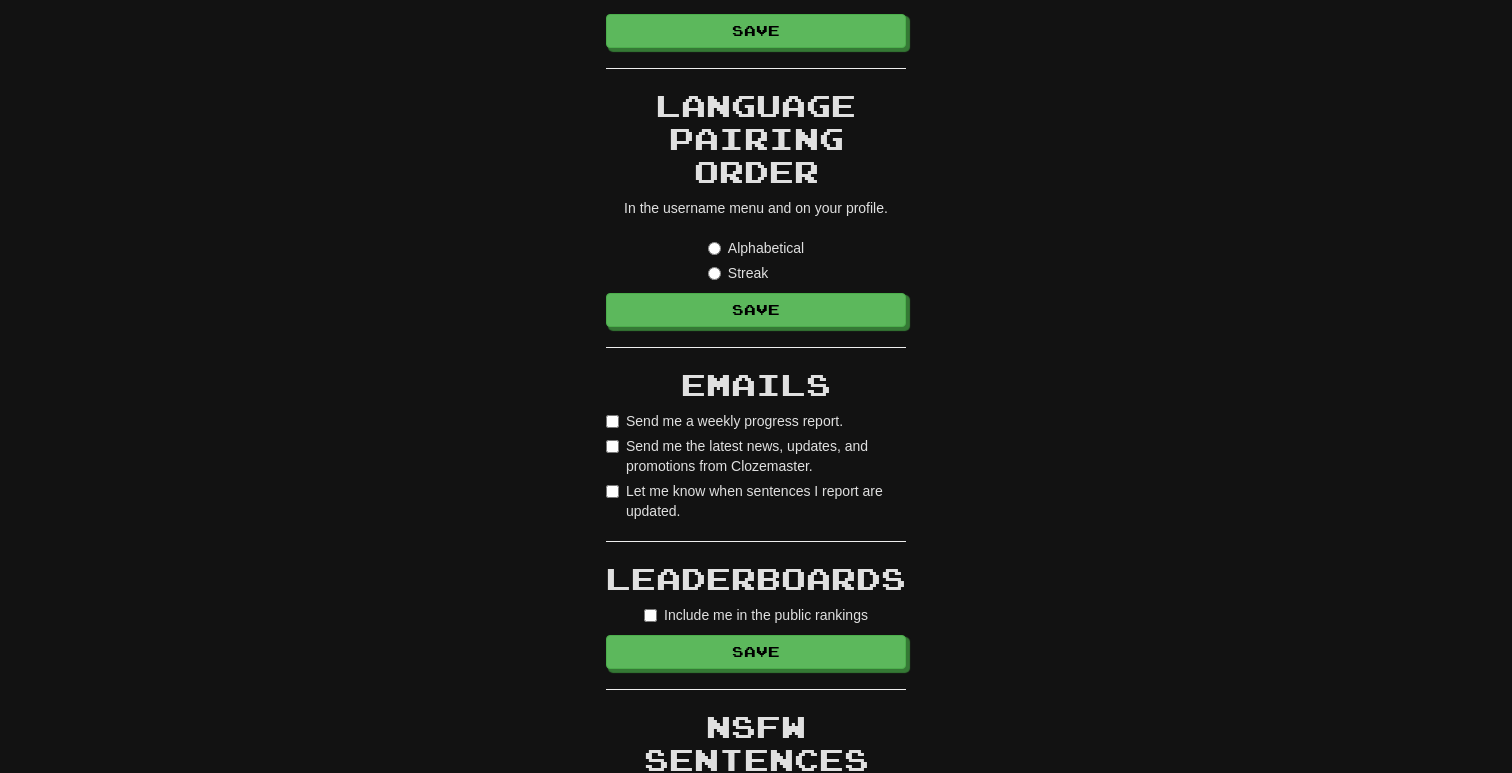 click on "Send me the latest news, updates, and promotions from Clozemaster." at bounding box center [756, 456] 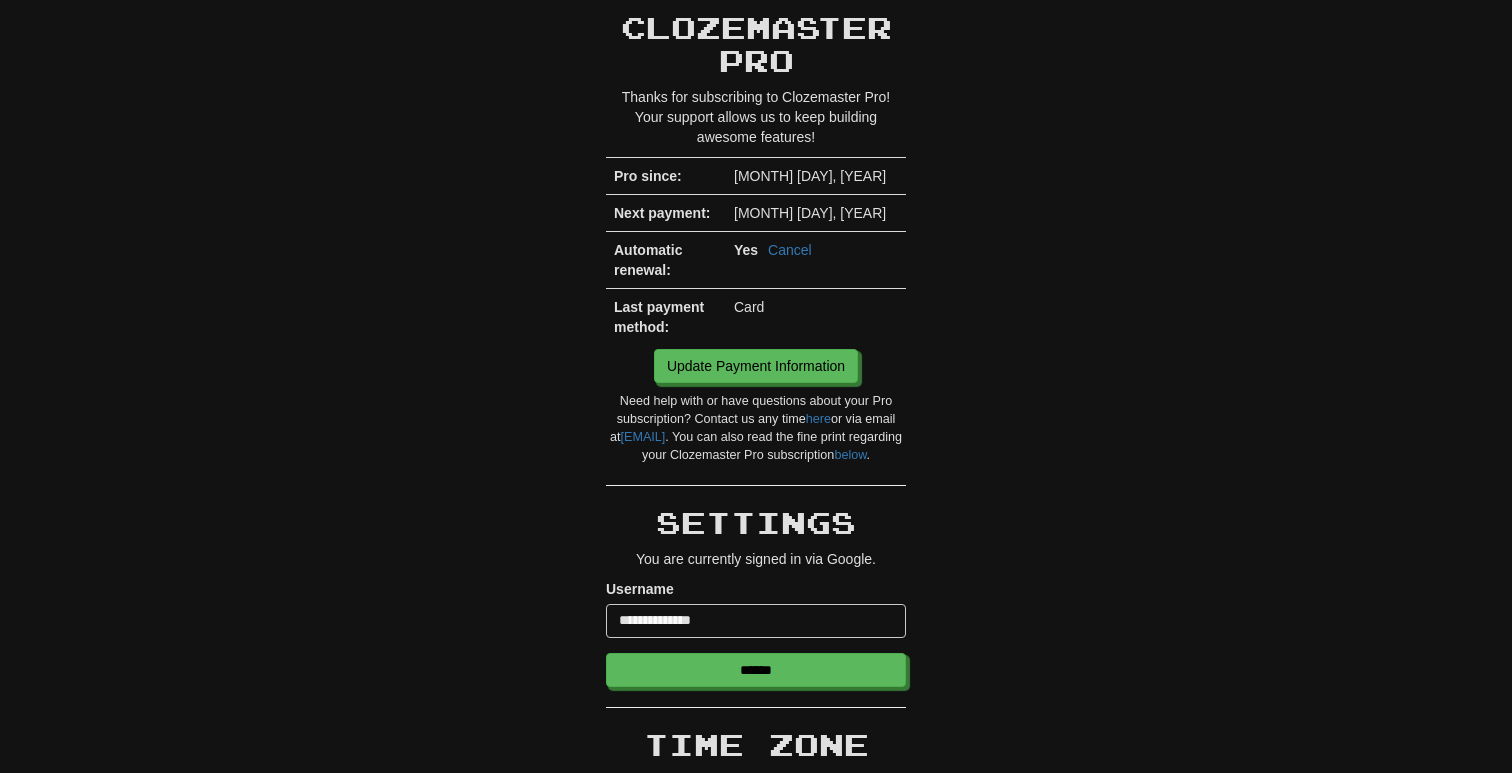 scroll, scrollTop: 0, scrollLeft: 0, axis: both 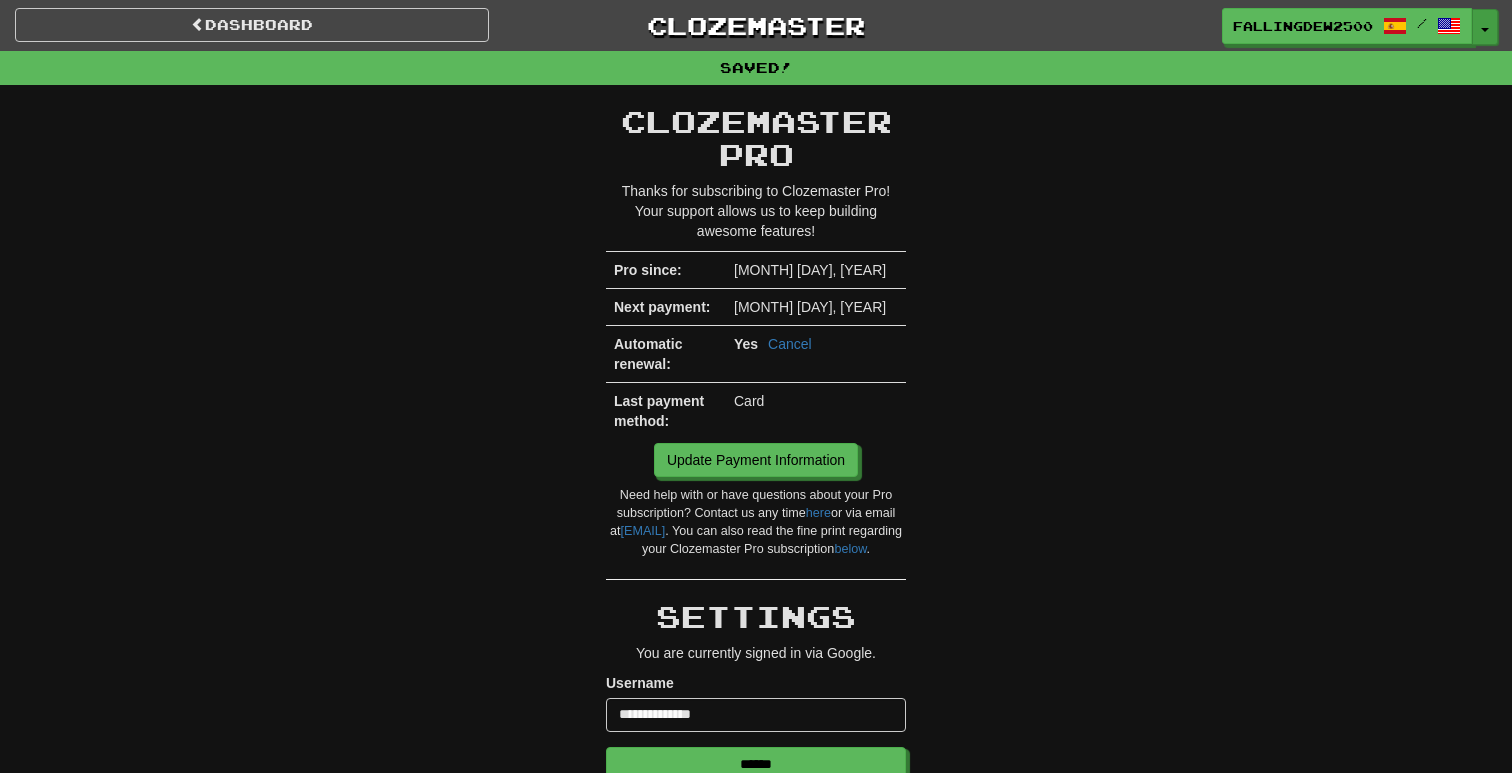 click on "Toggle Dropdown" at bounding box center [1485, 27] 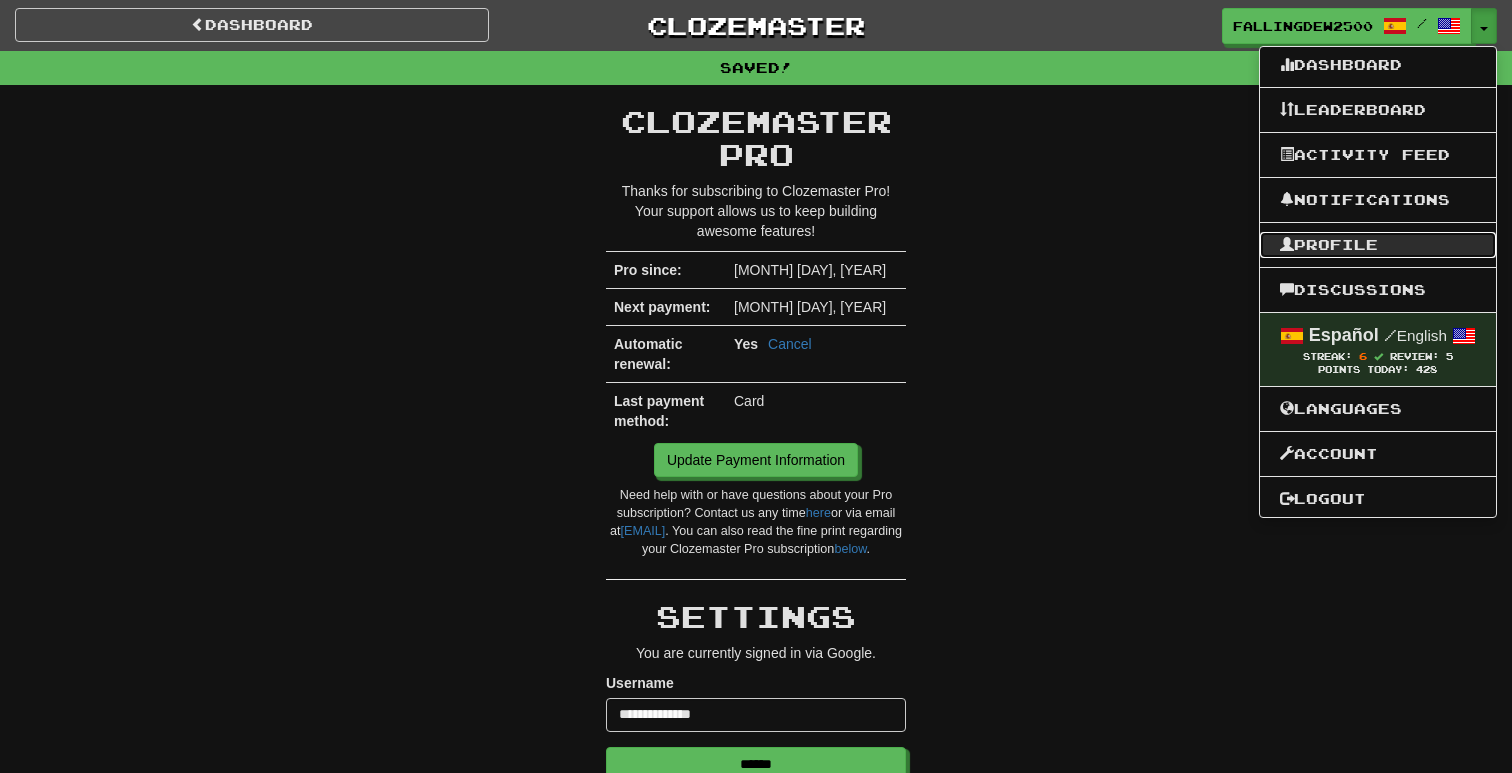 click on "Profile" at bounding box center [1378, 245] 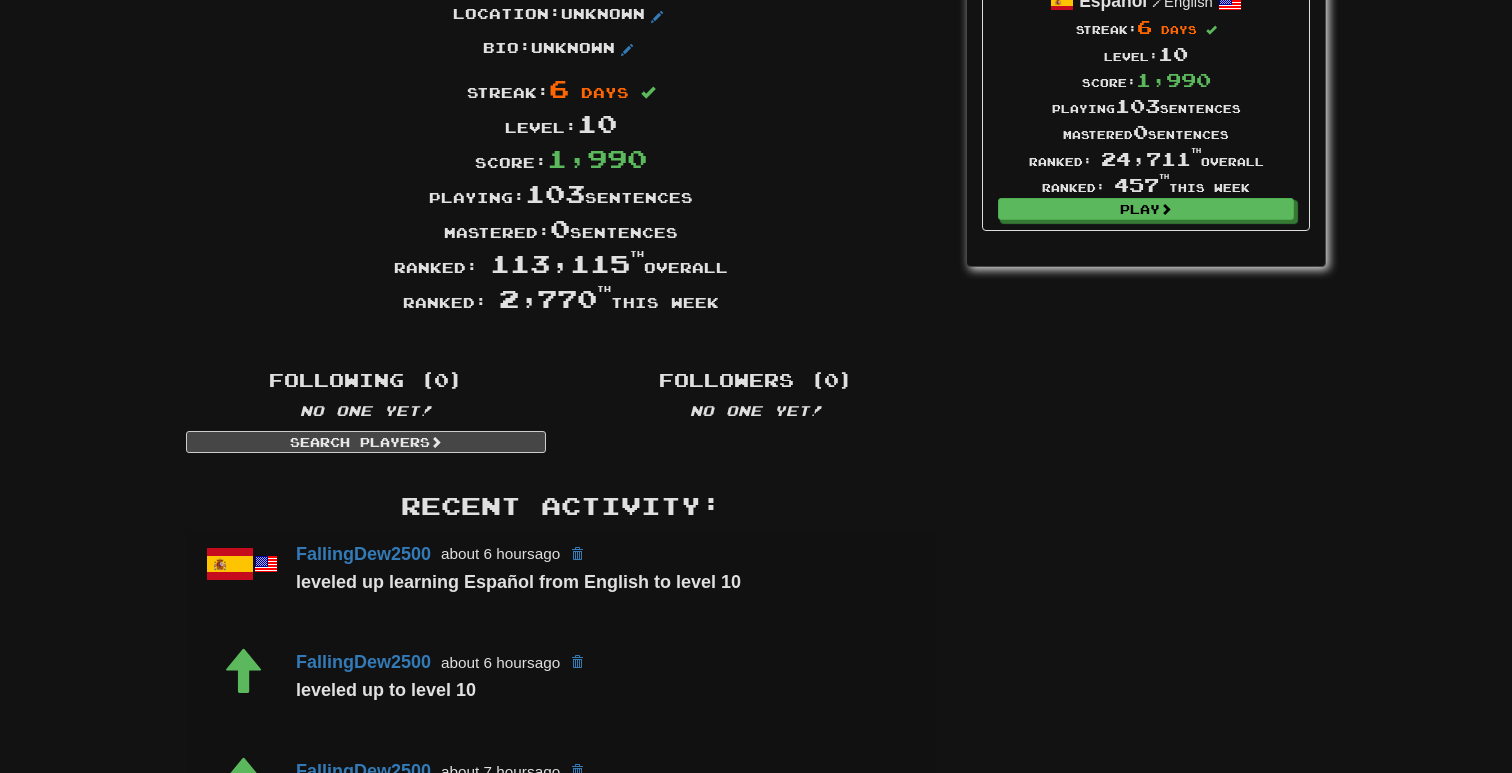 scroll, scrollTop: 0, scrollLeft: 0, axis: both 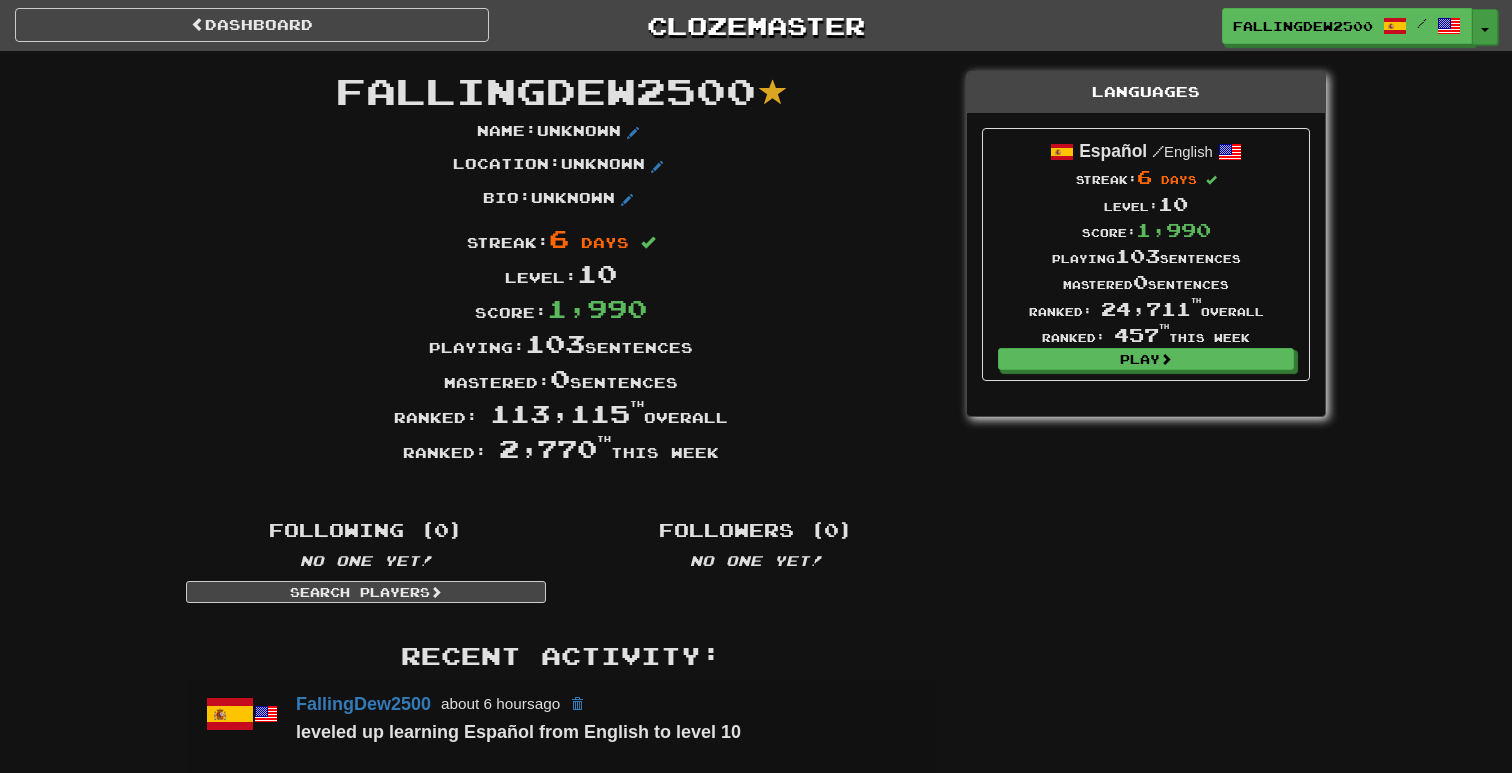 click on "Toggle Dropdown" at bounding box center [1485, 27] 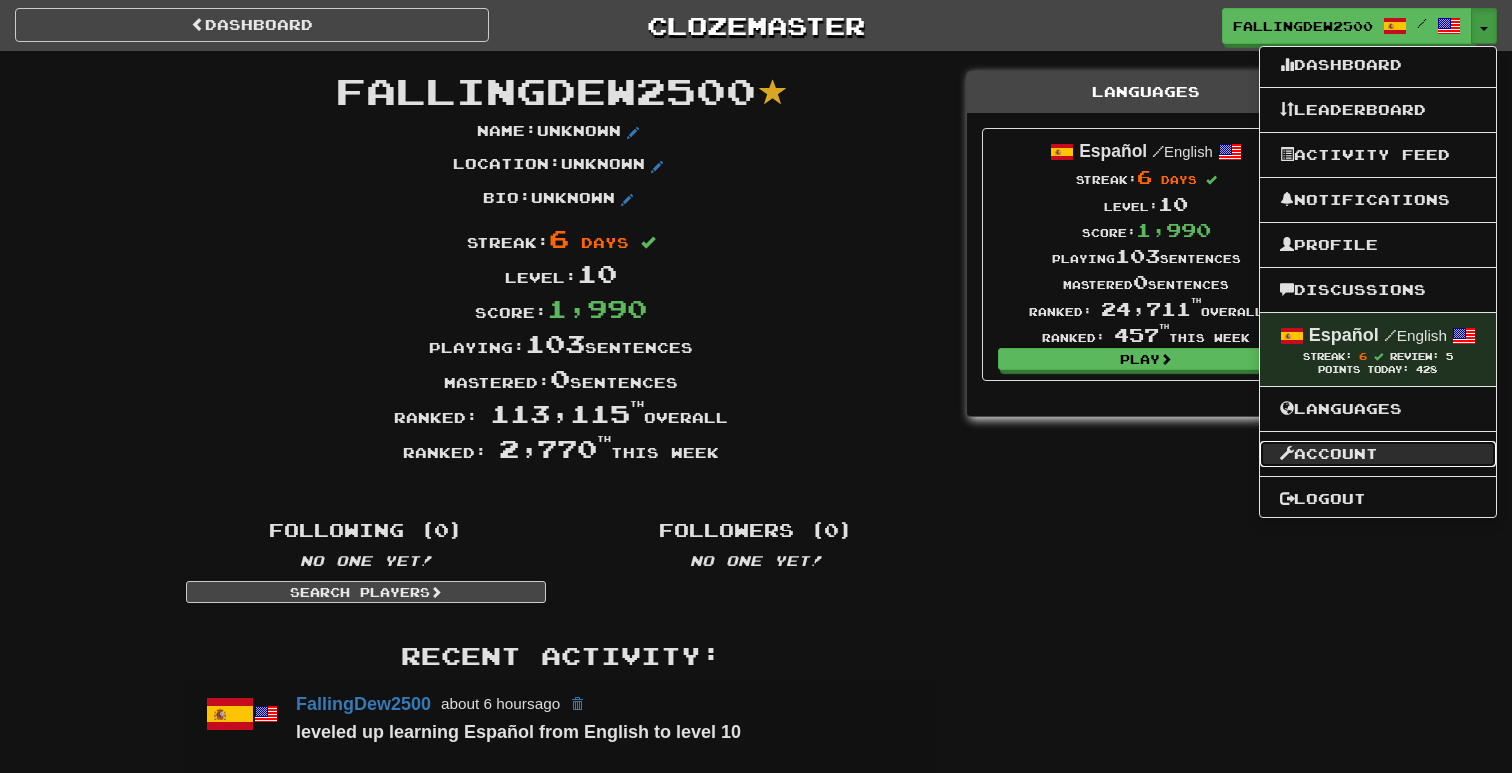 click on "Account" at bounding box center [1378, 454] 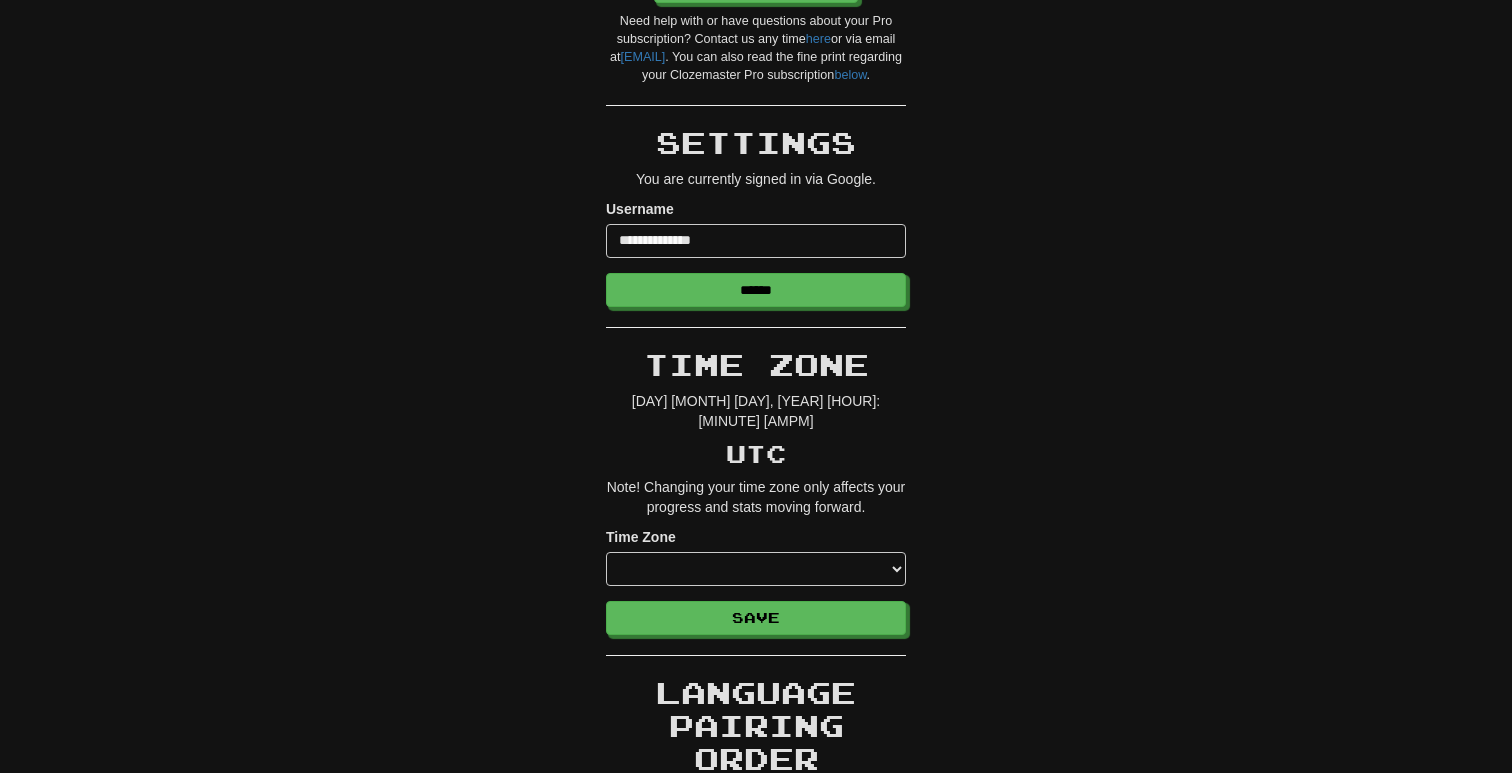 scroll, scrollTop: 0, scrollLeft: 0, axis: both 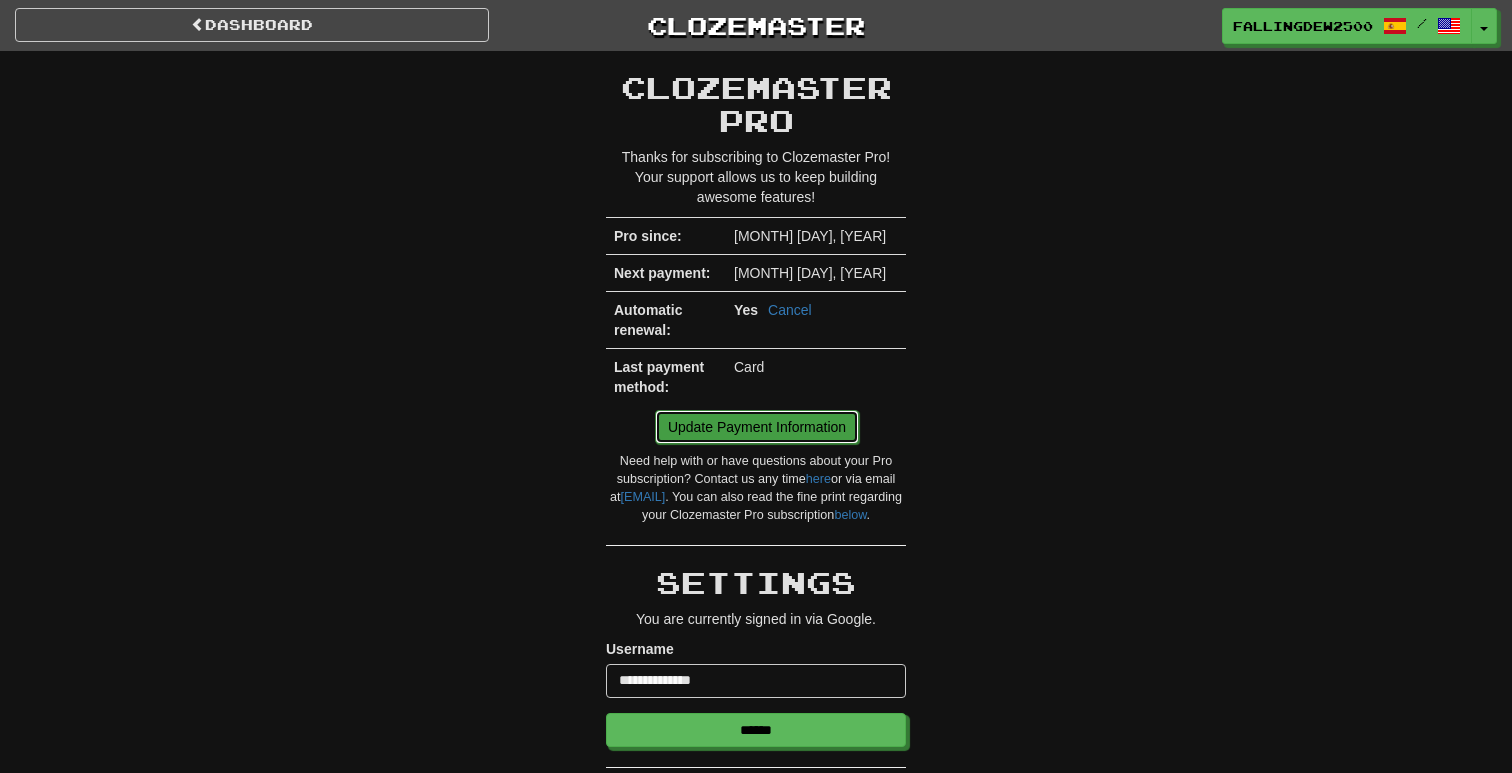click on "Update Payment Information" at bounding box center (757, 427) 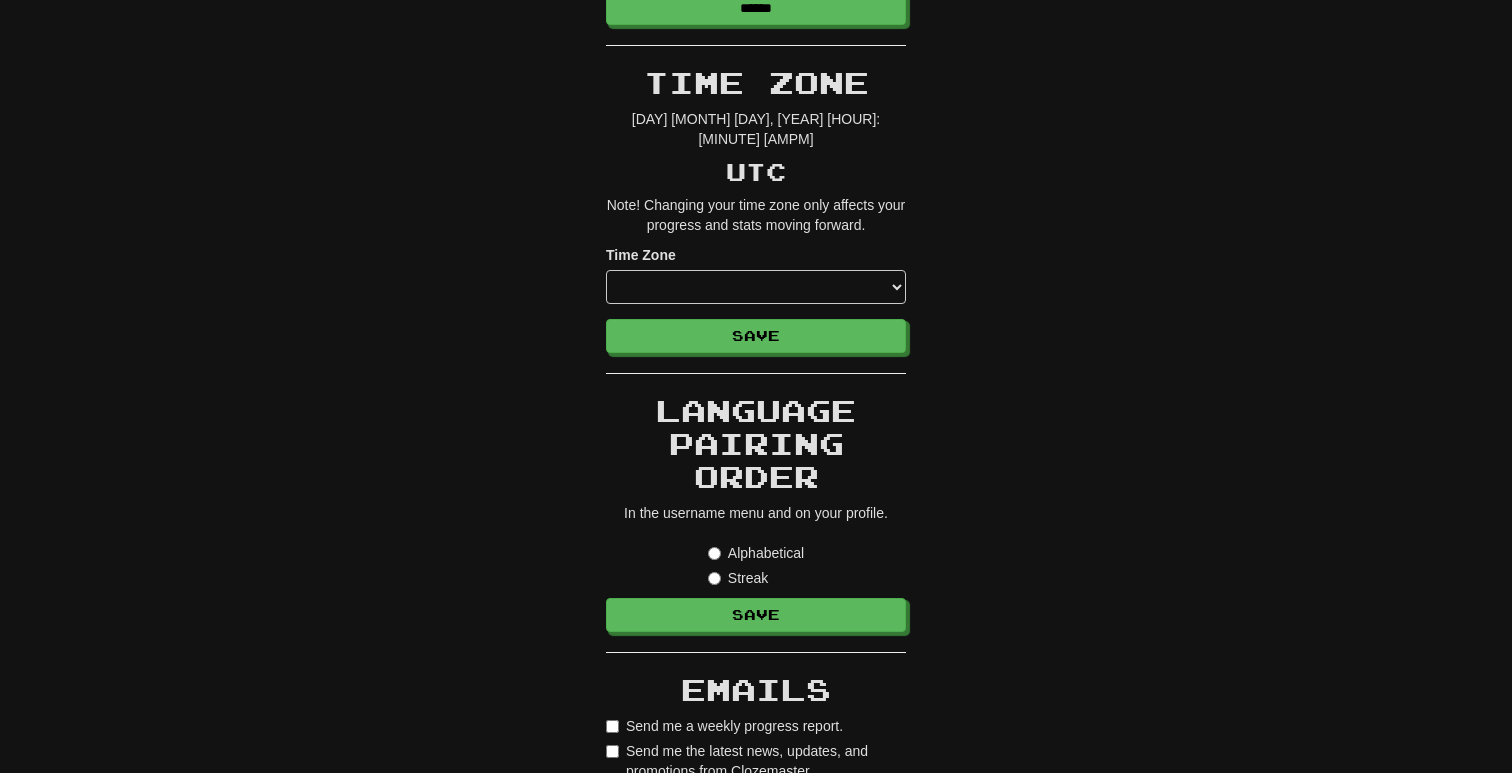 scroll, scrollTop: 0, scrollLeft: 0, axis: both 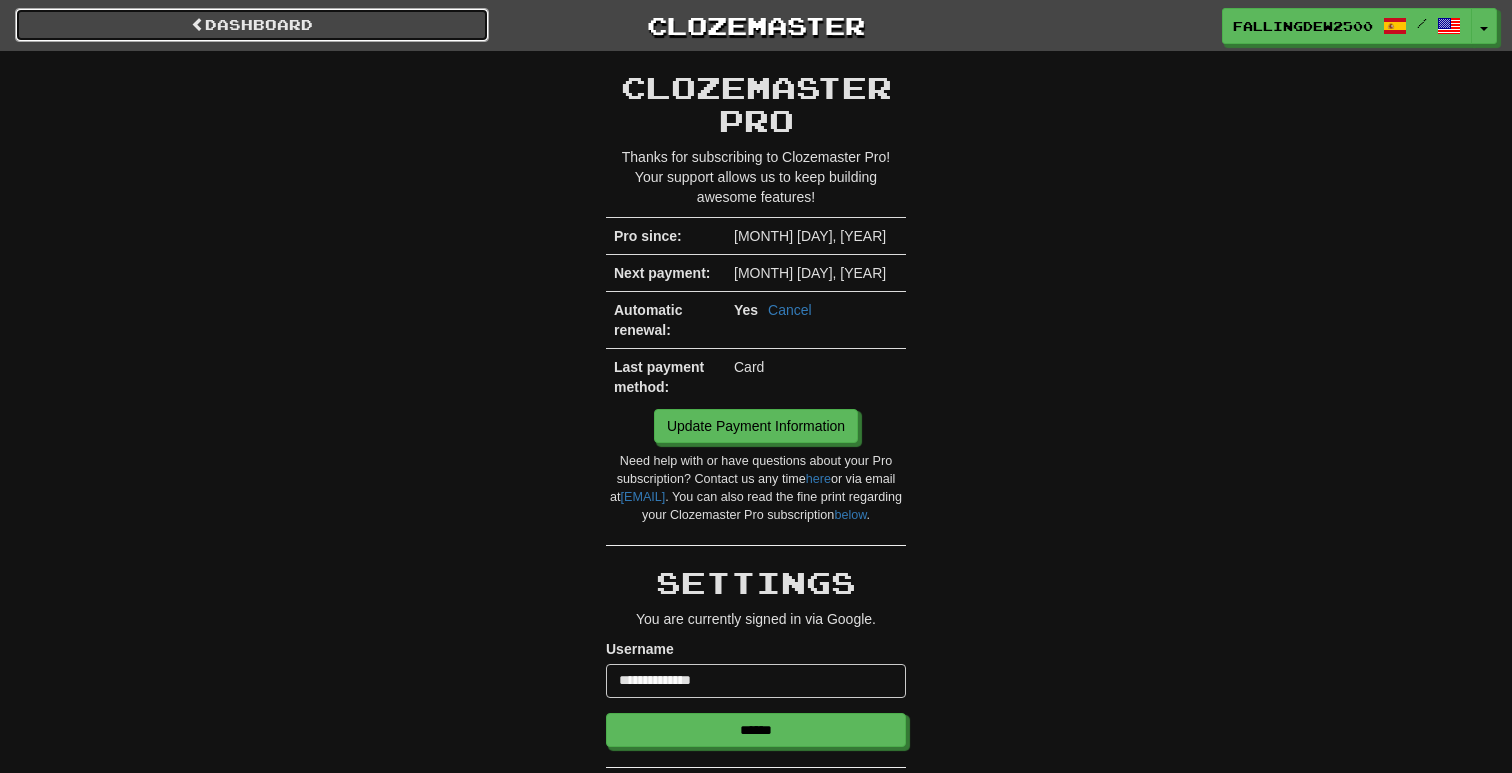 click on "Dashboard" at bounding box center (252, 25) 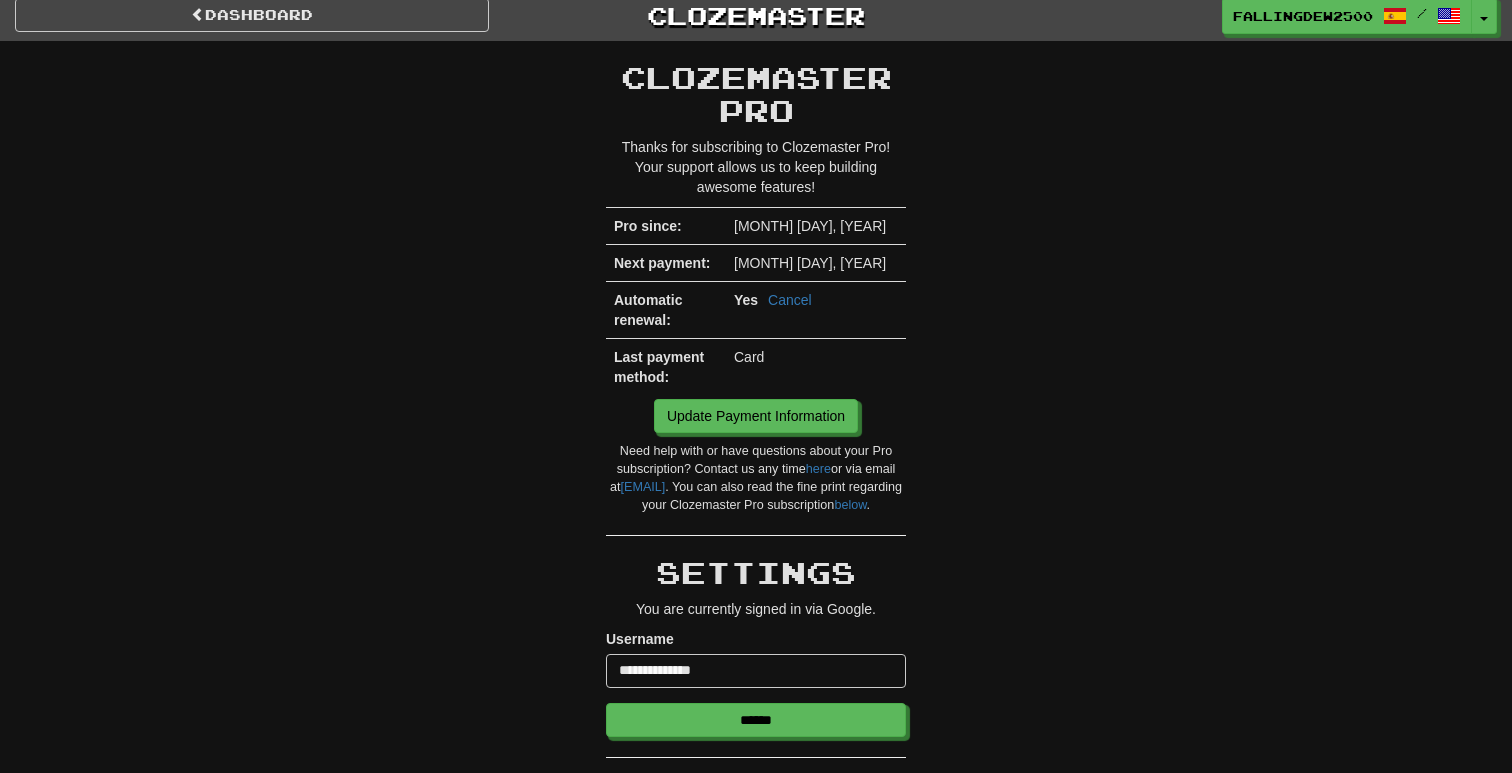 scroll, scrollTop: 0, scrollLeft: 0, axis: both 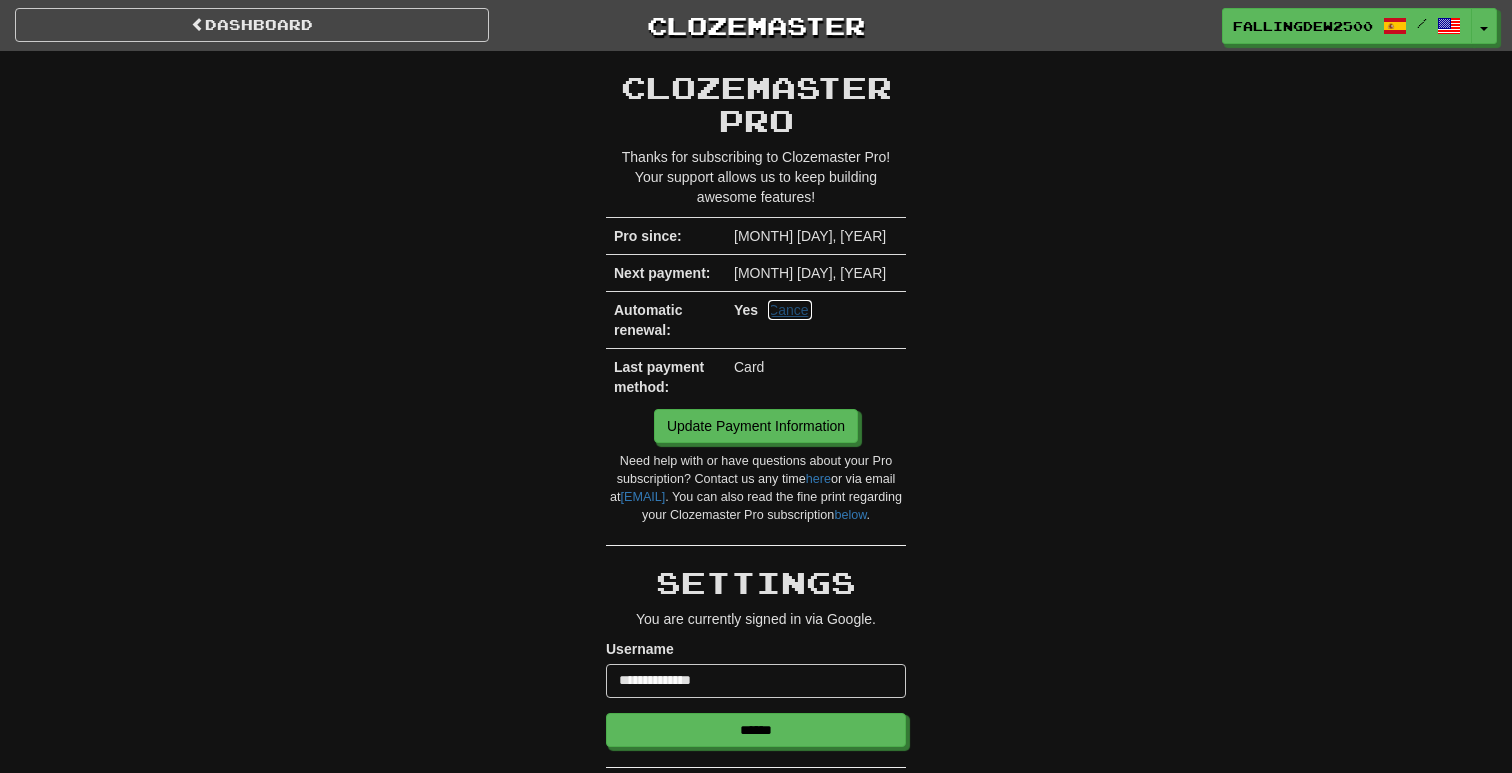 click on "Cancel" at bounding box center (790, 310) 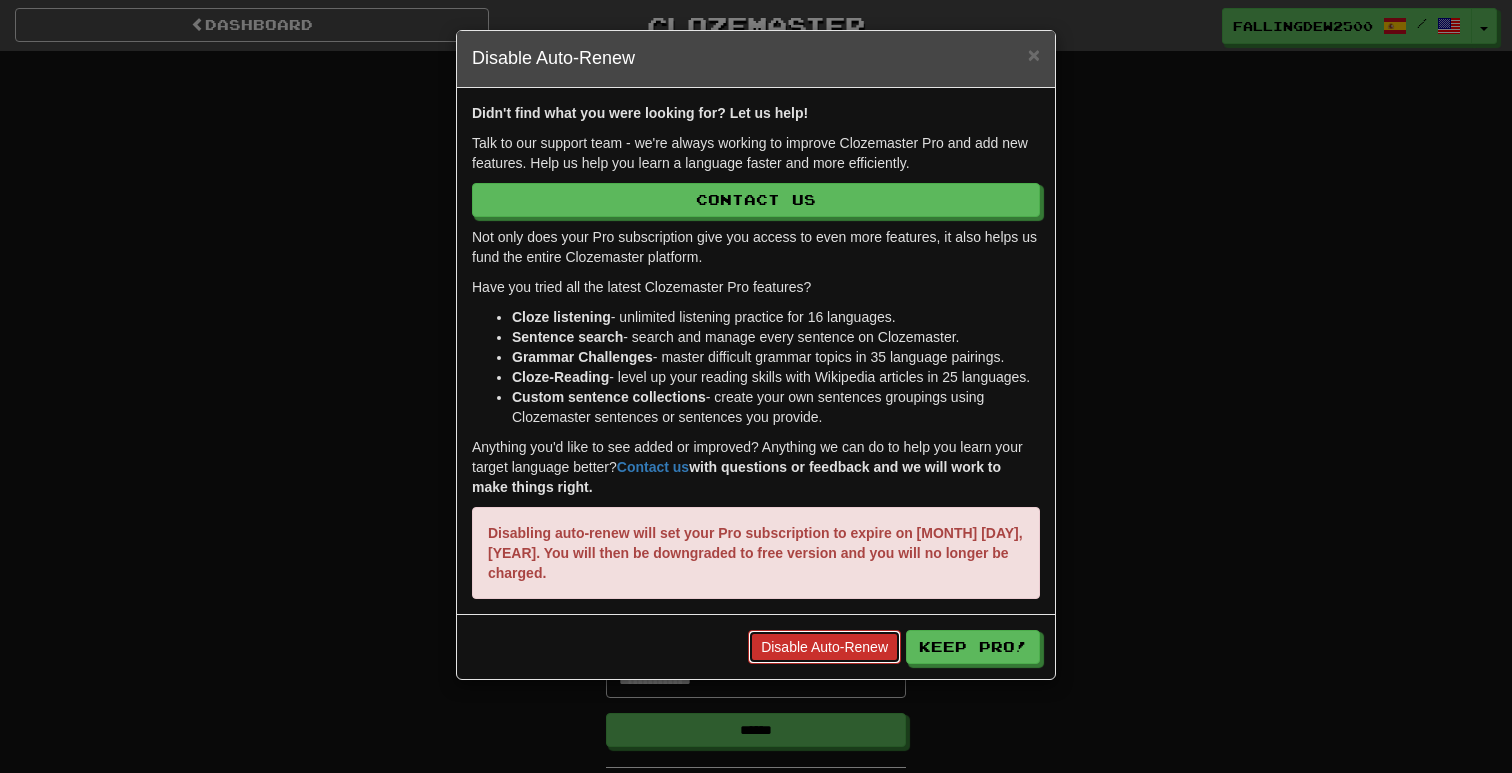 click on "Disable Auto-Renew" at bounding box center (824, 647) 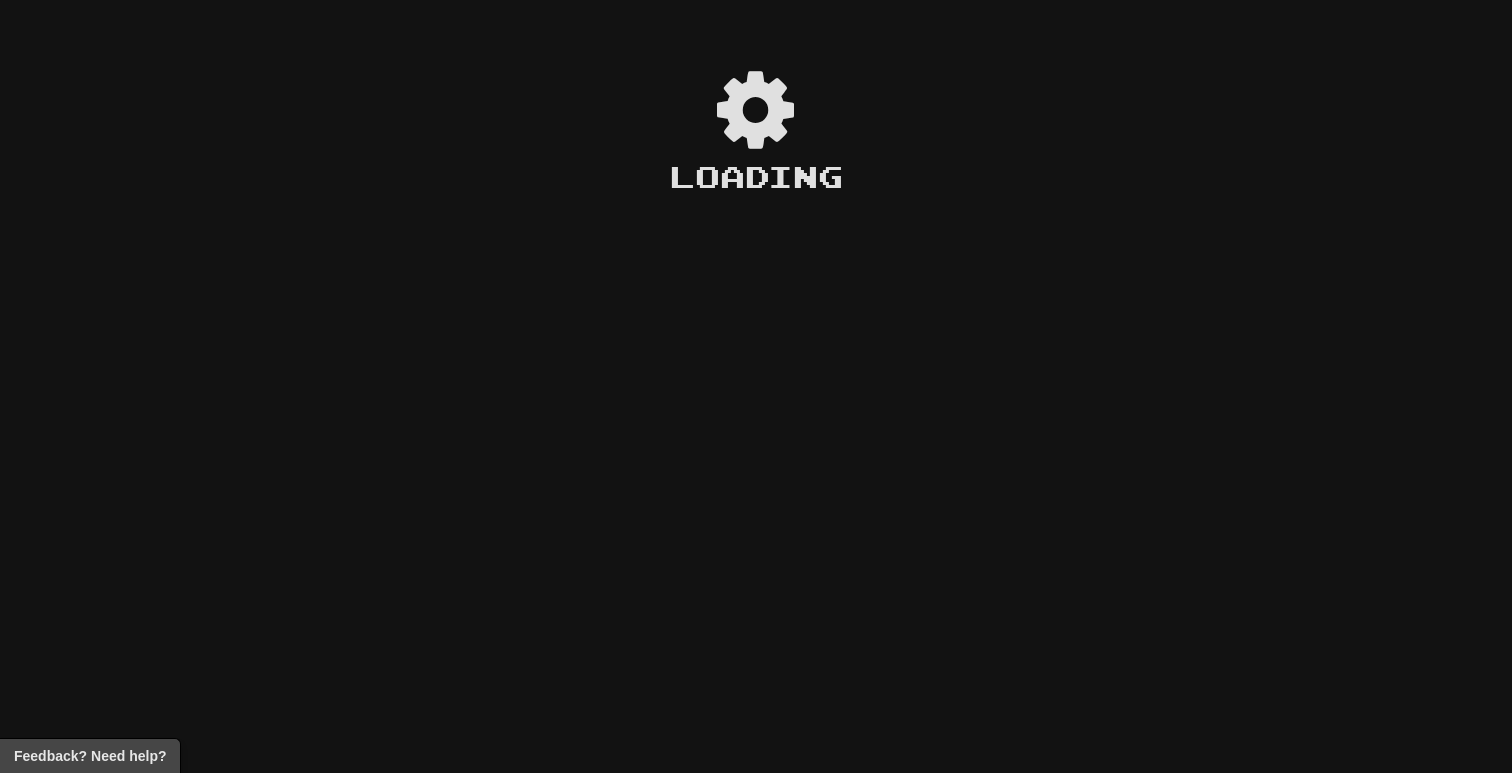 scroll, scrollTop: 0, scrollLeft: 0, axis: both 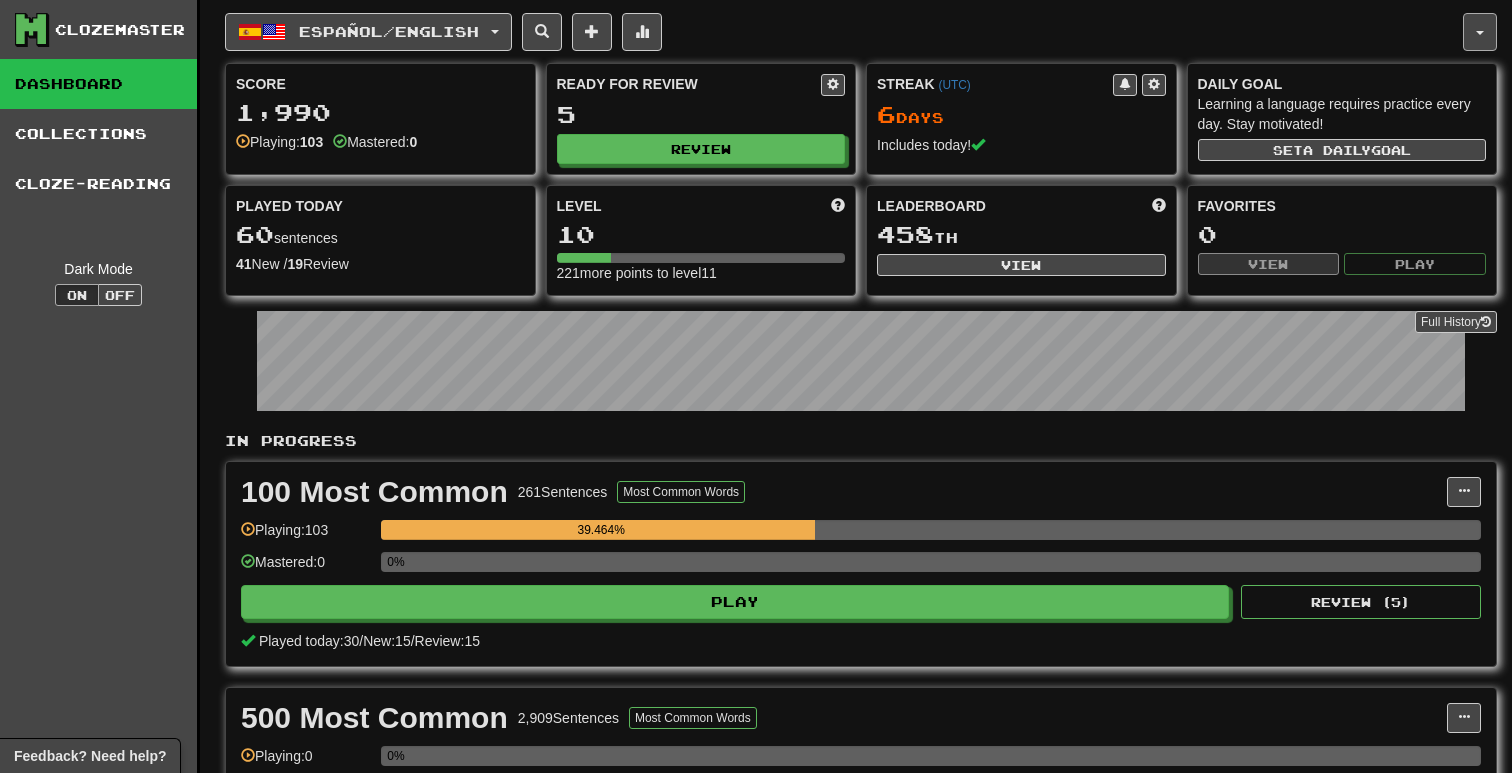 click at bounding box center (1480, 32) 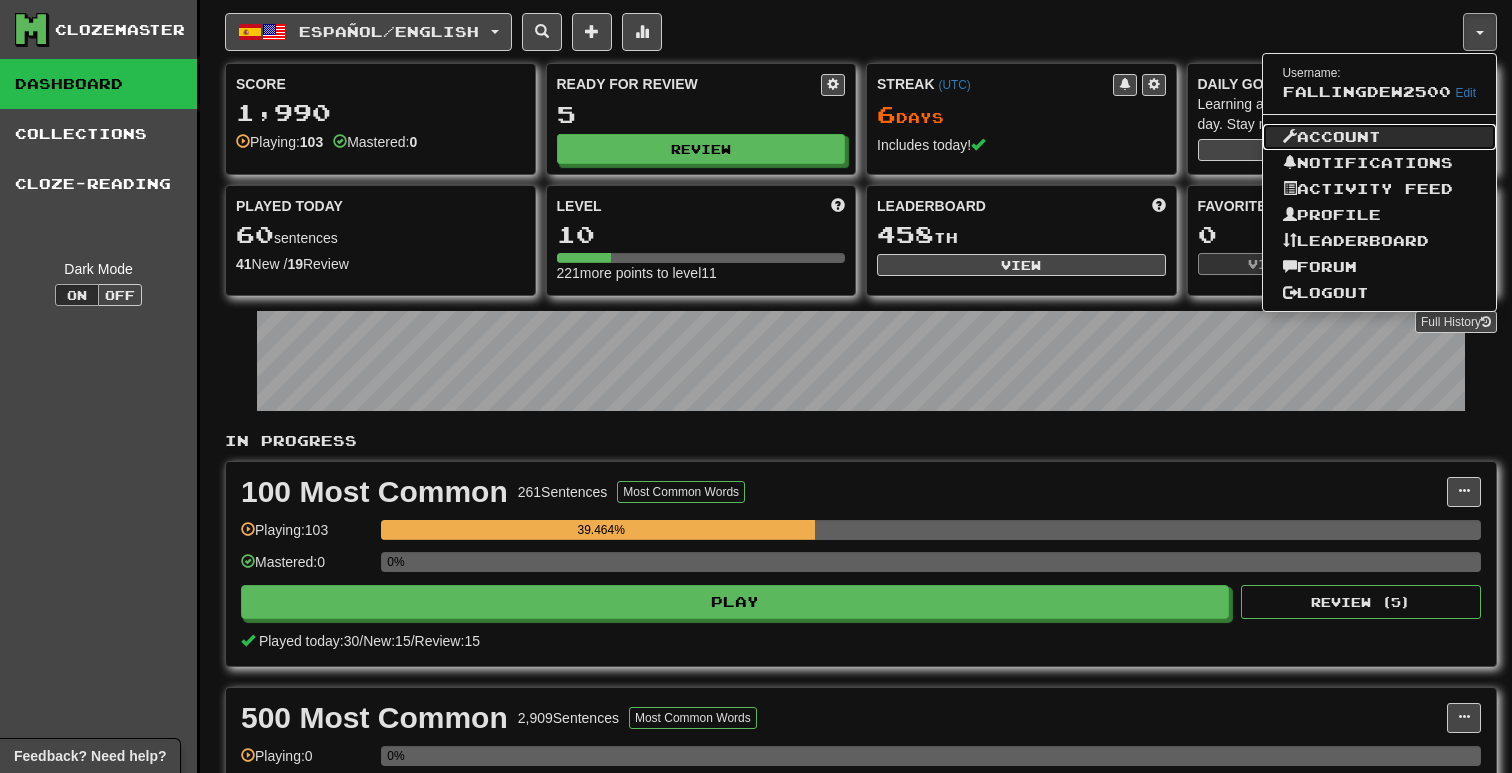 click on "Account" at bounding box center (1380, 137) 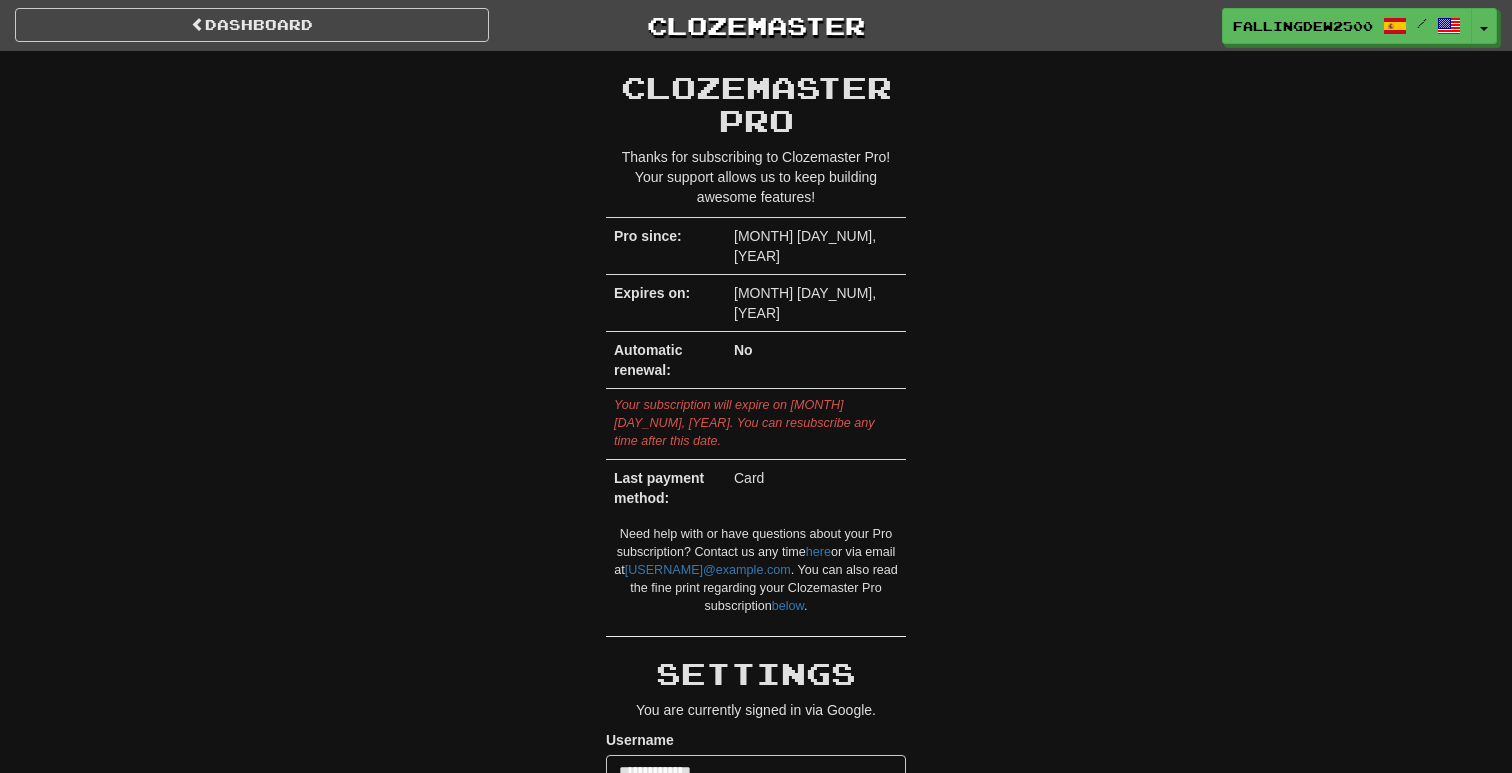 scroll, scrollTop: 0, scrollLeft: 0, axis: both 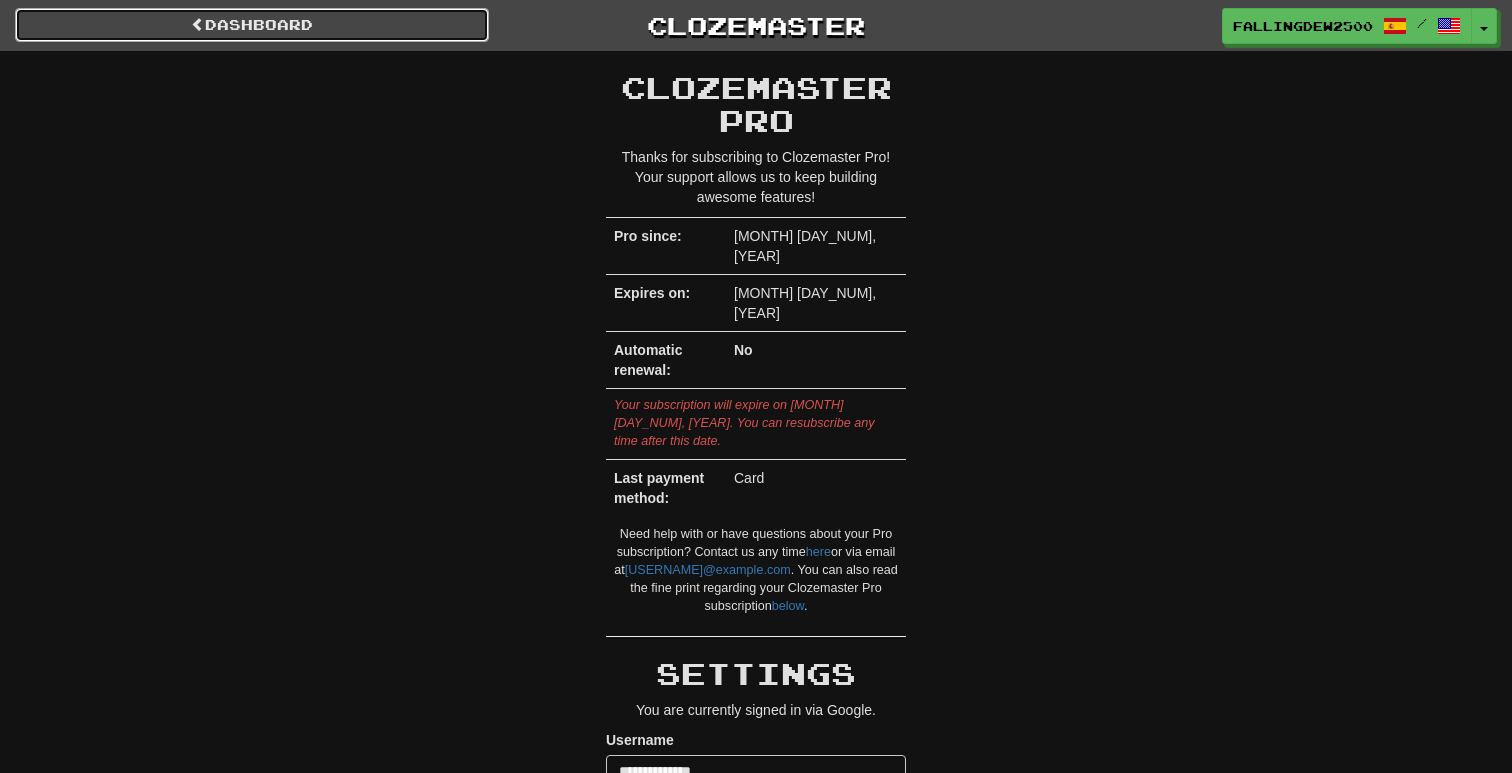 click on "Dashboard" at bounding box center (252, 25) 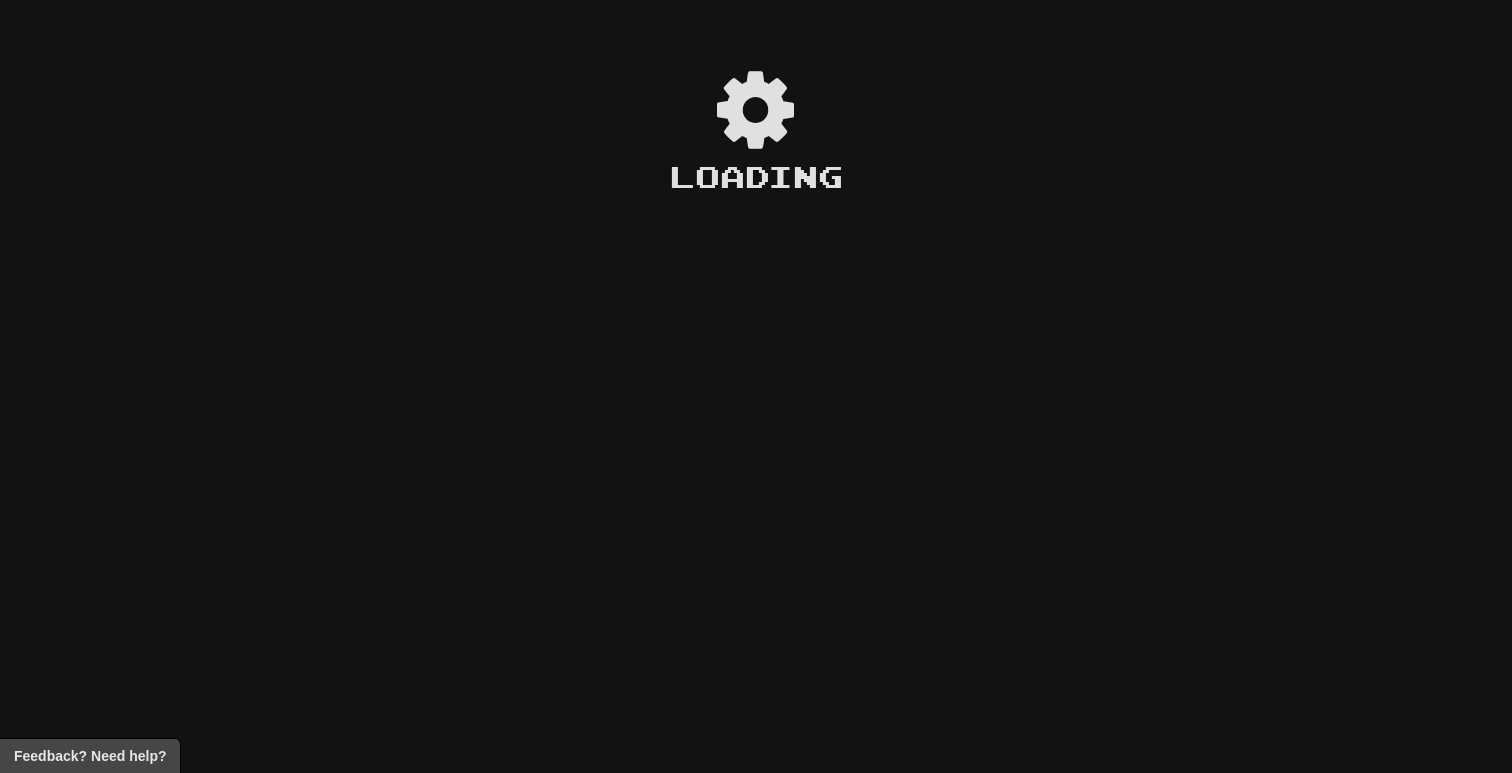 scroll, scrollTop: 0, scrollLeft: 0, axis: both 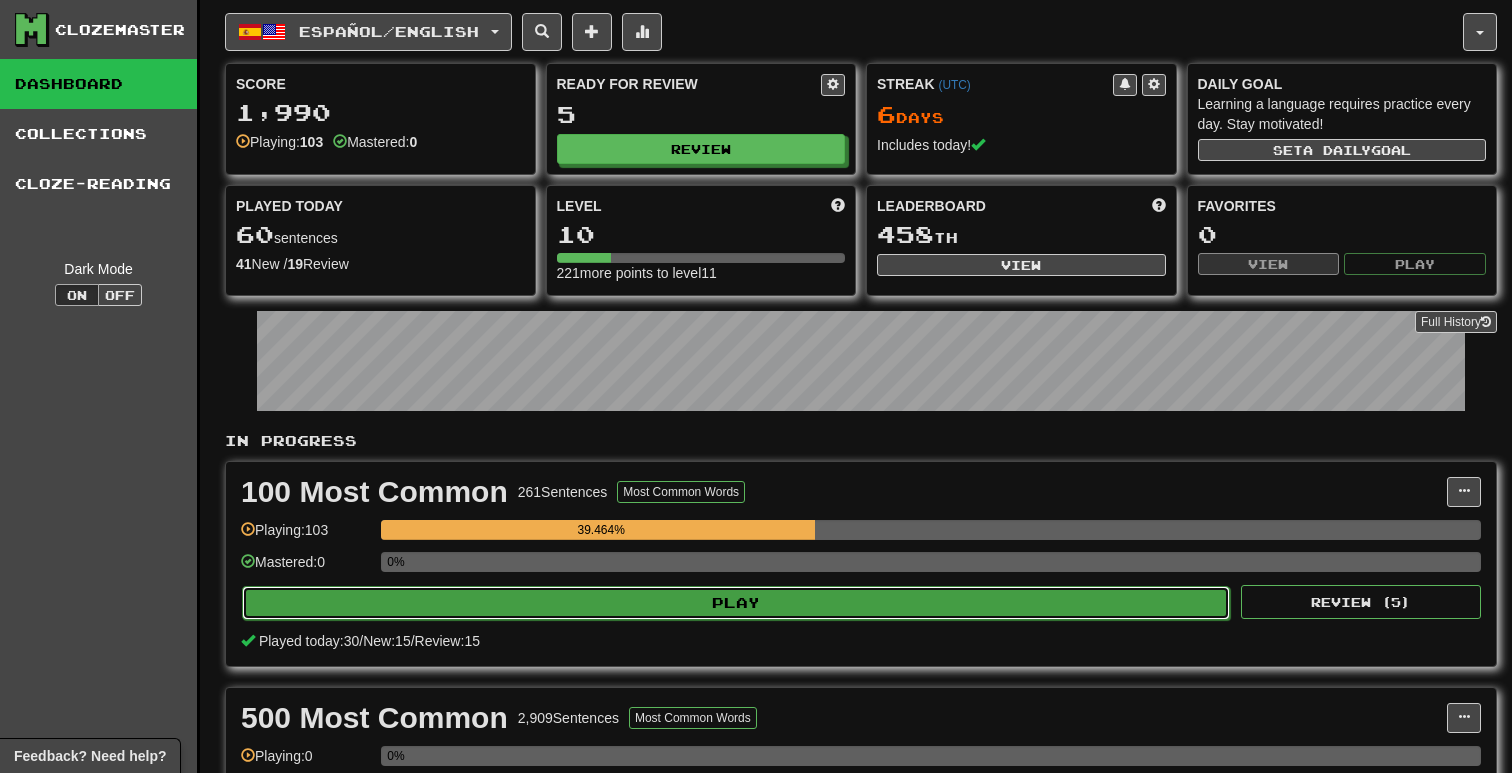 click on "Play" at bounding box center (736, 603) 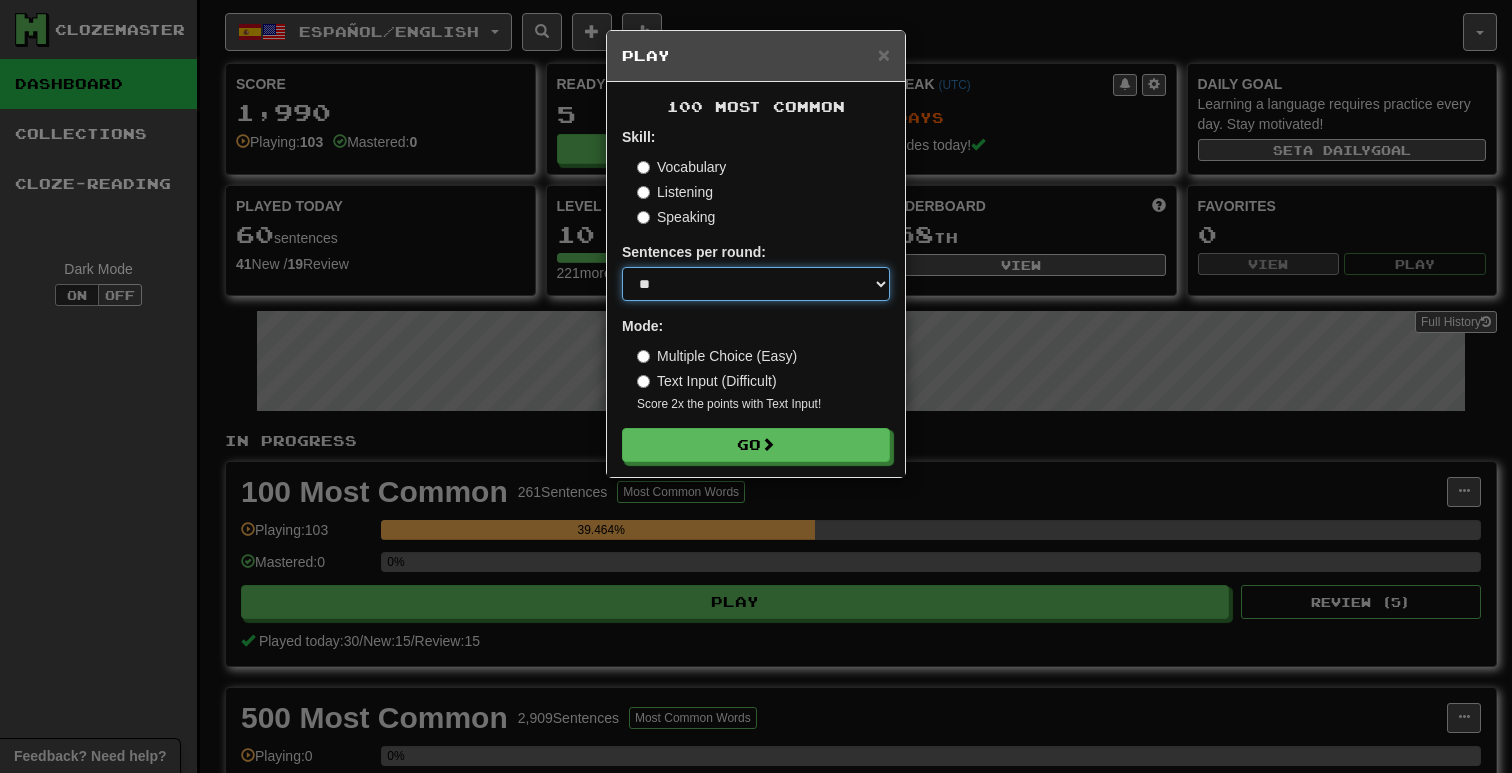 click on "* ** ** ** ** ** *** ********" at bounding box center [756, 284] 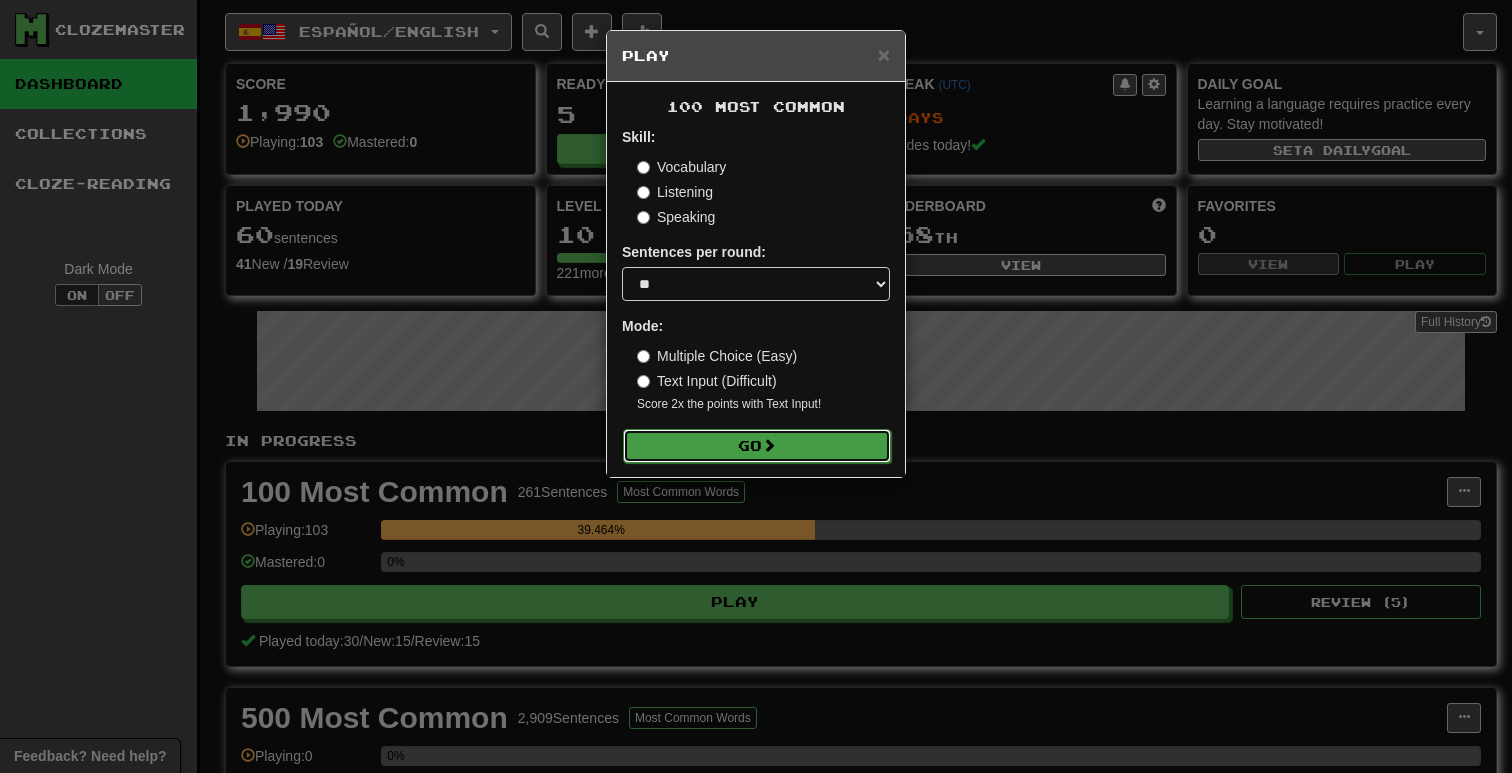 click on "Go" at bounding box center [757, 446] 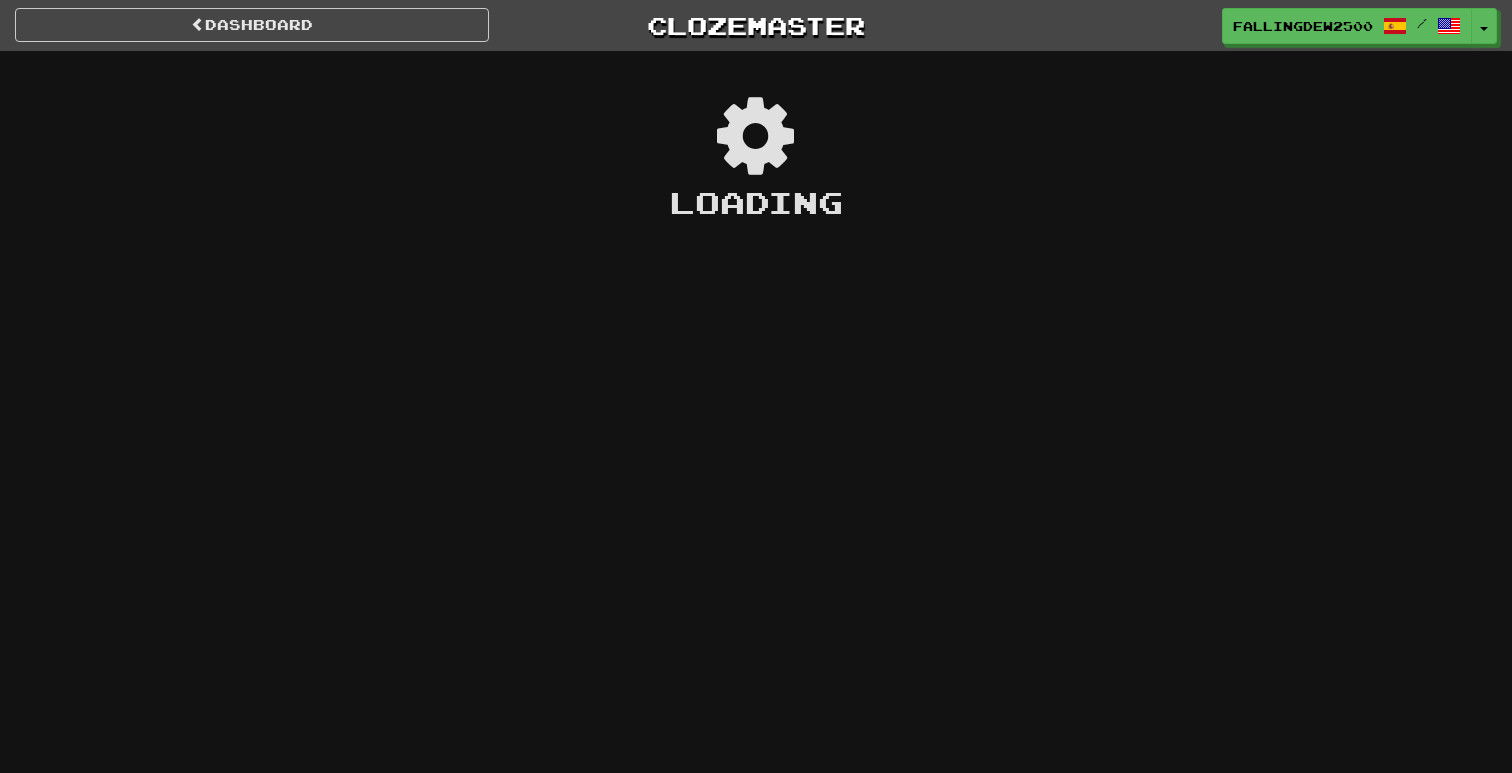 scroll, scrollTop: 0, scrollLeft: 0, axis: both 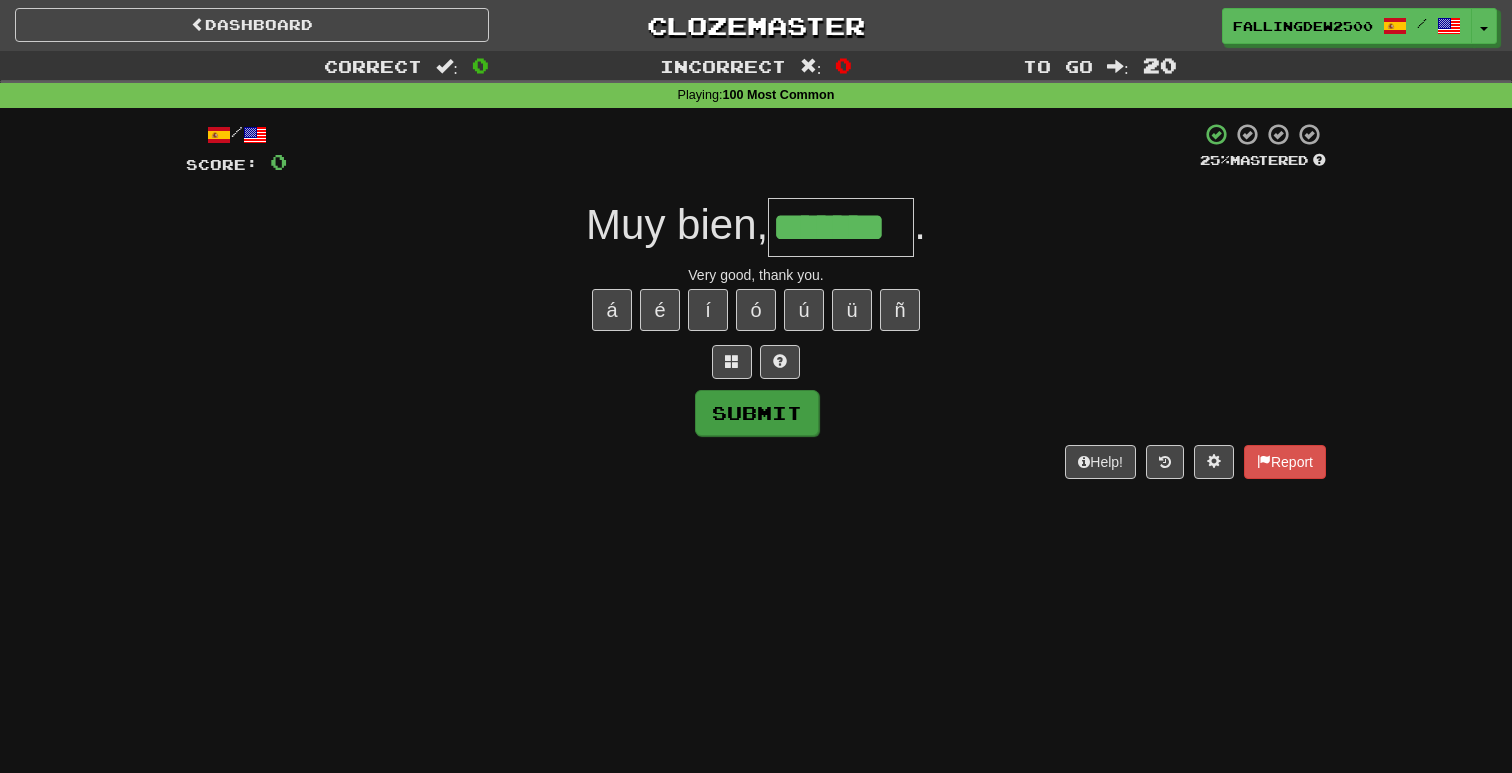 type on "*******" 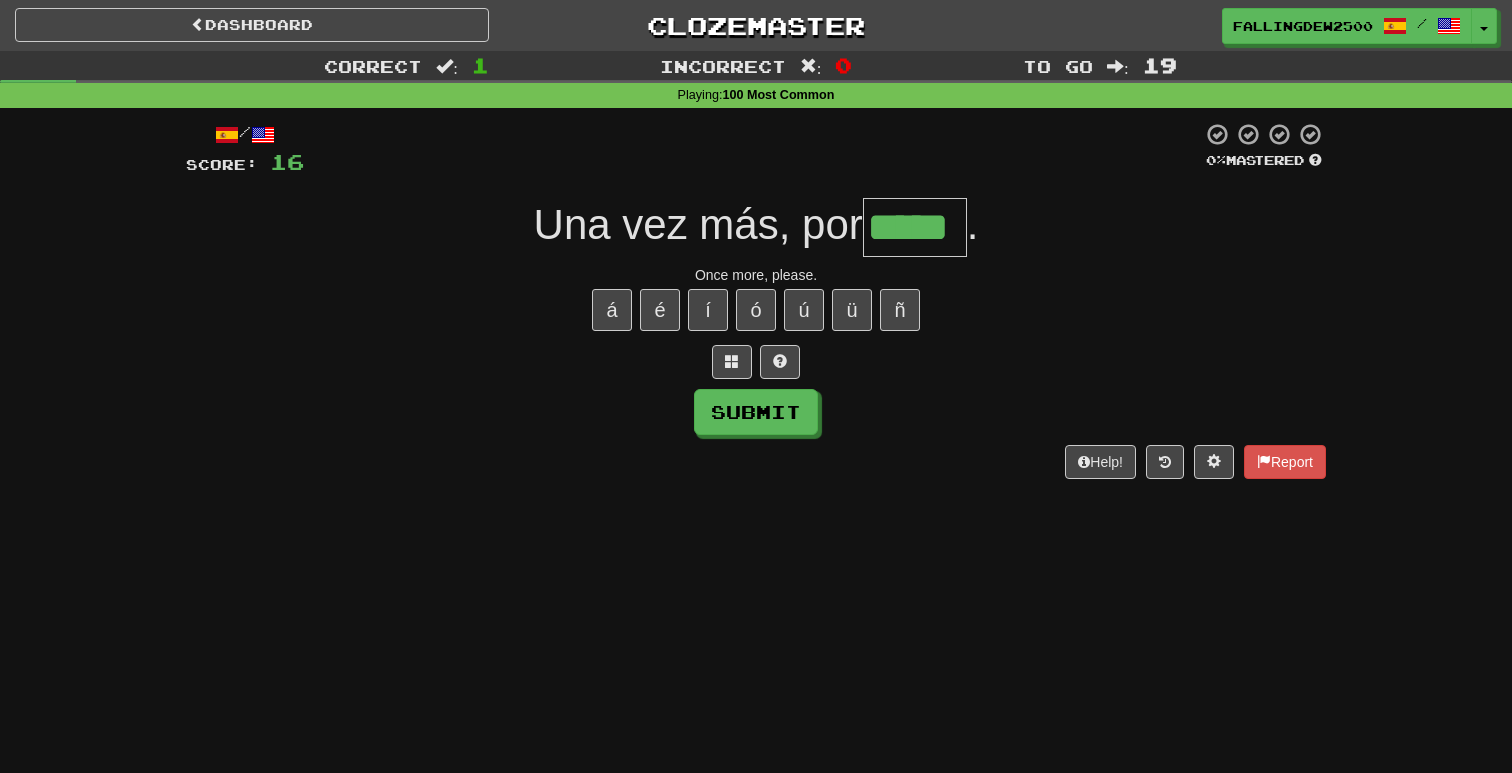 type on "*****" 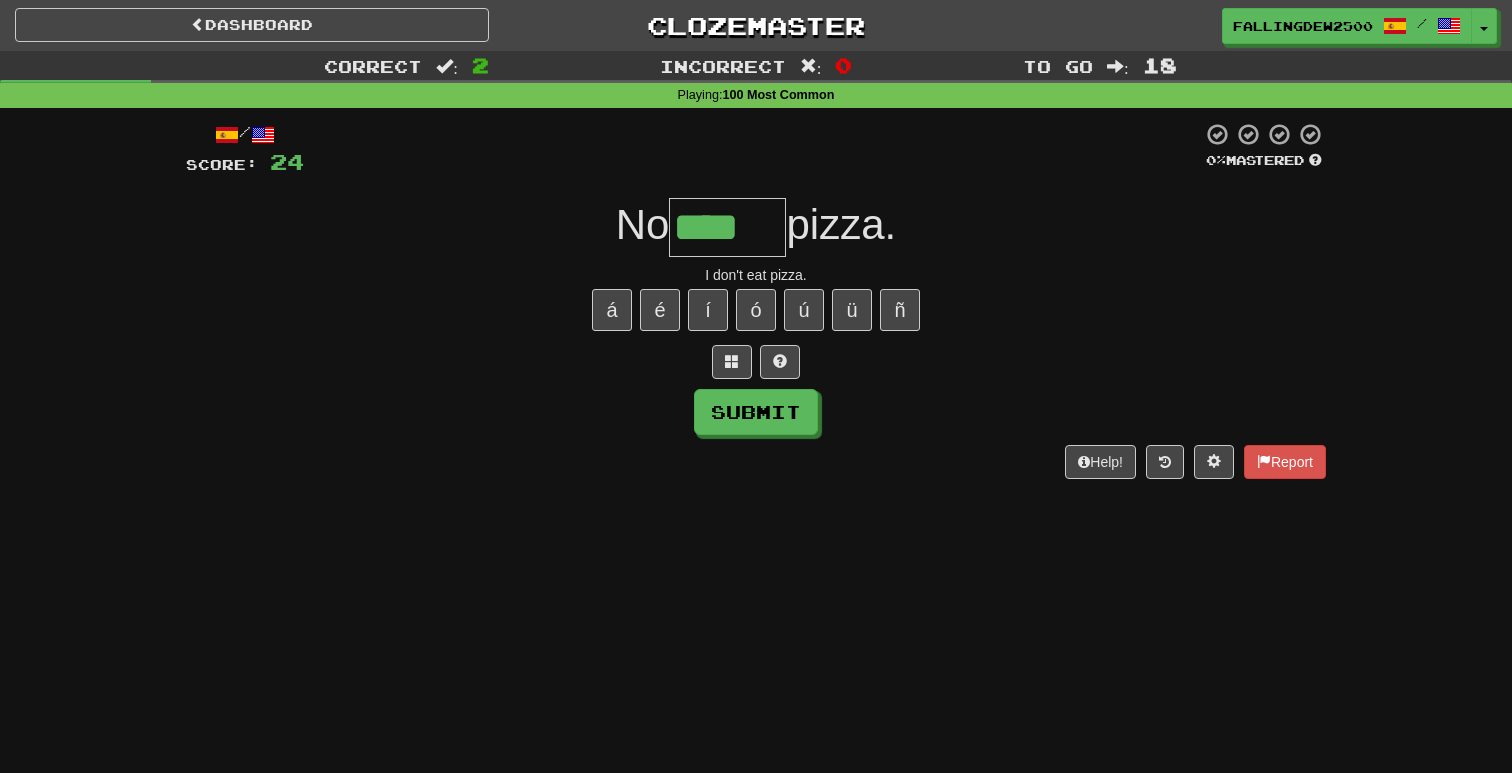 type on "****" 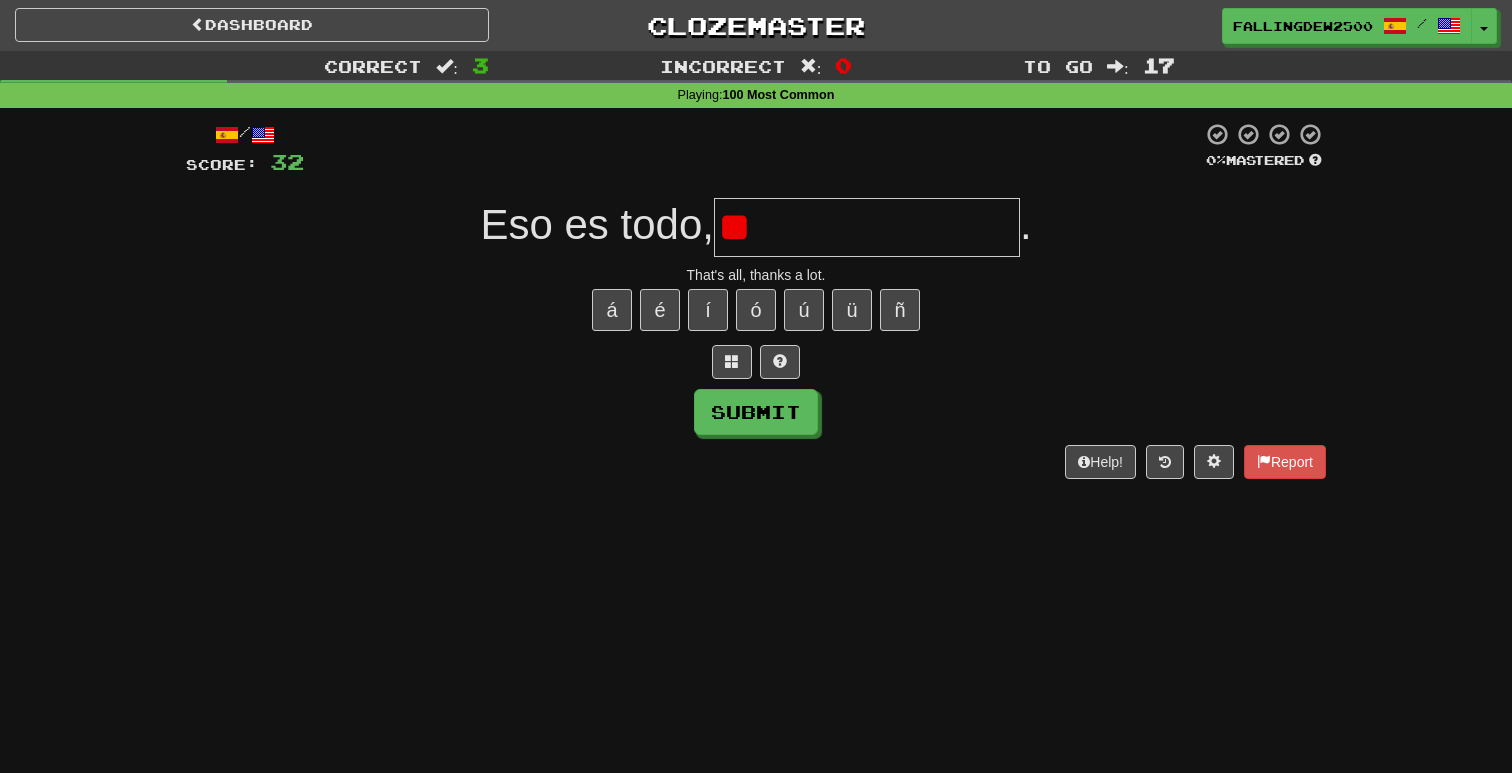 type on "*" 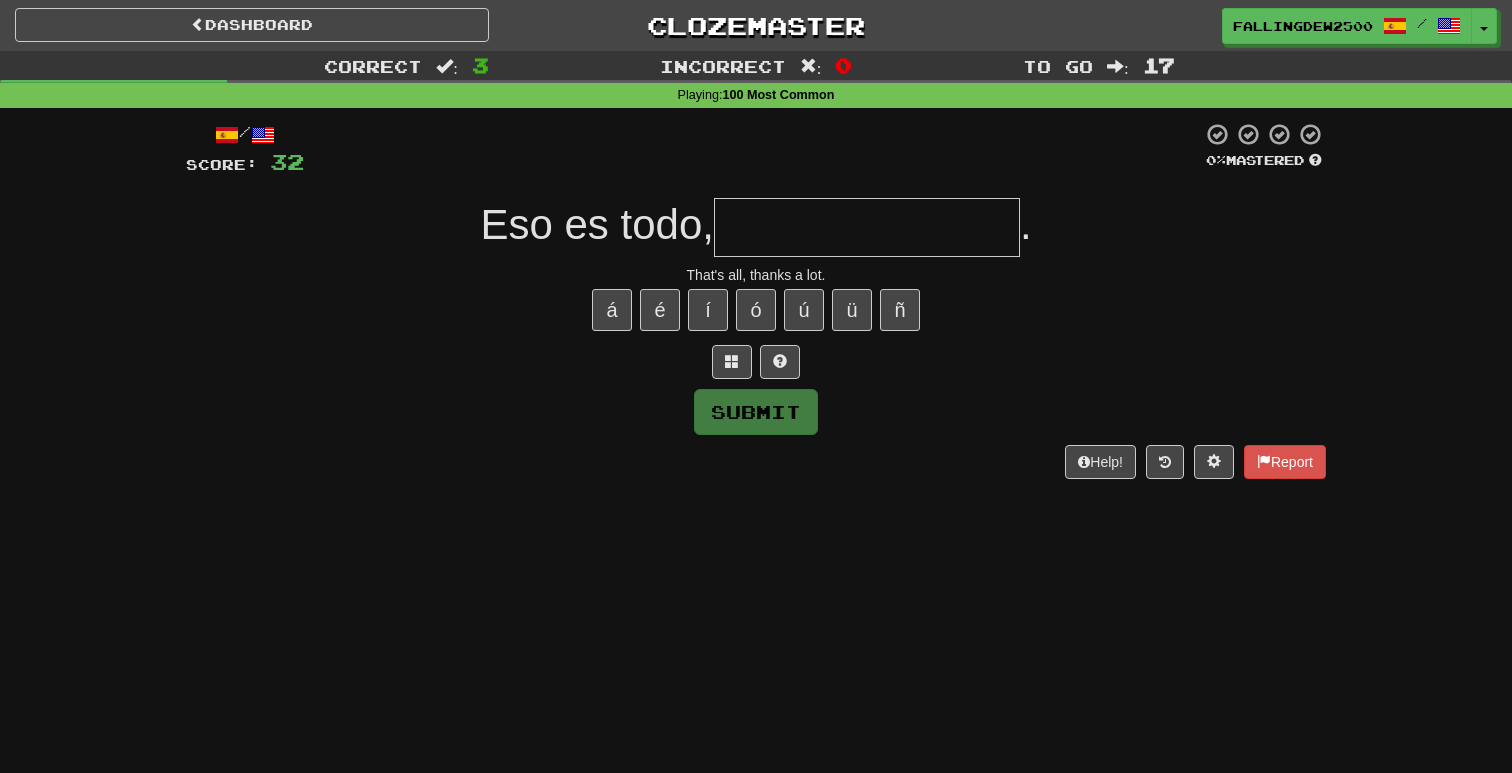 type on "*" 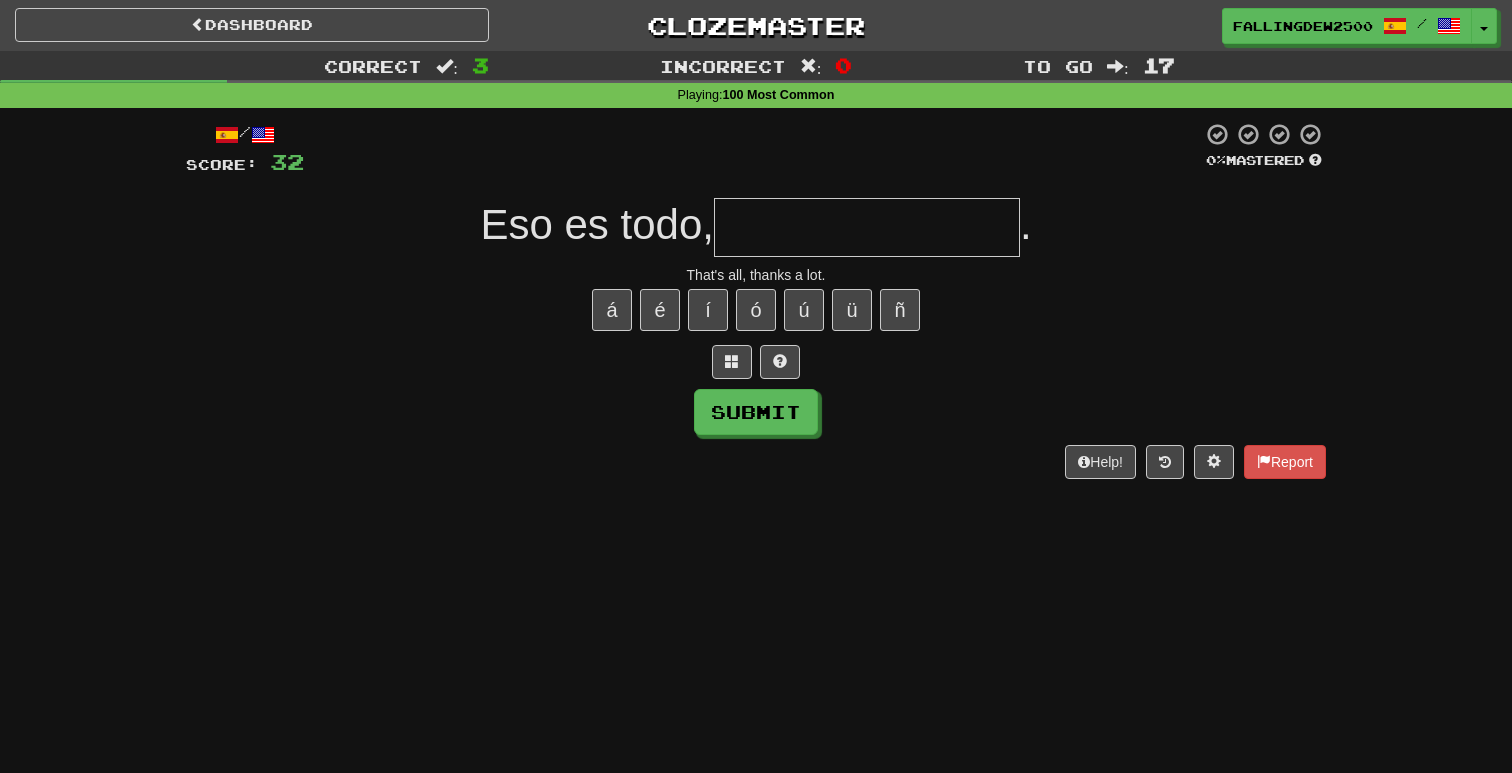 type on "*" 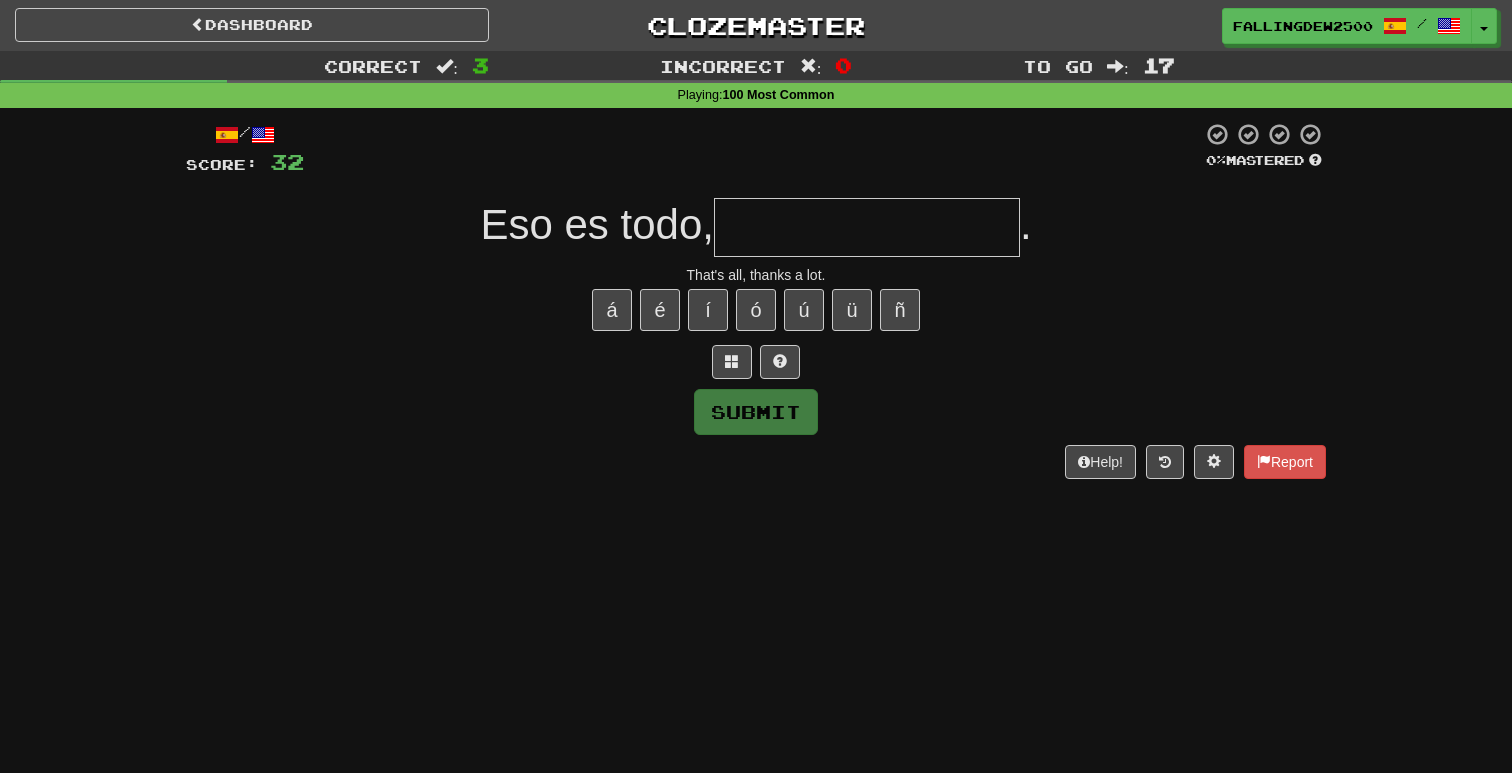 type on "*" 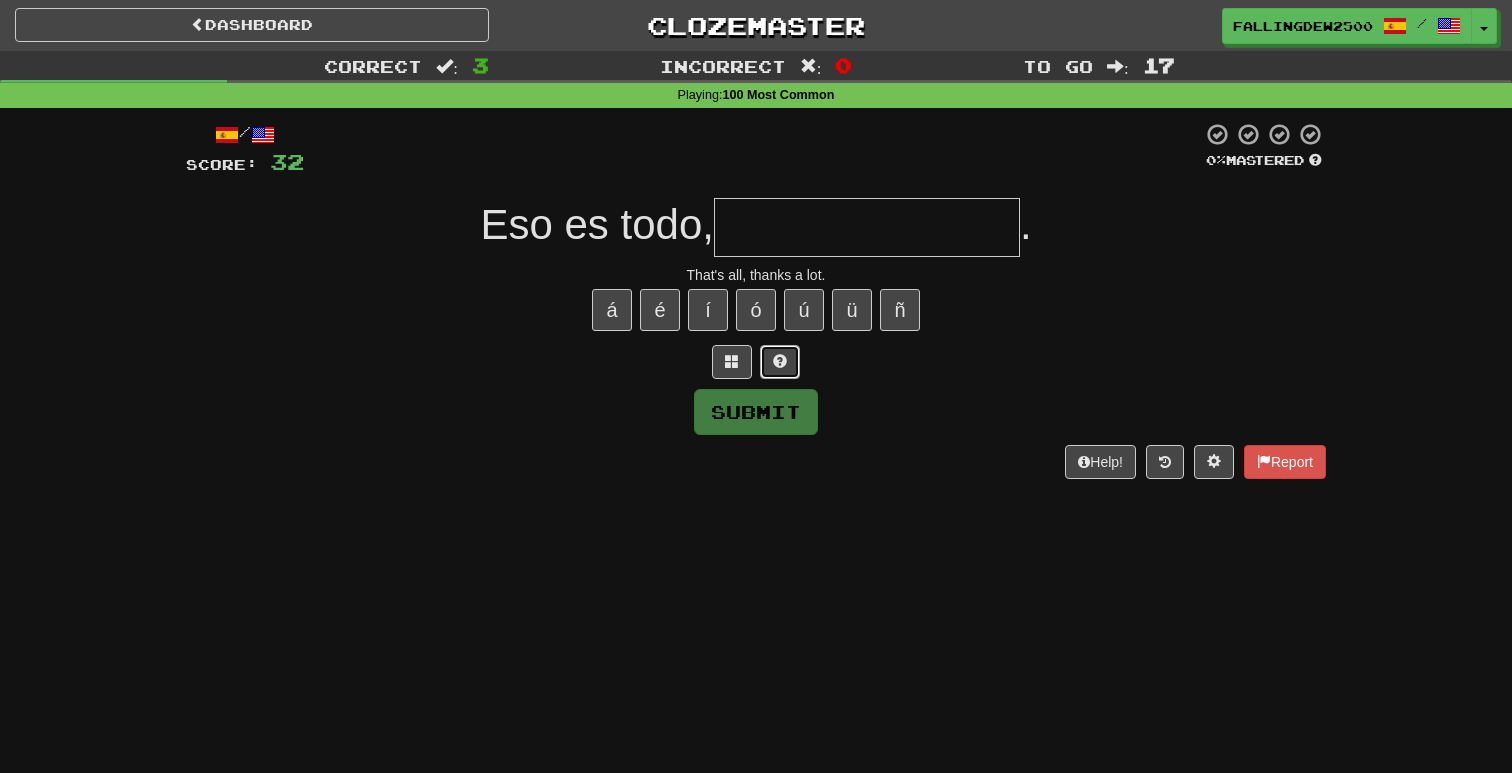 click at bounding box center (780, 362) 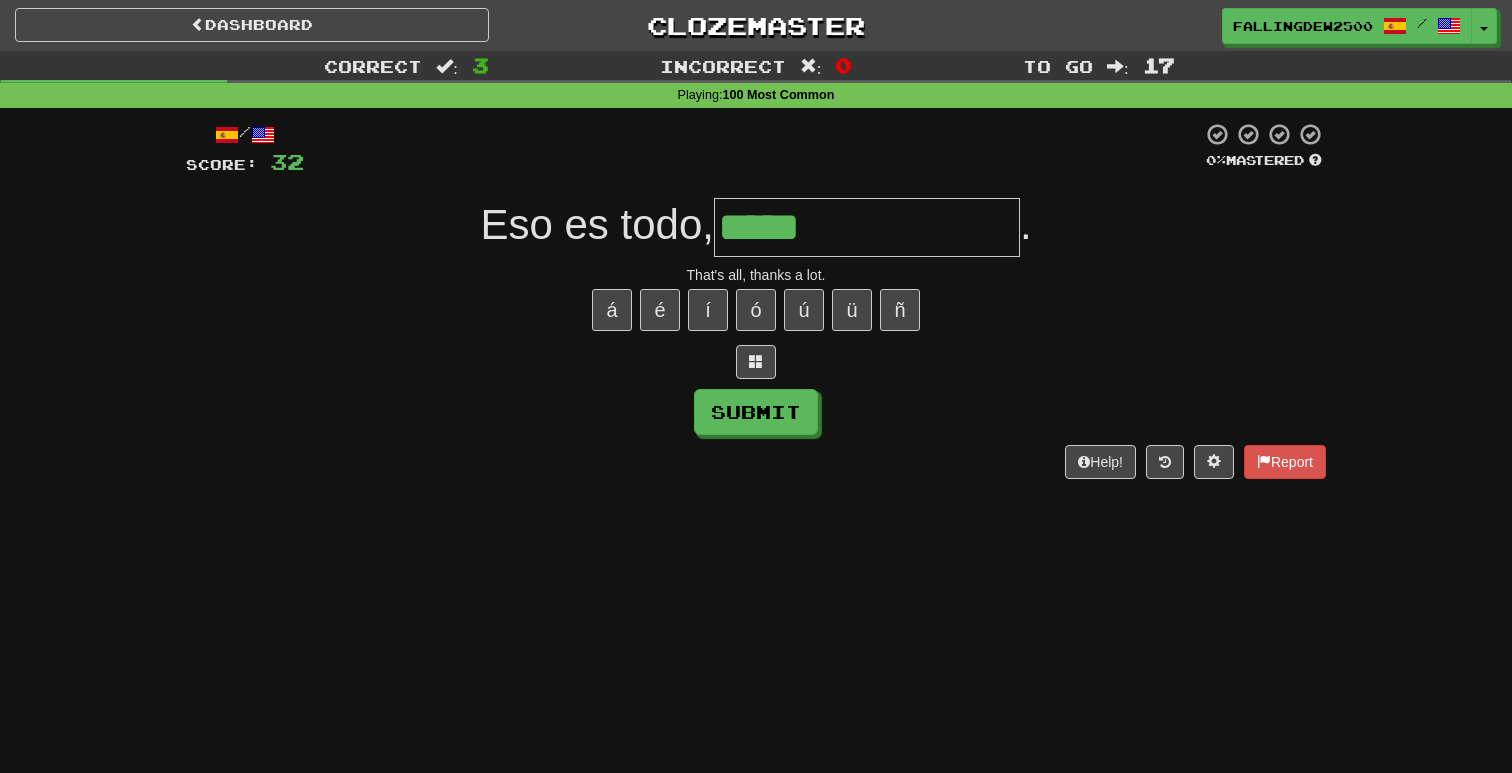 type on "**********" 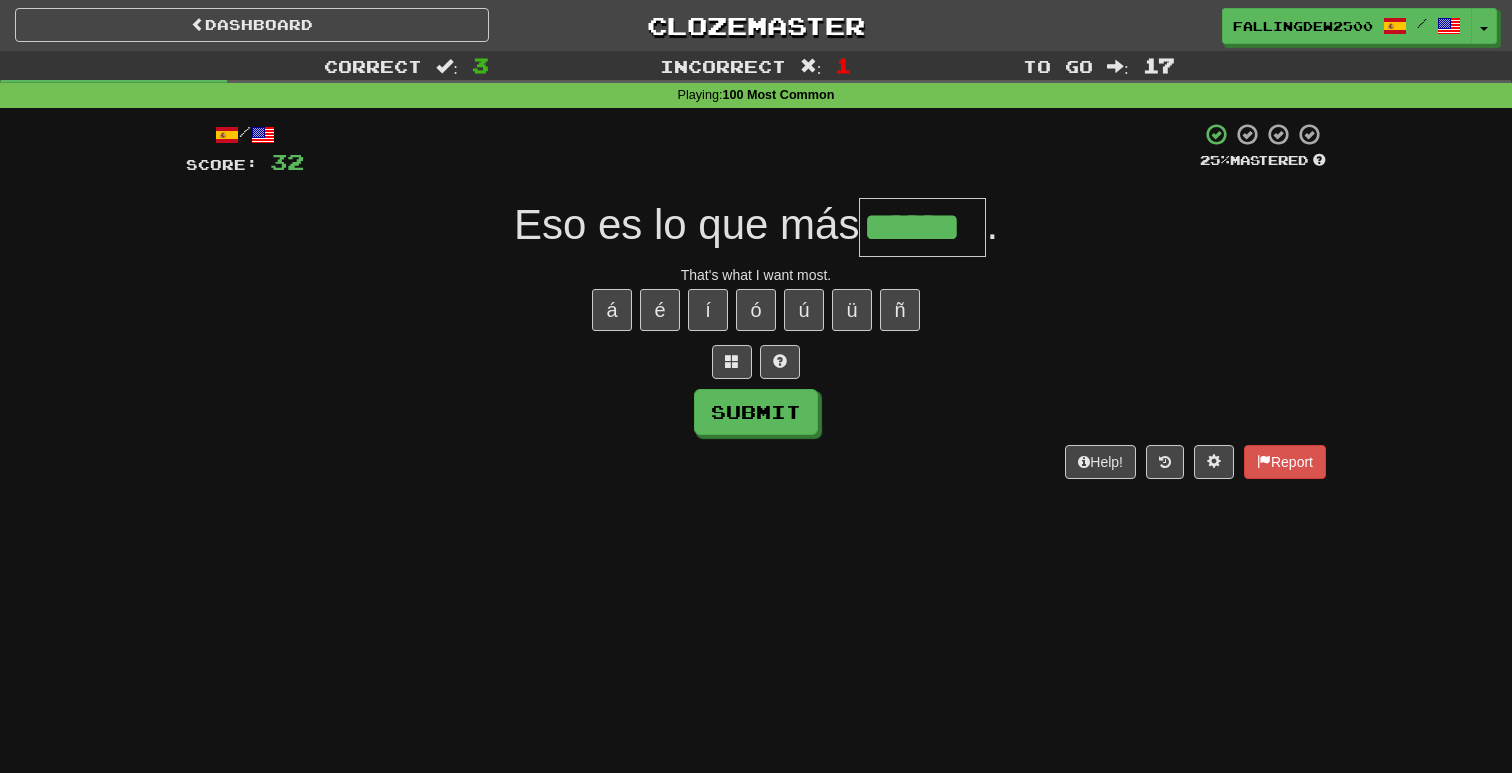 type on "******" 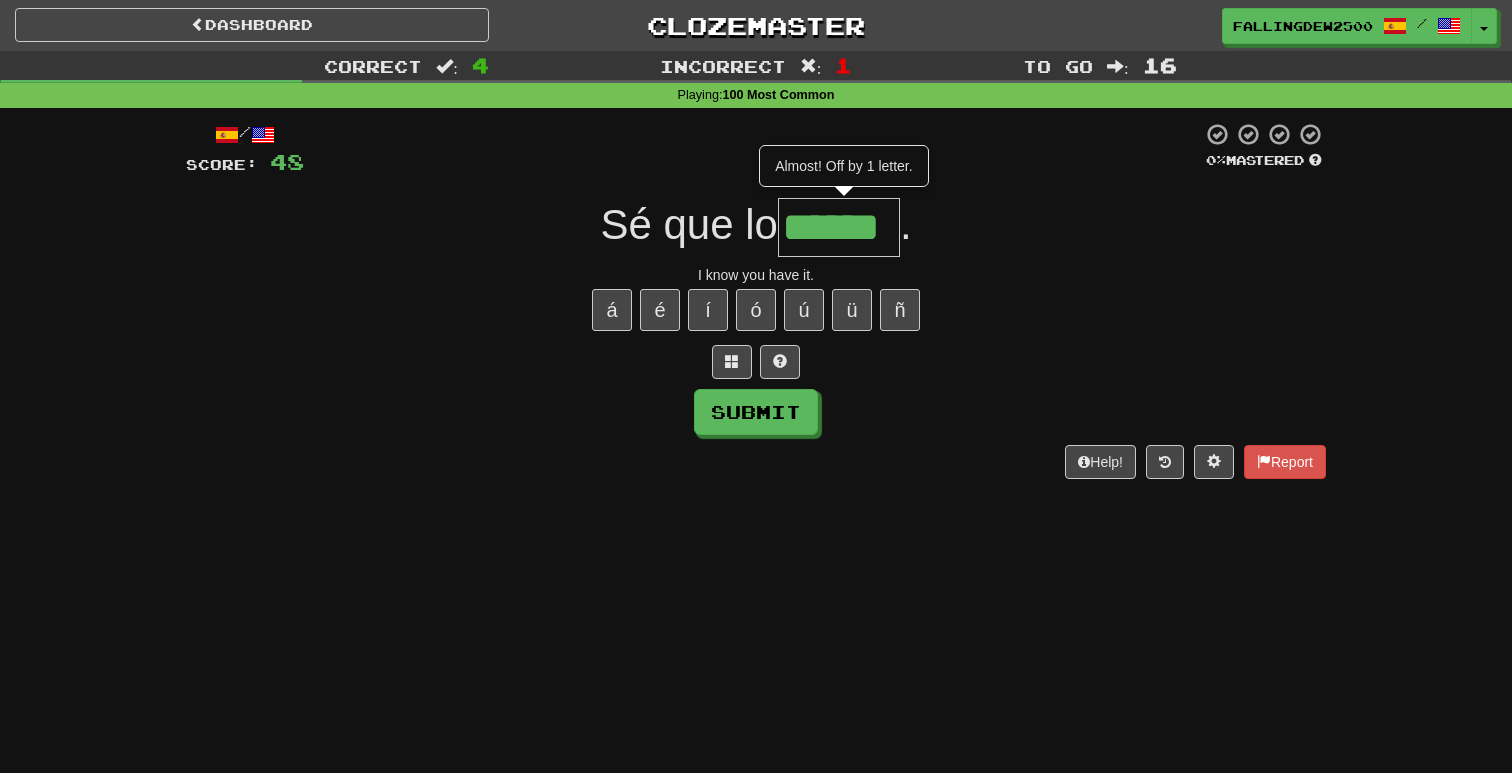 type on "******" 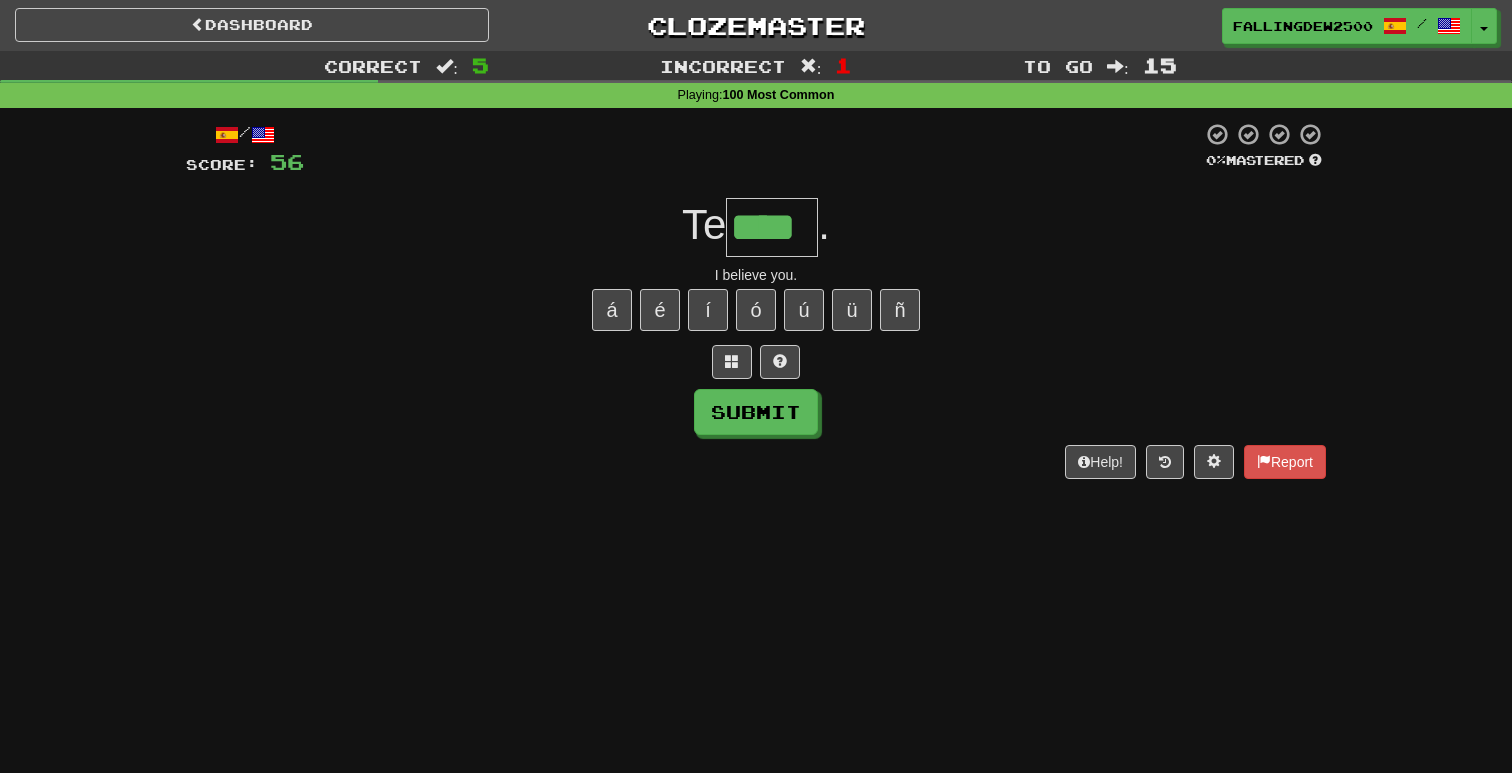 type on "****" 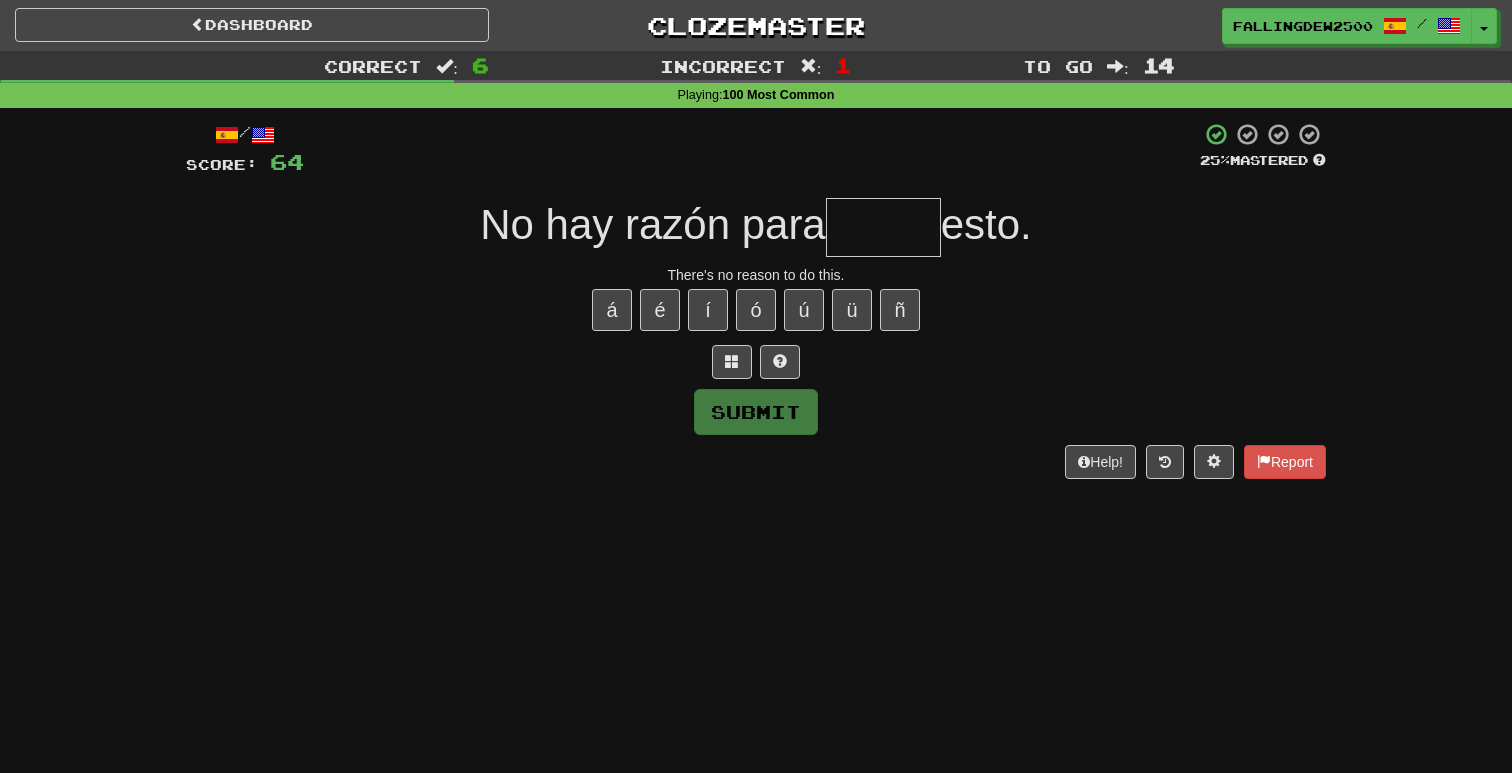 type on "*" 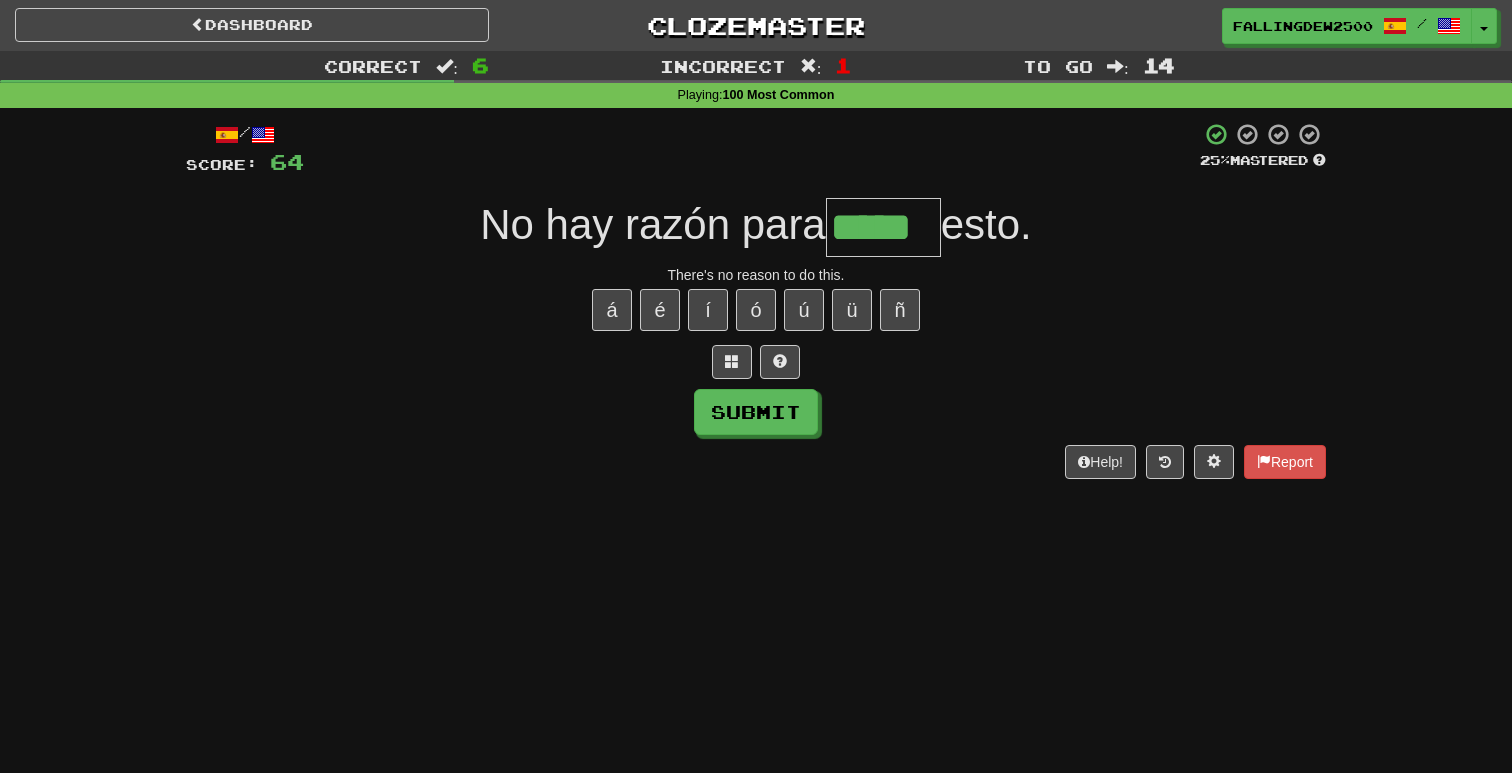type on "*****" 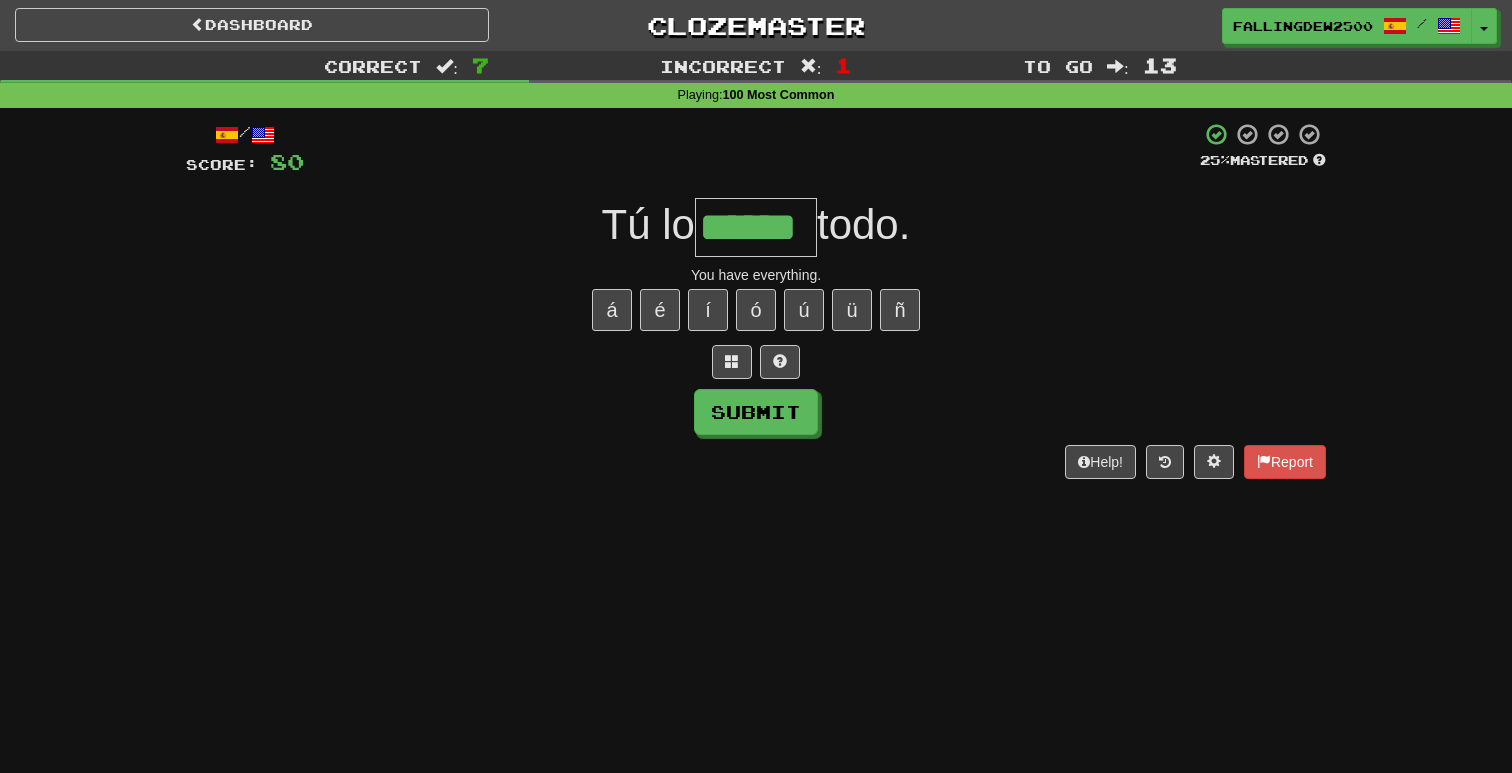 type on "******" 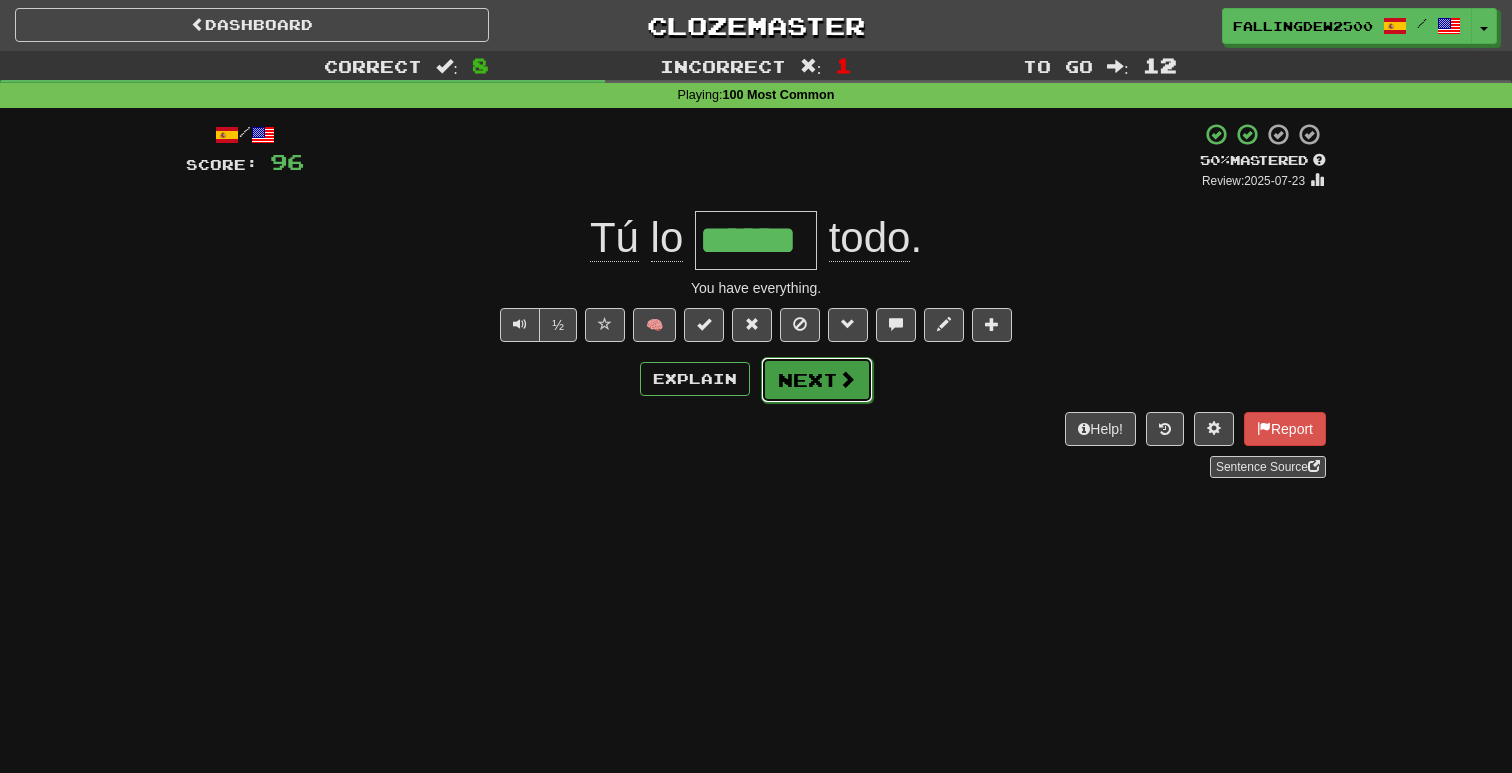 click on "Next" at bounding box center (817, 380) 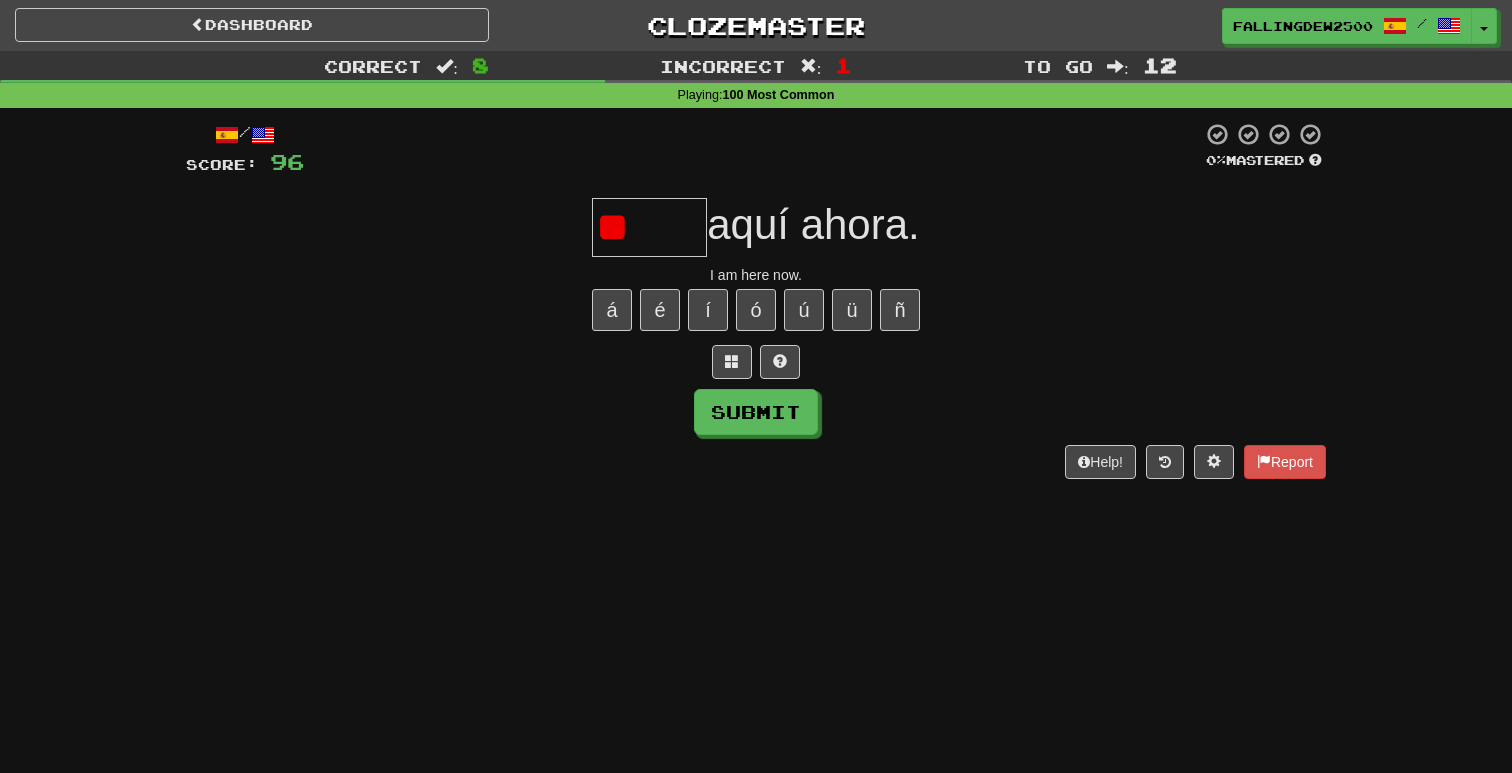 type on "*" 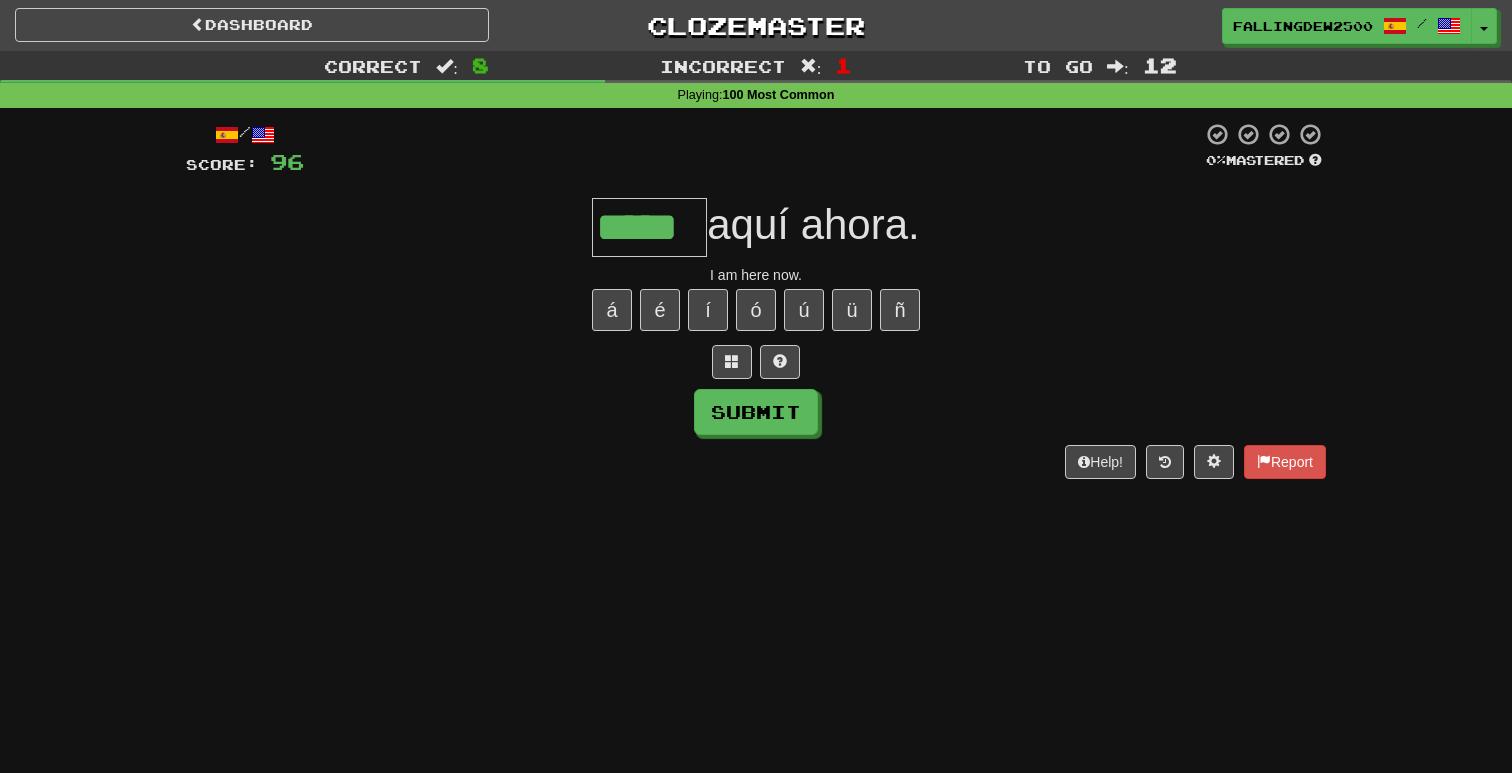 type on "*****" 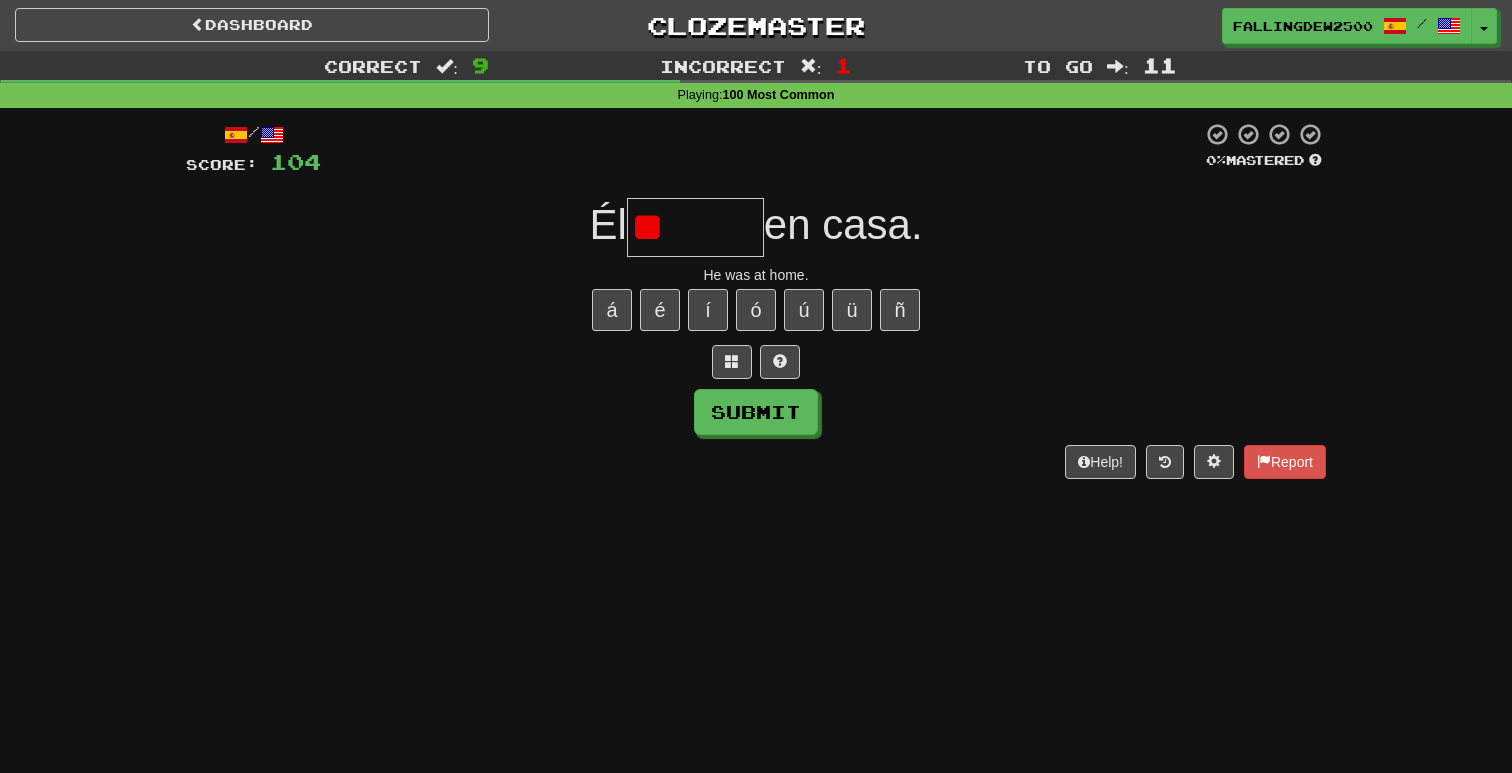 type on "*" 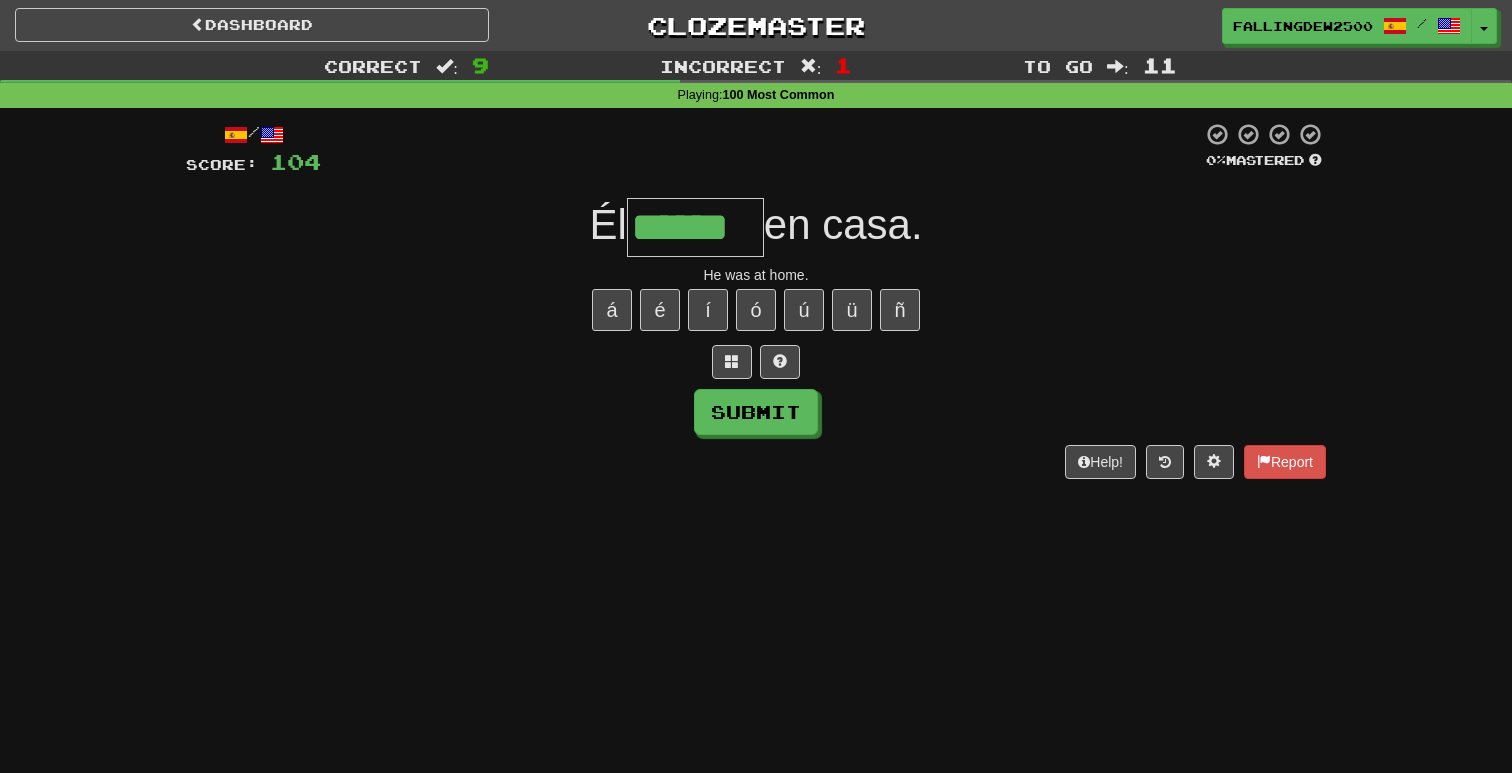 type on "******" 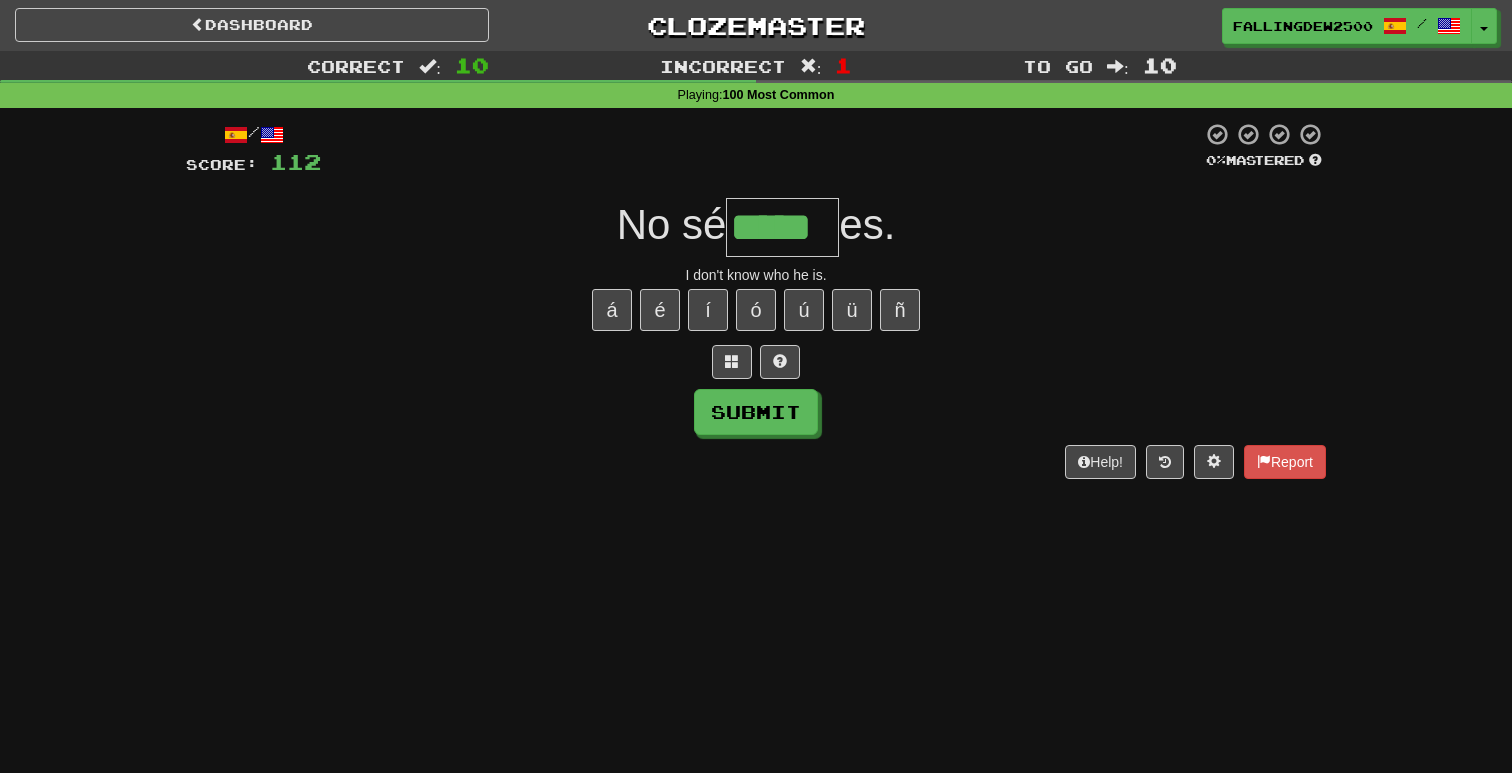 type on "*****" 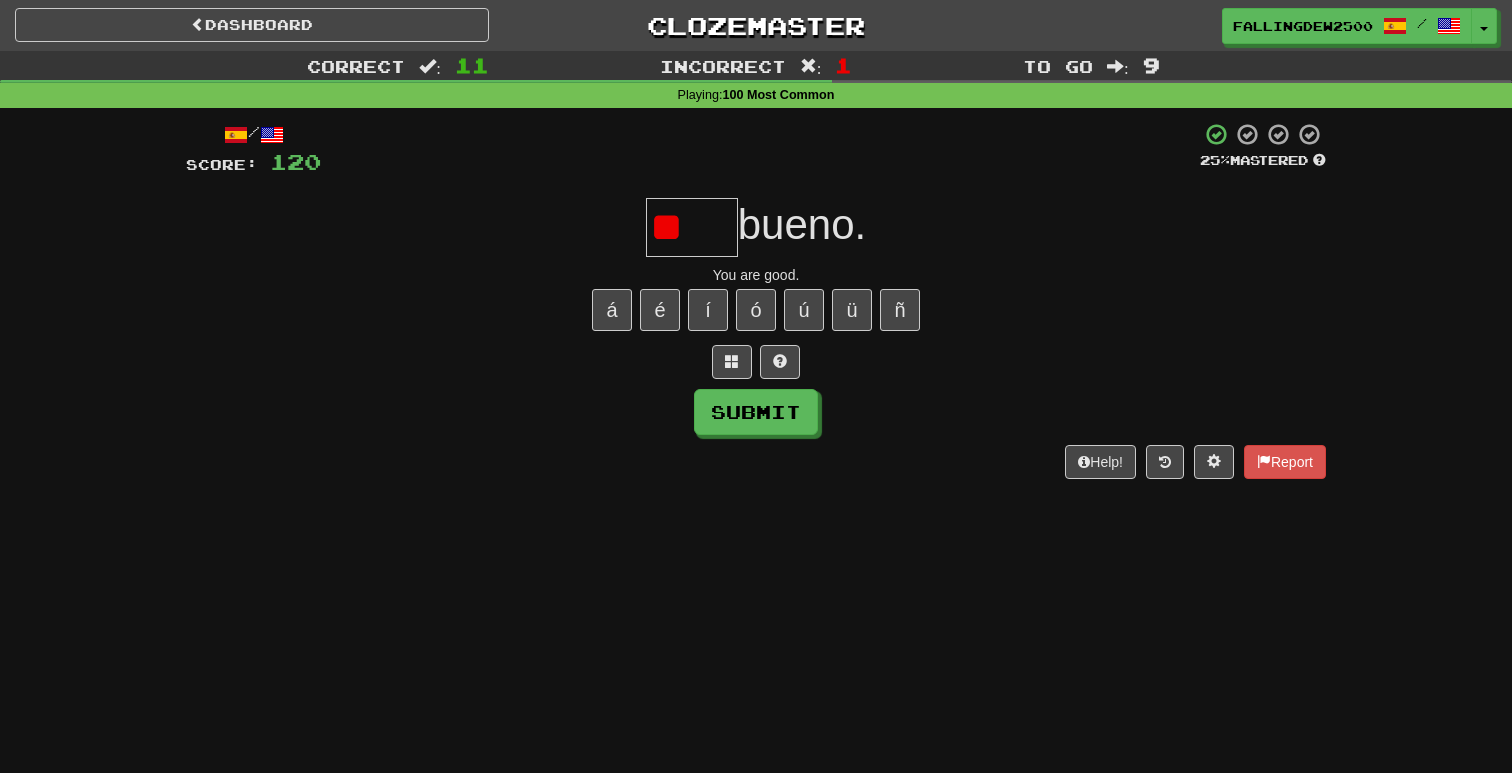 type on "*" 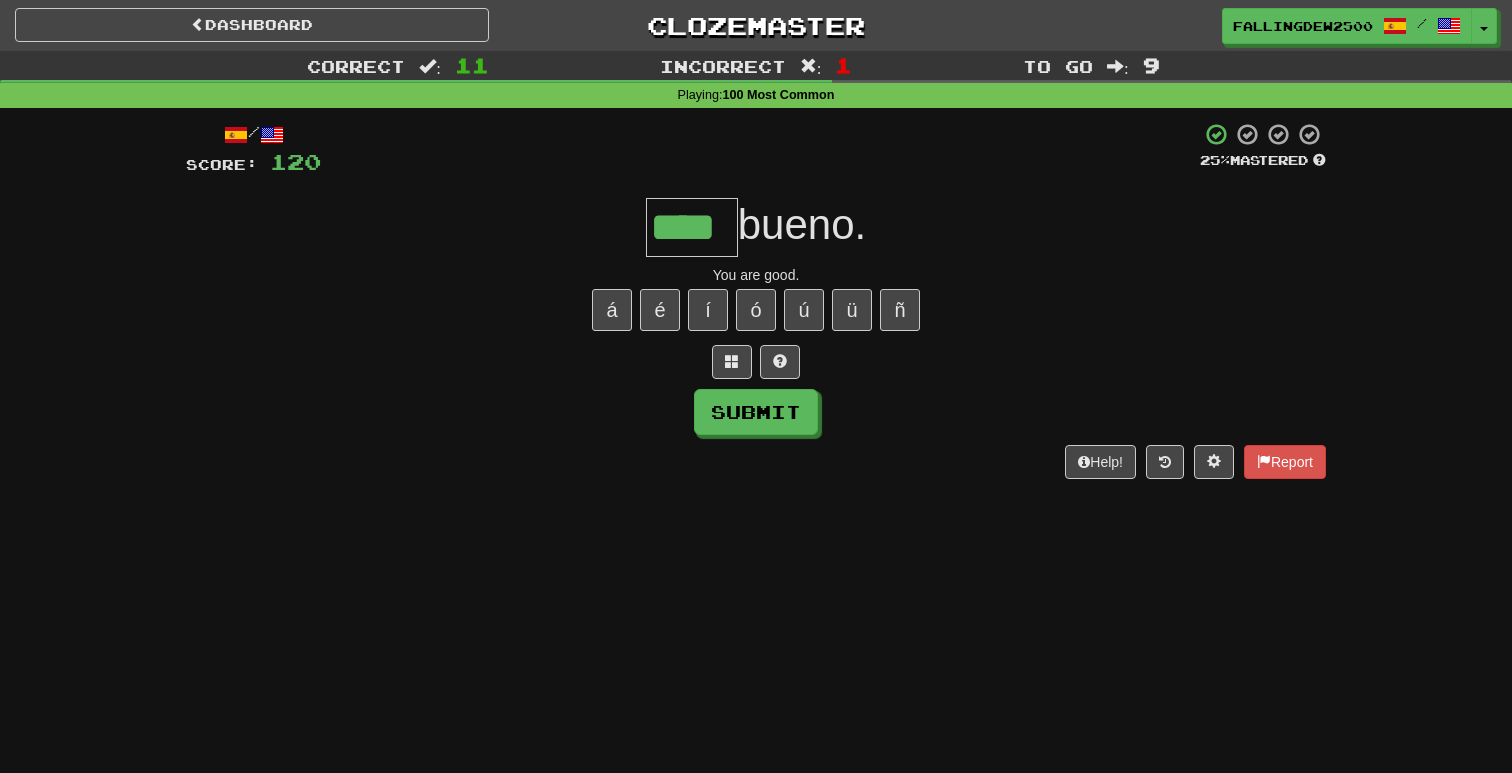 type on "****" 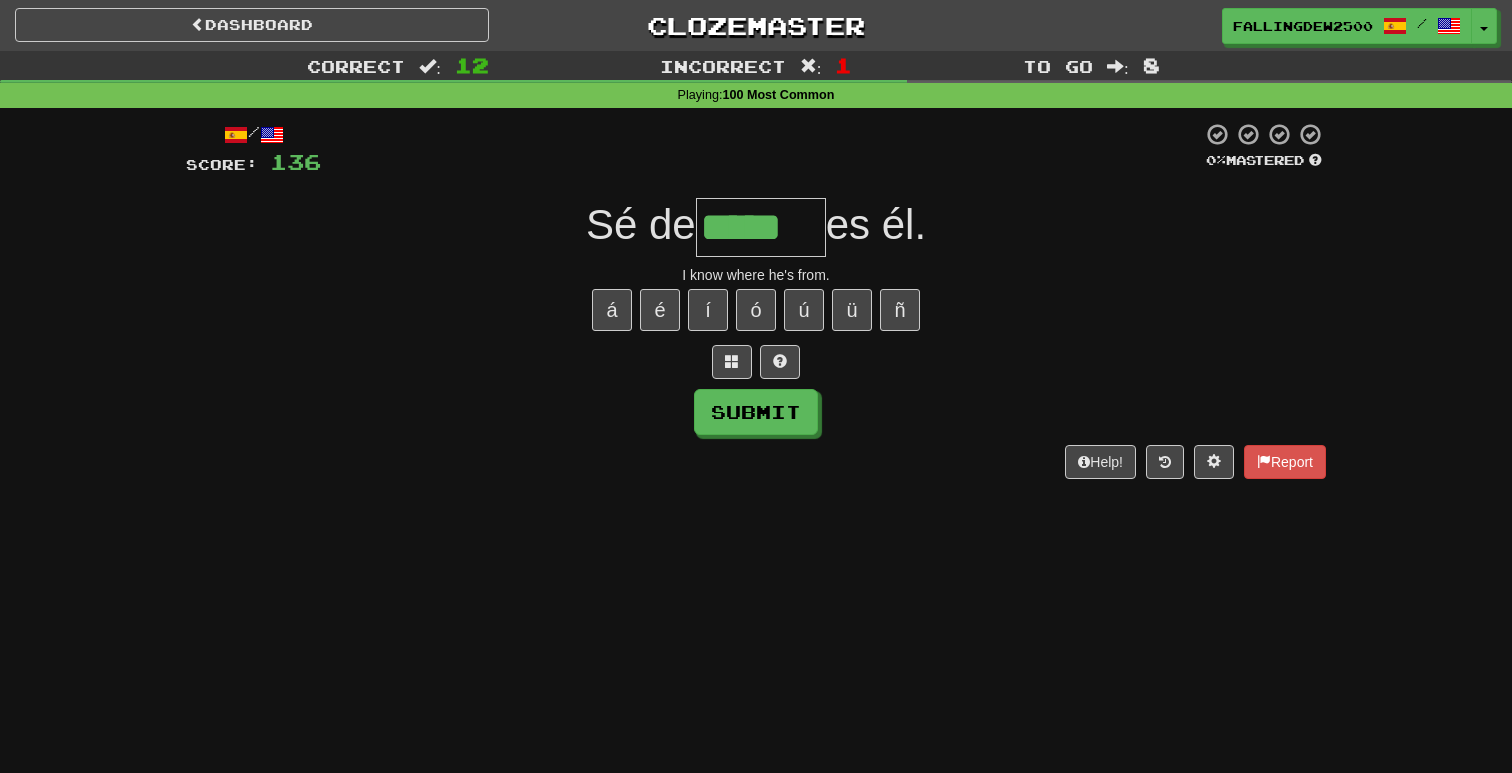 type on "*****" 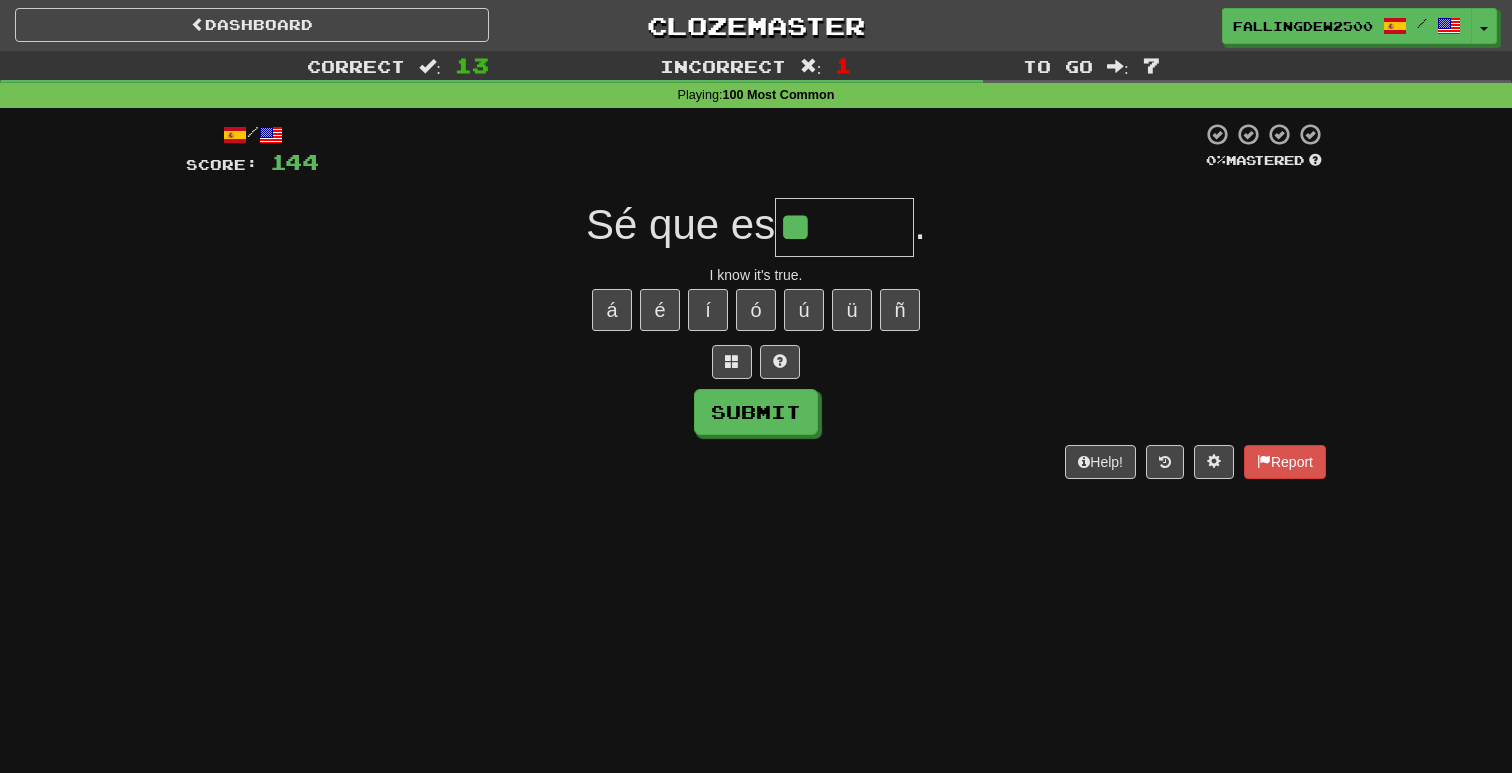 type on "*" 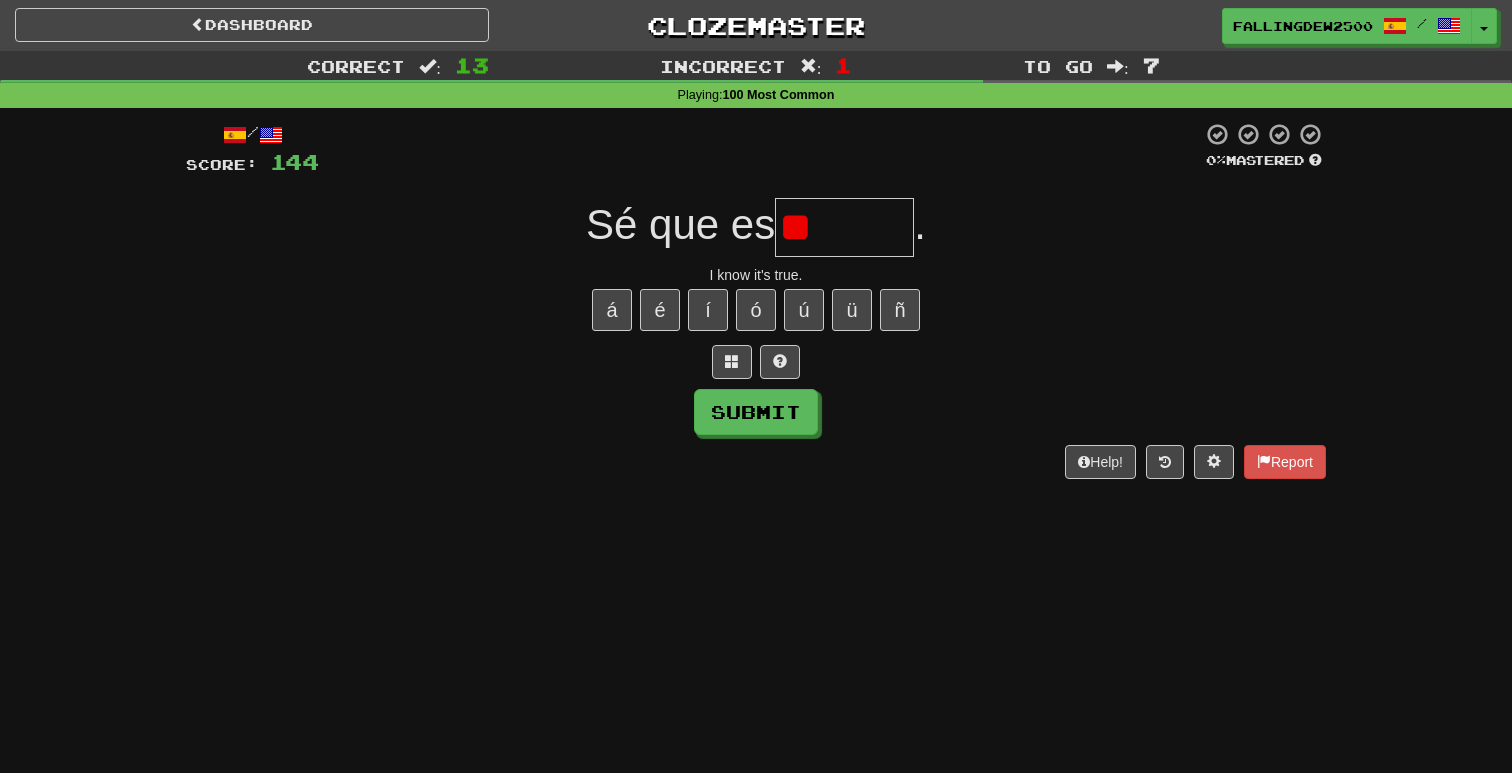 type on "*" 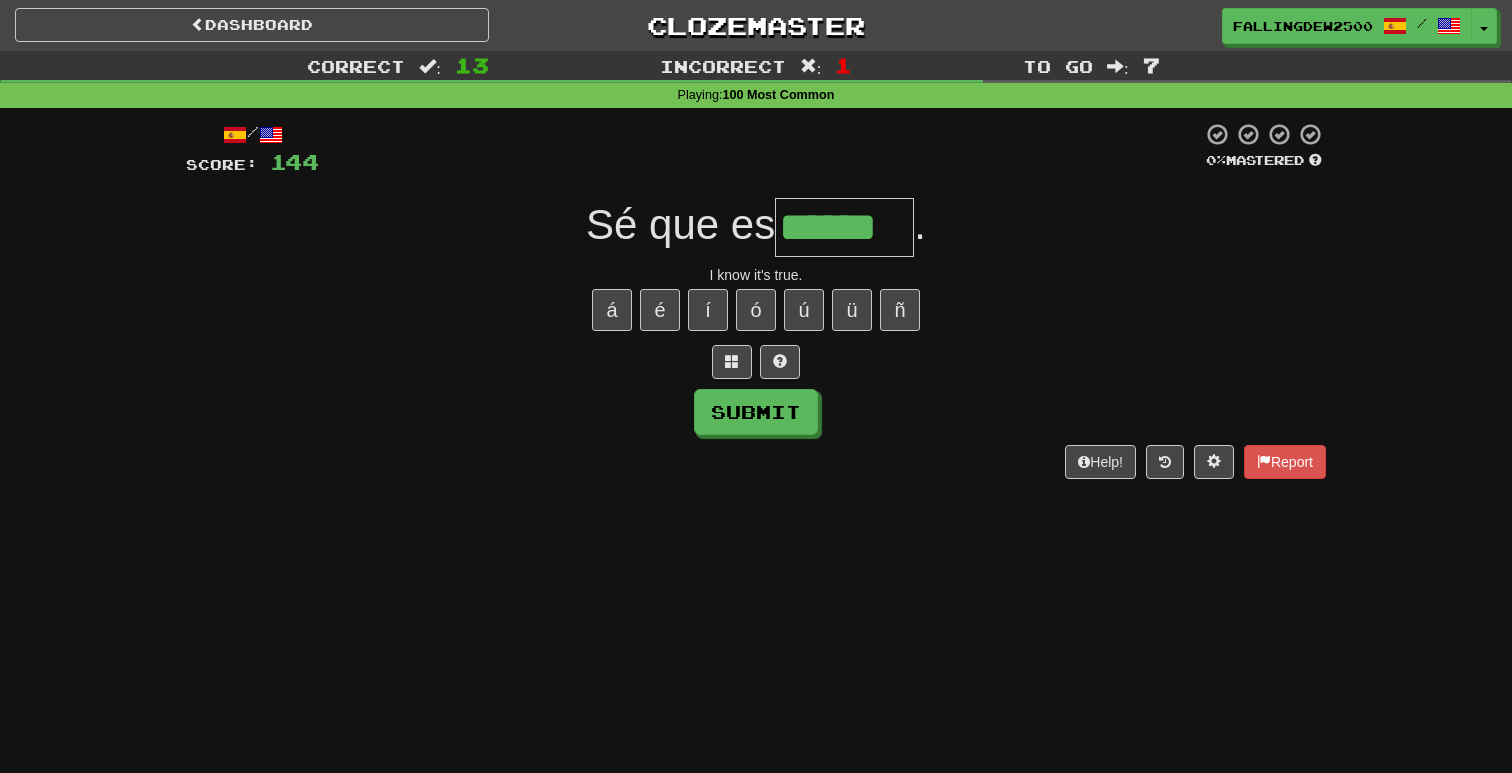 type on "******" 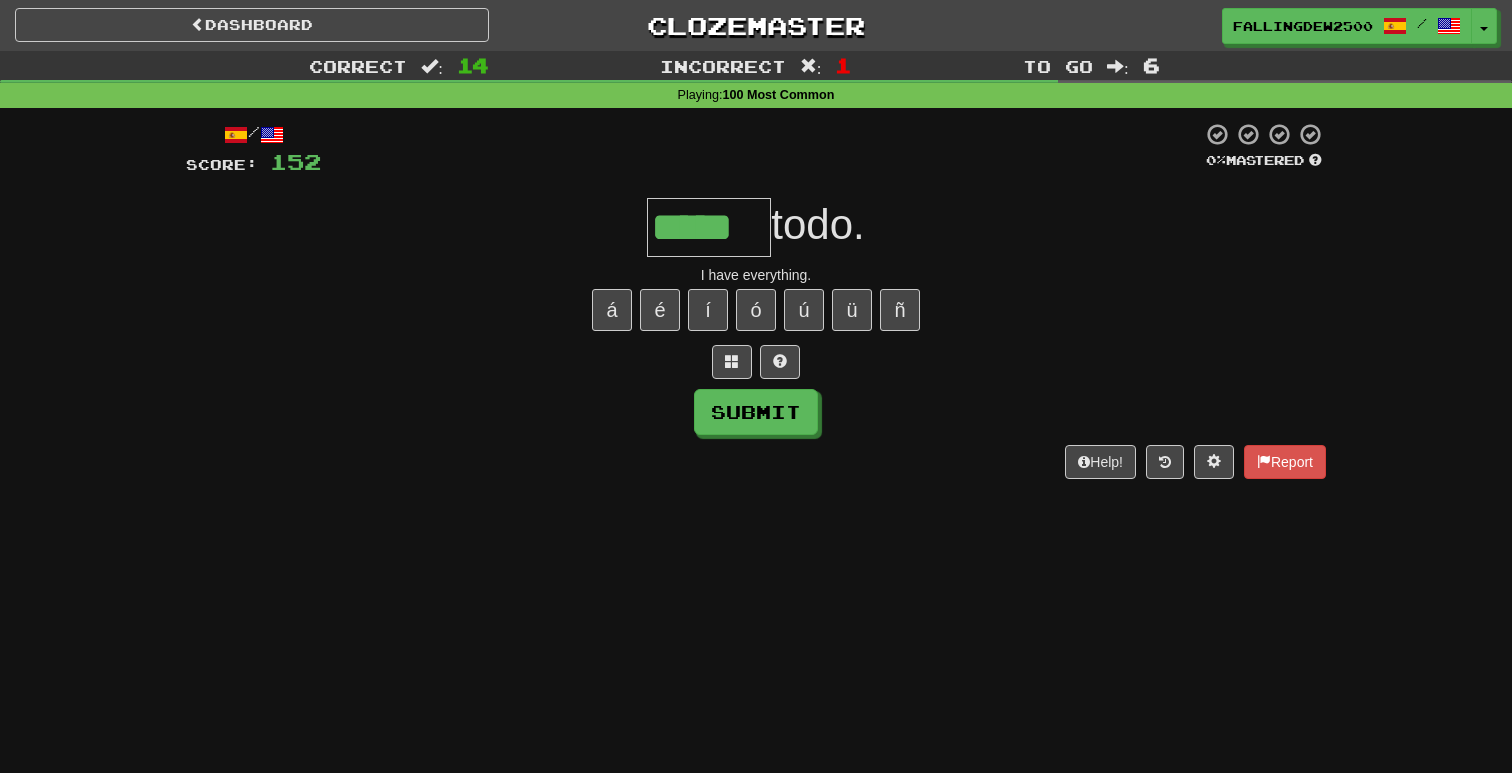 type on "*****" 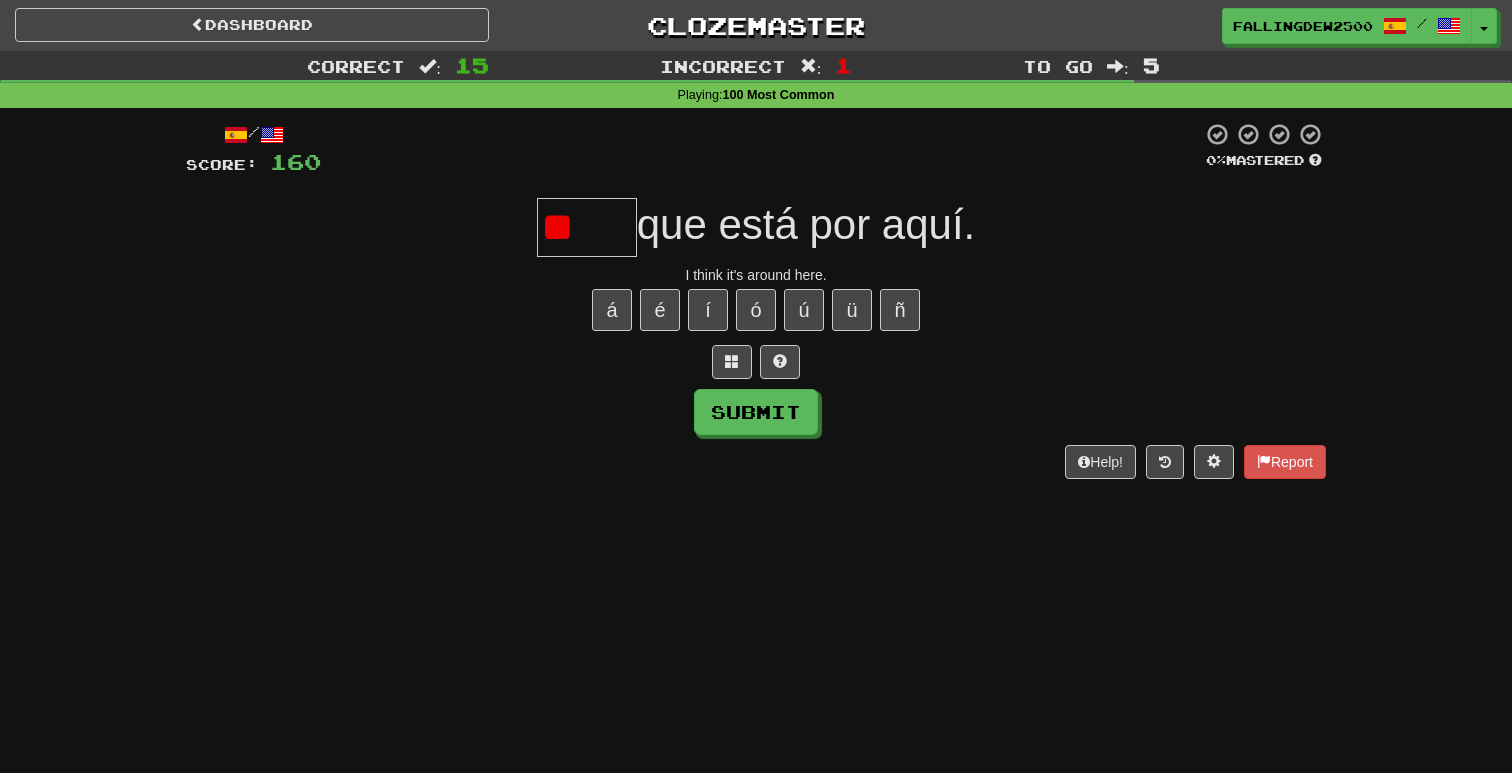 type on "*" 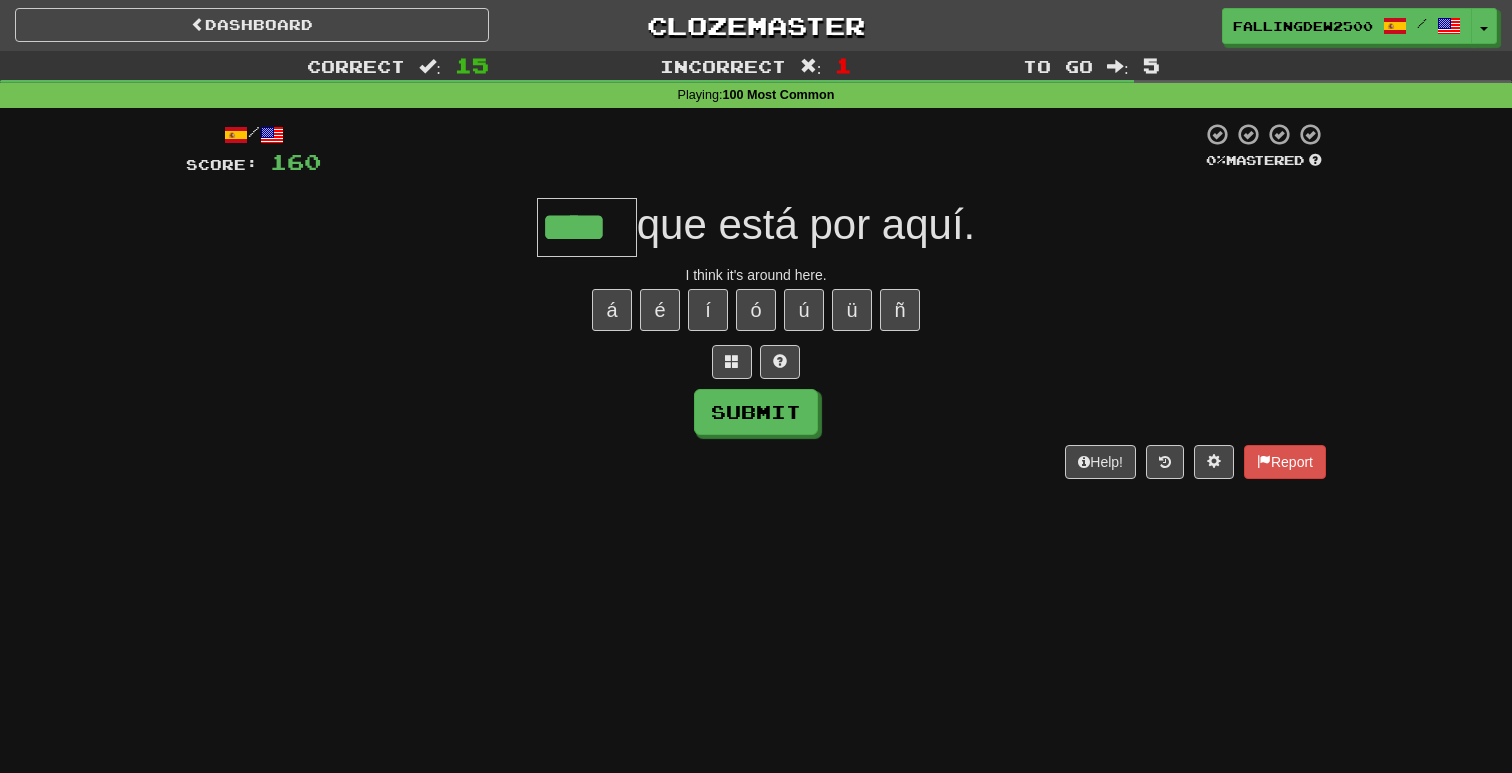 type on "****" 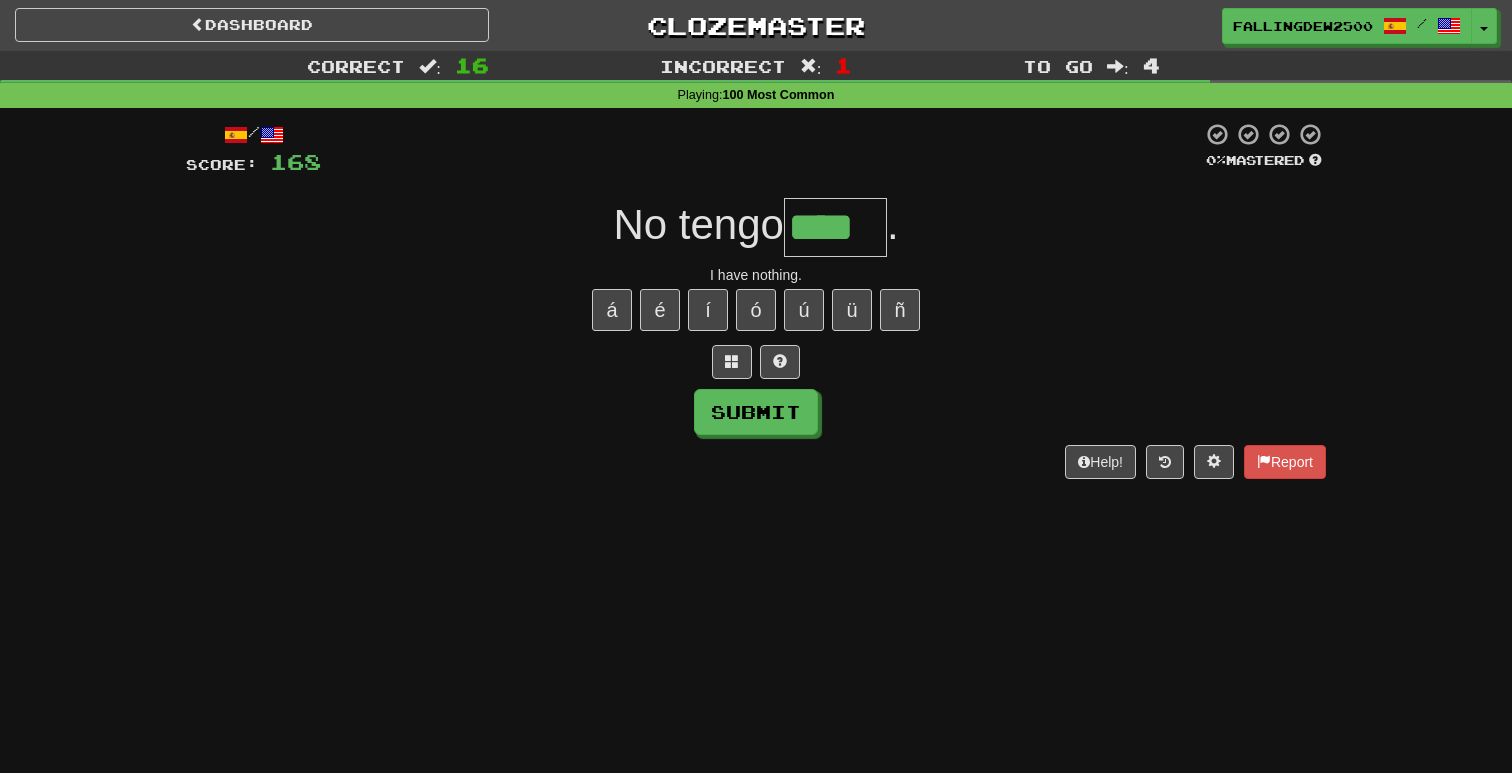 type on "****" 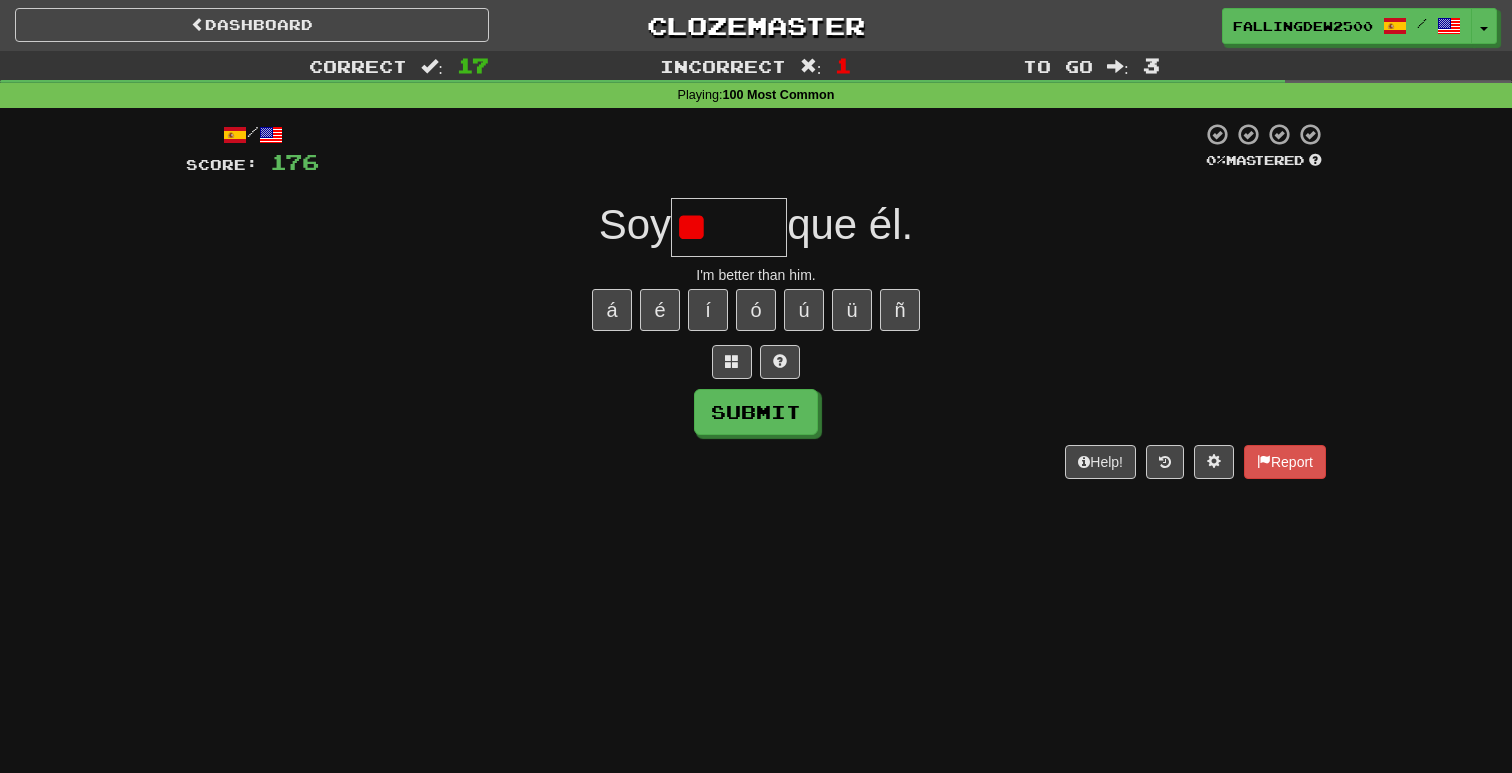 type on "*" 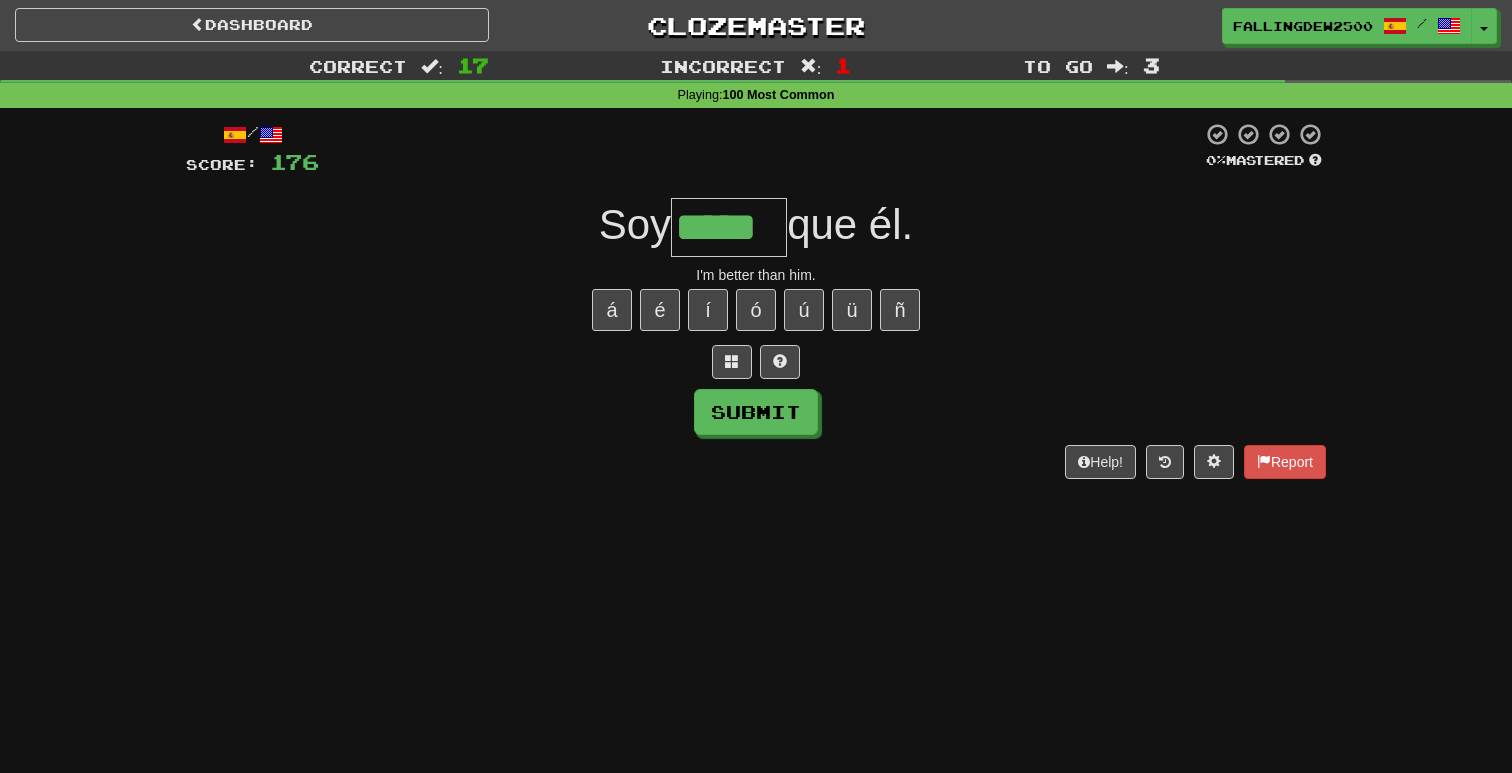 type on "*****" 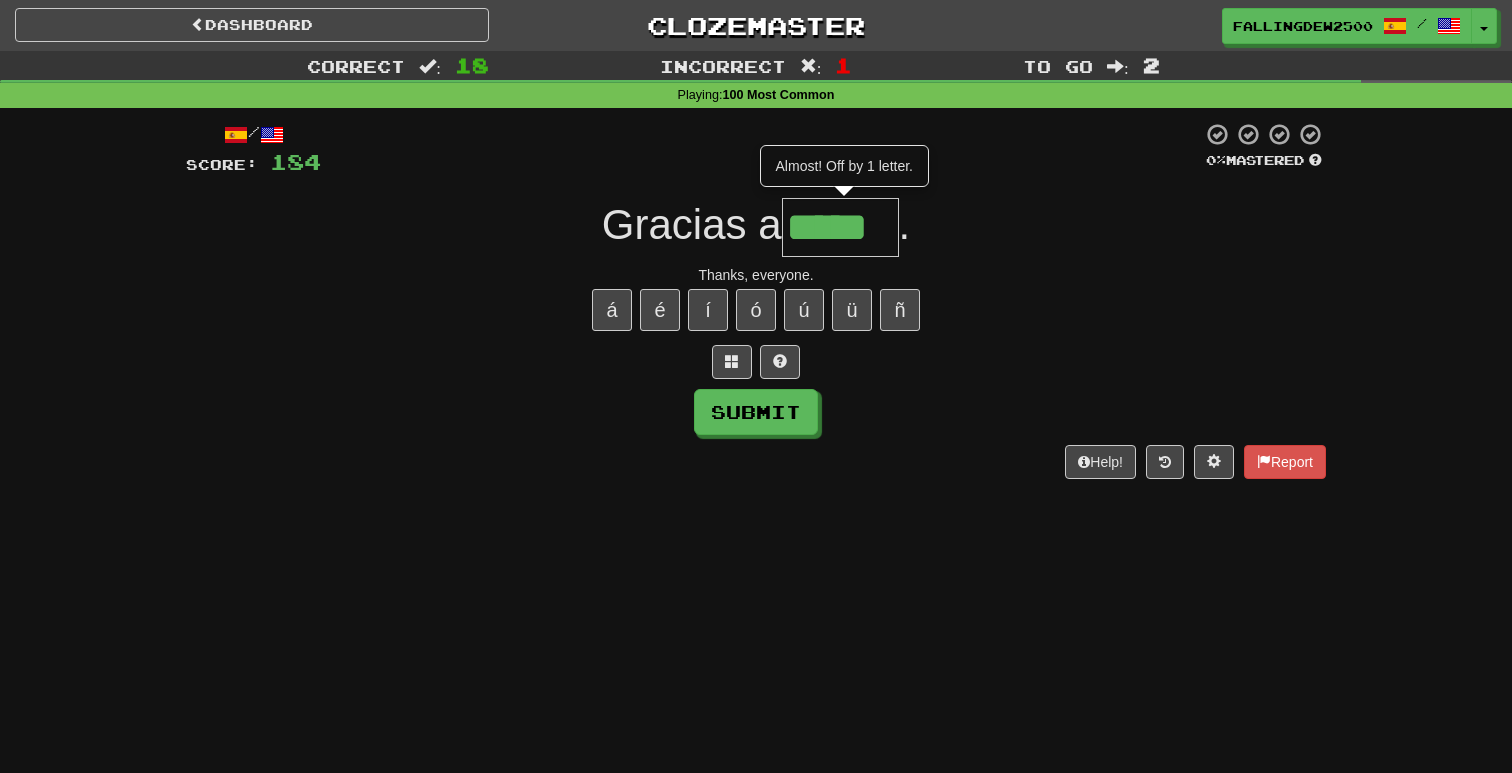 type on "*****" 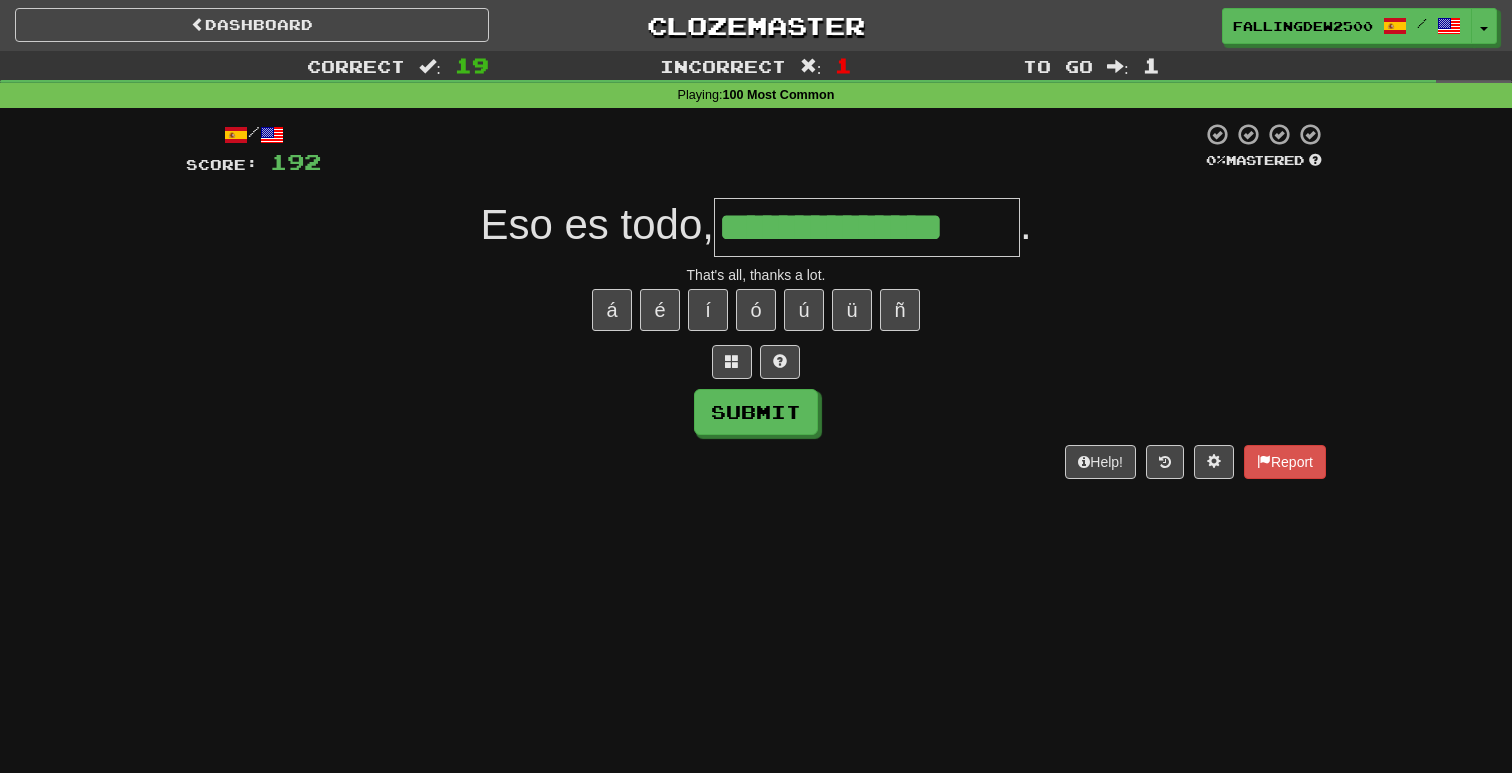type on "**********" 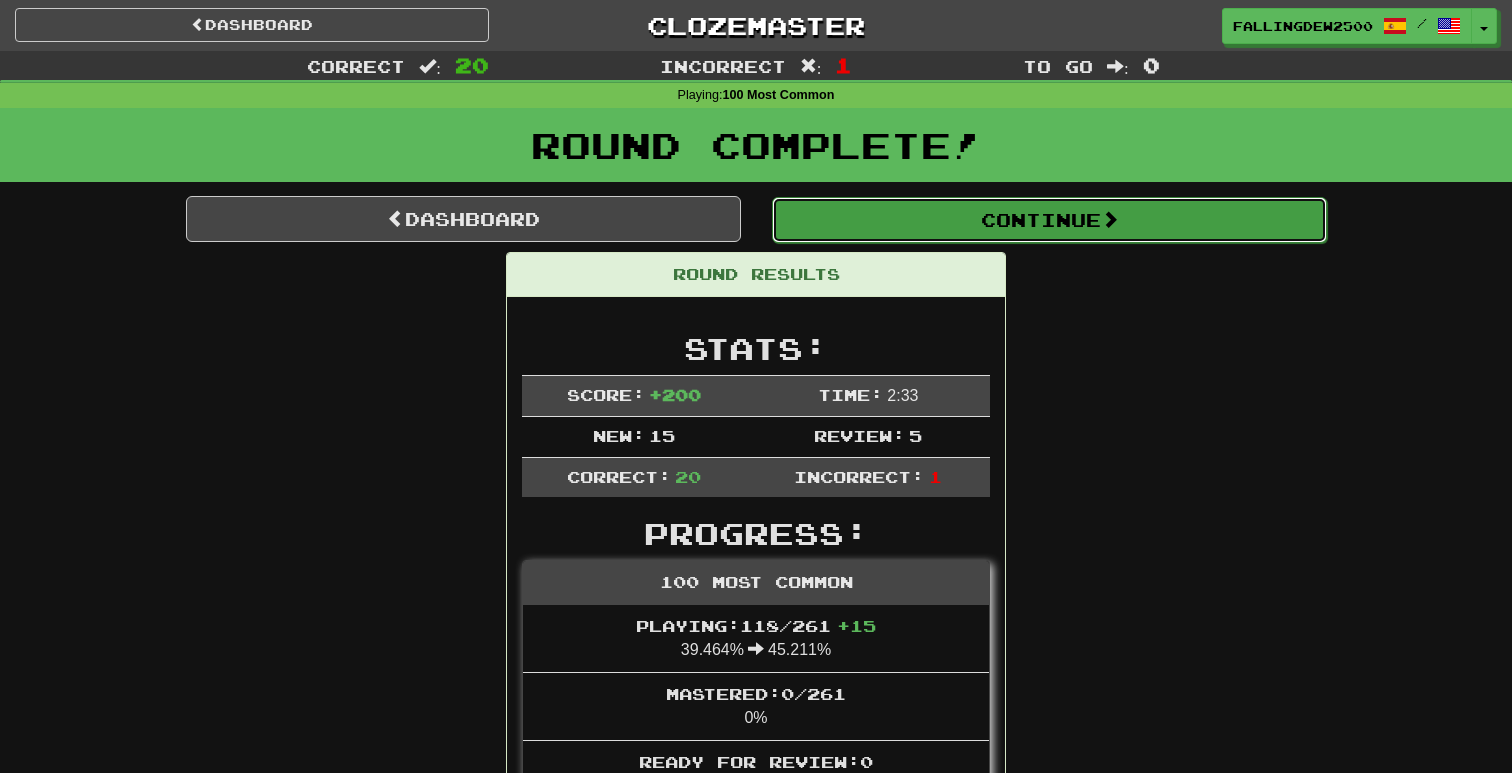 click on "Continue" at bounding box center (1049, 220) 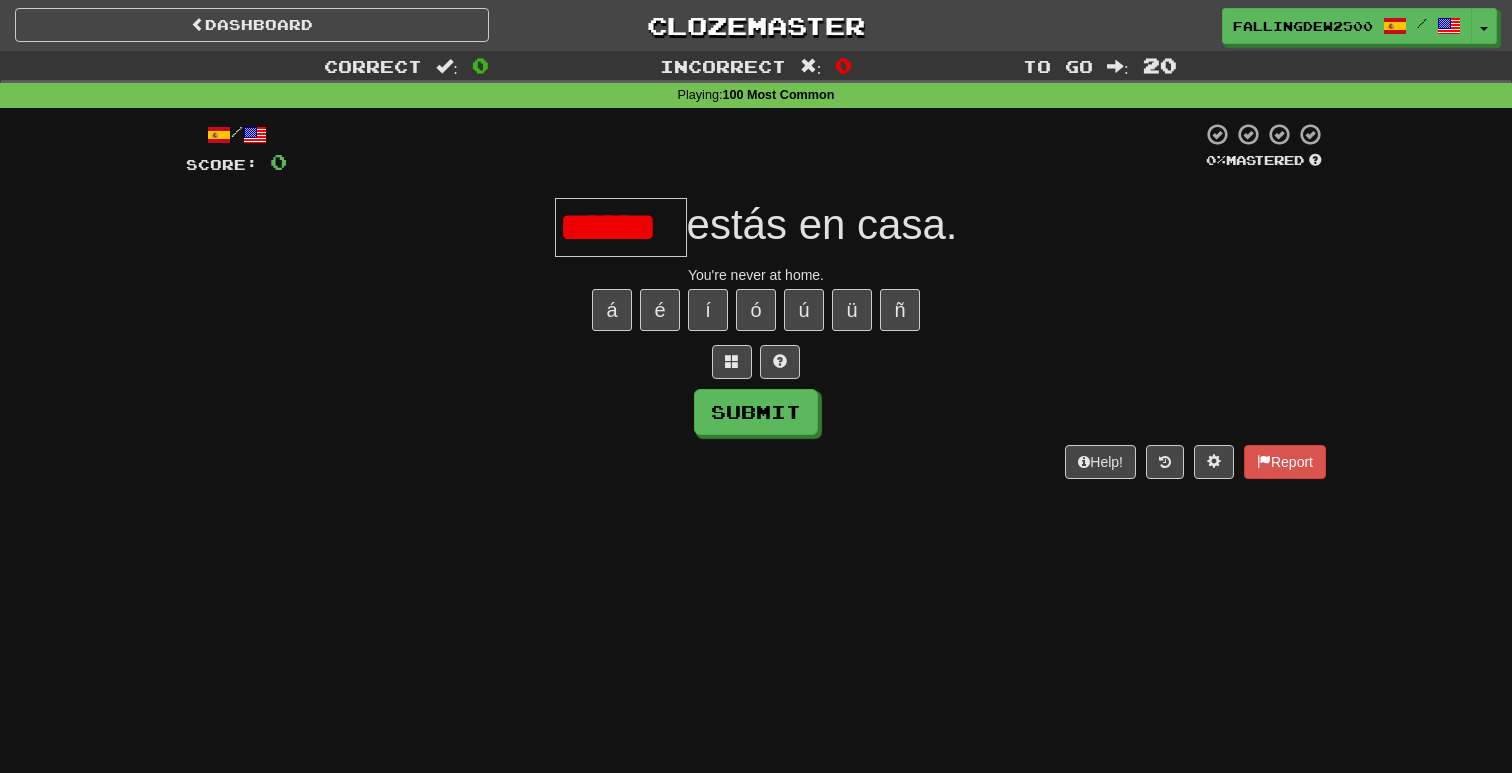 scroll, scrollTop: 0, scrollLeft: 0, axis: both 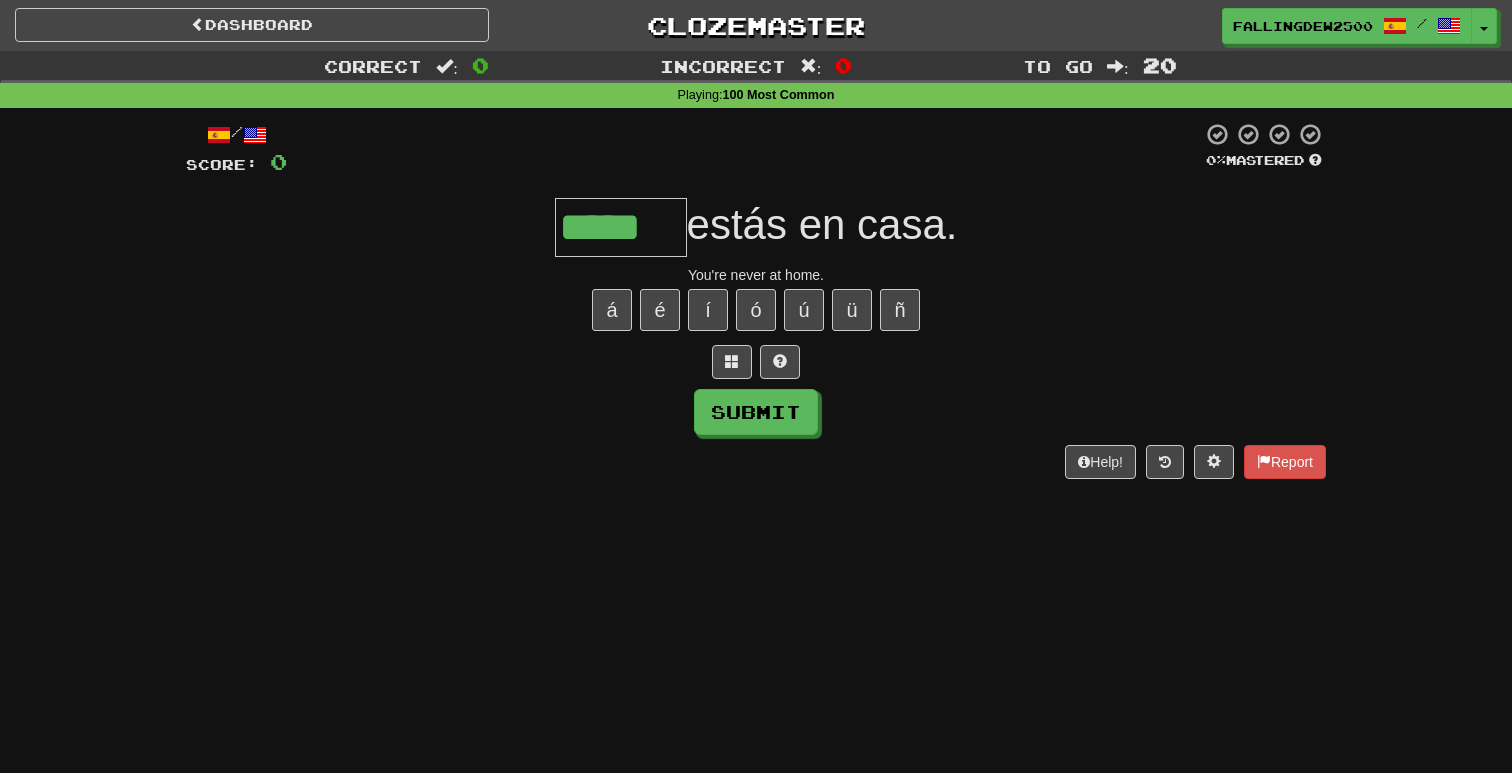 type on "*****" 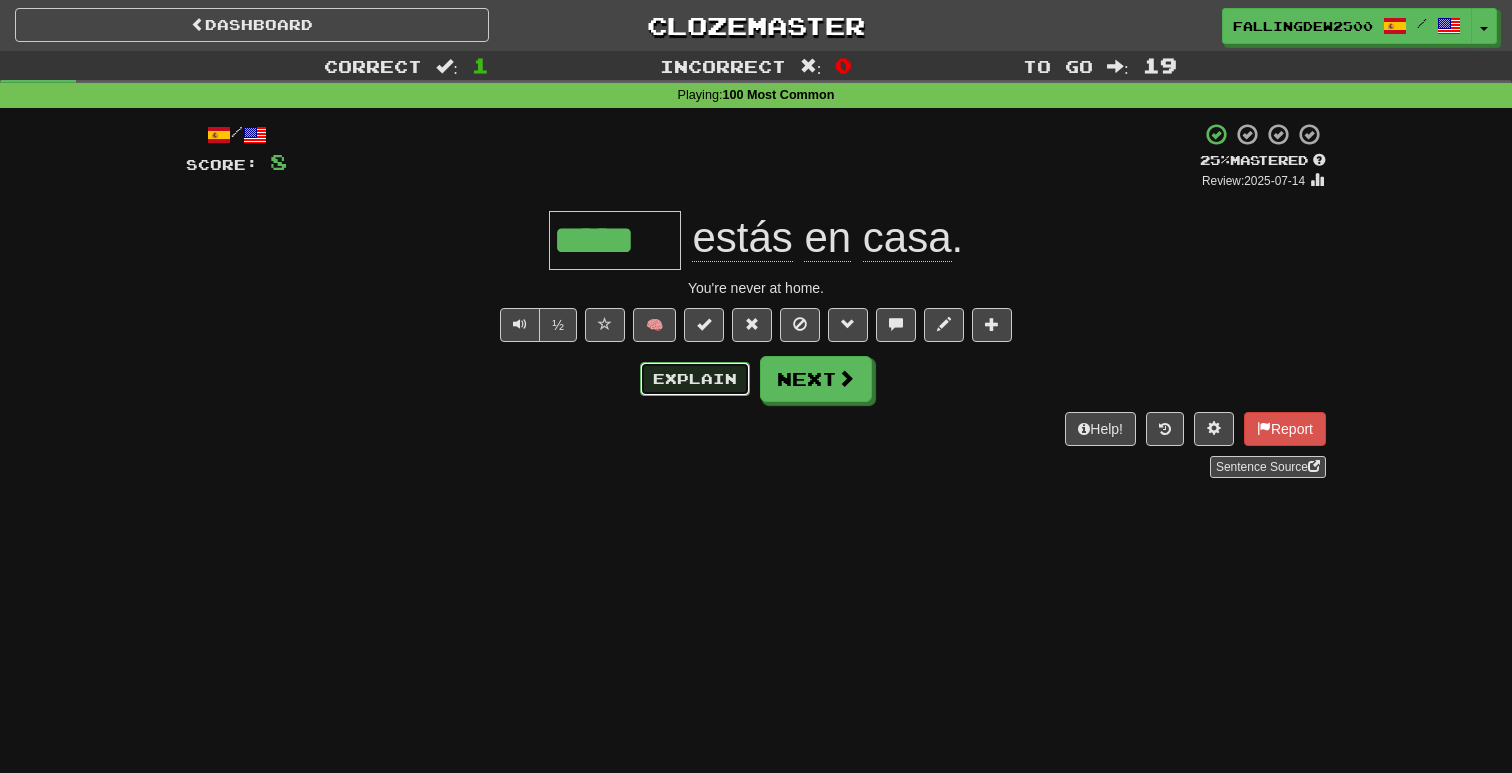 click on "Explain" at bounding box center [695, 379] 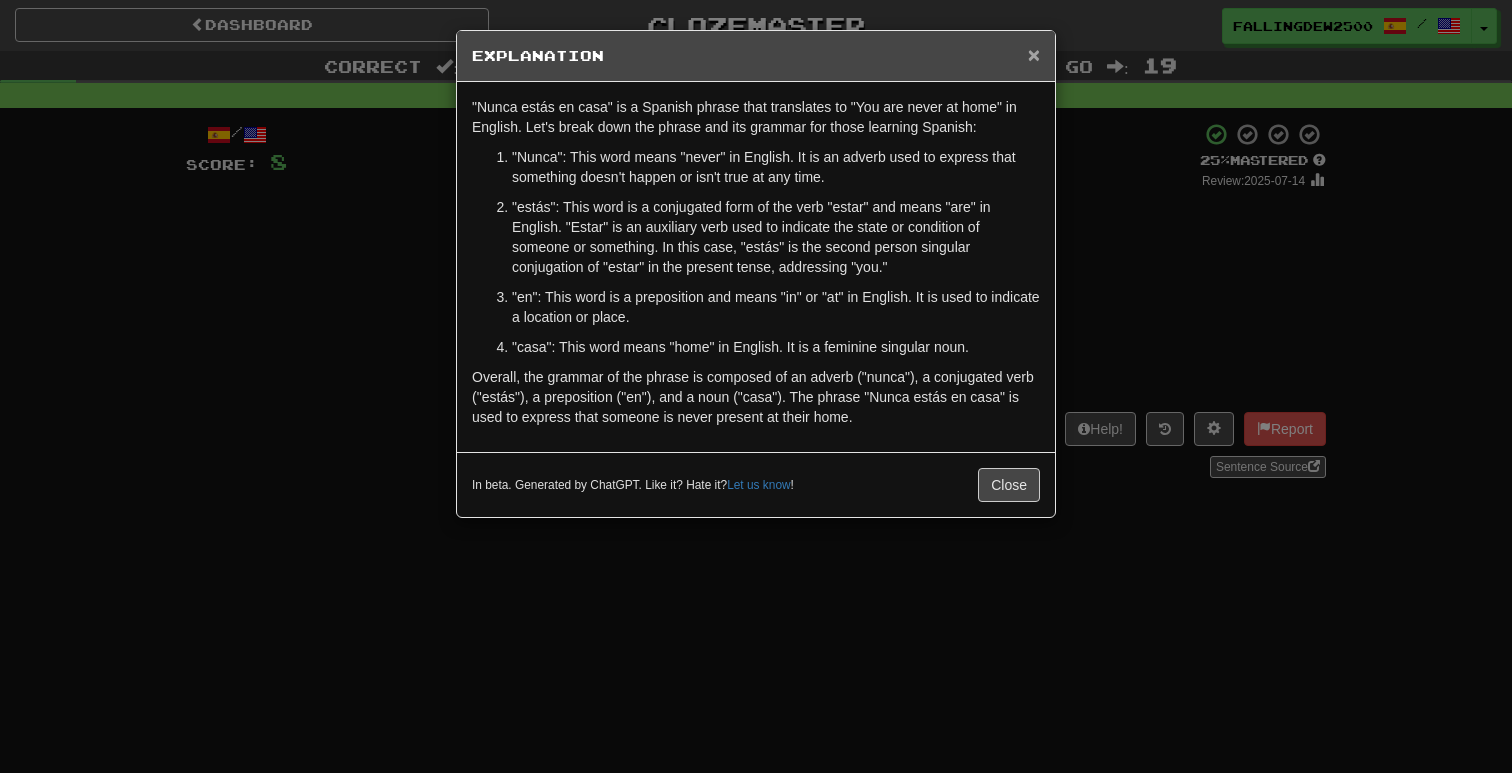 click on "×" at bounding box center (1034, 54) 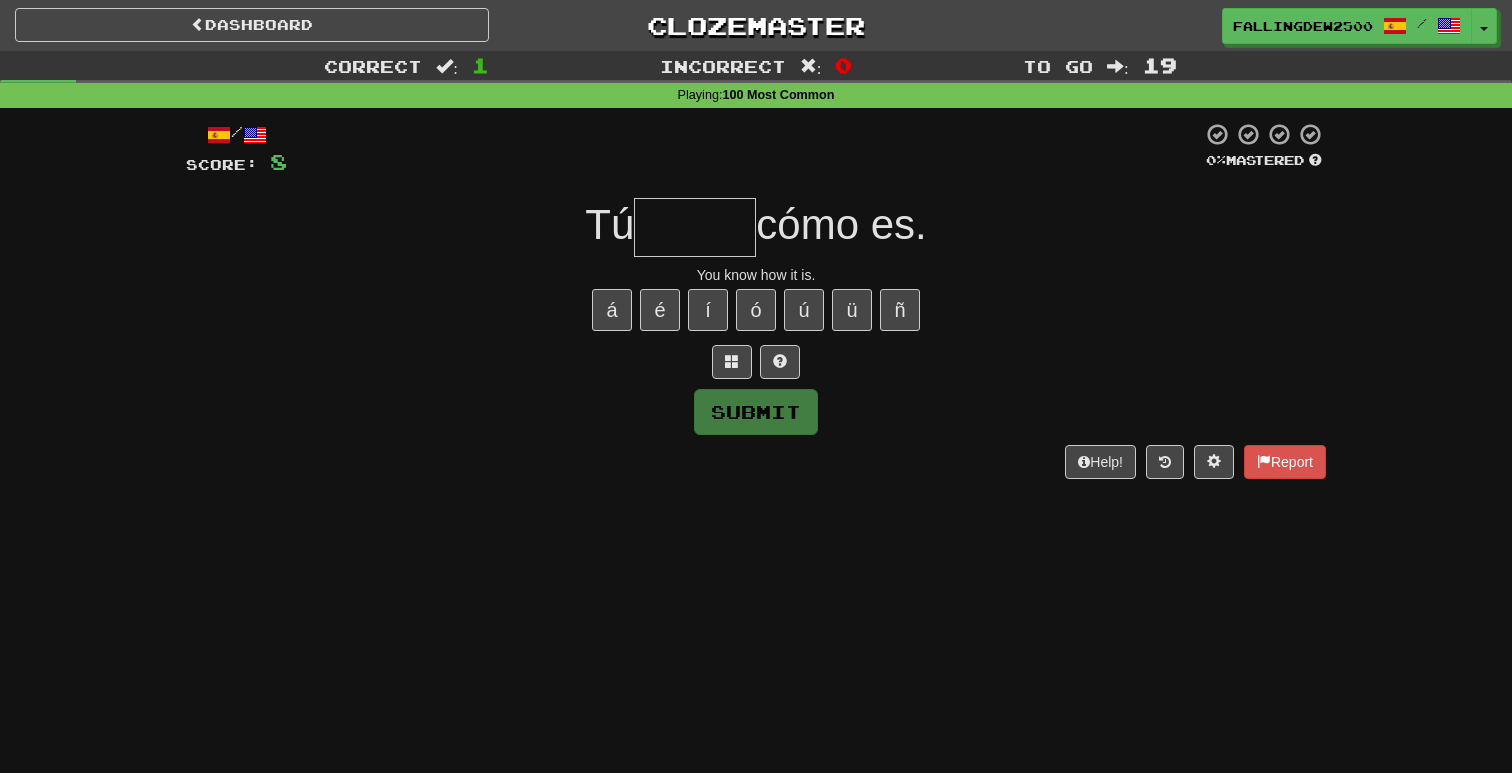 type on "*" 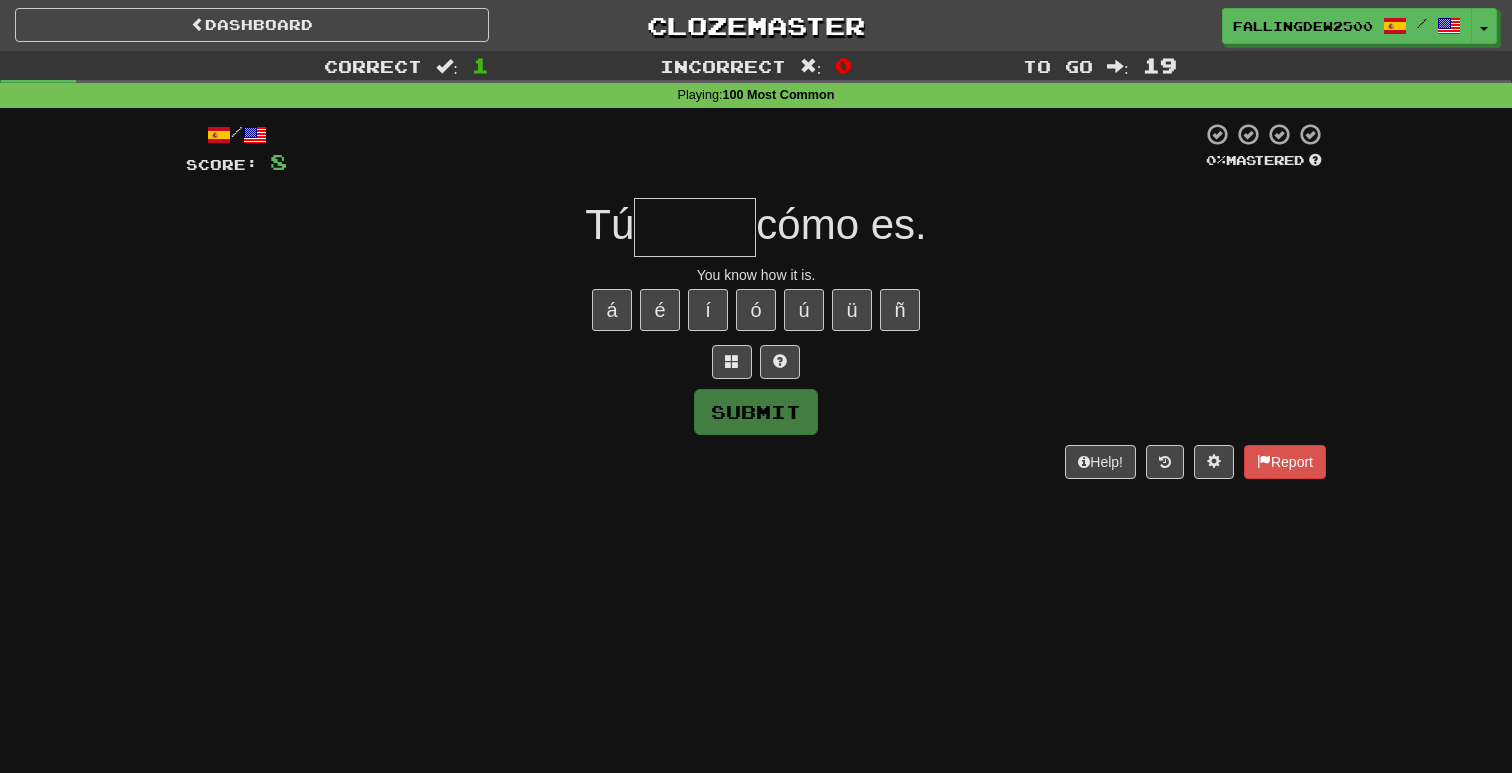 type on "*" 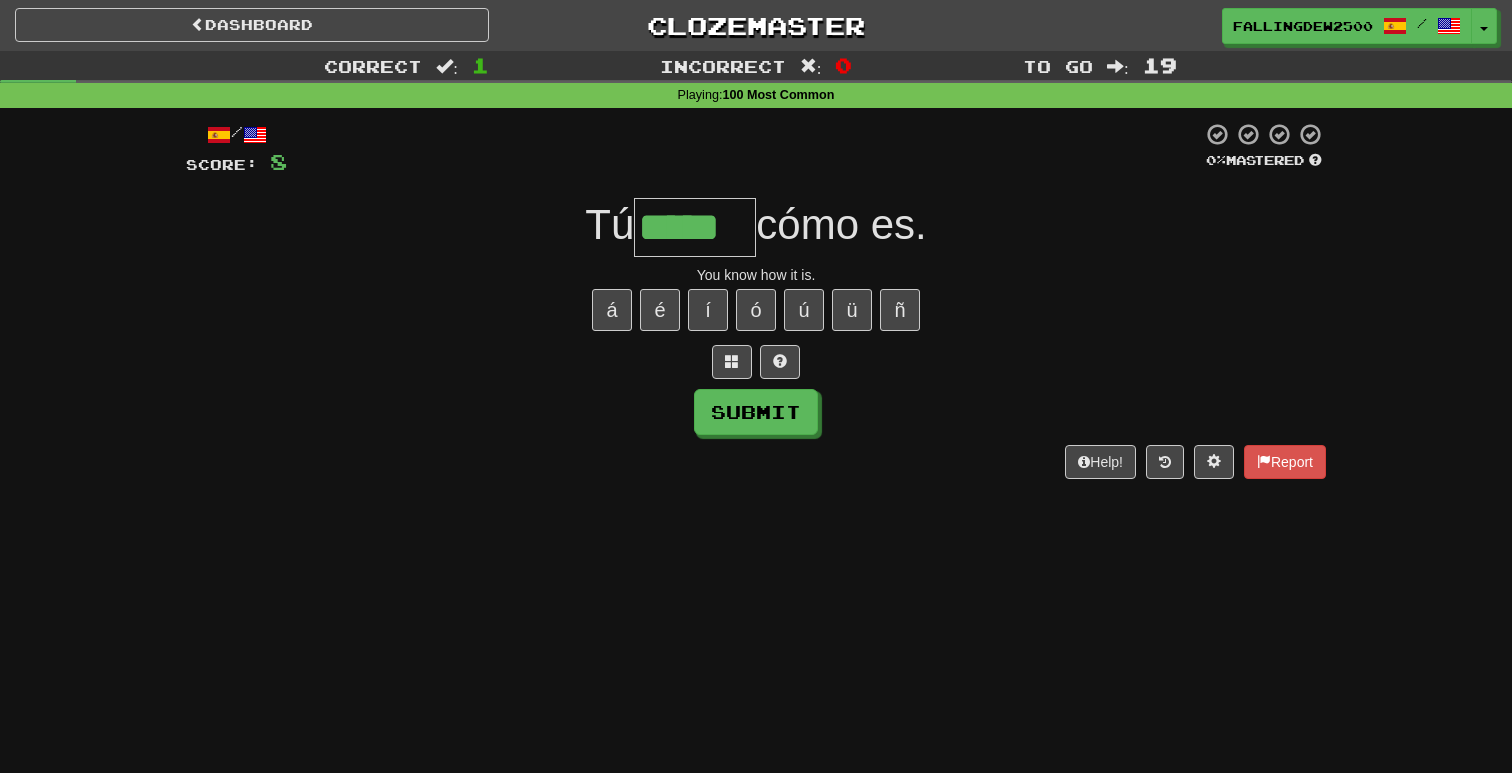 type on "*****" 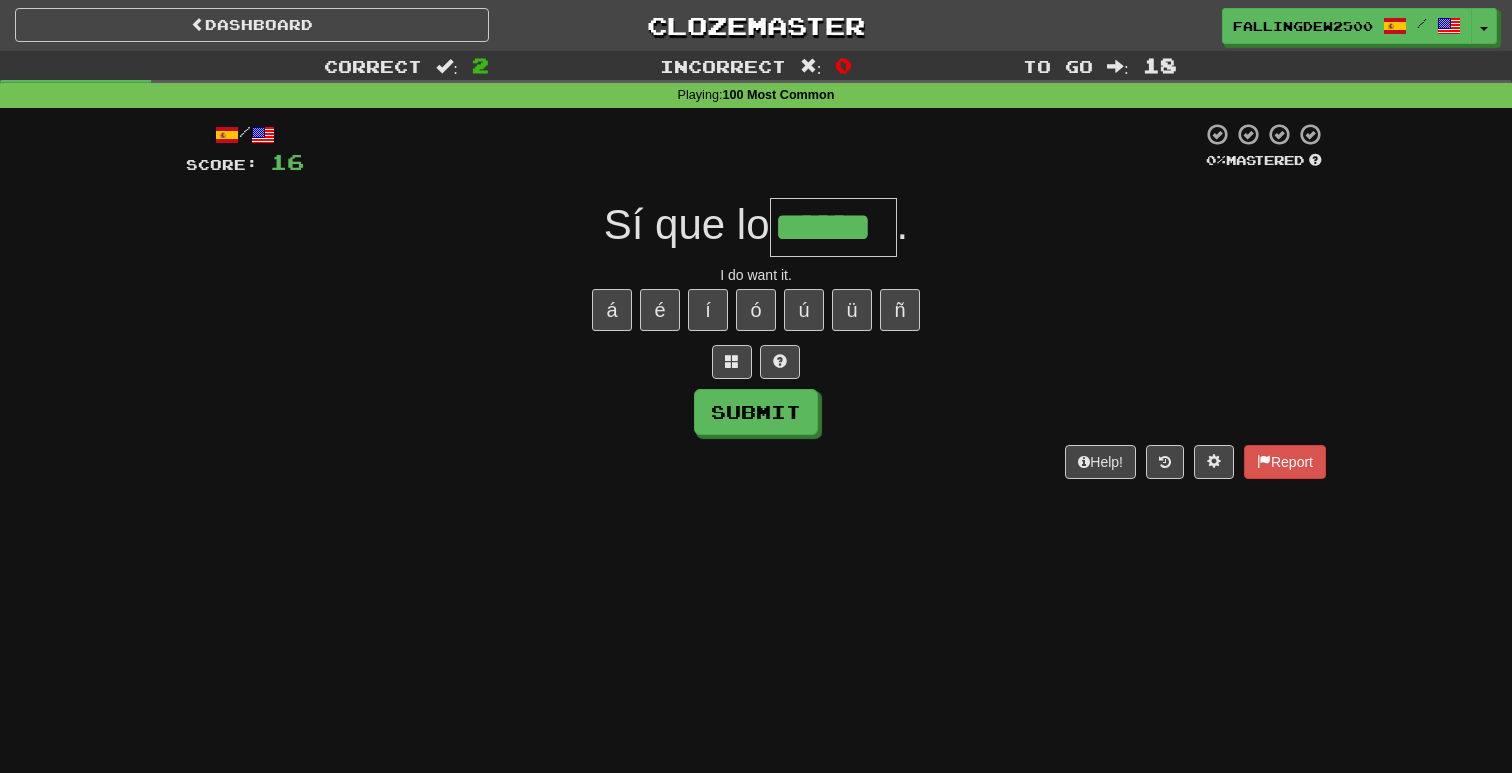 type on "******" 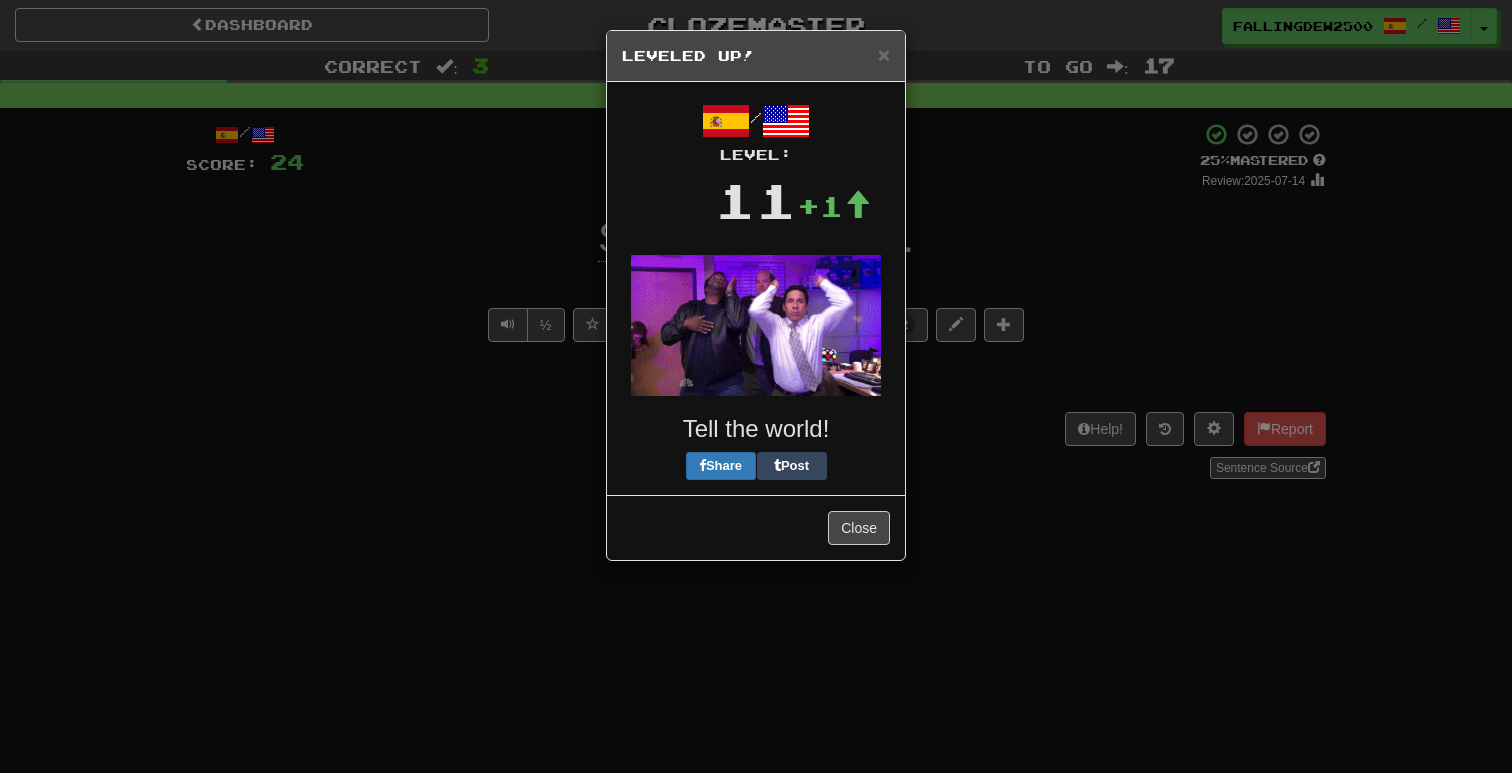 click on "× Leveled Up!" at bounding box center [756, 56] 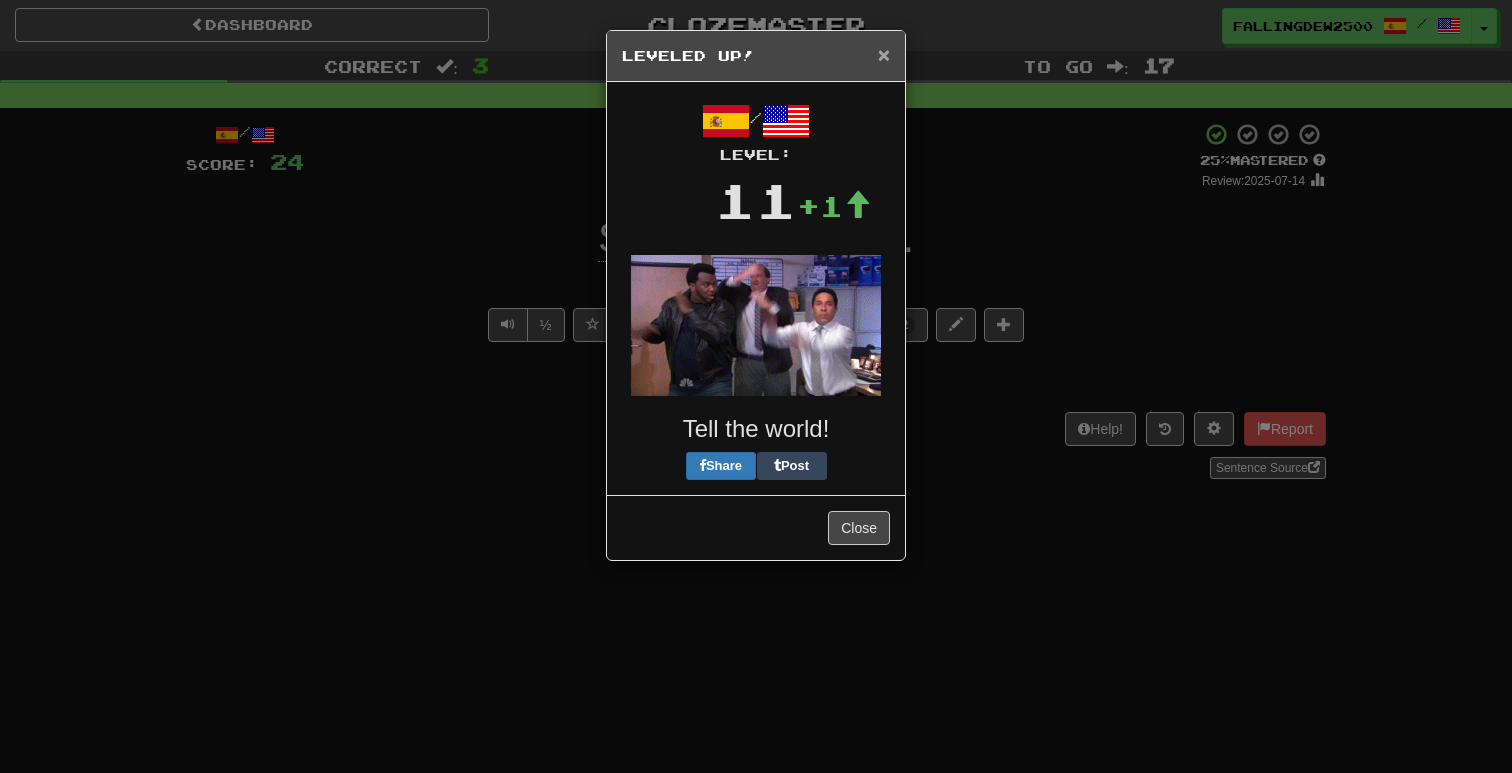 click on "×" at bounding box center [884, 54] 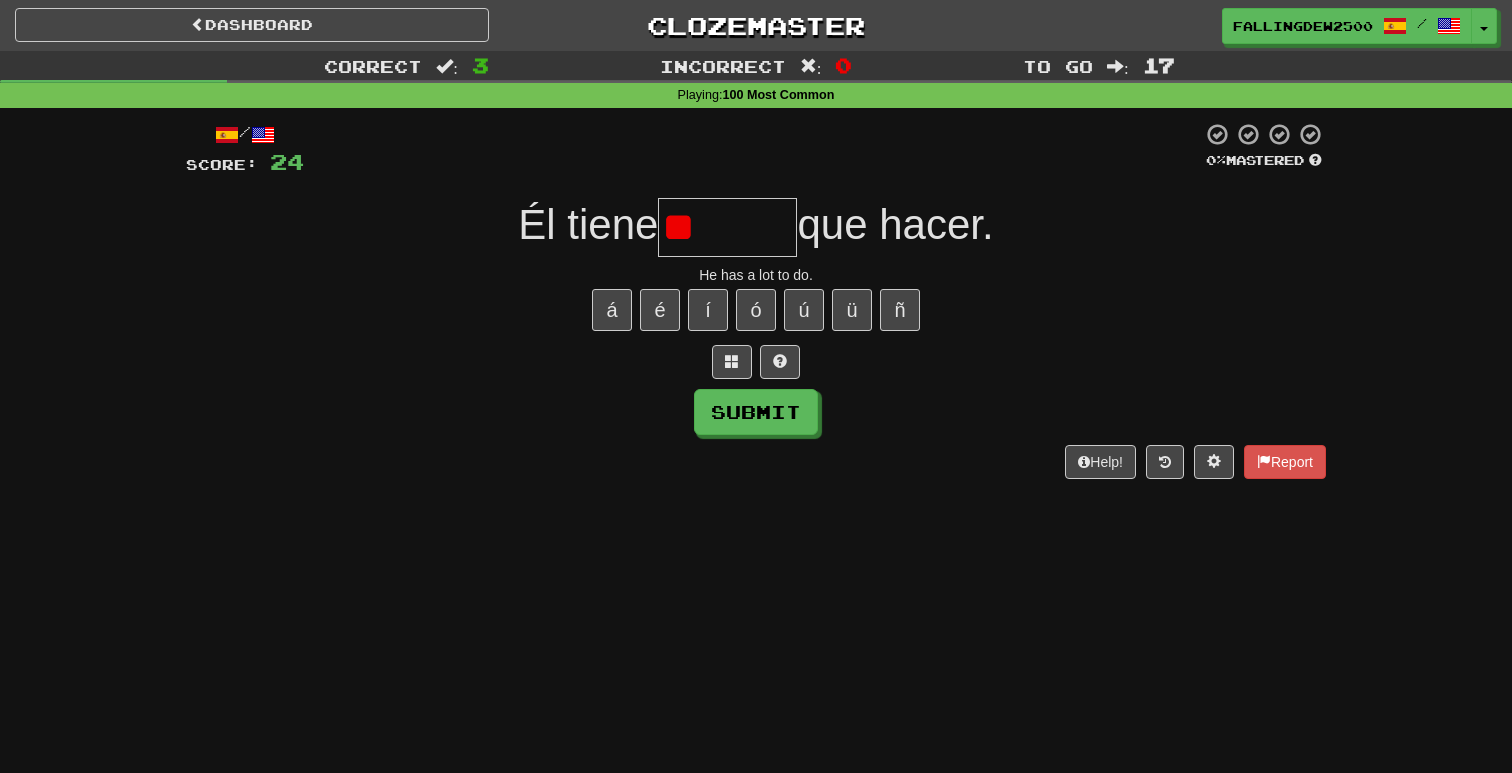 type on "*" 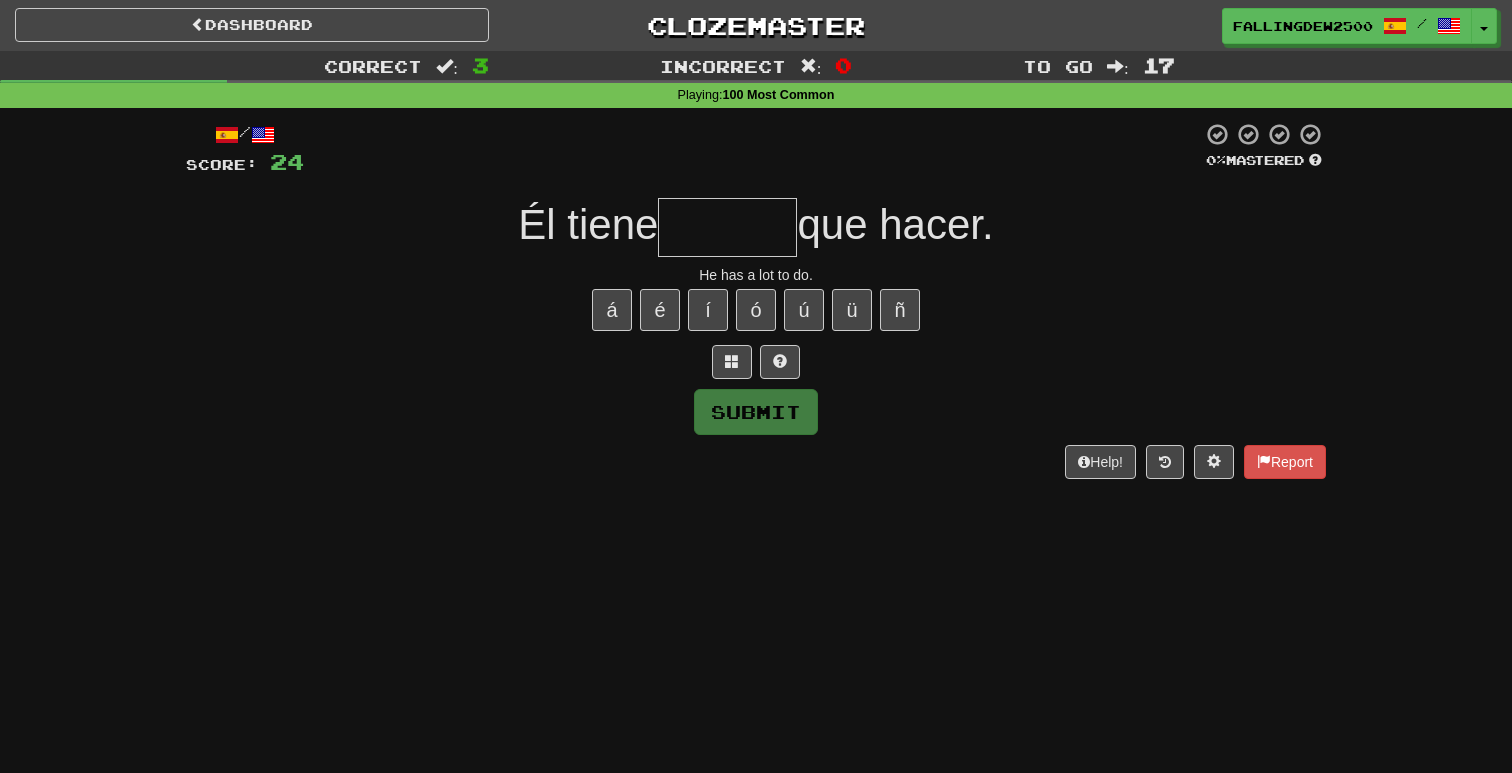 type on "*" 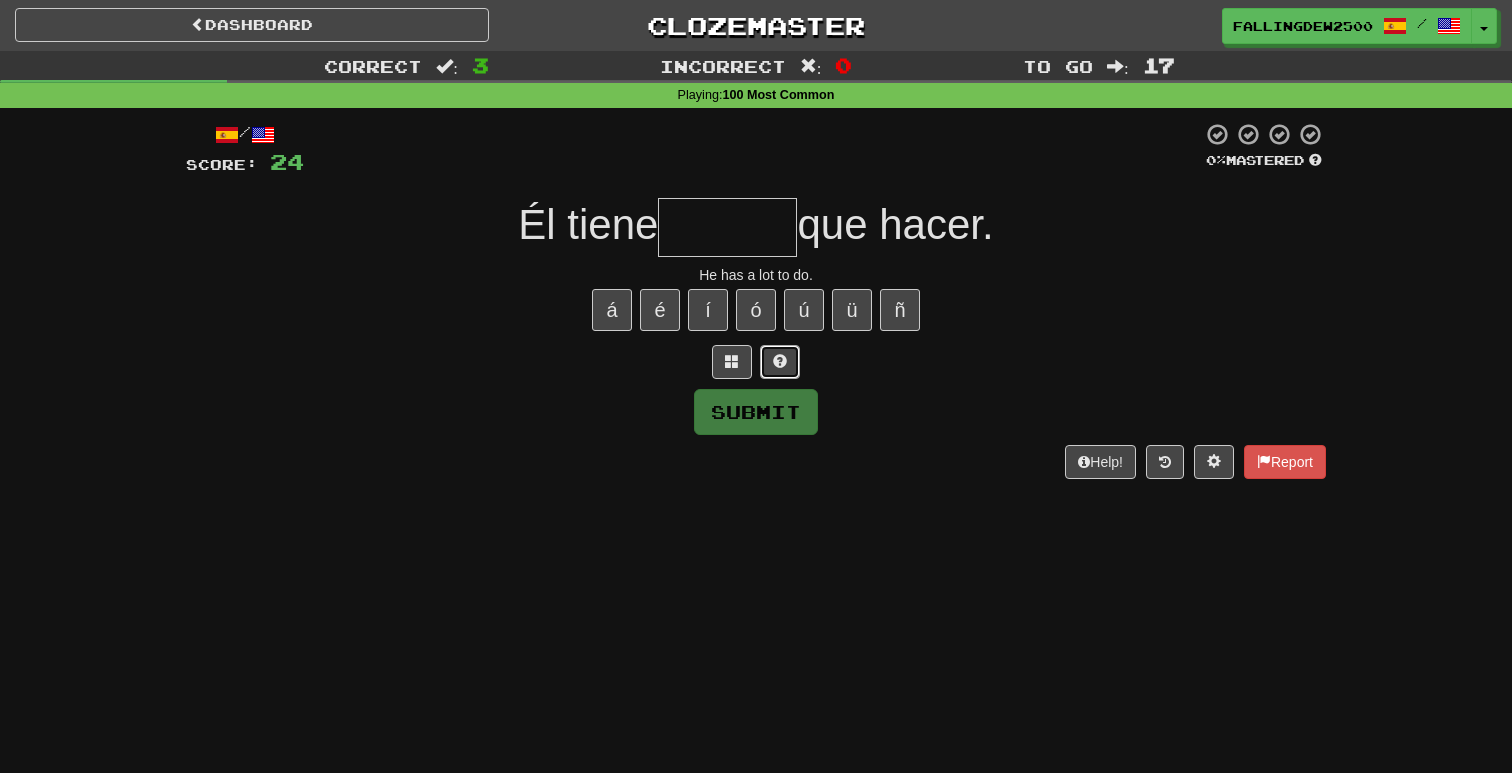 click at bounding box center (780, 362) 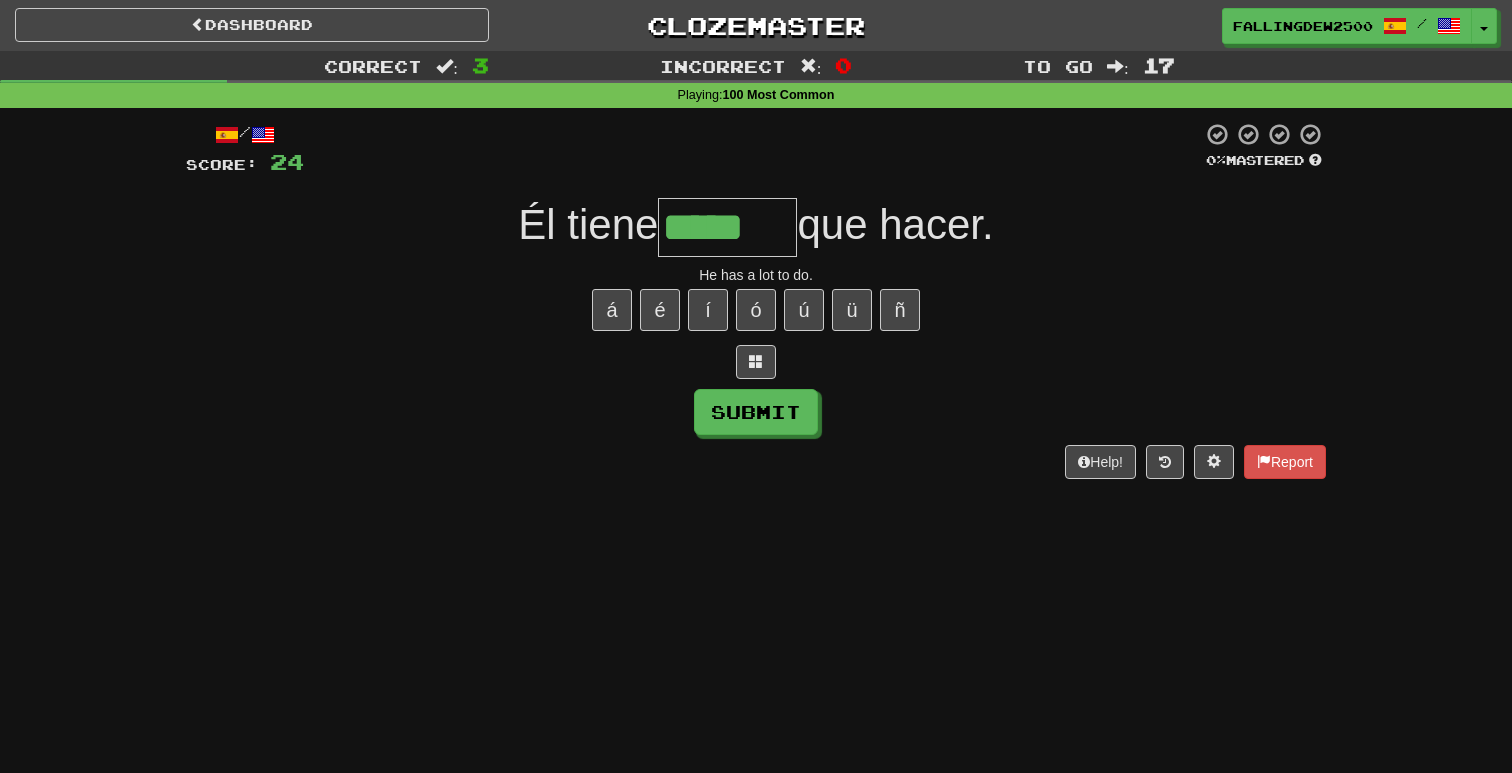 type on "*****" 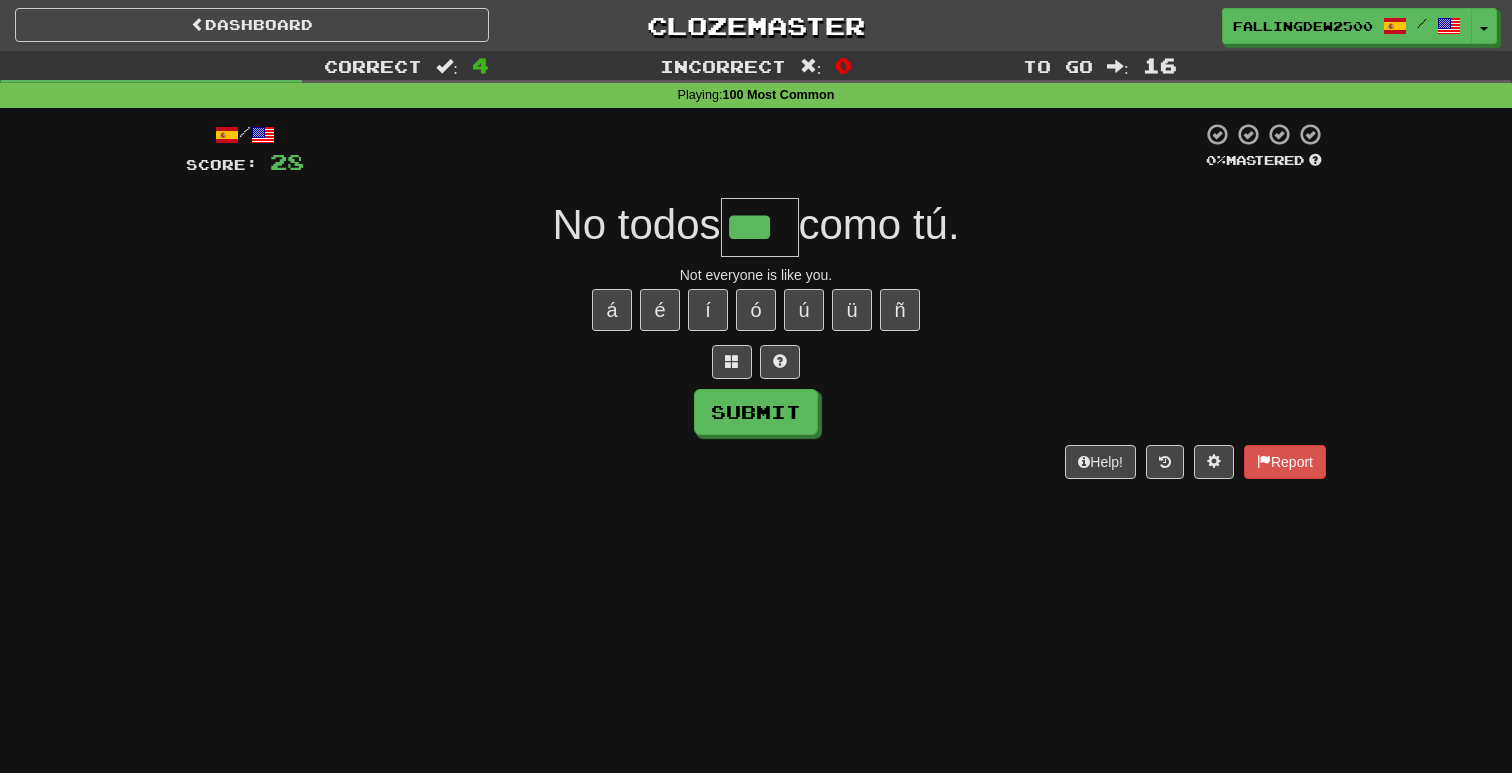 type on "***" 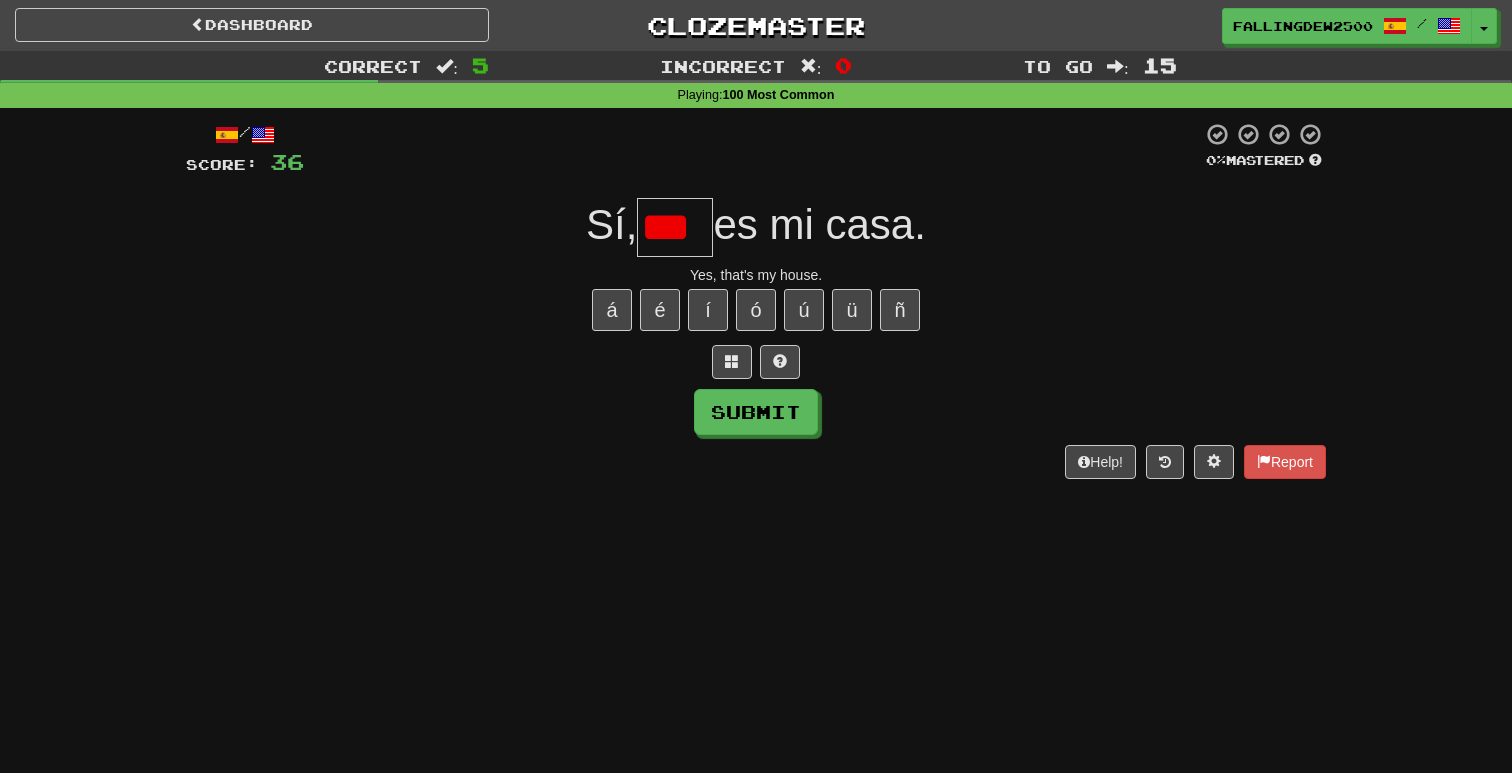 scroll, scrollTop: 0, scrollLeft: 0, axis: both 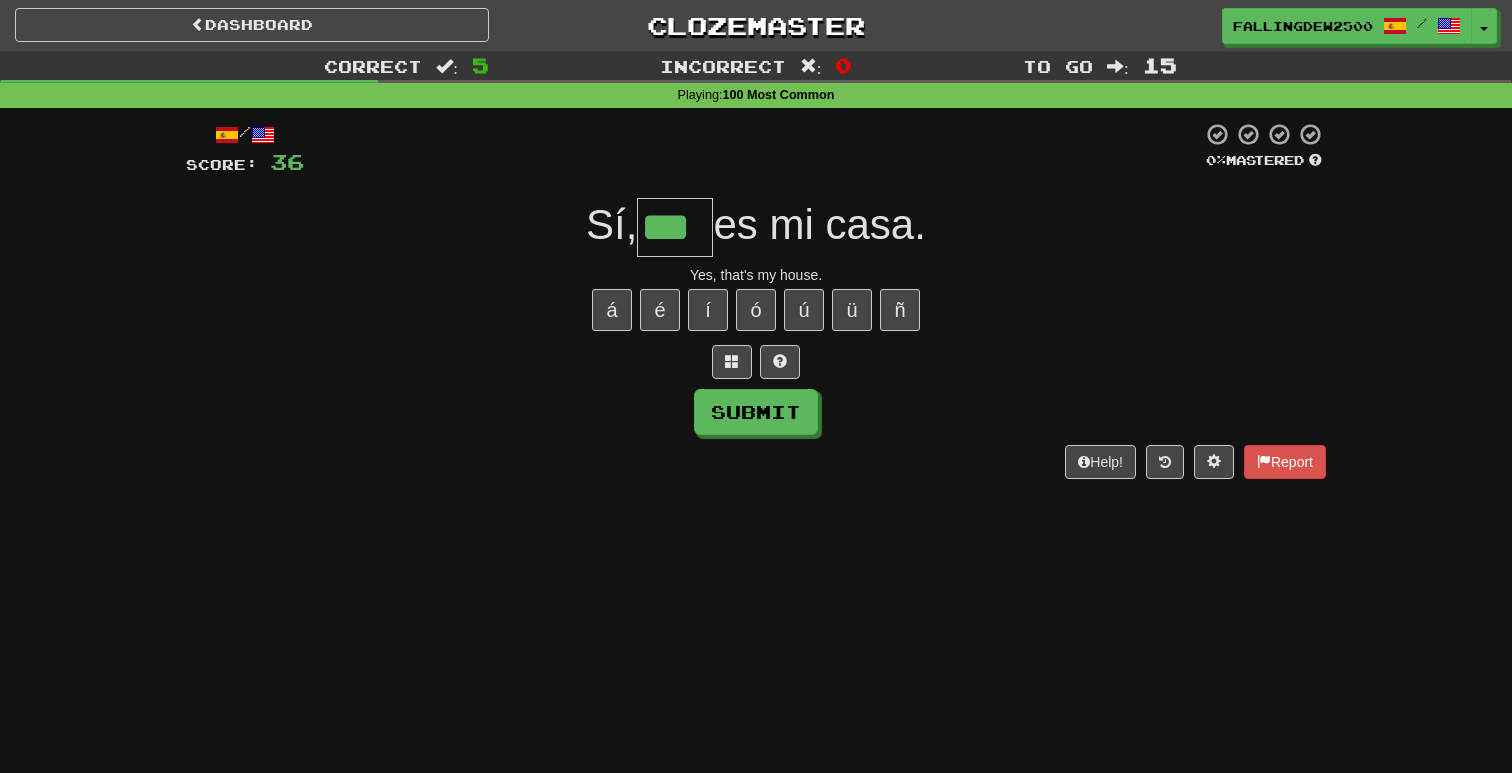 type on "***" 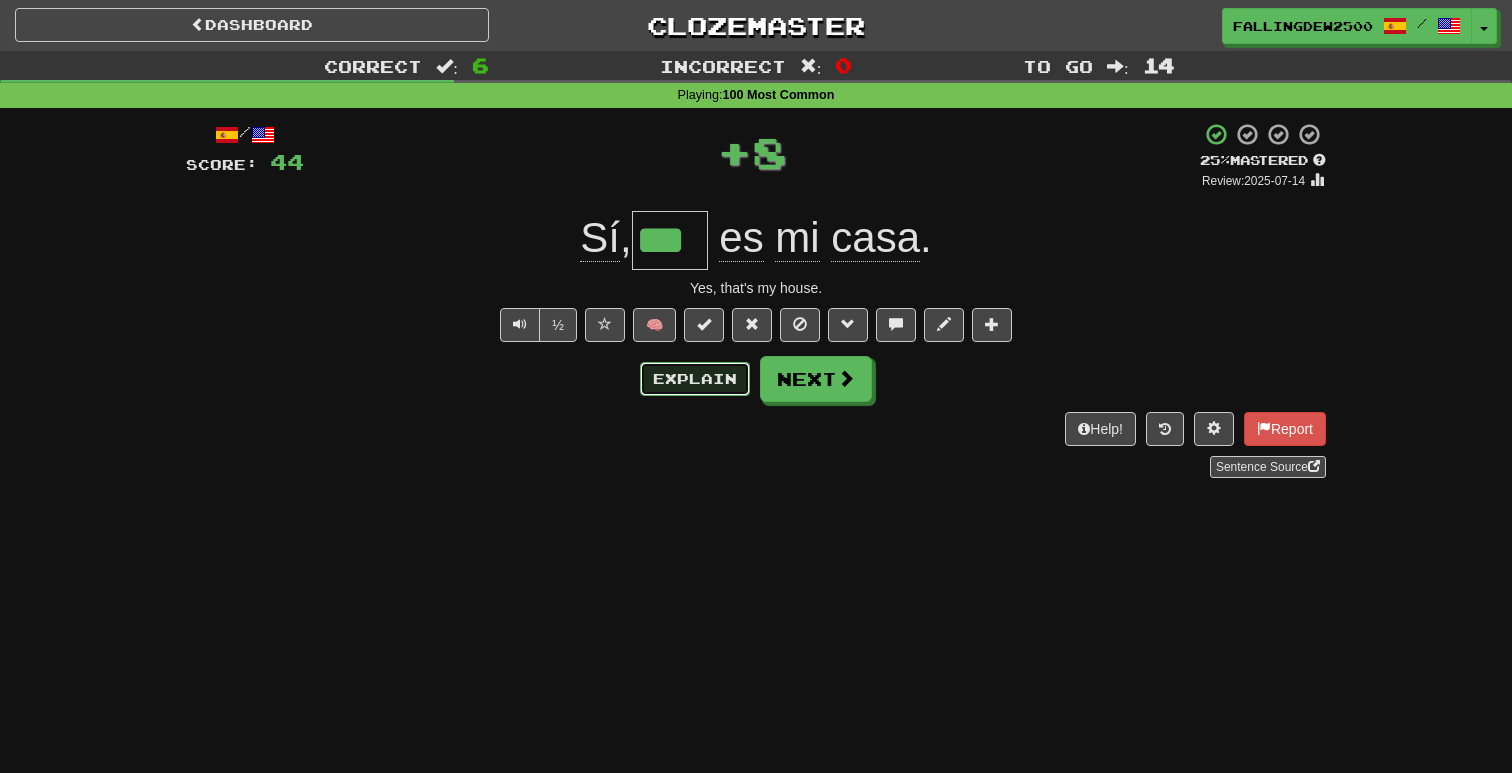 click on "Explain" at bounding box center [695, 379] 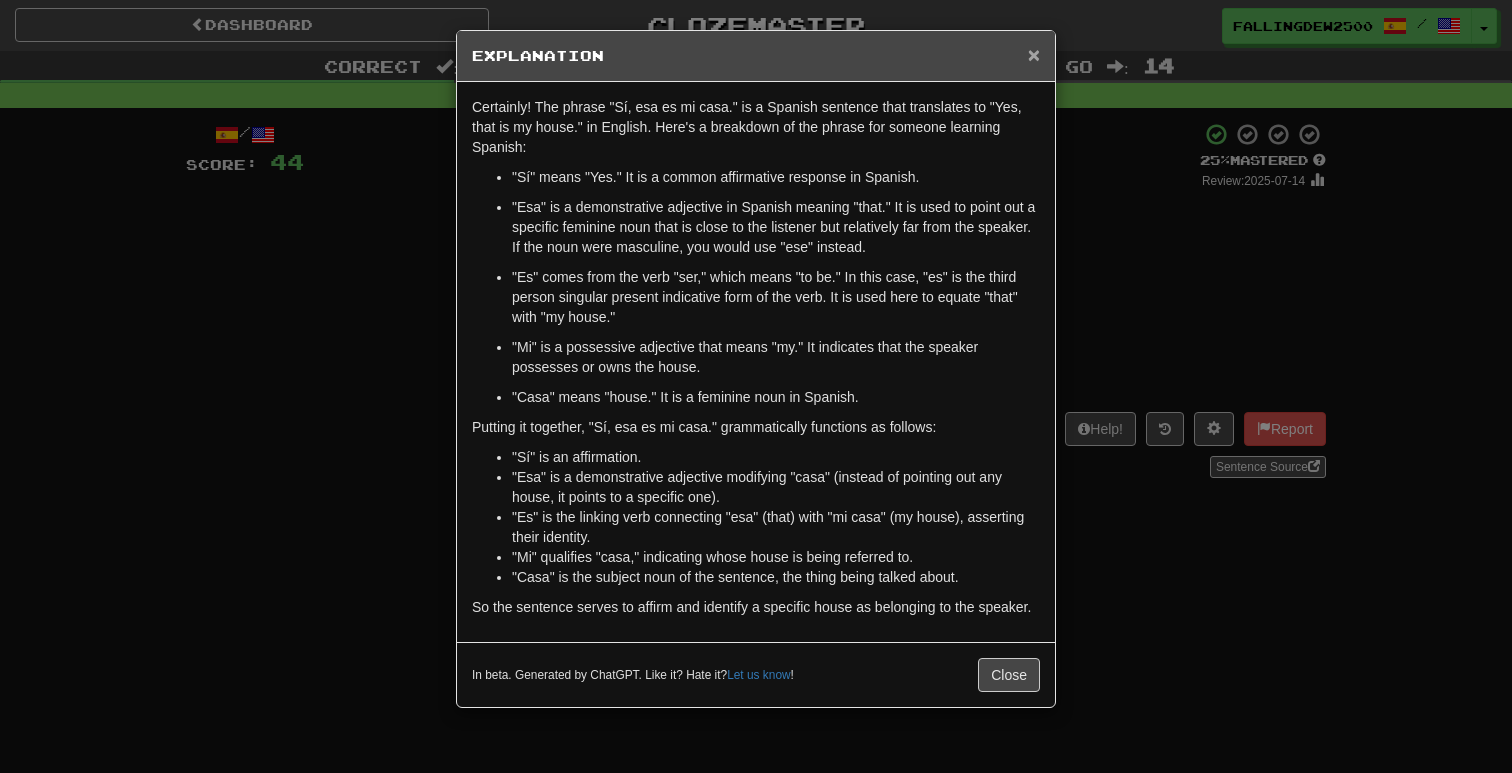 click on "×" at bounding box center [1034, 54] 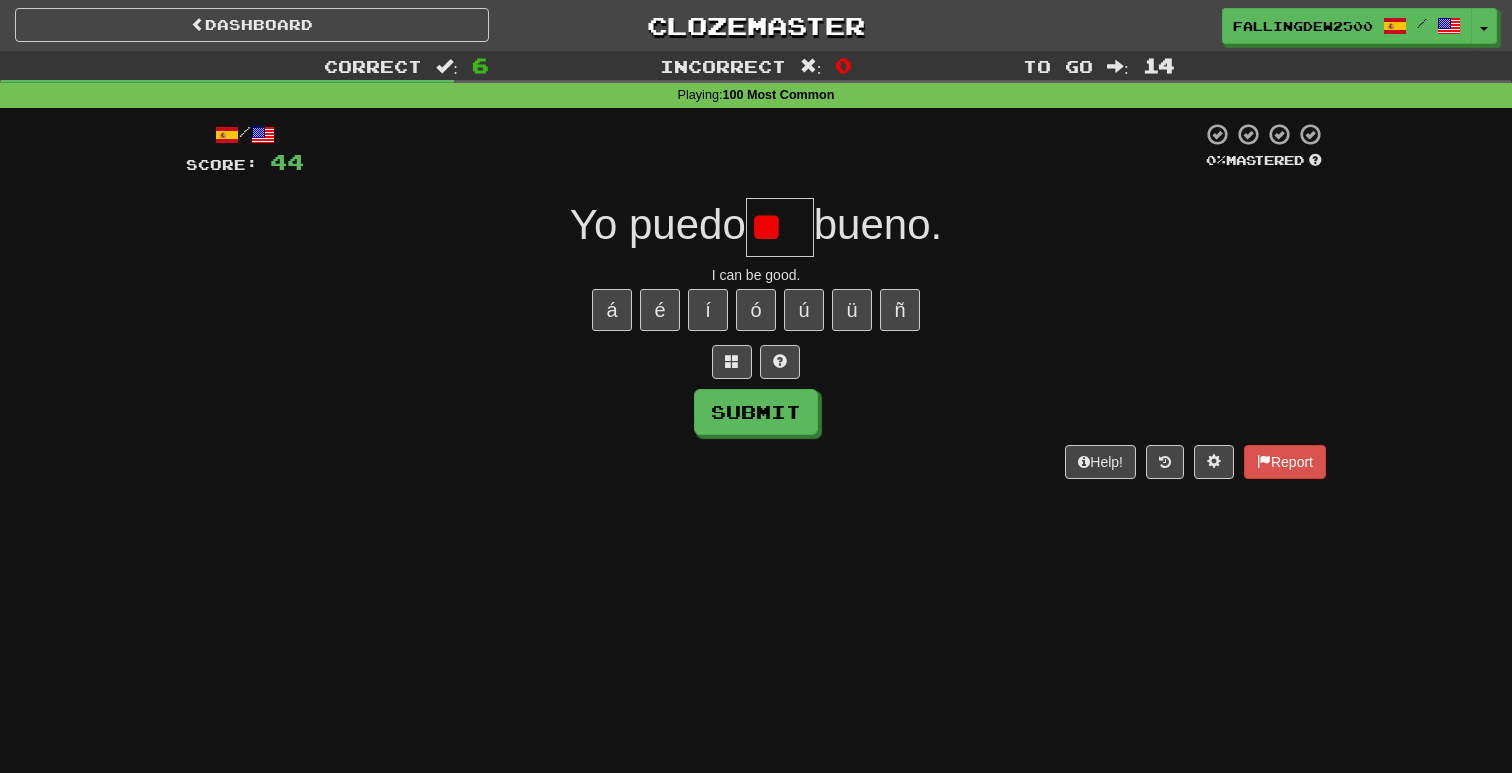 scroll, scrollTop: 0, scrollLeft: 0, axis: both 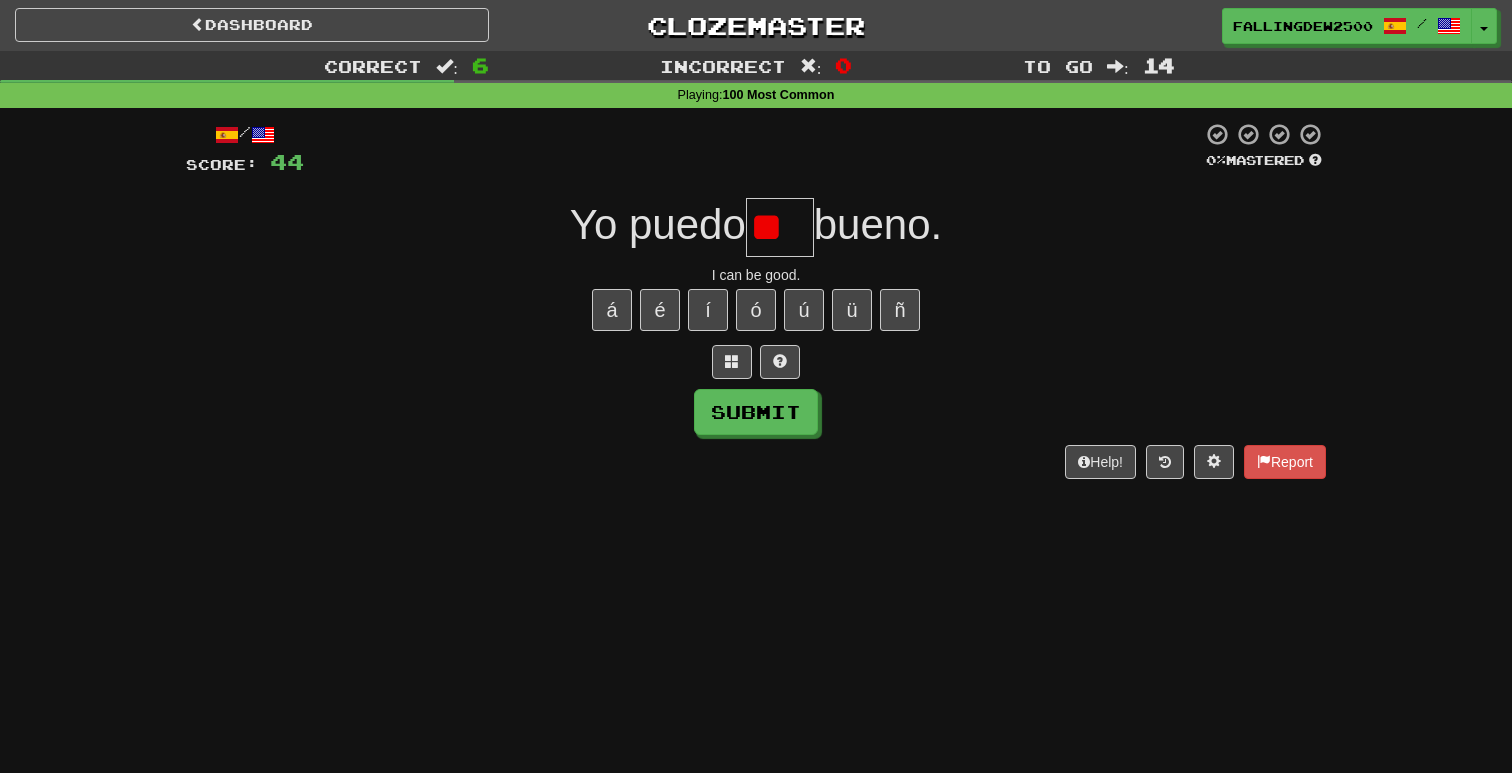 type on "*" 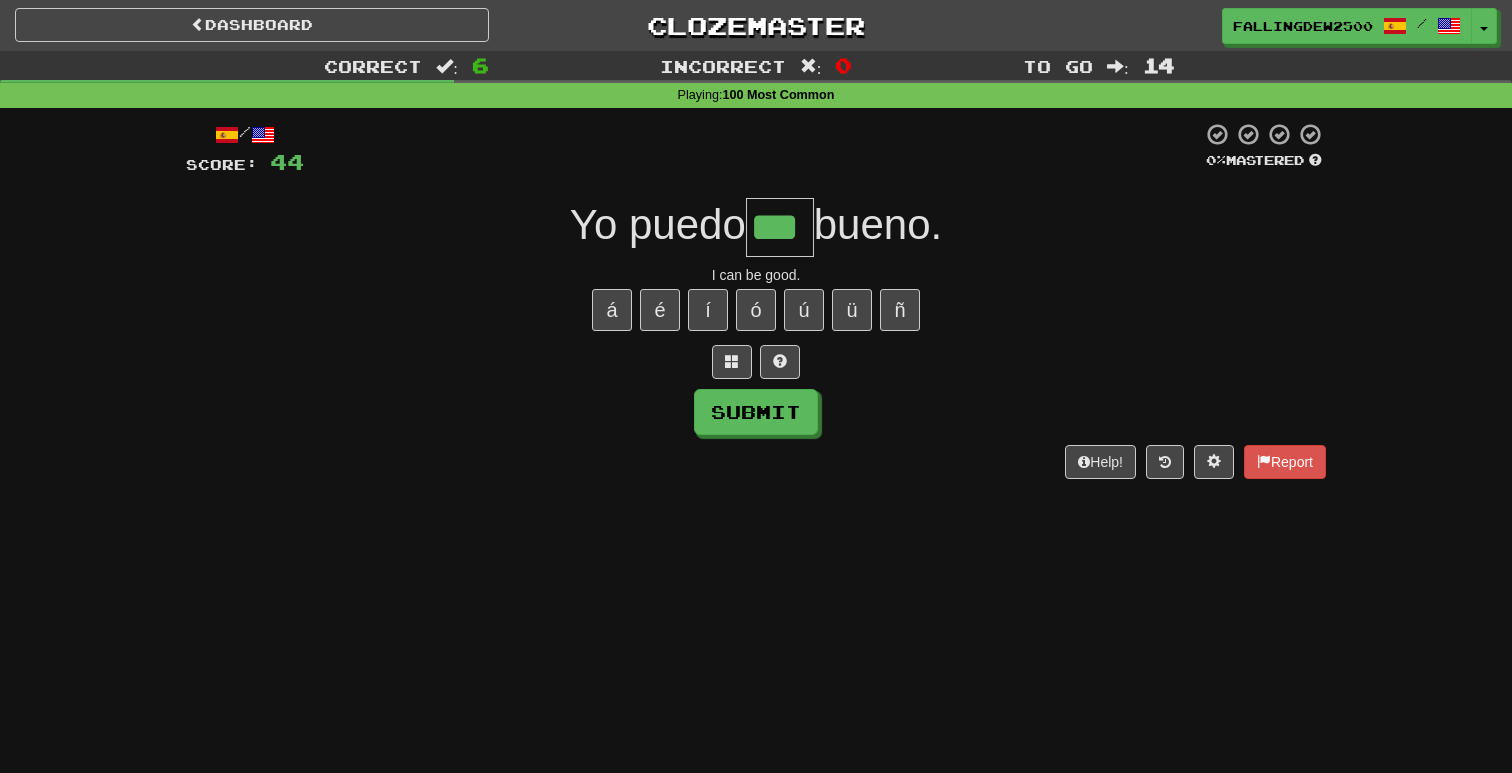 type on "***" 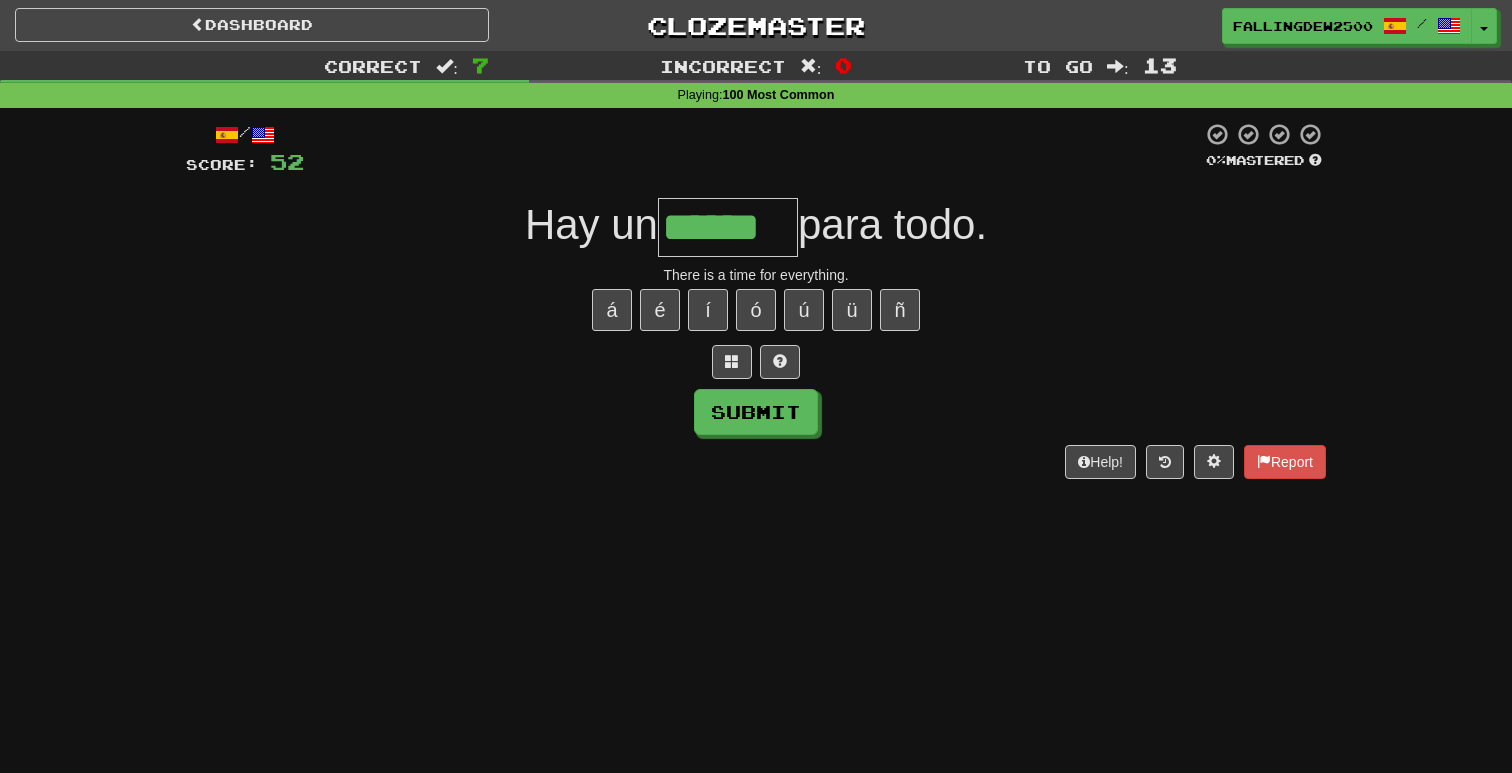 type on "******" 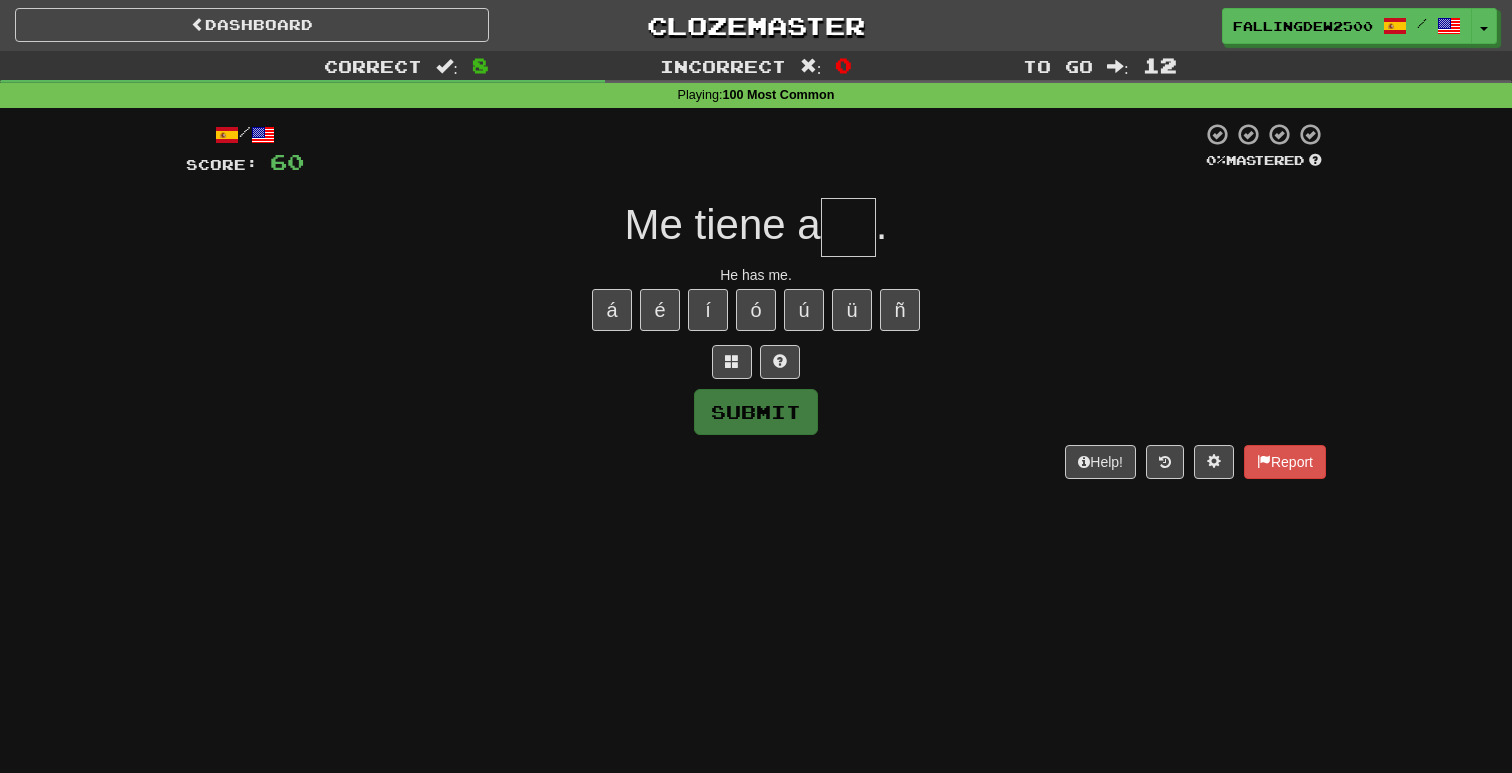 type on "*" 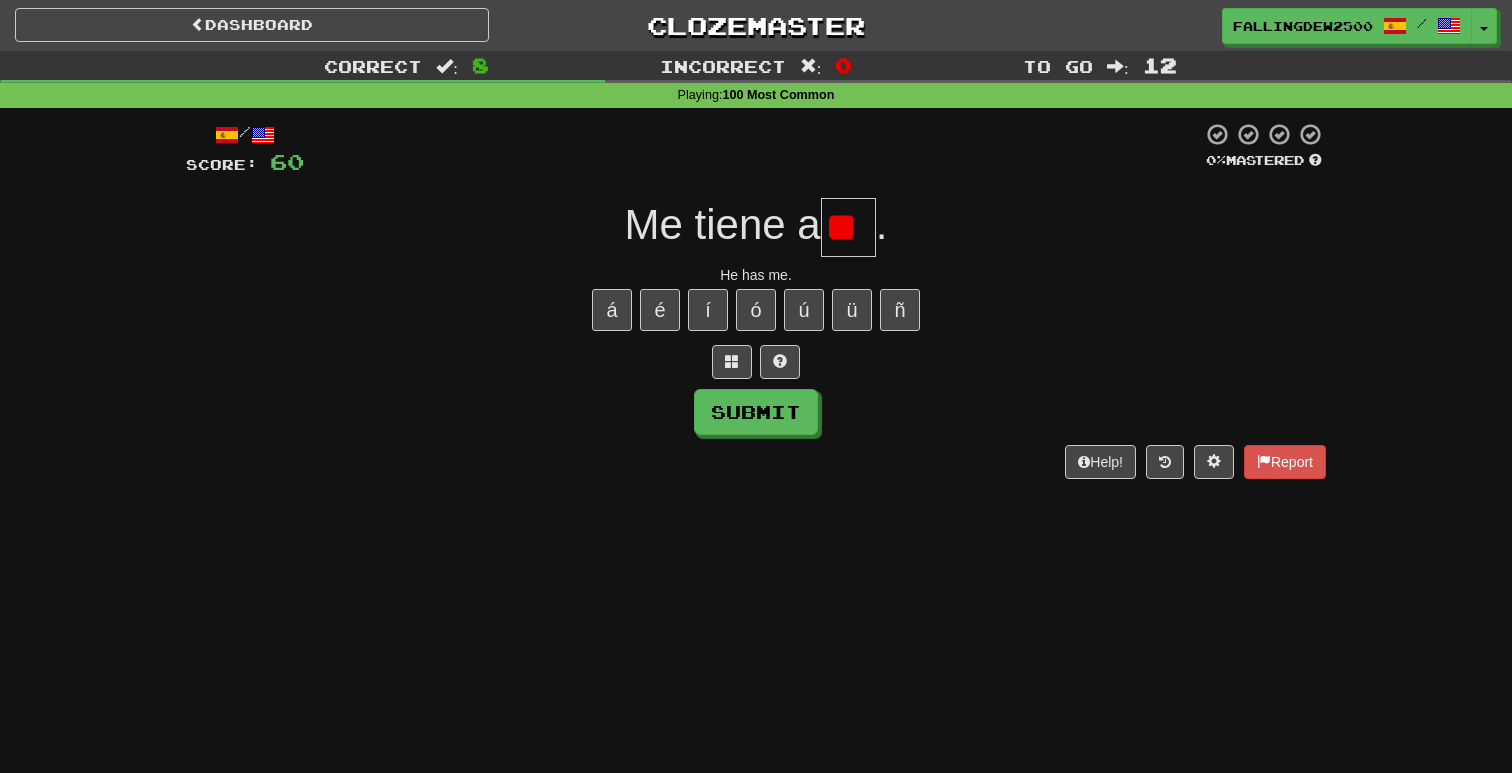 scroll, scrollTop: 0, scrollLeft: 0, axis: both 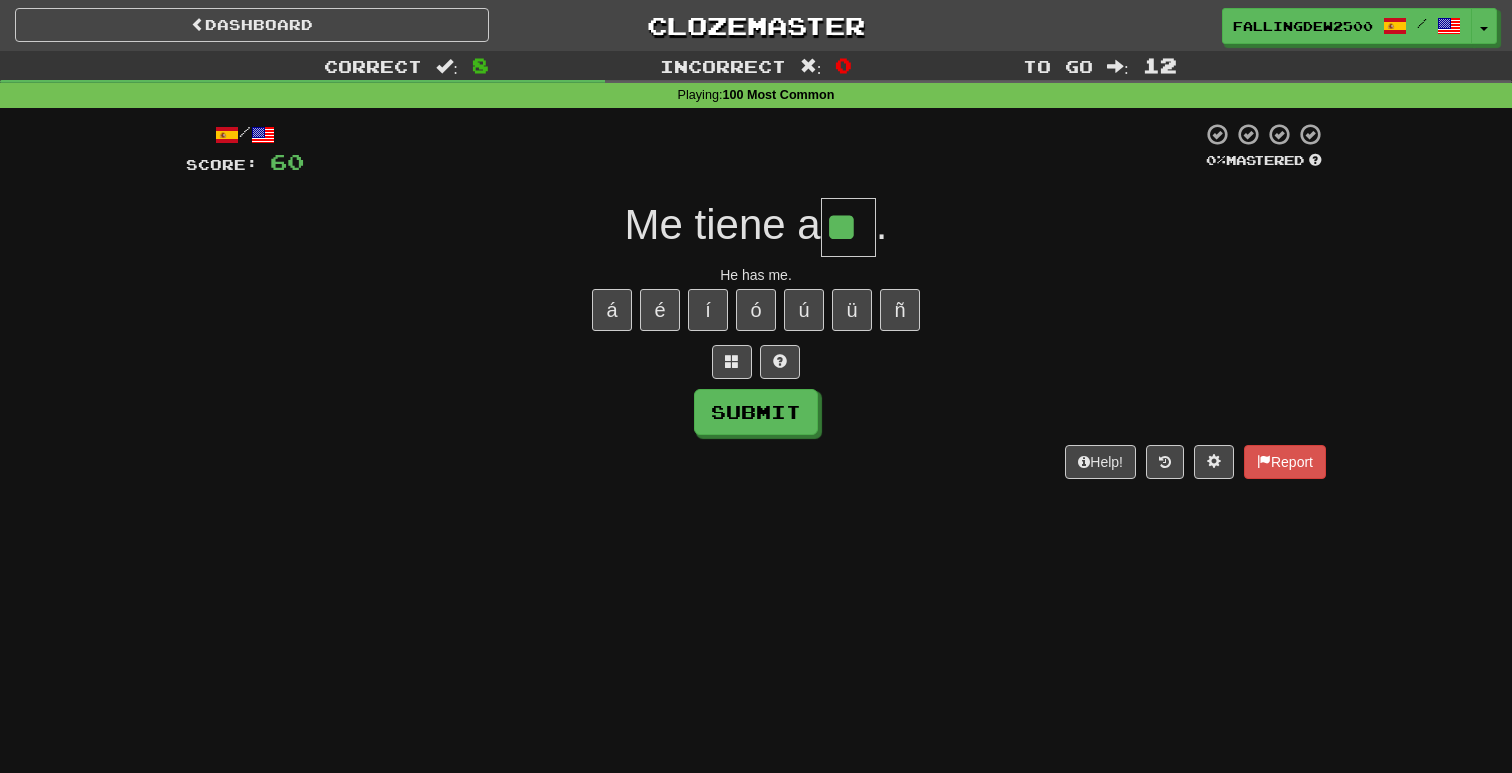 type on "**" 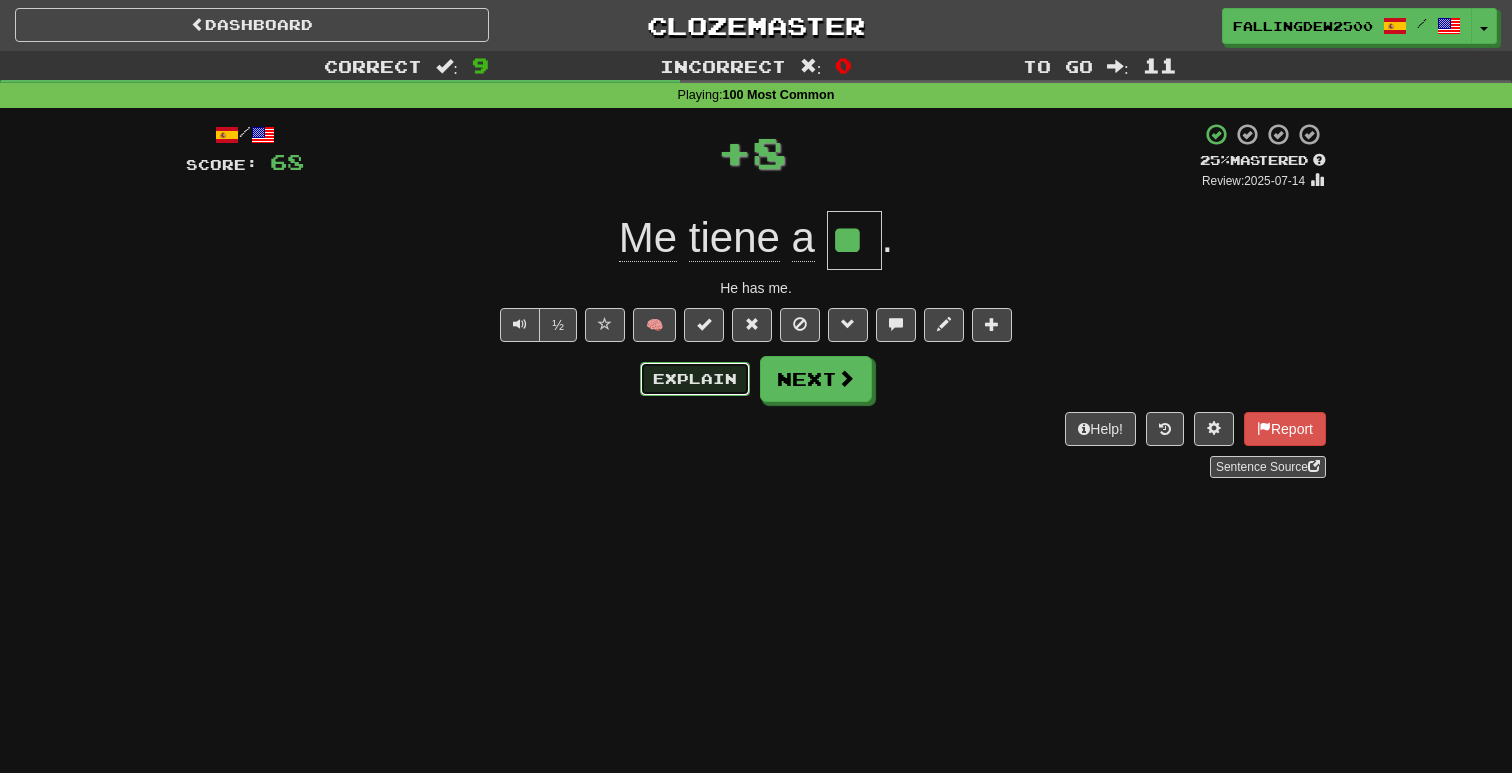 click on "Explain" at bounding box center [695, 379] 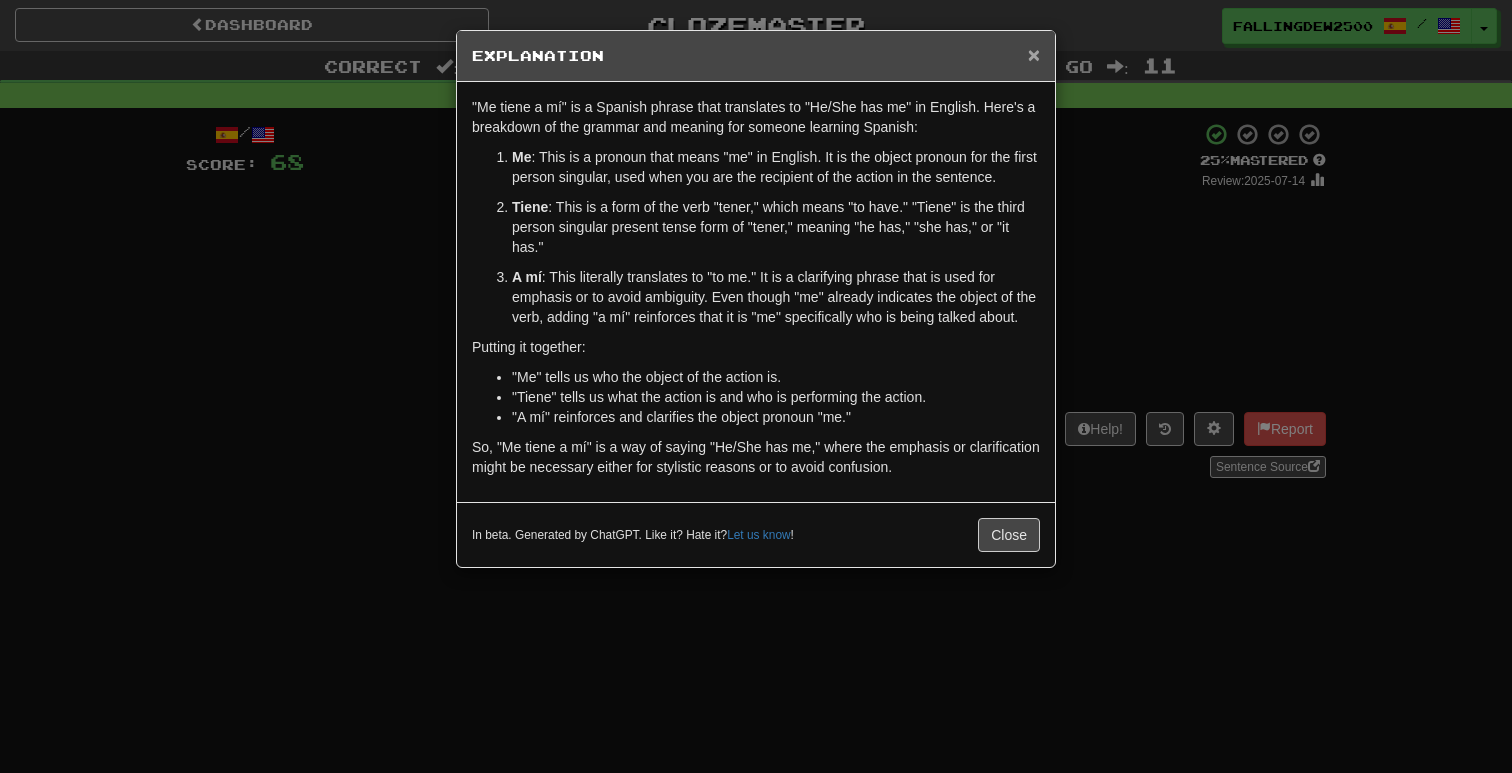 click on "×" at bounding box center (1034, 54) 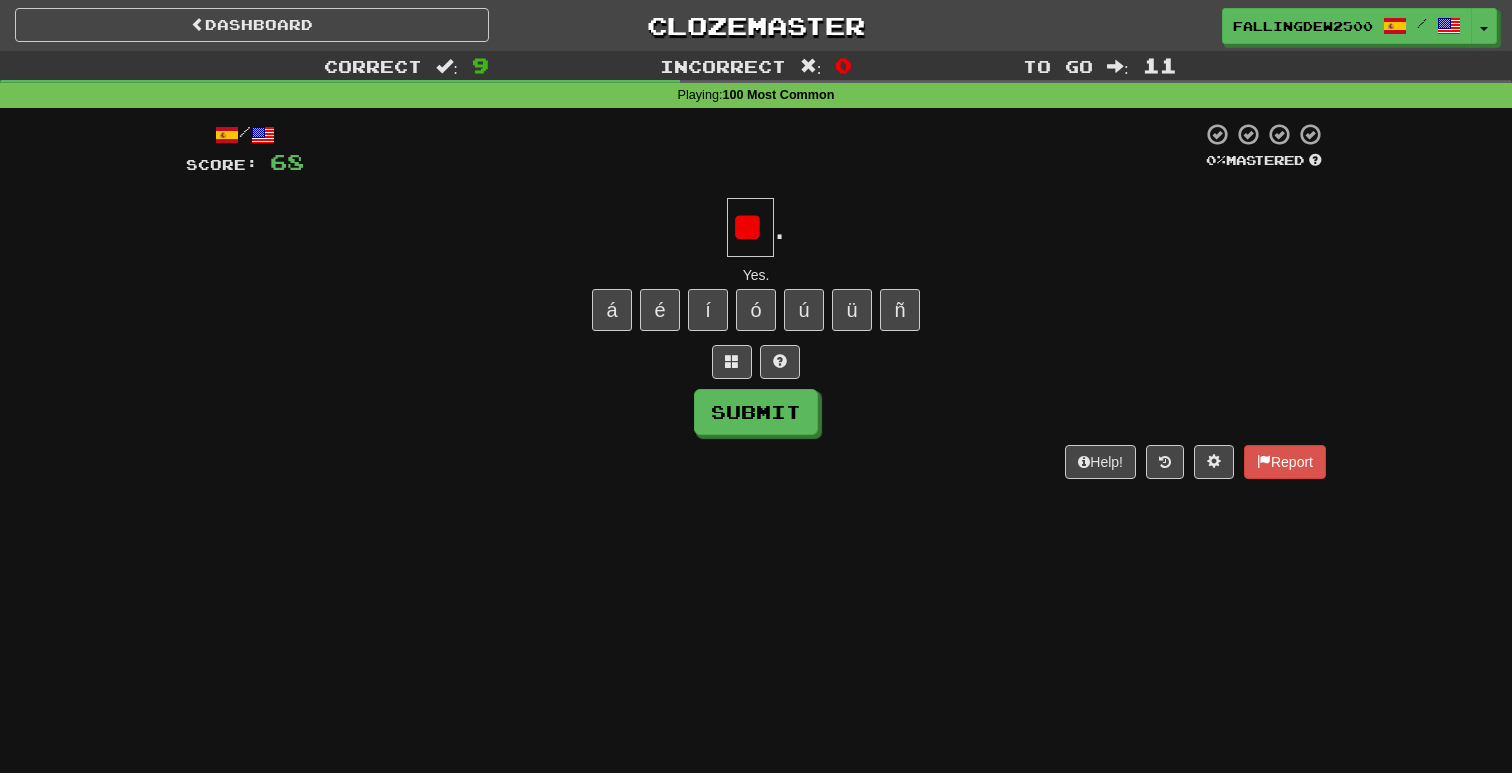 type on "**" 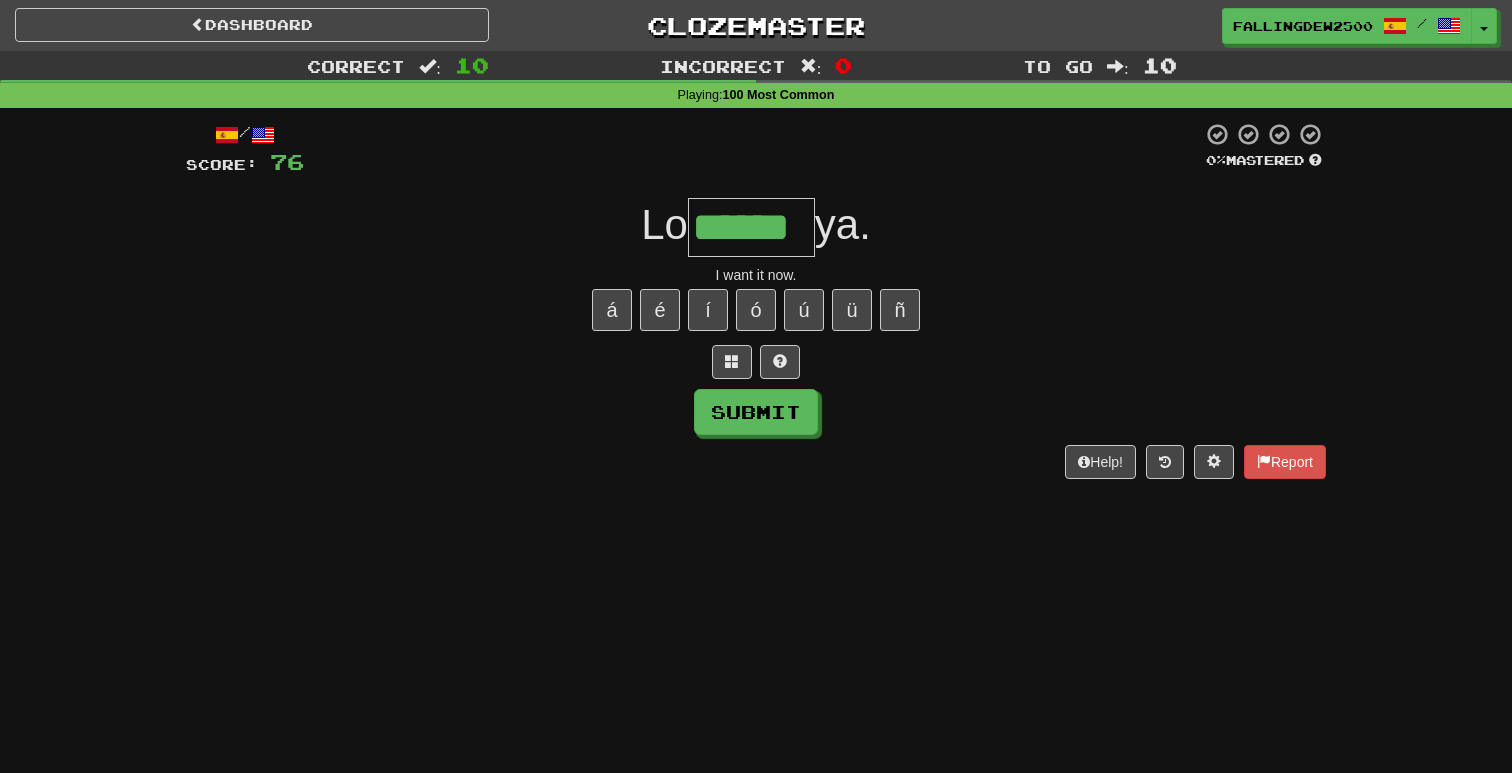 type on "******" 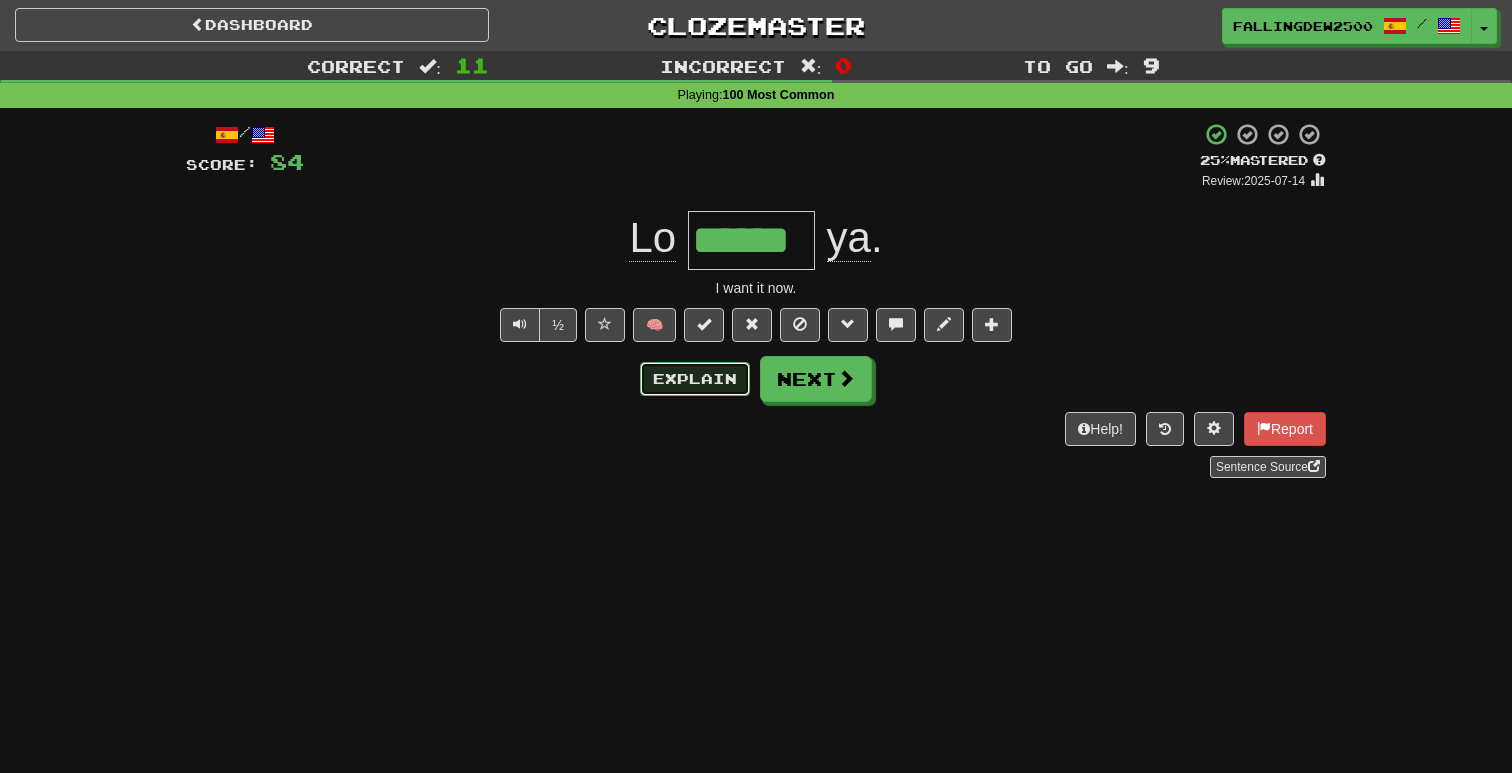 click on "Explain" at bounding box center [695, 379] 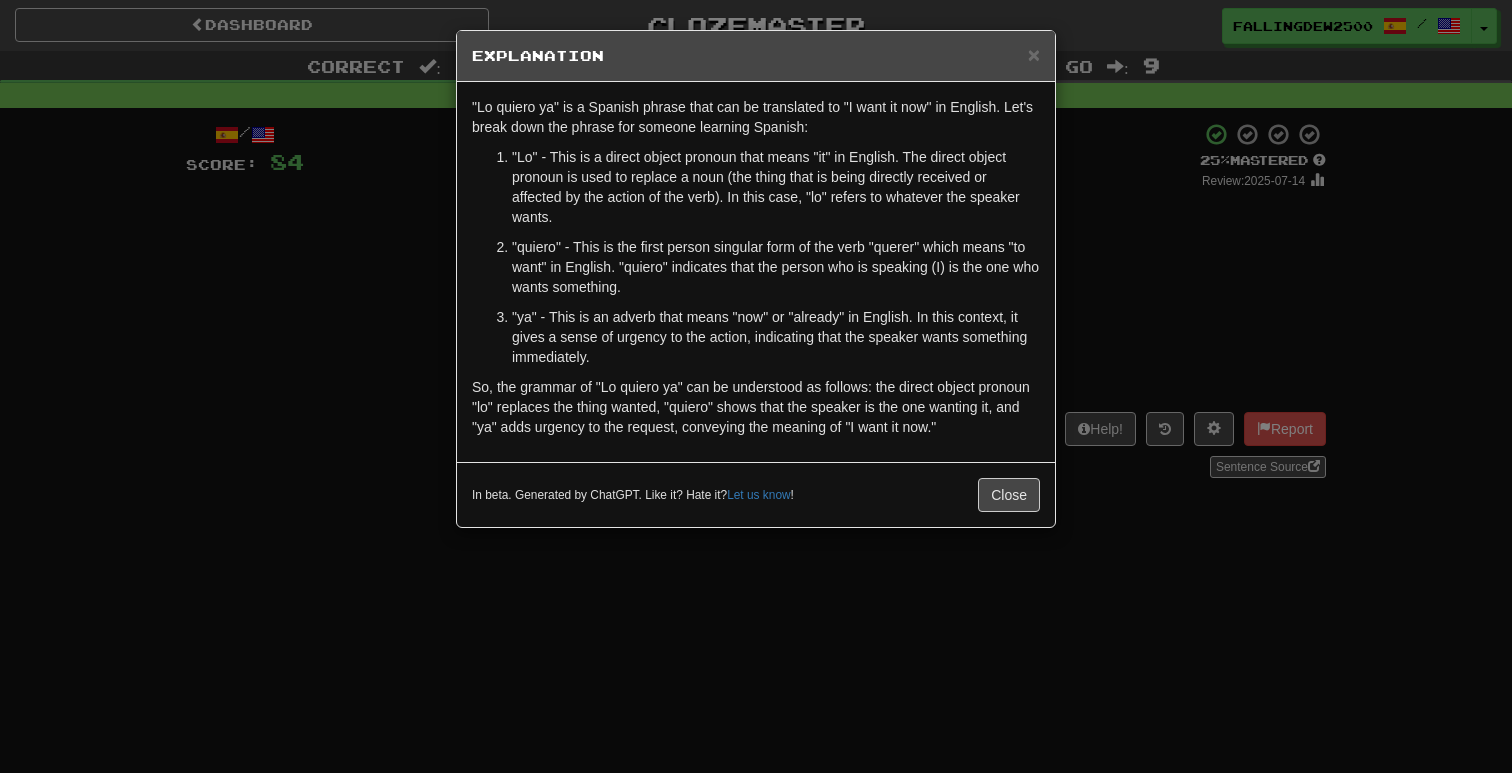 click on "× Explanation" at bounding box center (756, 56) 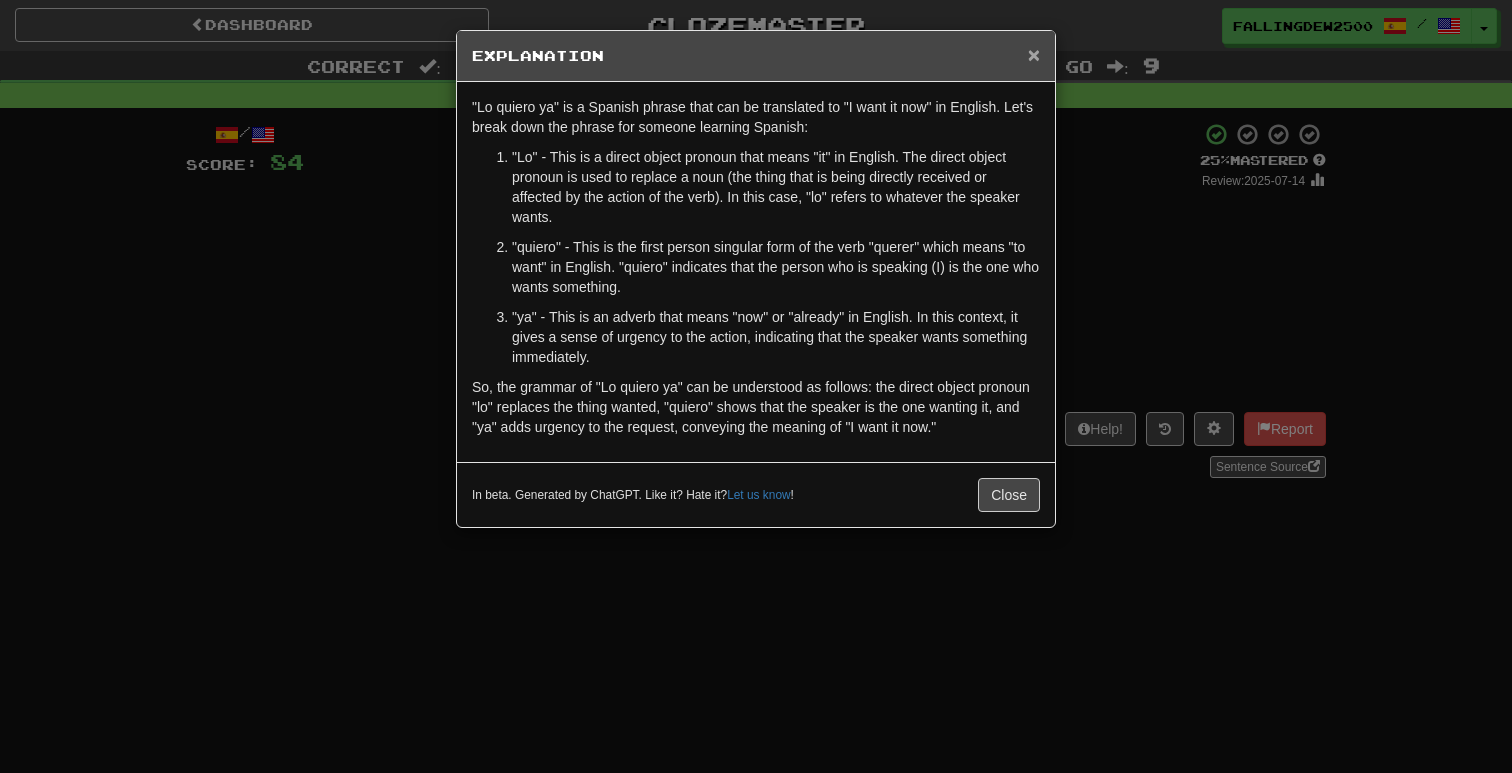 click on "×" at bounding box center (1034, 54) 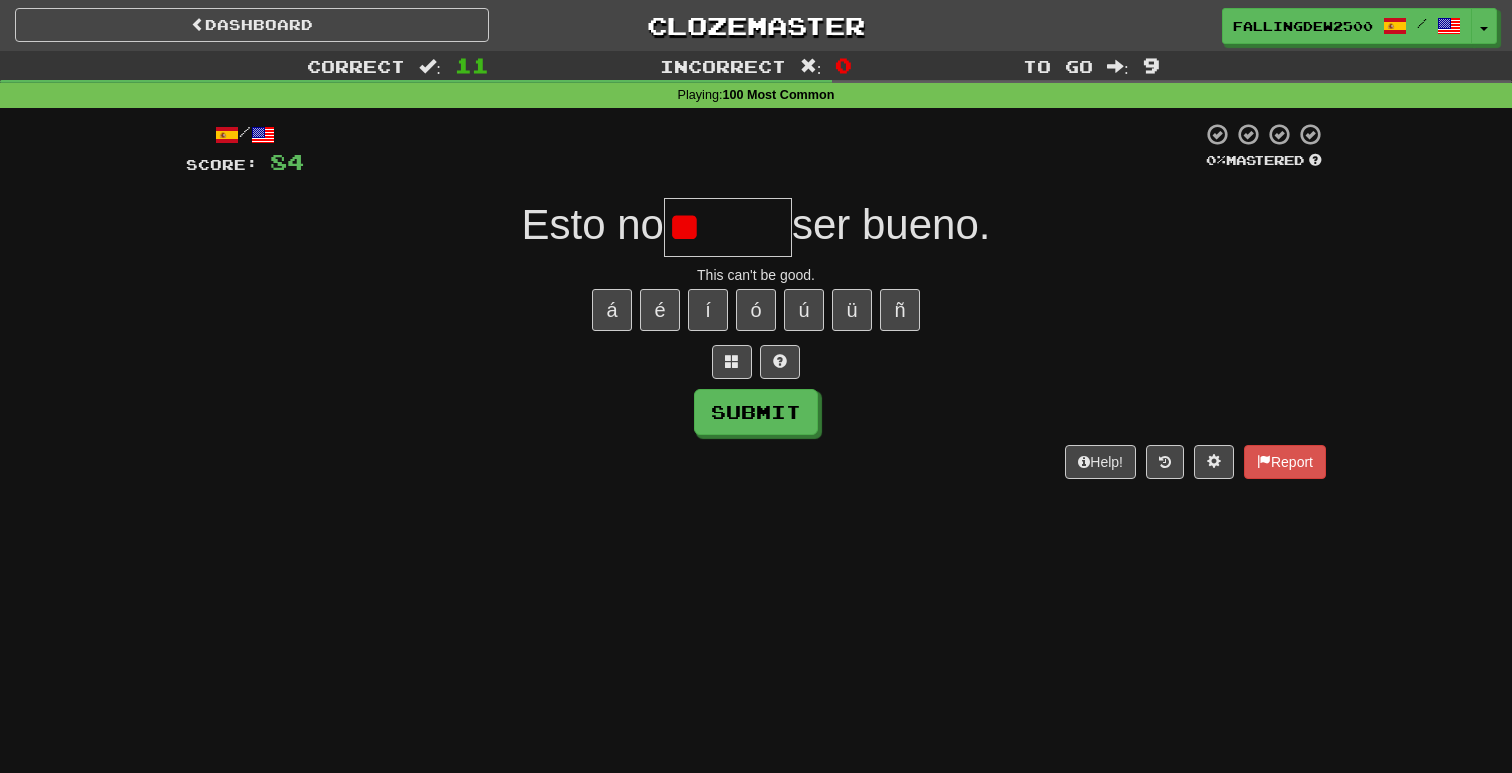 type on "*" 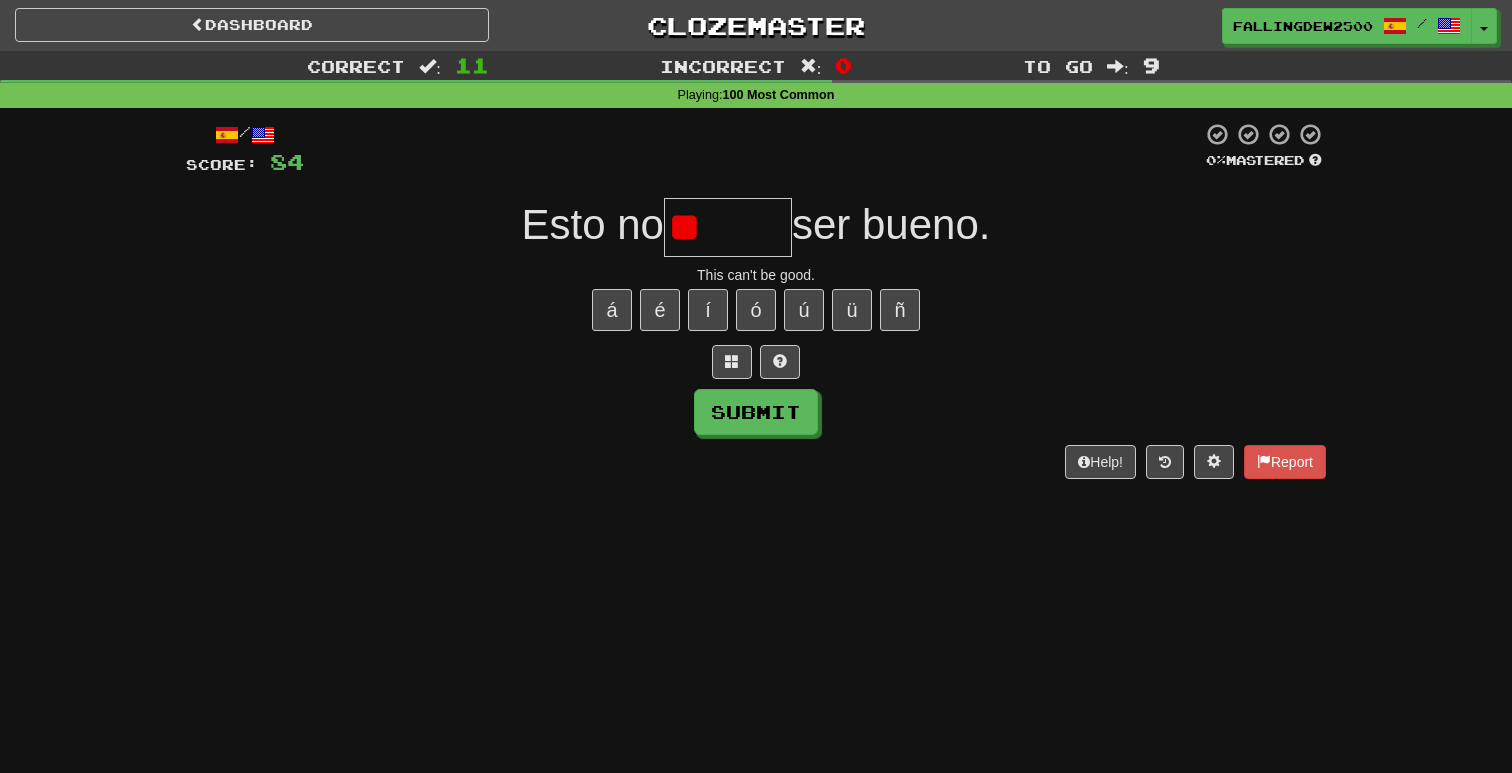 type on "*" 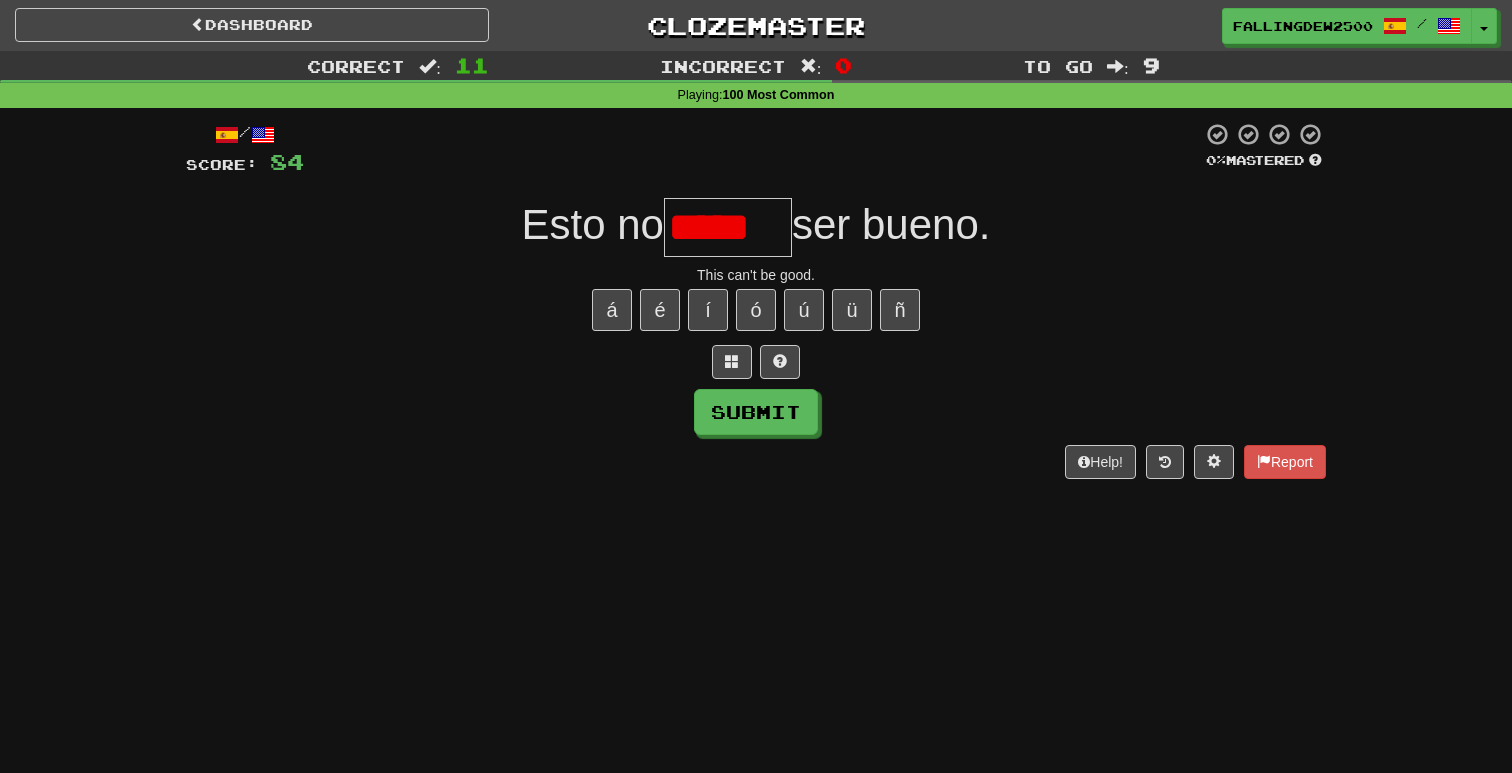 scroll, scrollTop: 0, scrollLeft: 0, axis: both 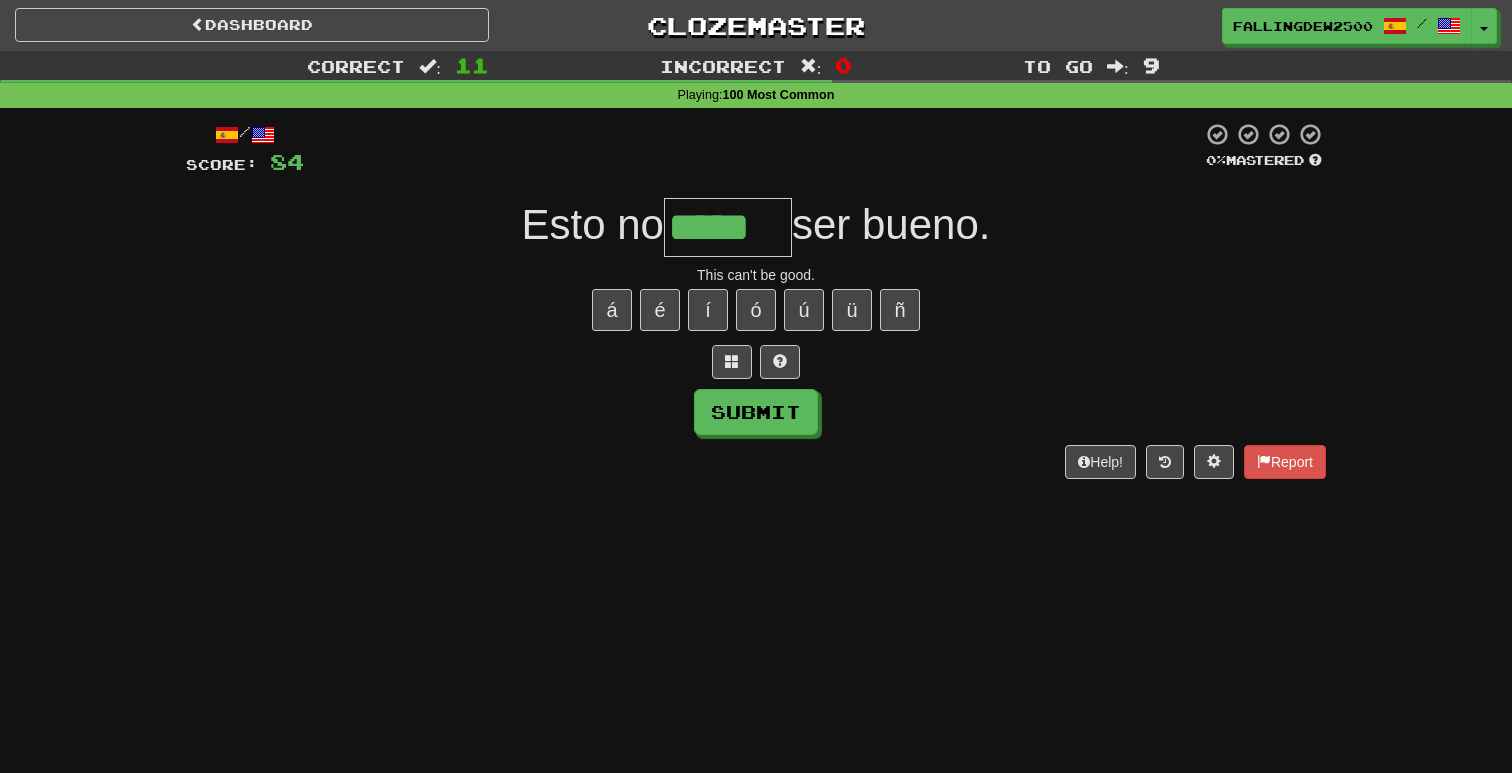 type on "*****" 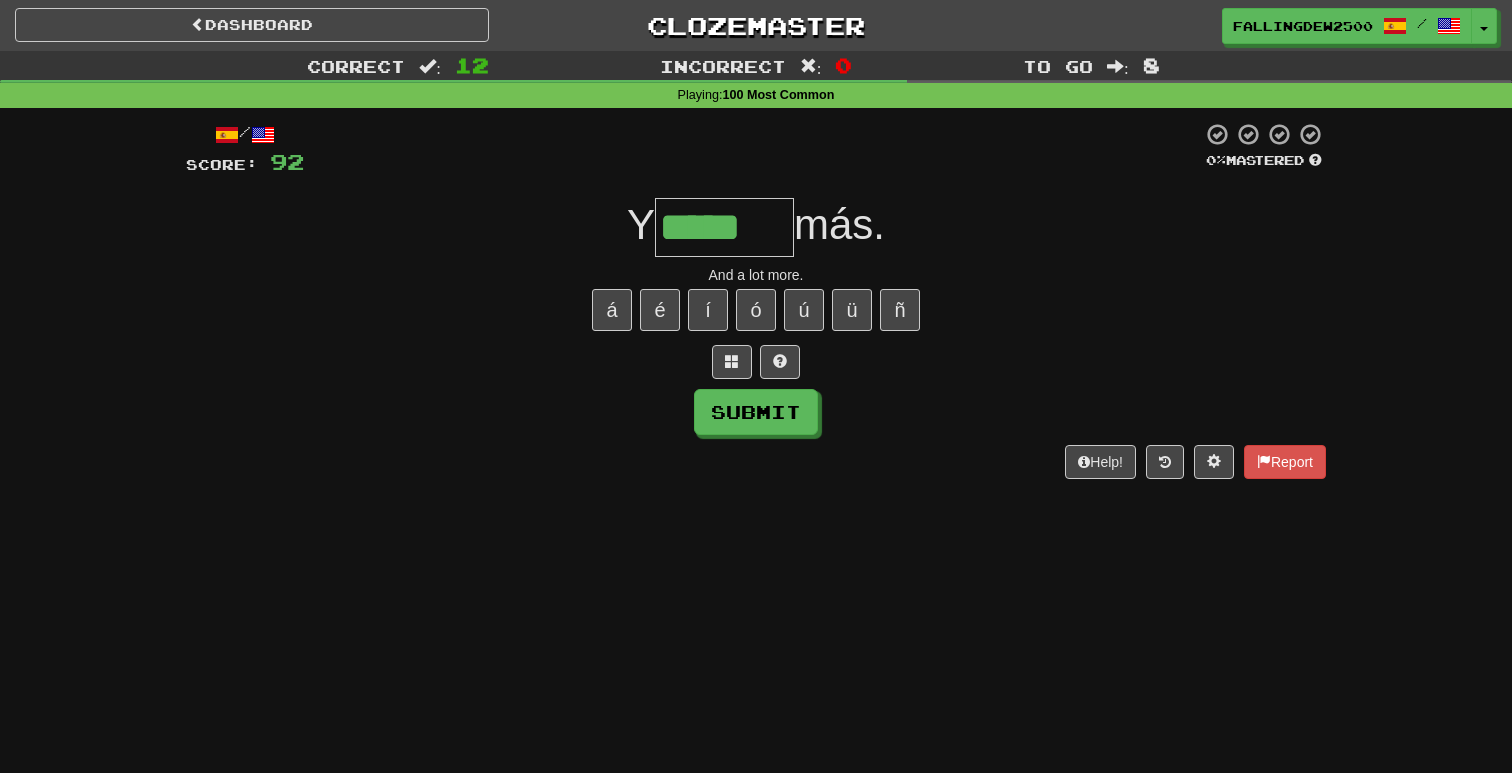 type on "*****" 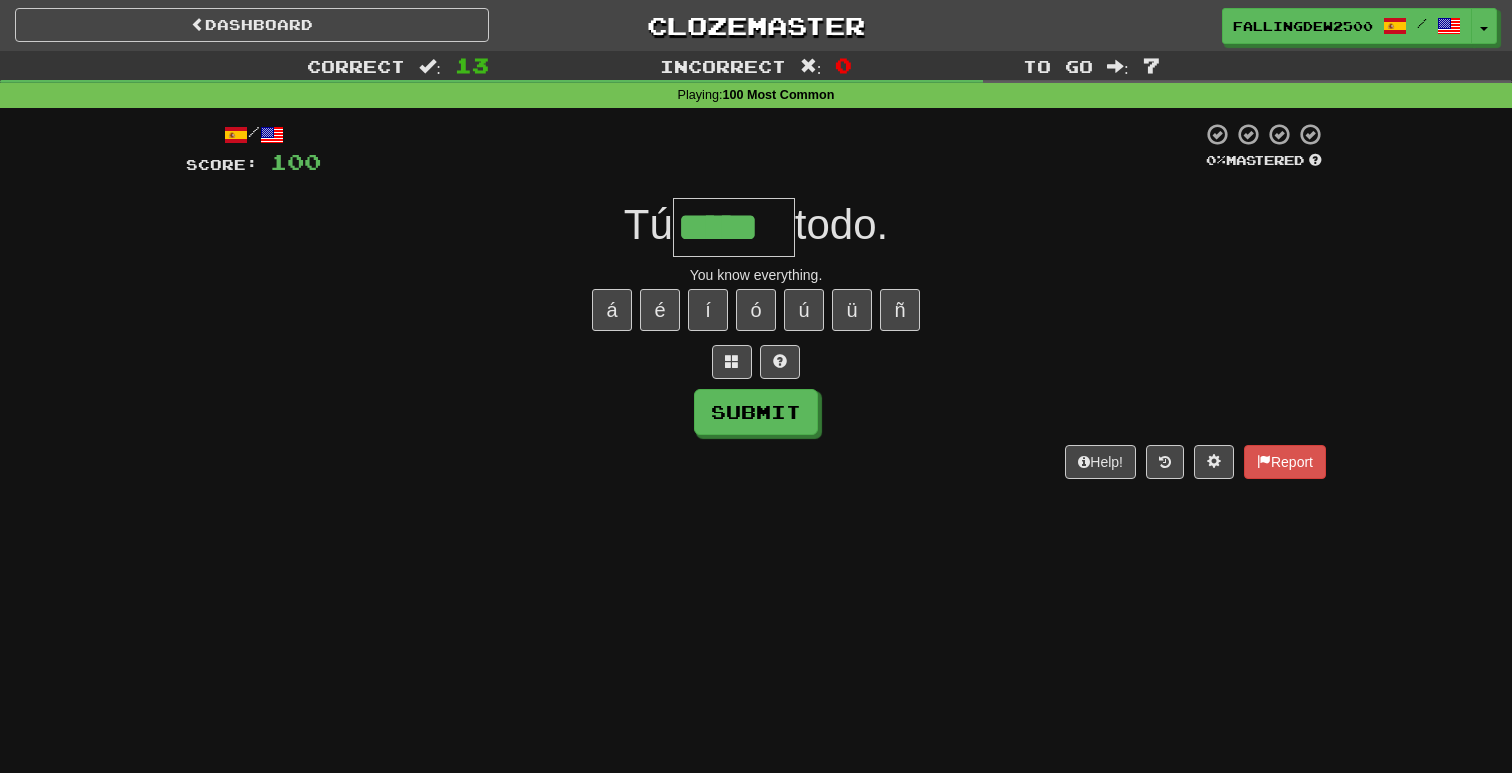 type on "*****" 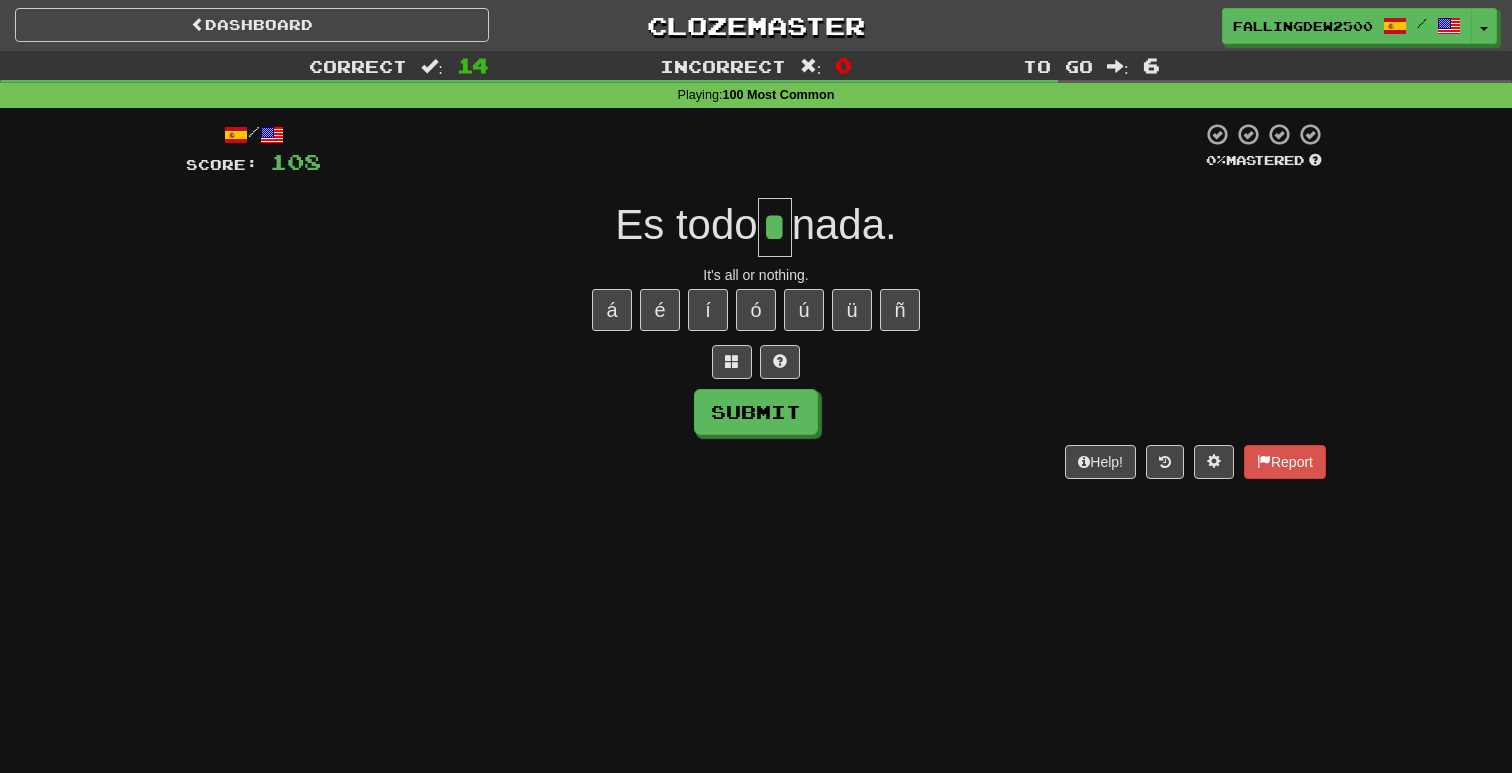 type on "*" 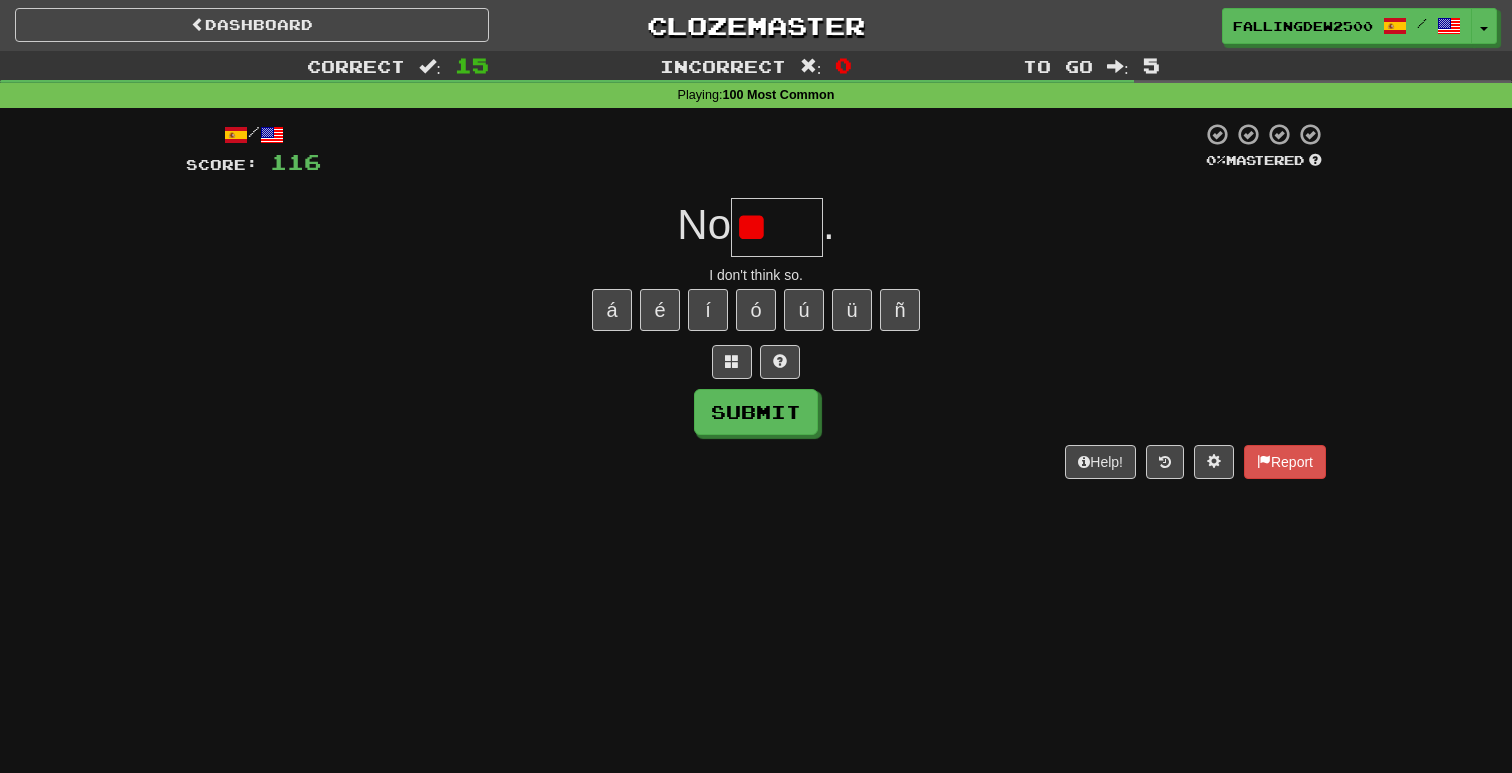 type on "*" 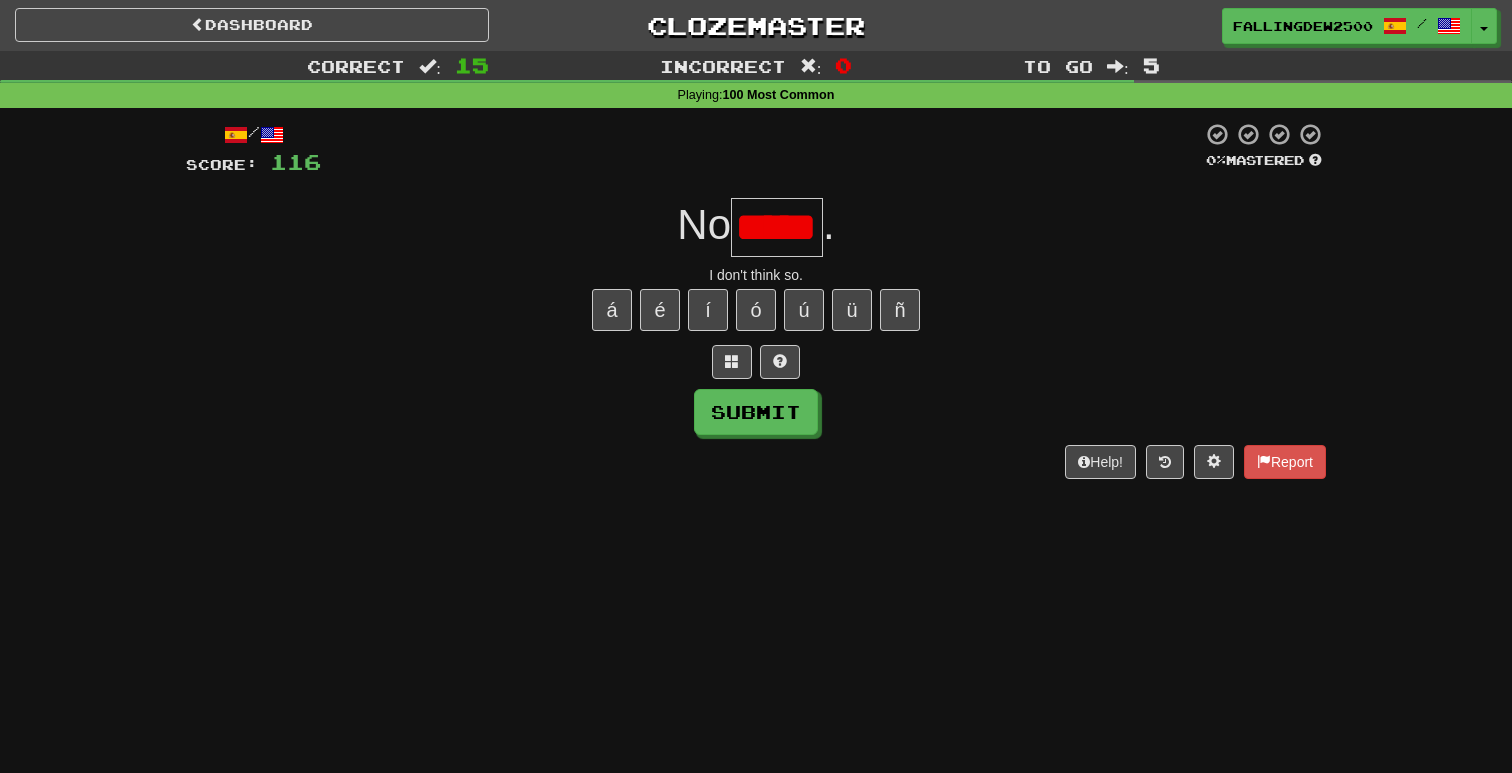 scroll, scrollTop: 0, scrollLeft: 0, axis: both 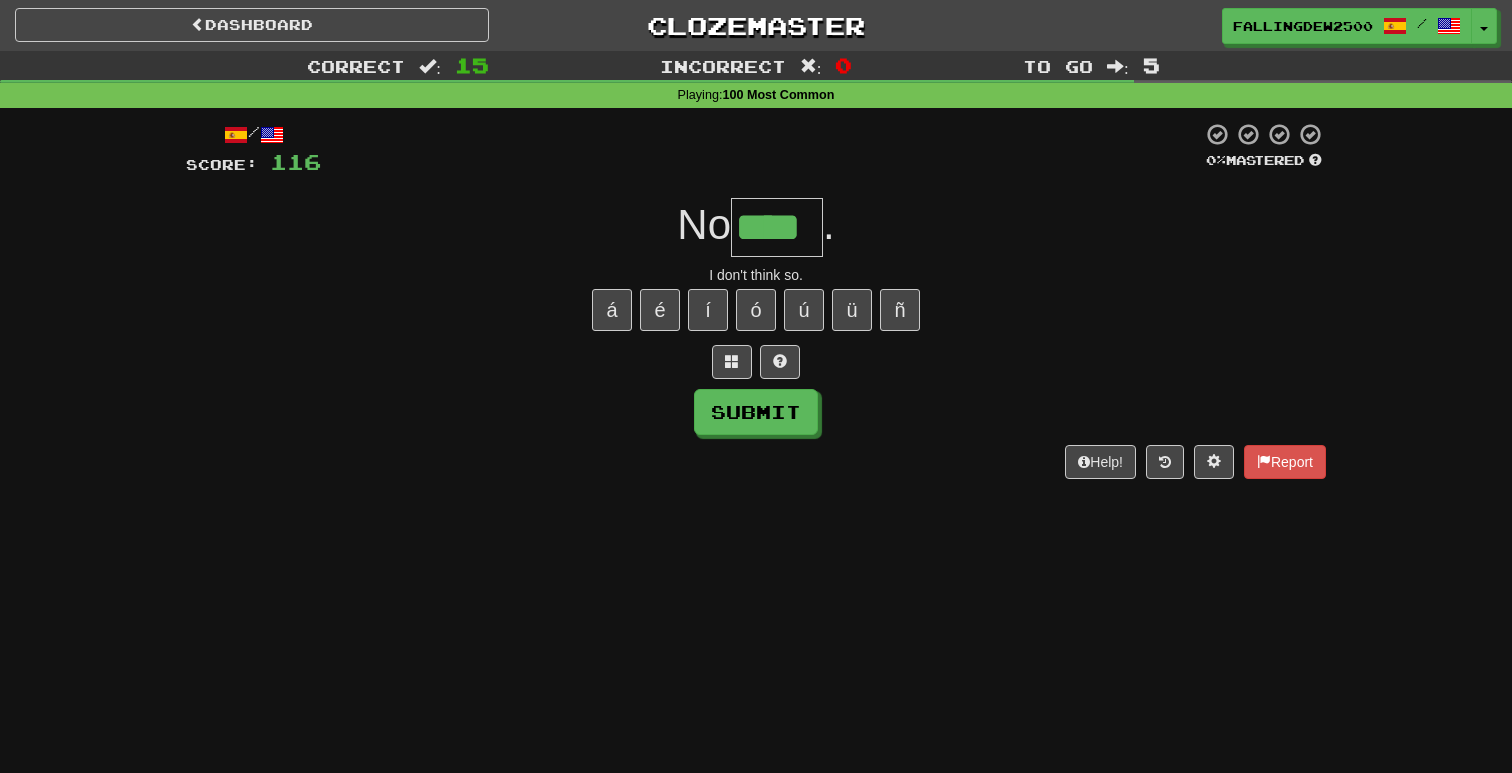 type on "****" 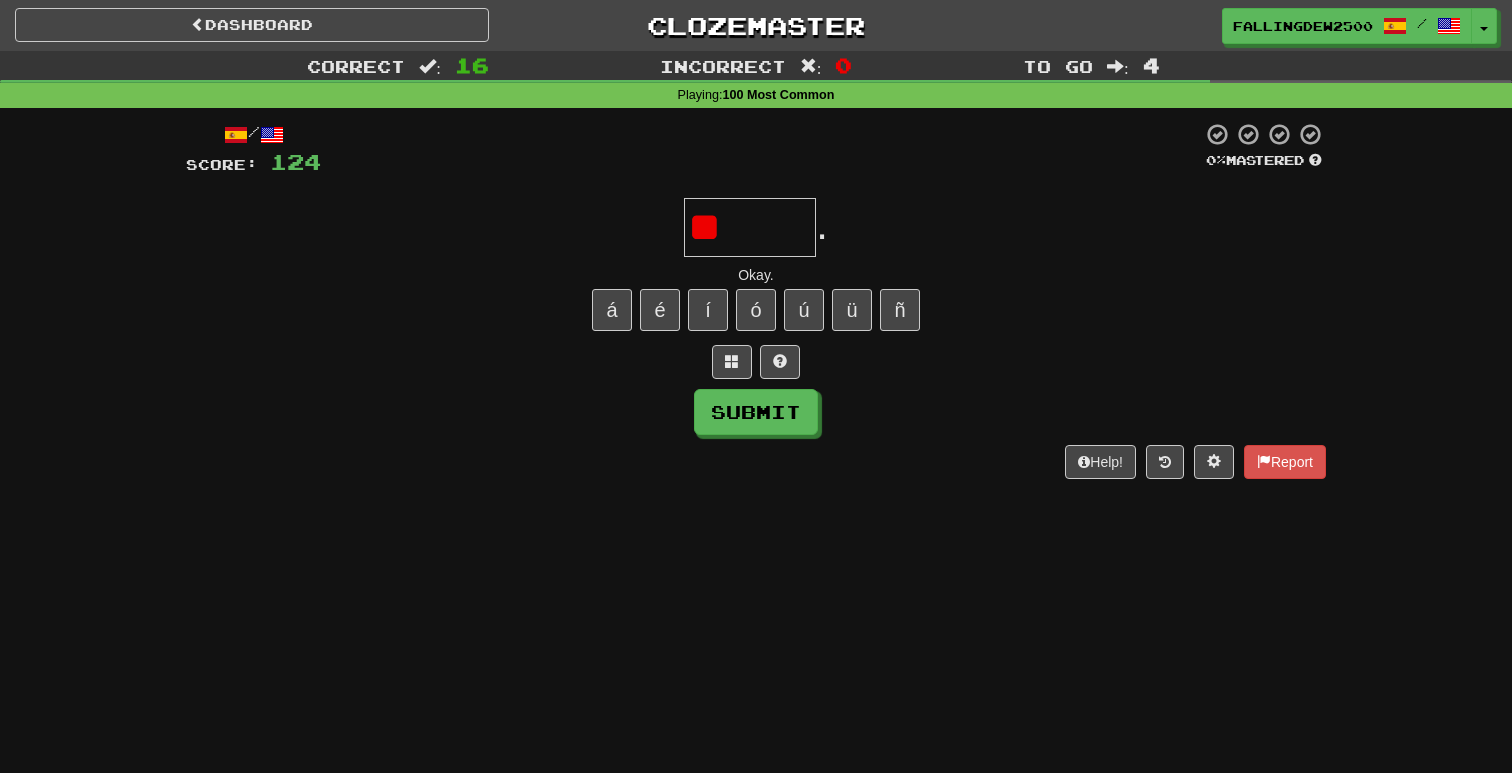 type on "*" 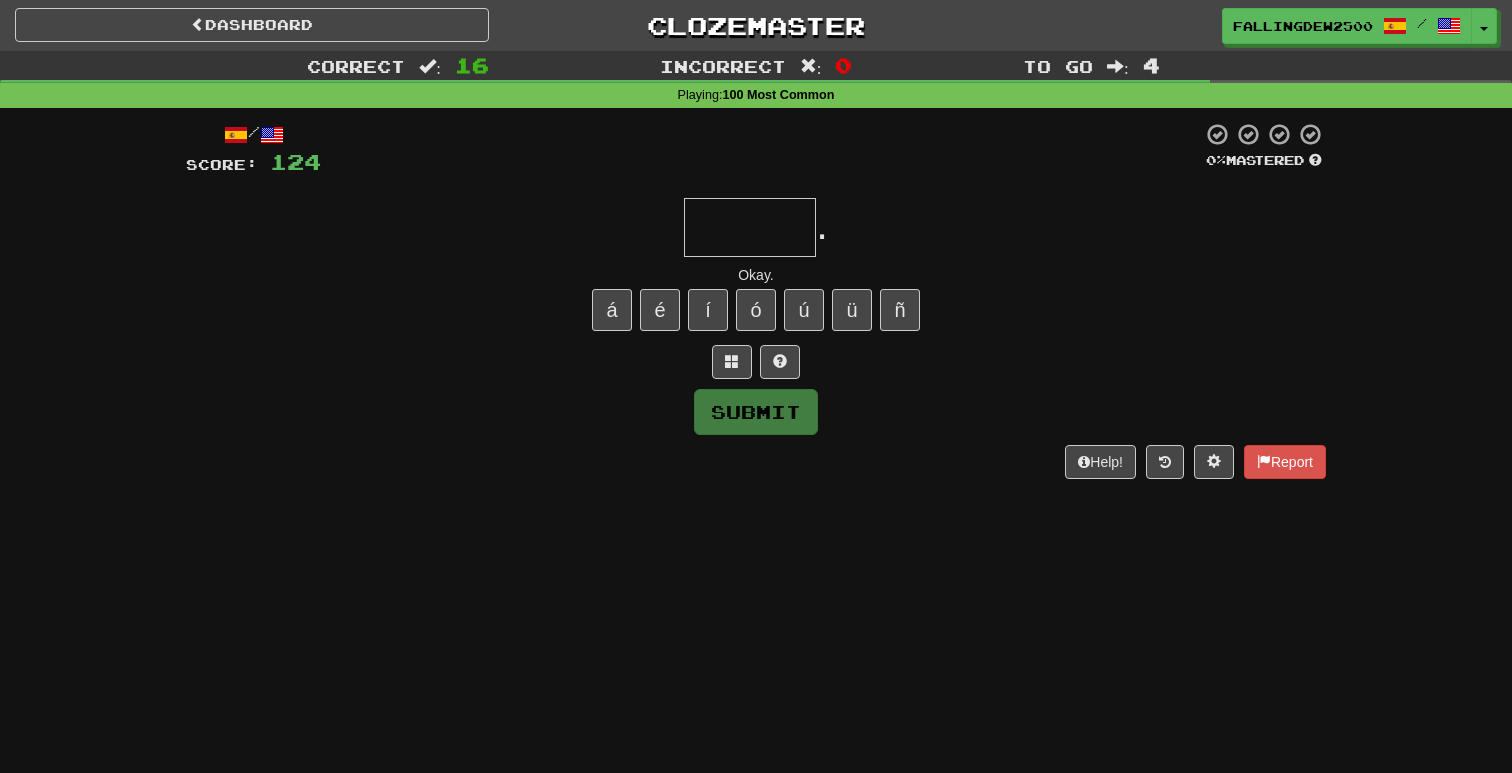 type on "*" 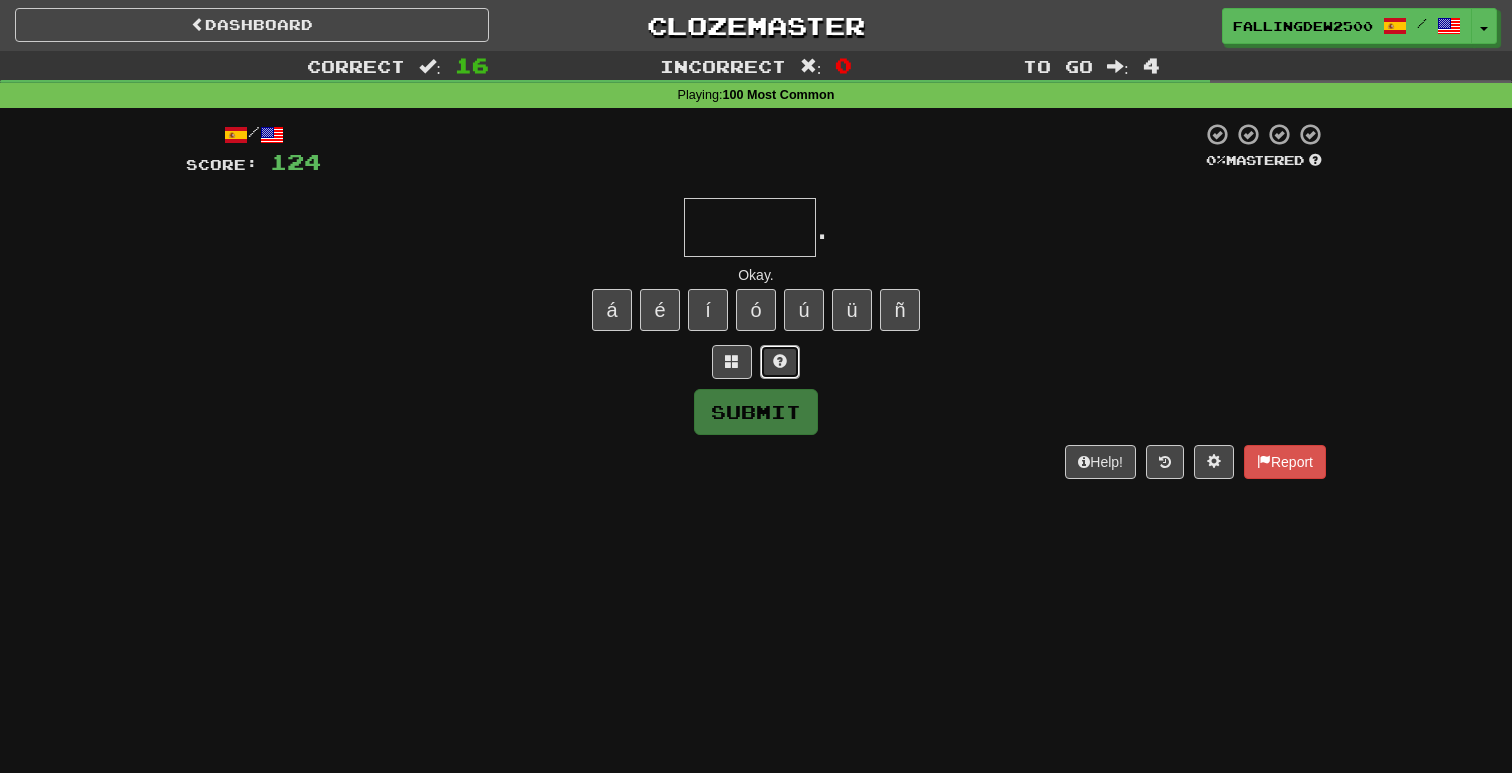 click at bounding box center (780, 362) 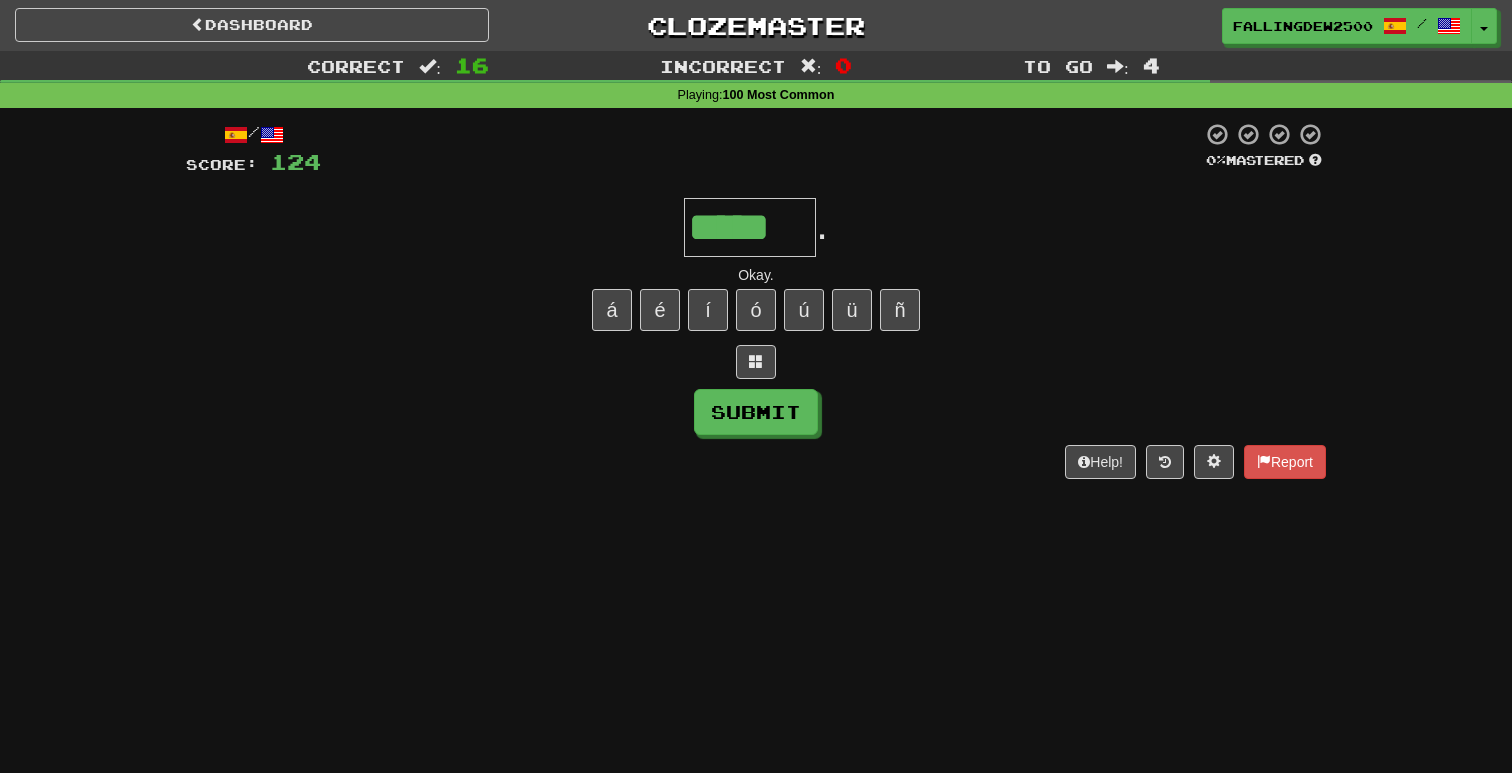 type on "*****" 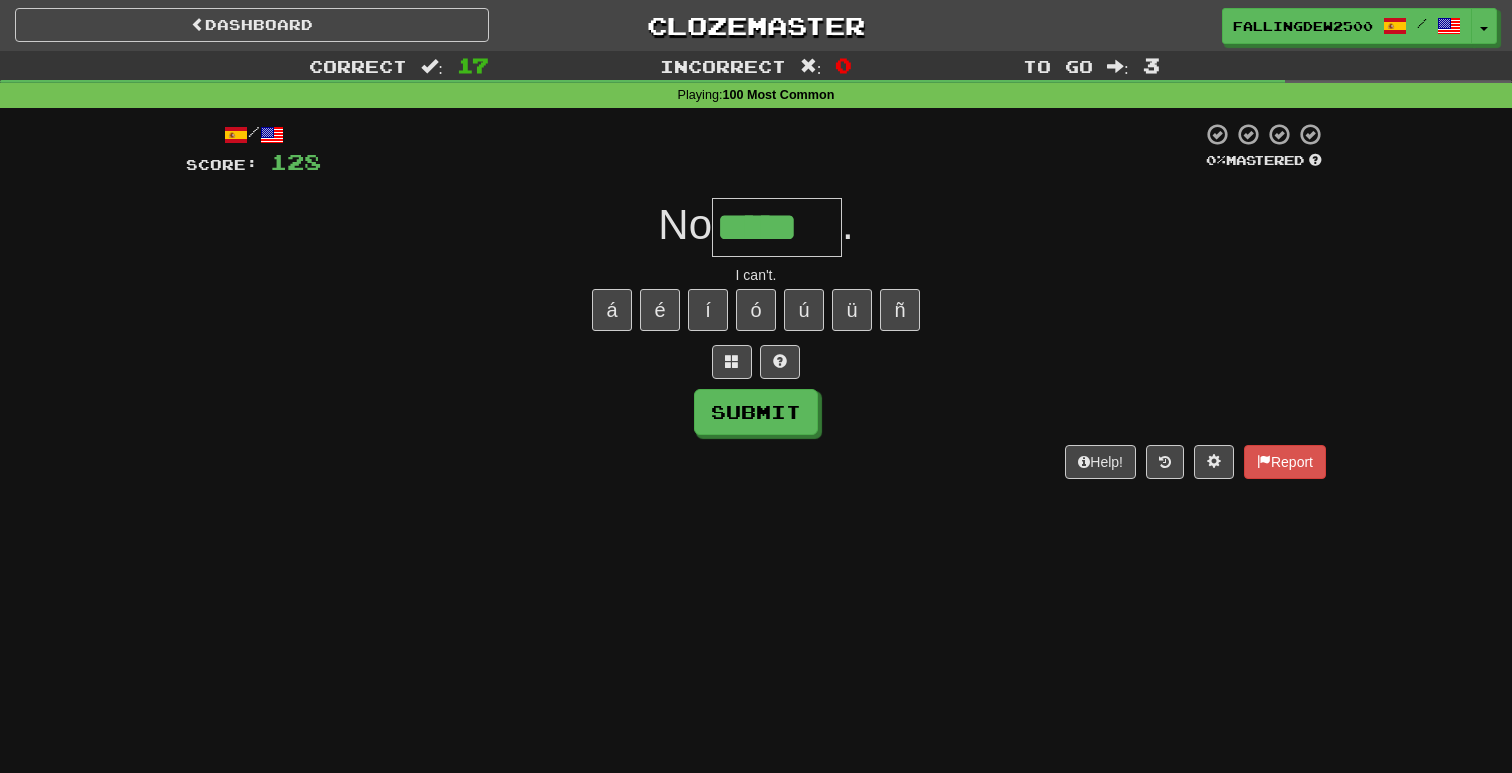 type on "*****" 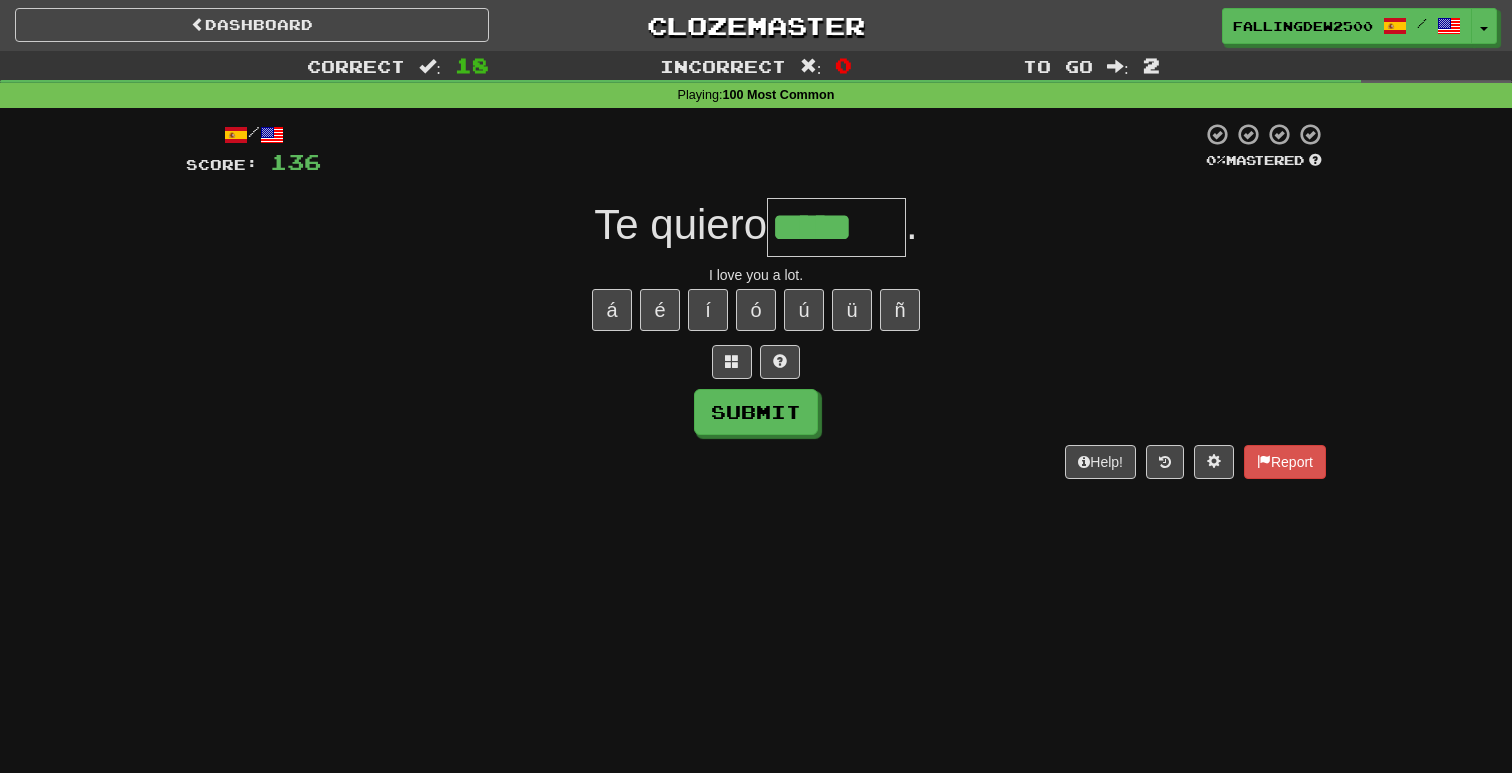 type on "*****" 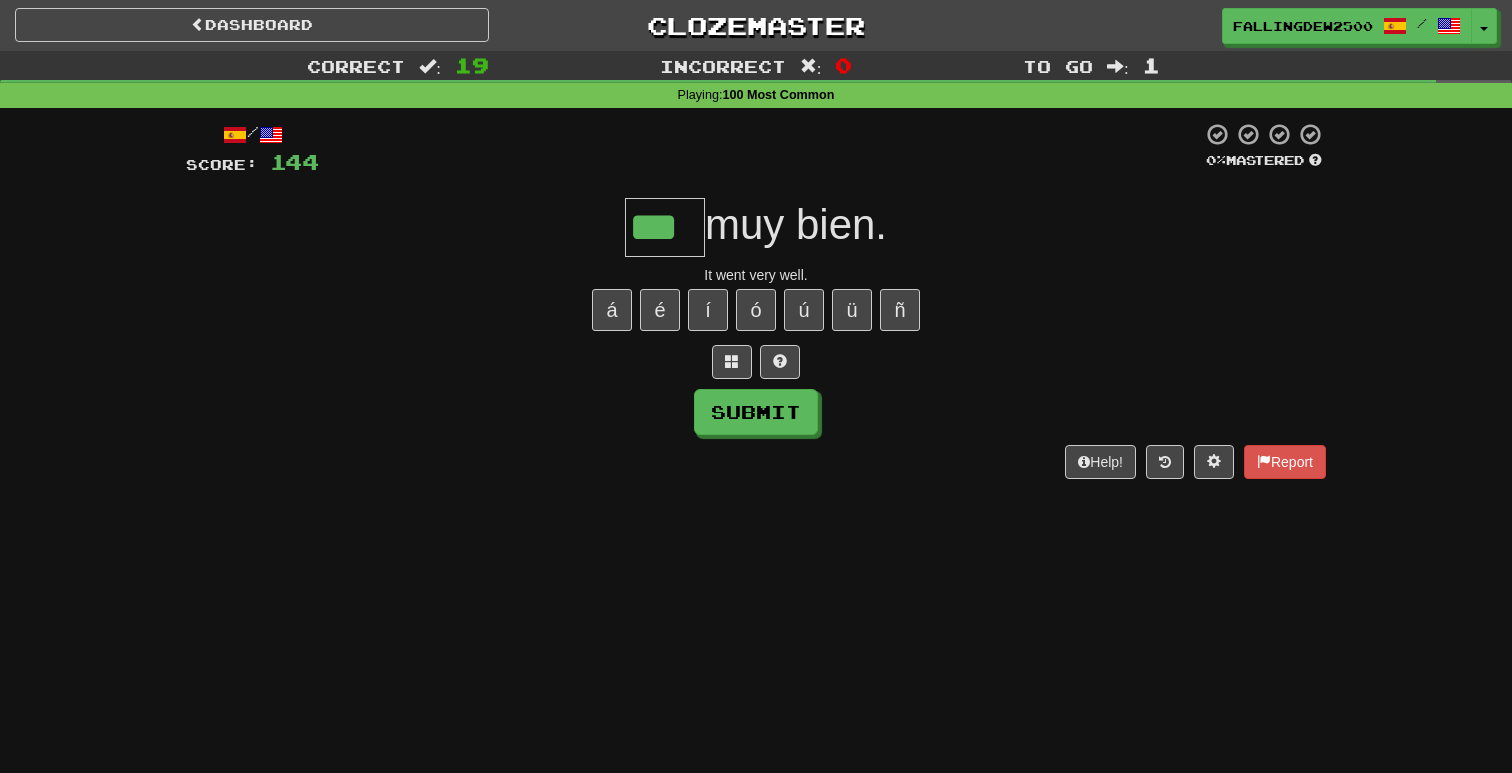 type on "***" 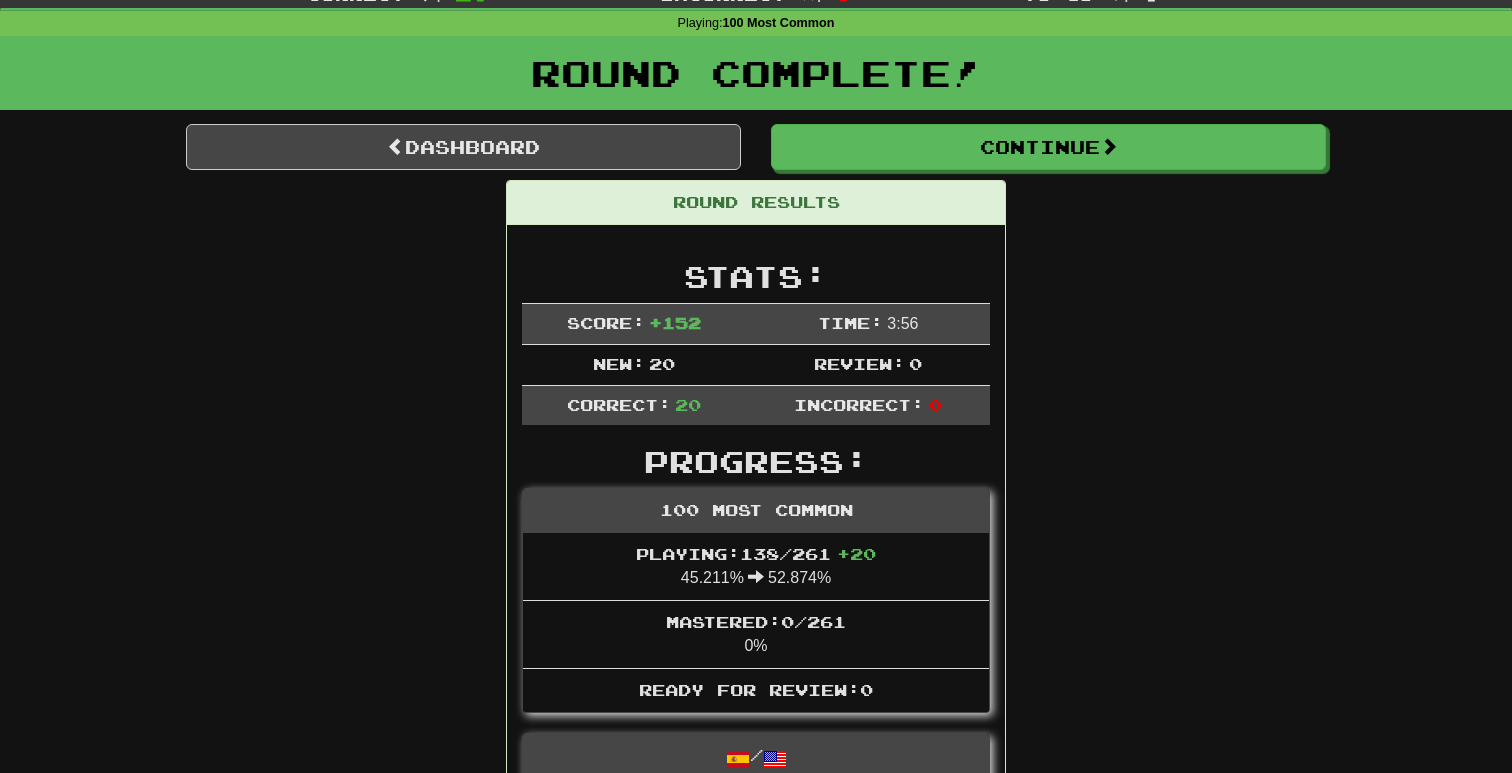scroll, scrollTop: 73, scrollLeft: 0, axis: vertical 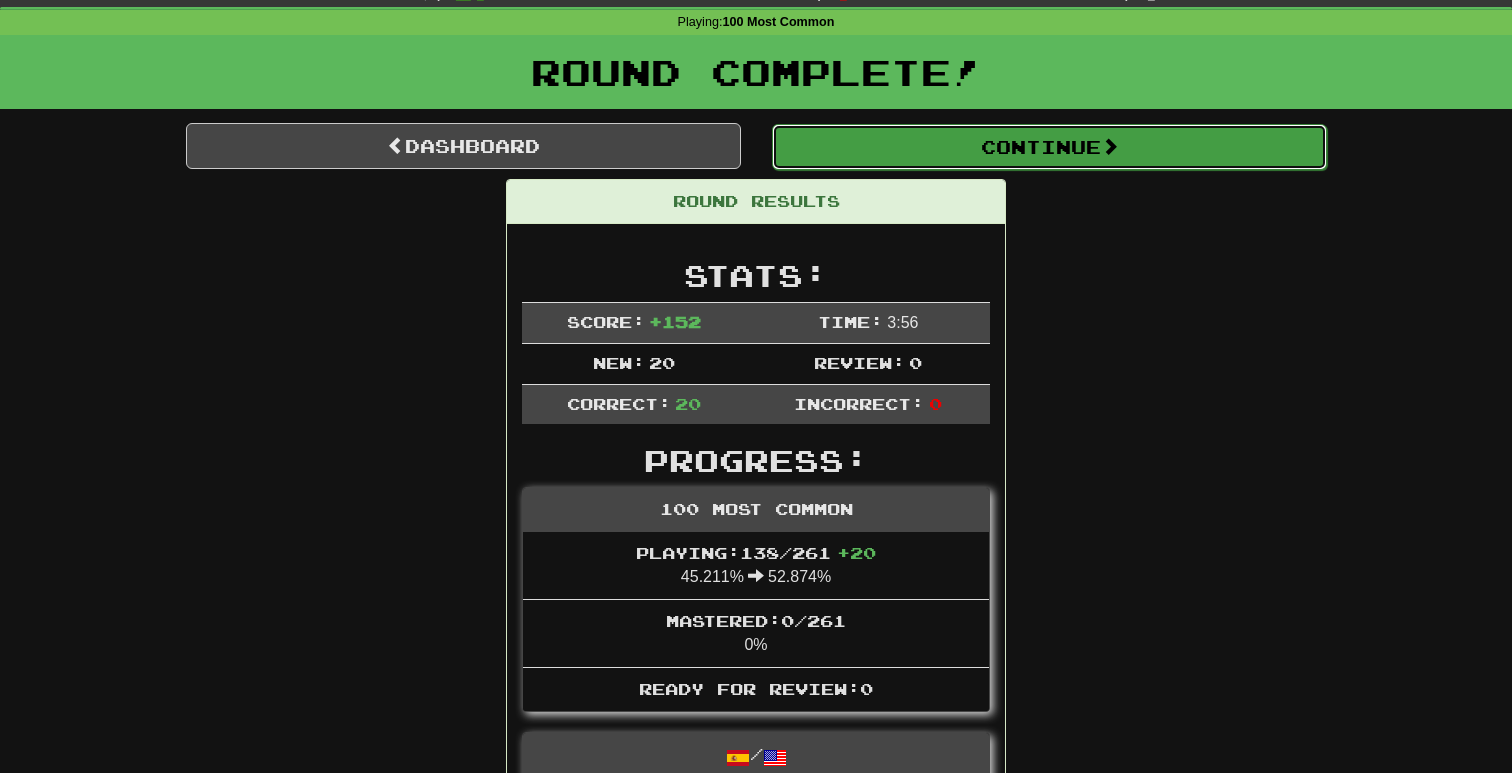 click on "Continue" at bounding box center (1049, 147) 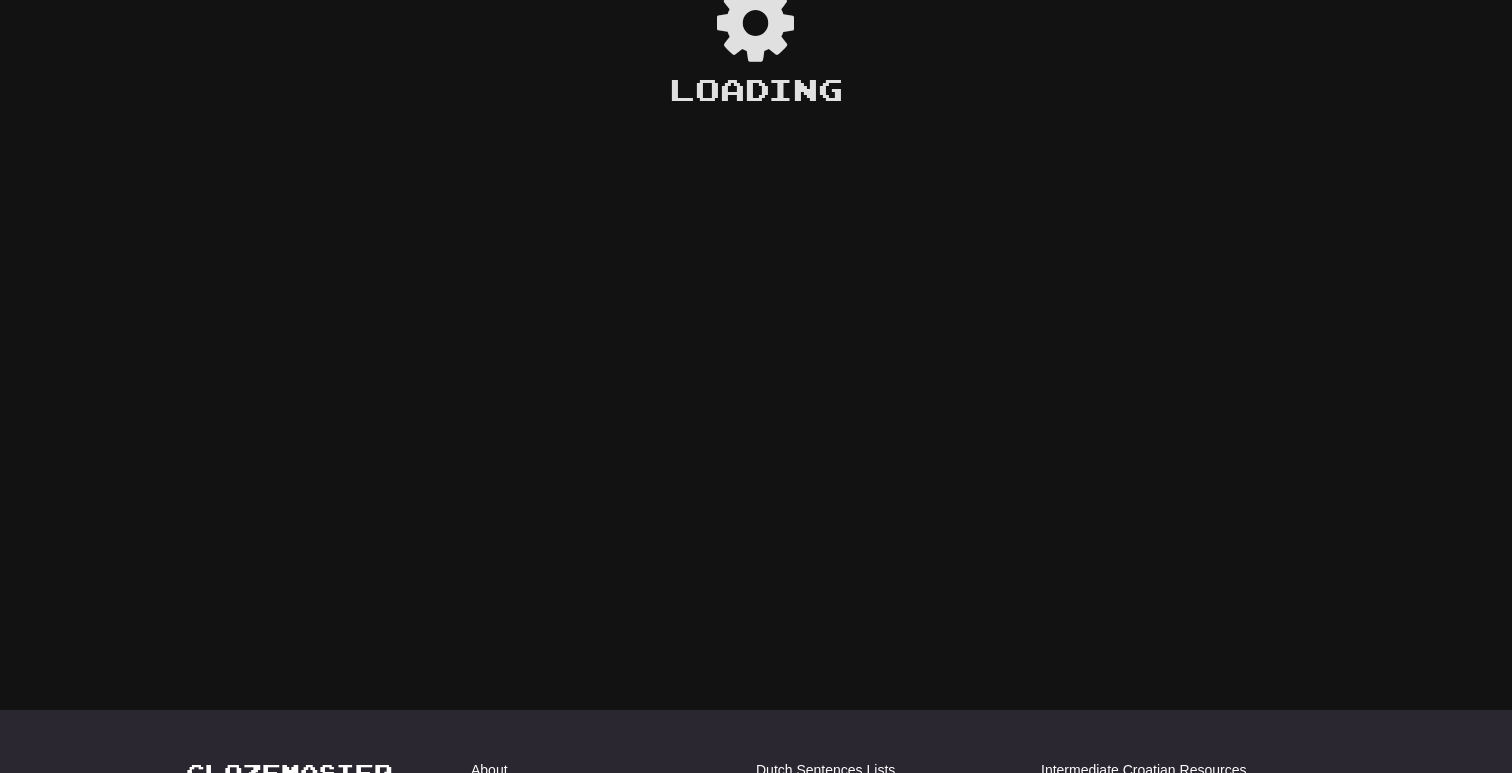 scroll, scrollTop: 73, scrollLeft: 0, axis: vertical 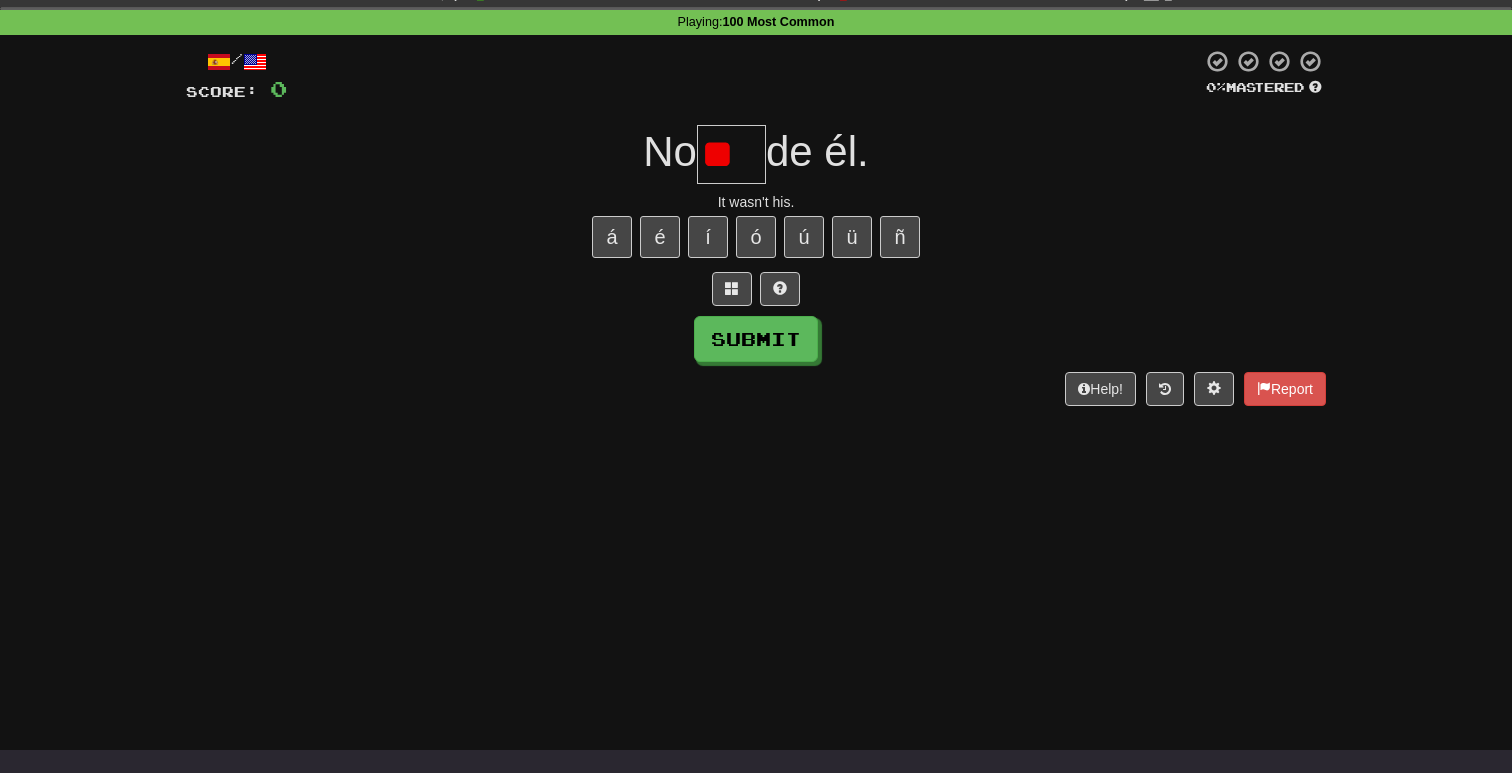type on "*" 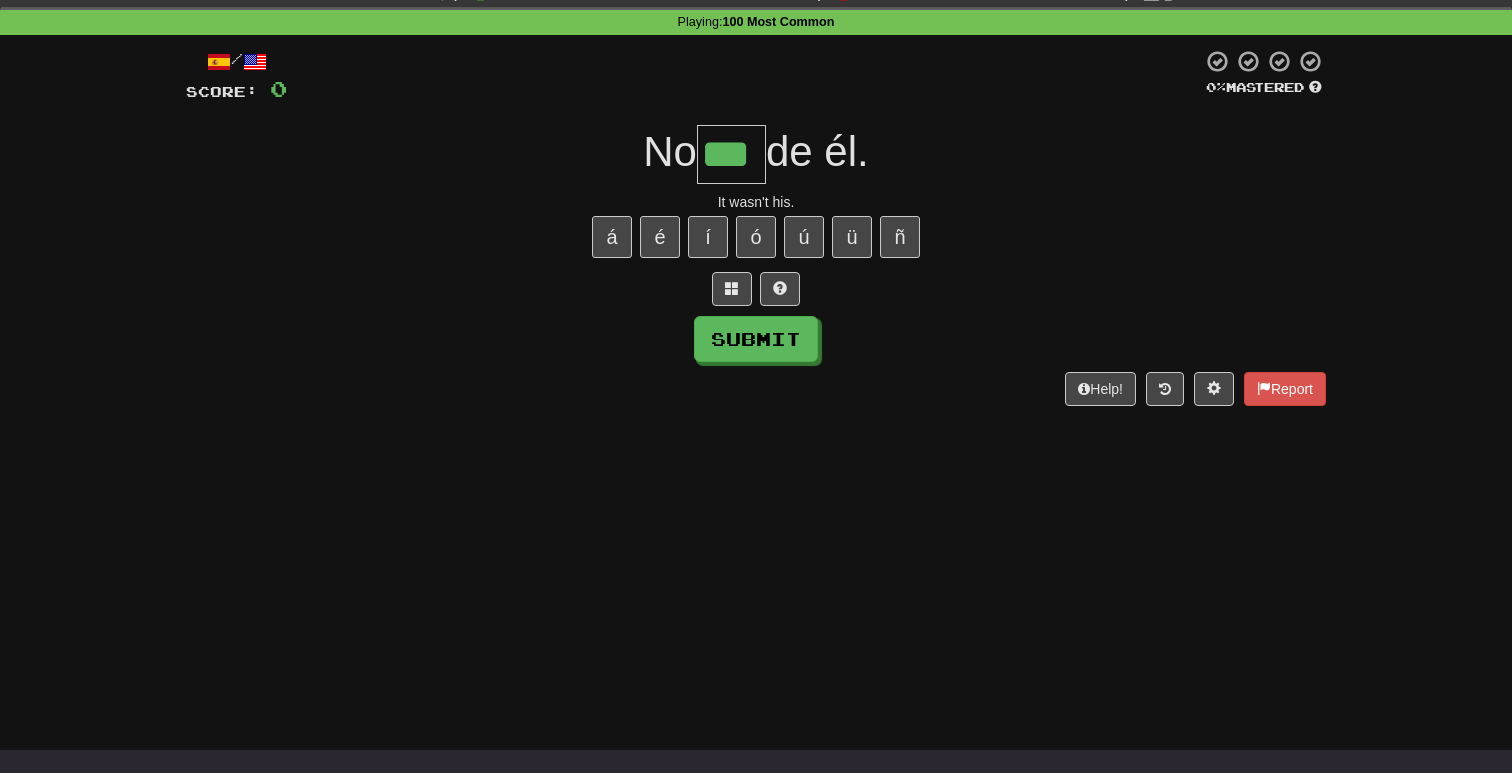 scroll, scrollTop: 0, scrollLeft: 0, axis: both 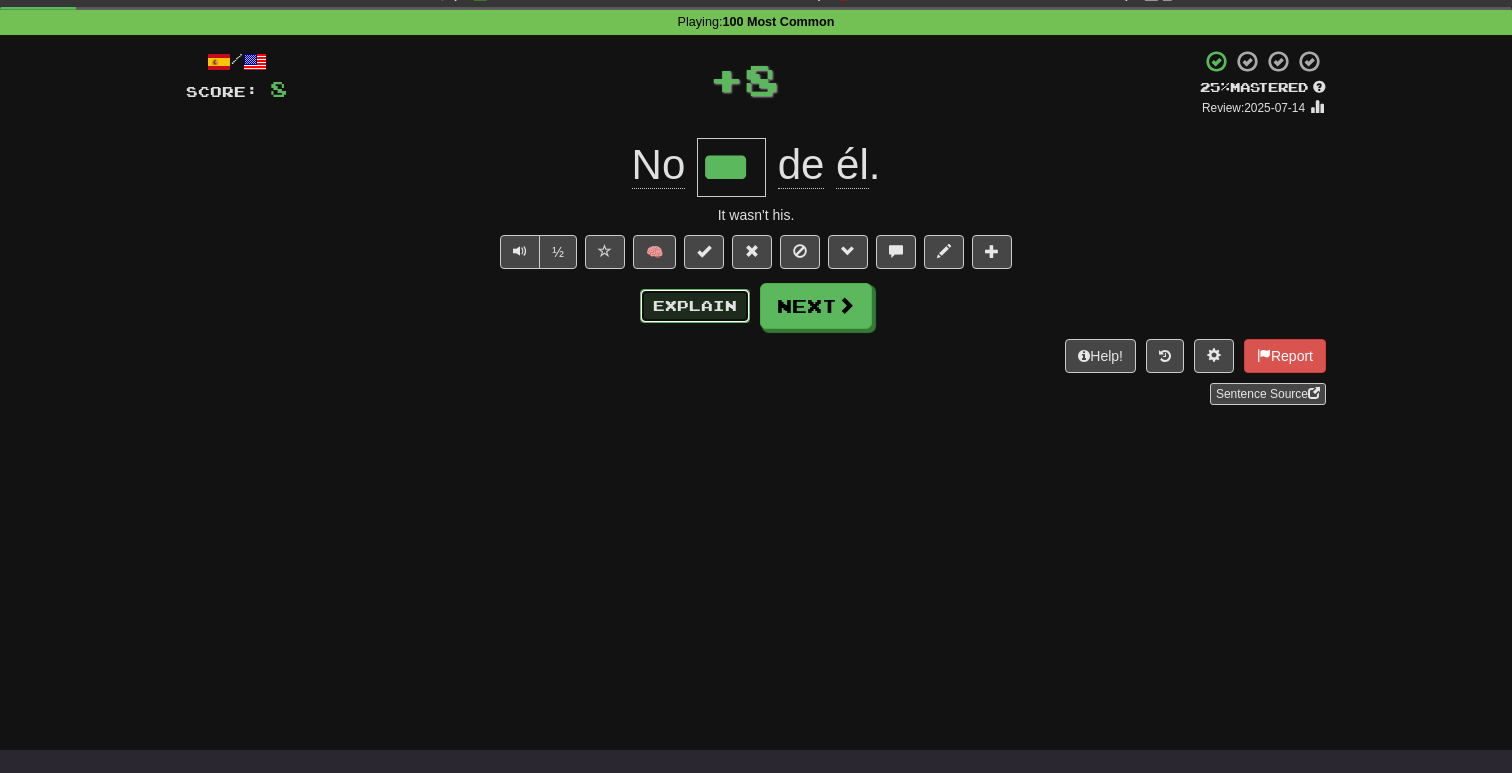click on "Explain" at bounding box center (695, 306) 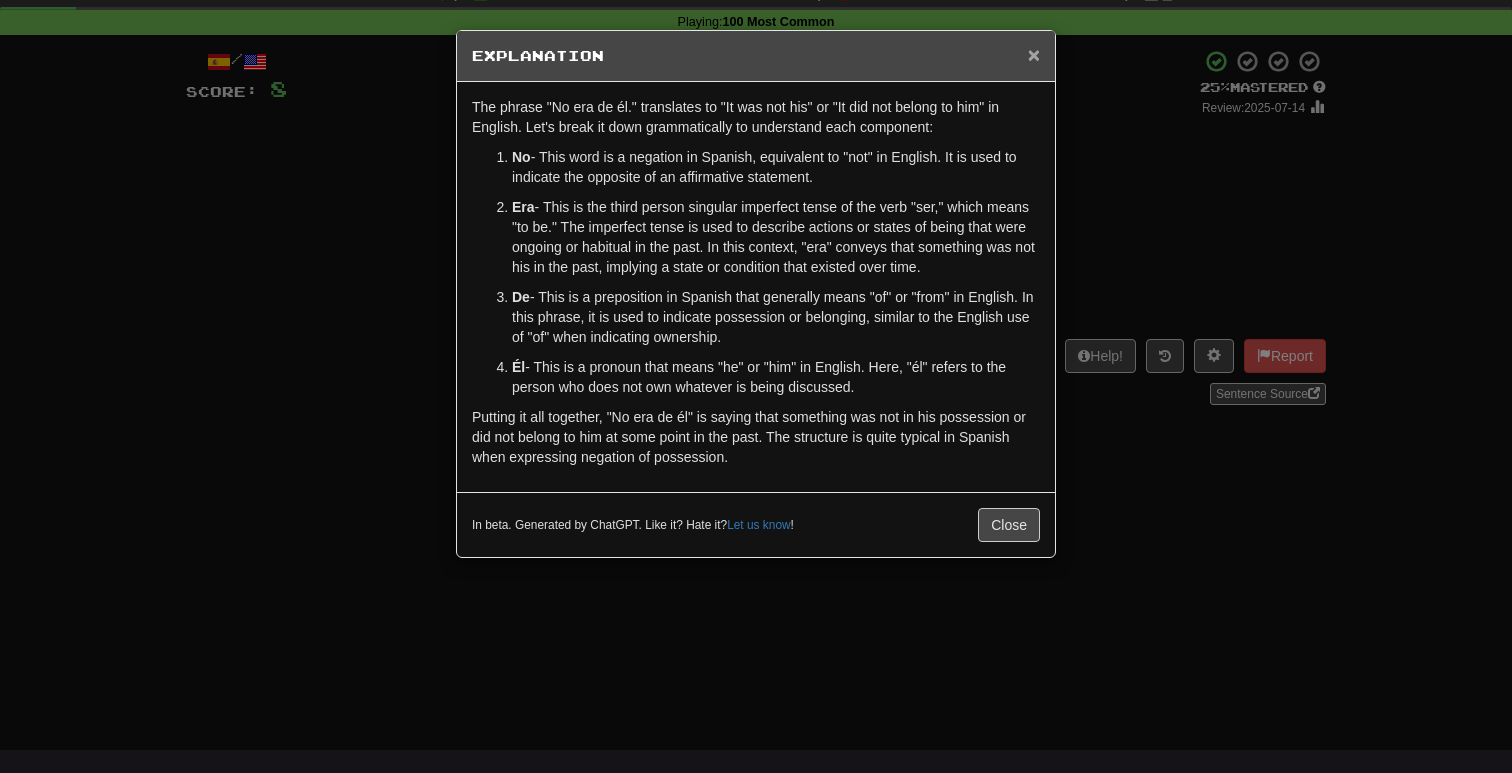 click on "×" at bounding box center (1034, 54) 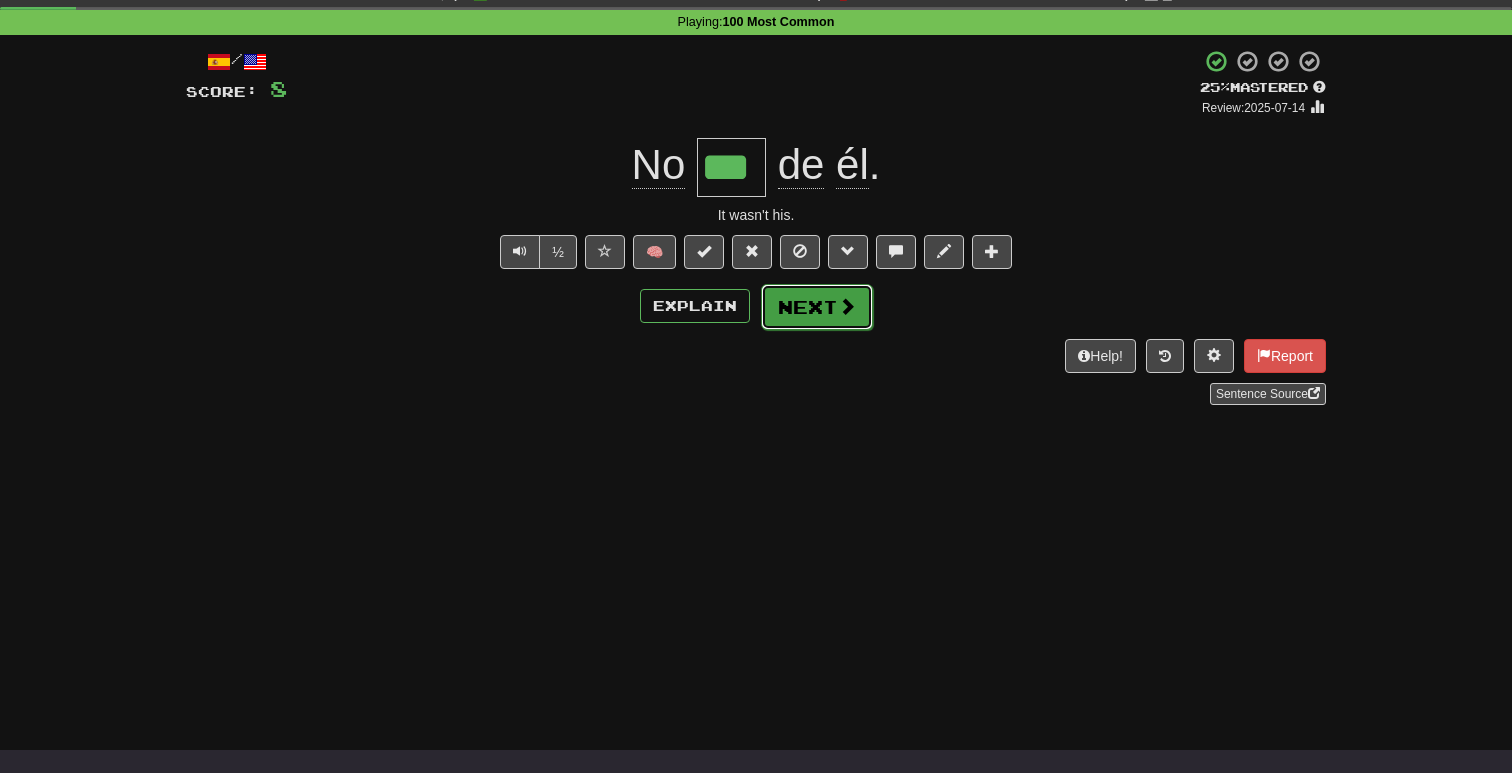 click on "Next" at bounding box center [817, 307] 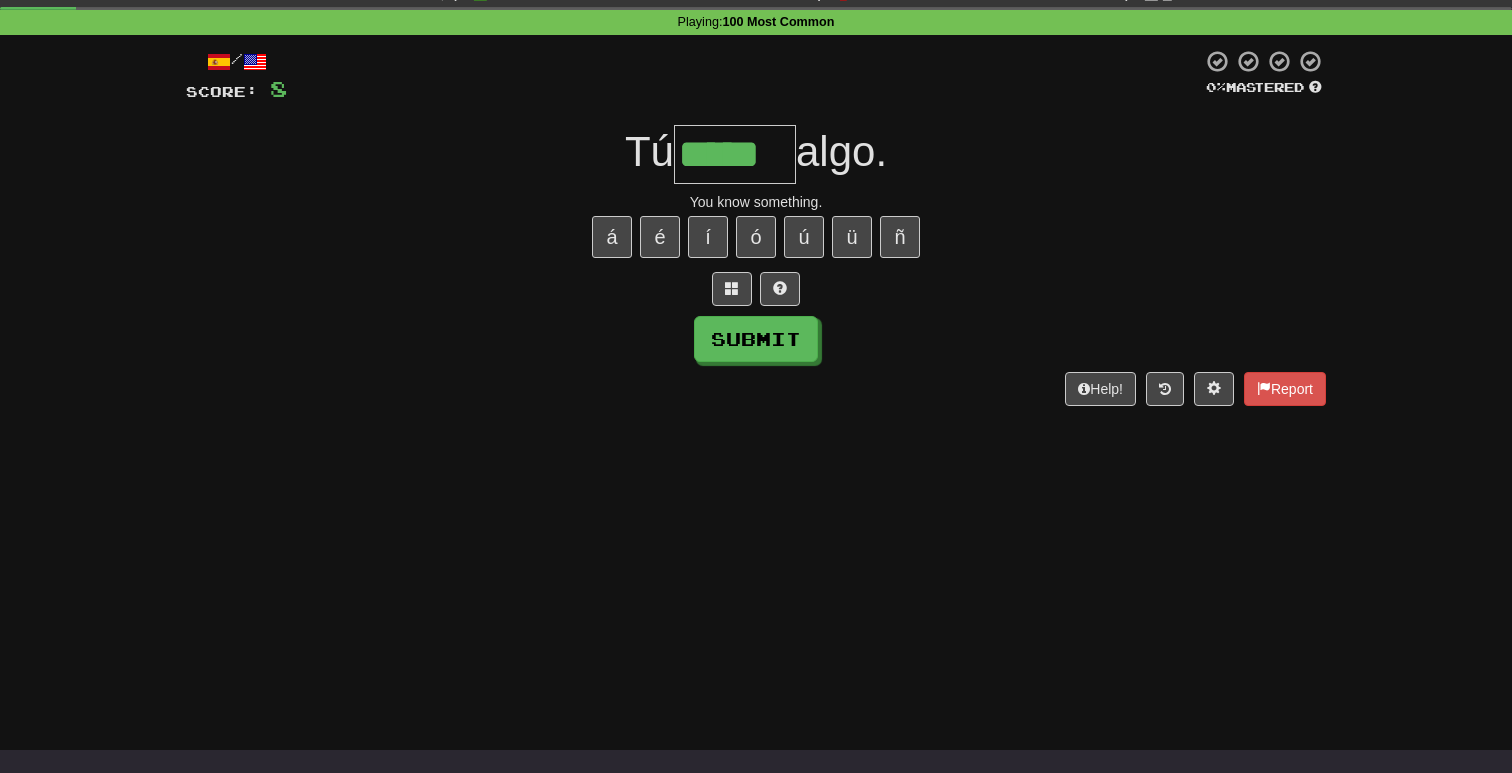 type on "*****" 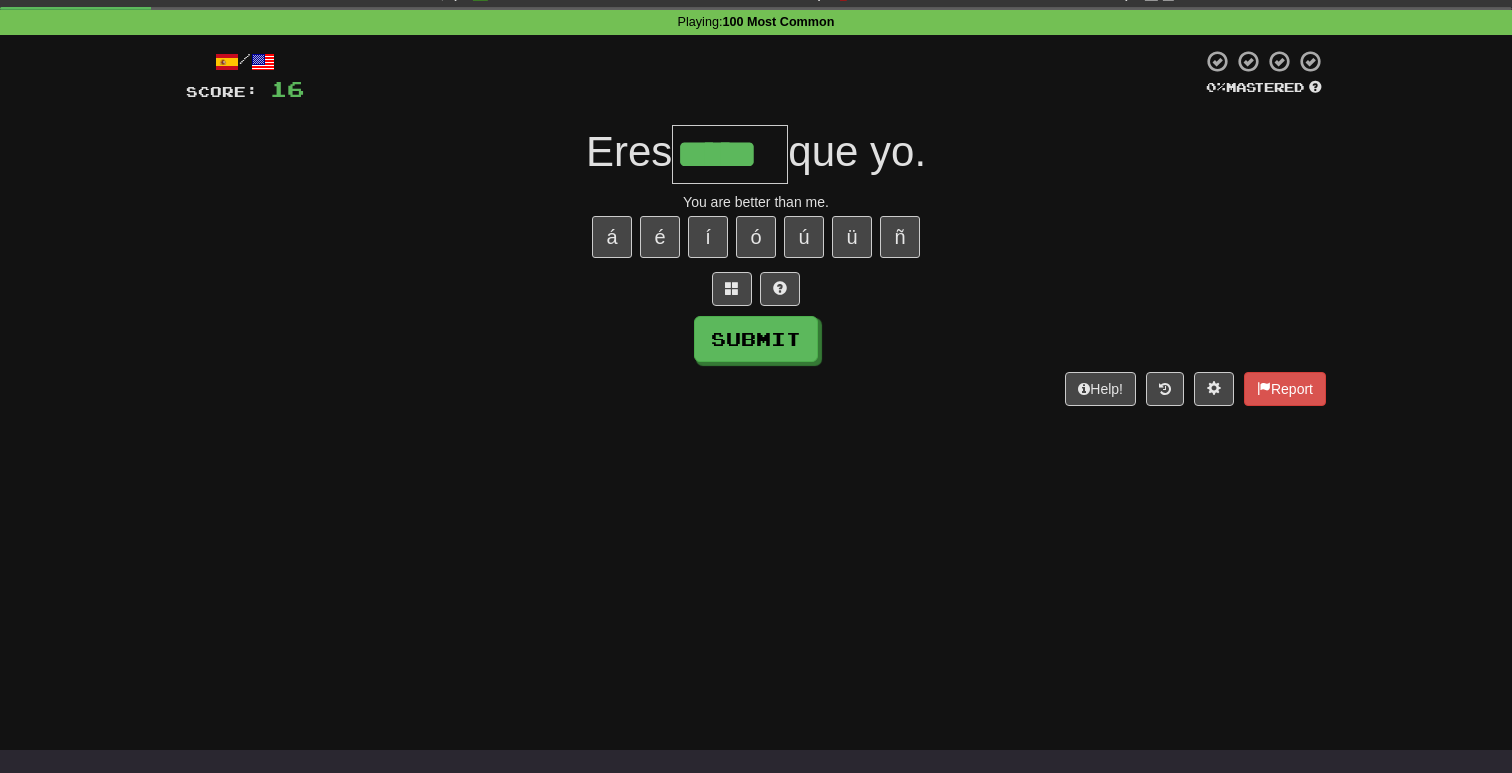 type on "*****" 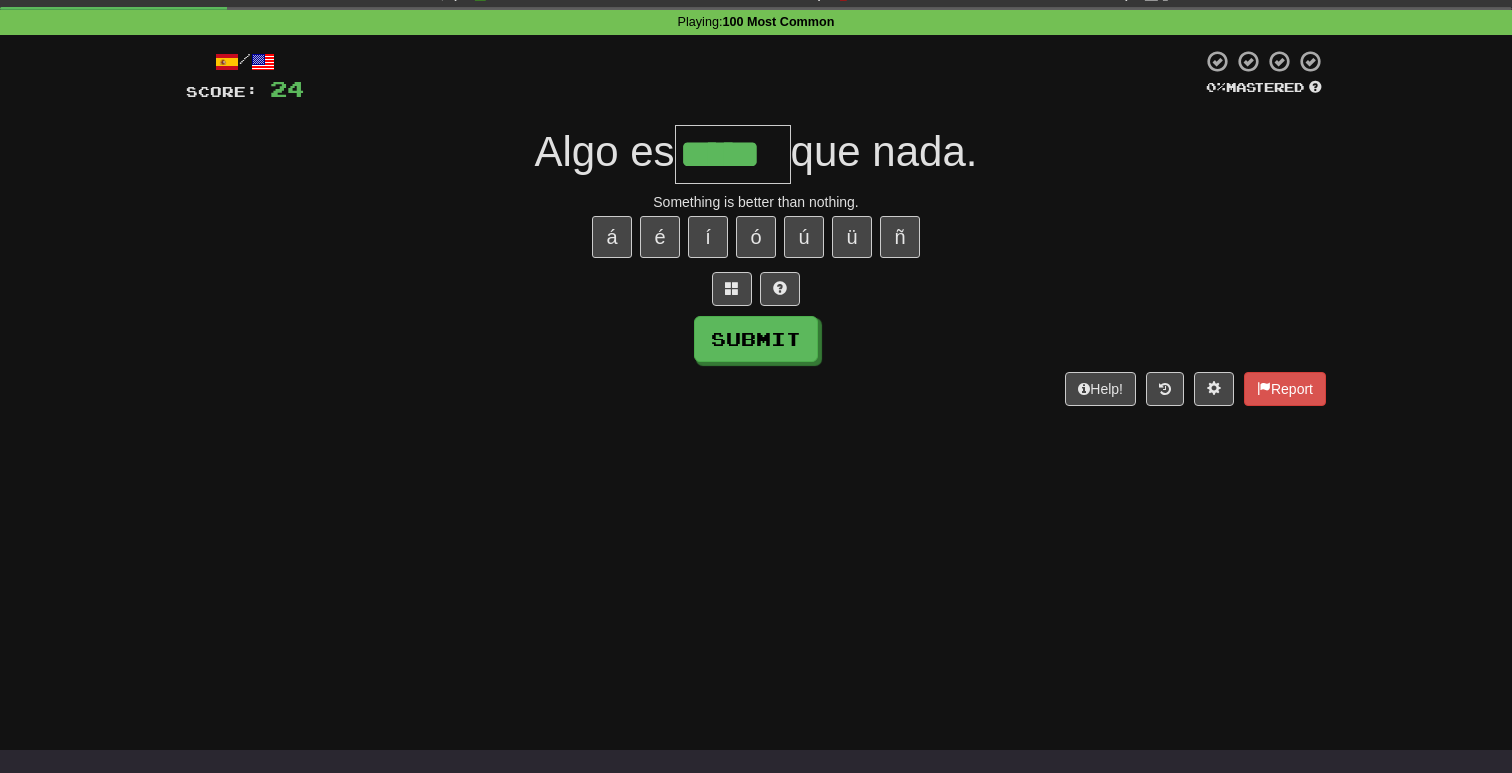 type on "*****" 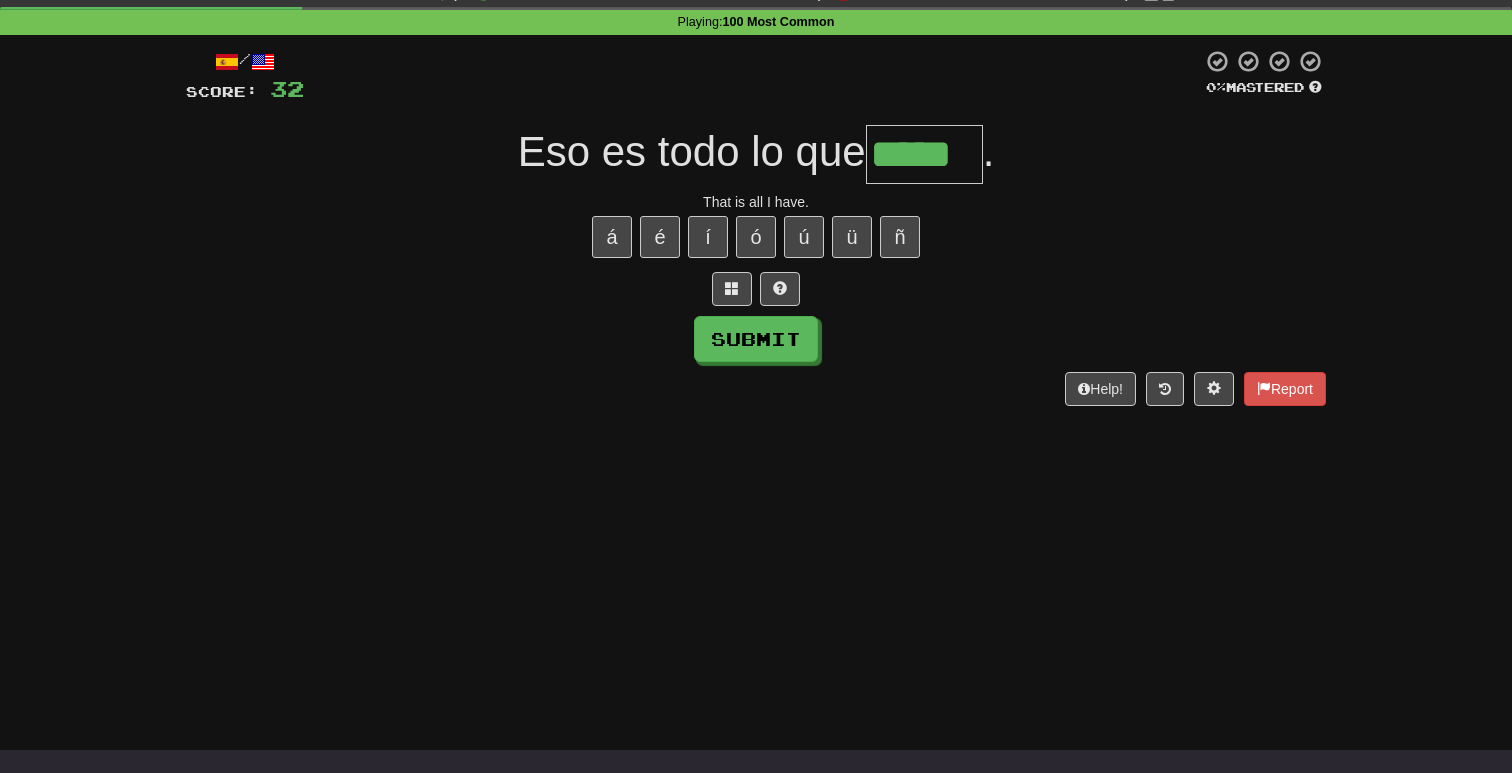 type on "*****" 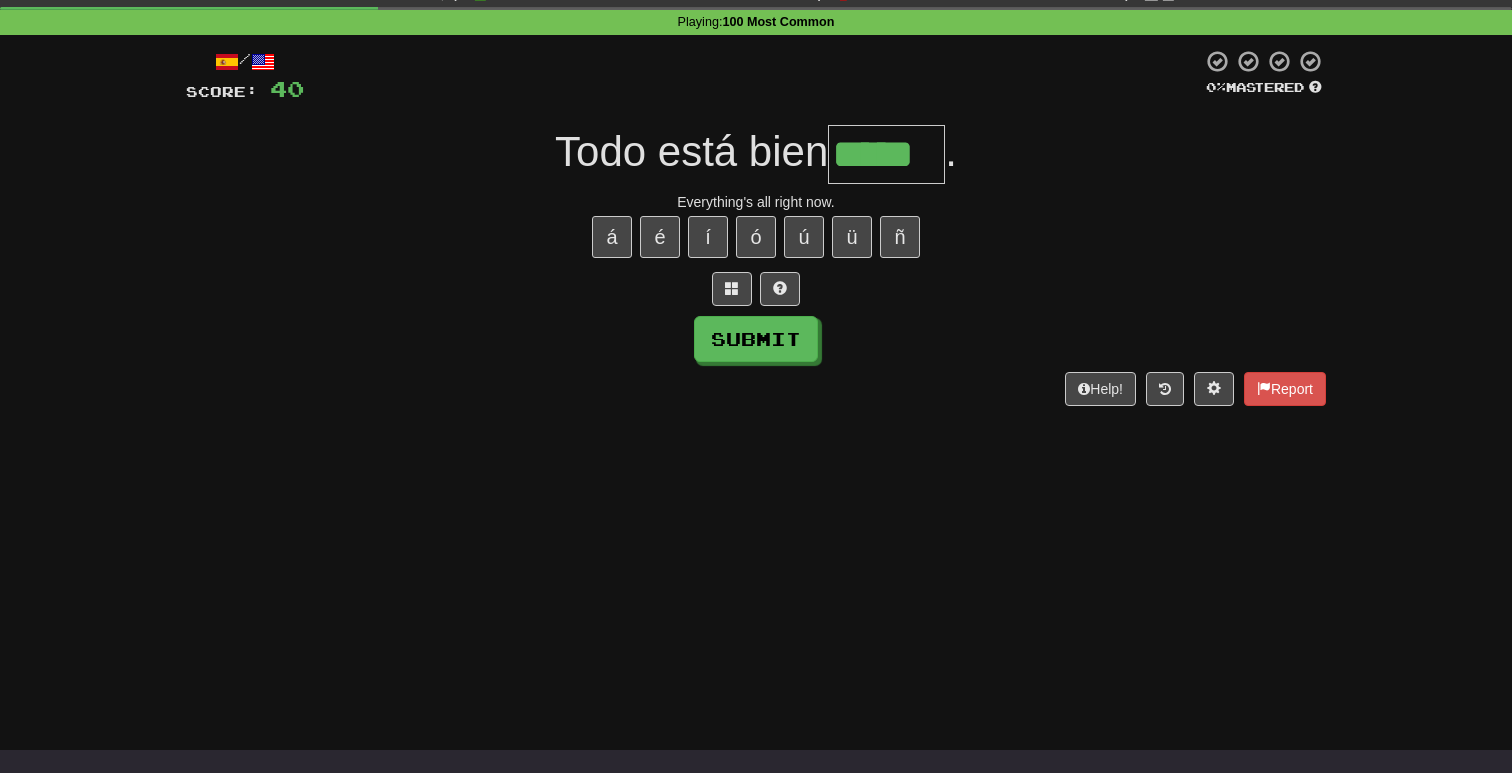 type on "*****" 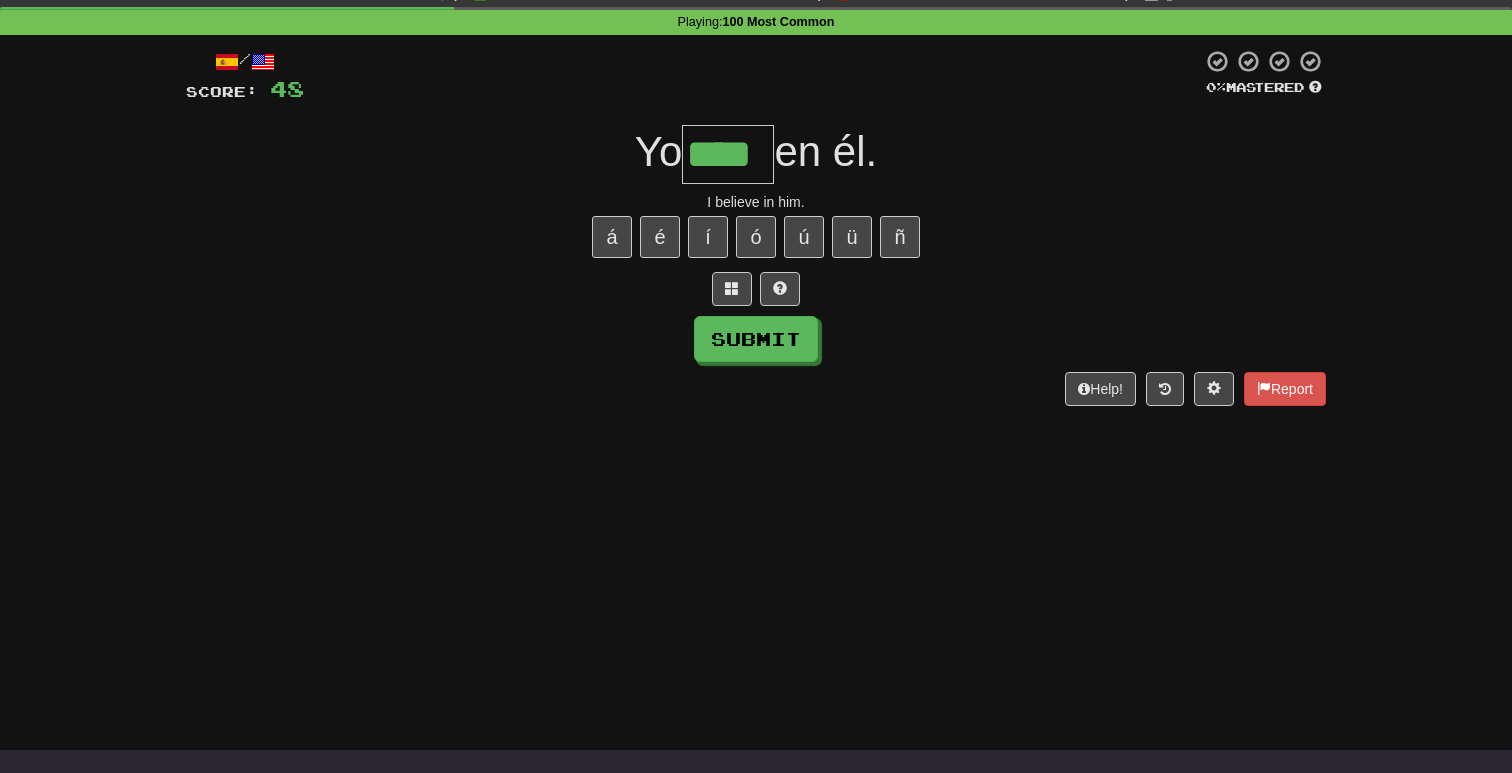 type on "****" 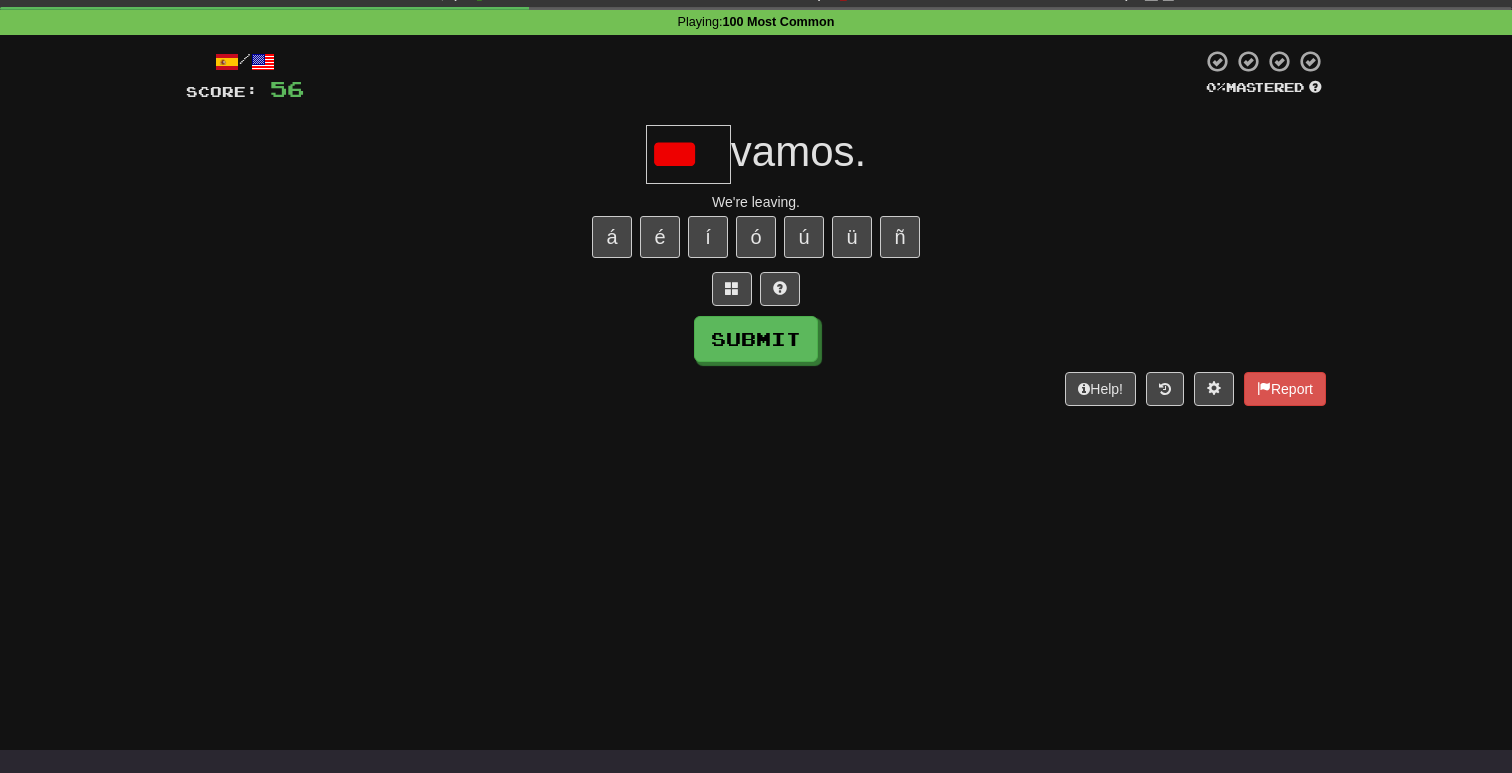scroll, scrollTop: 0, scrollLeft: 0, axis: both 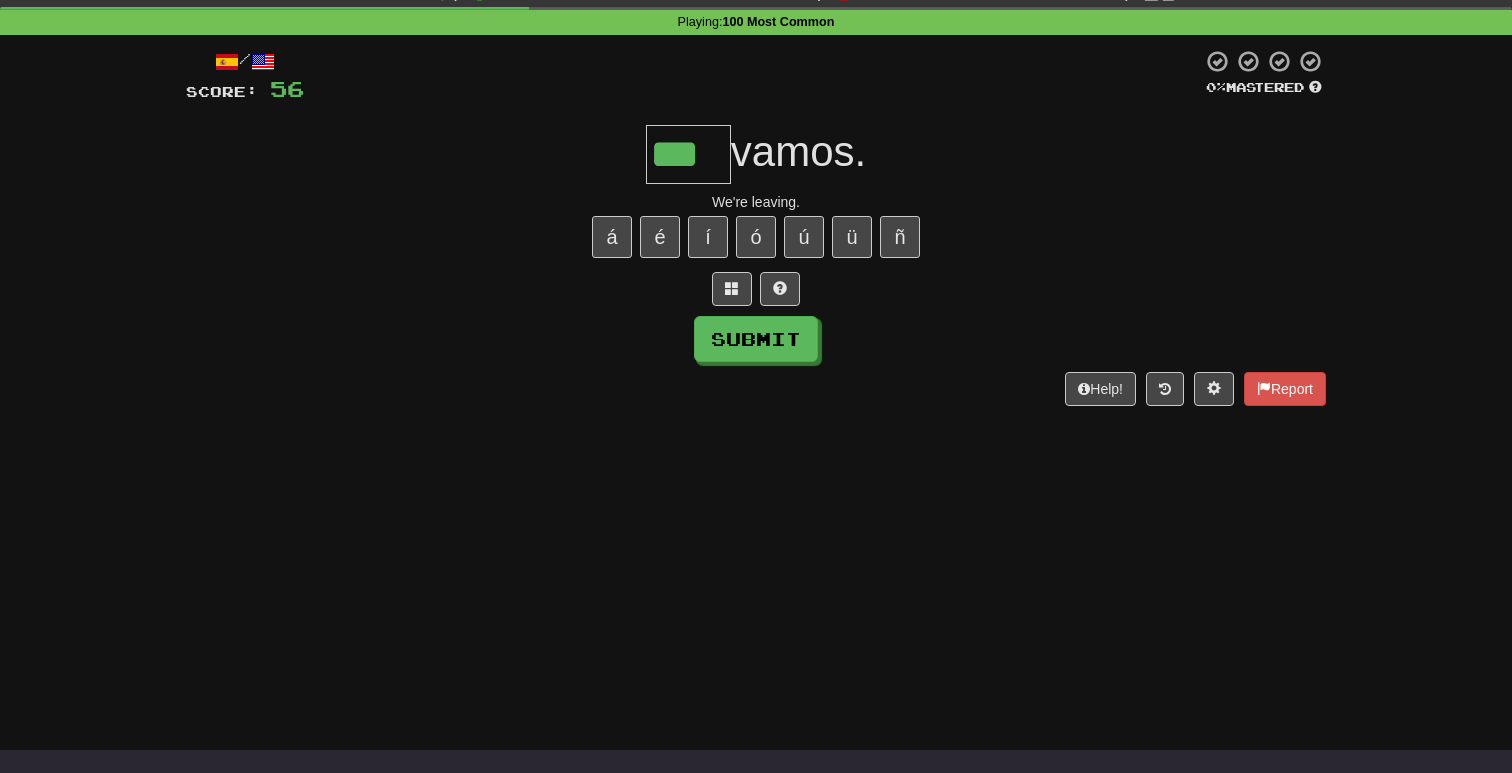 type on "***" 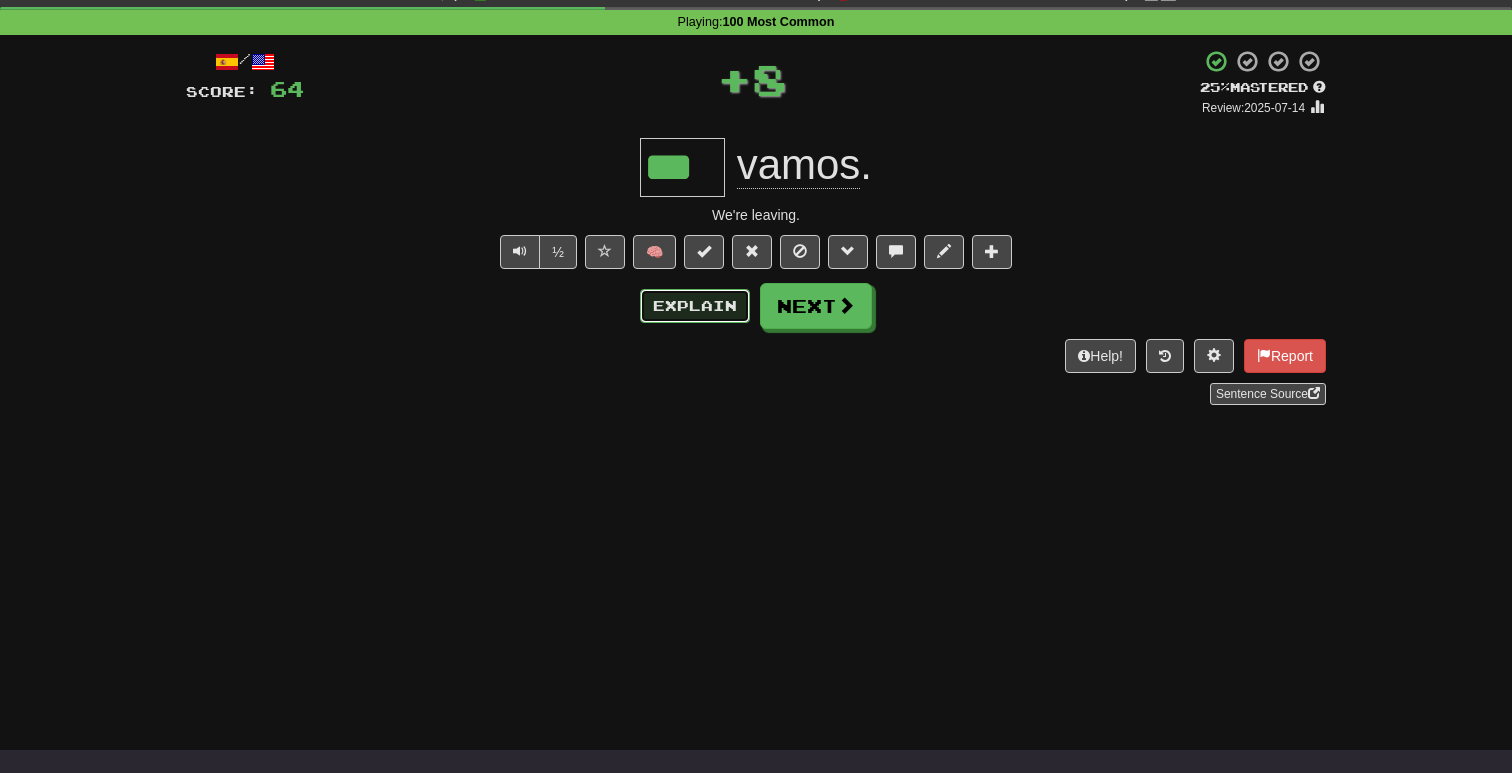 click on "Explain" at bounding box center [695, 306] 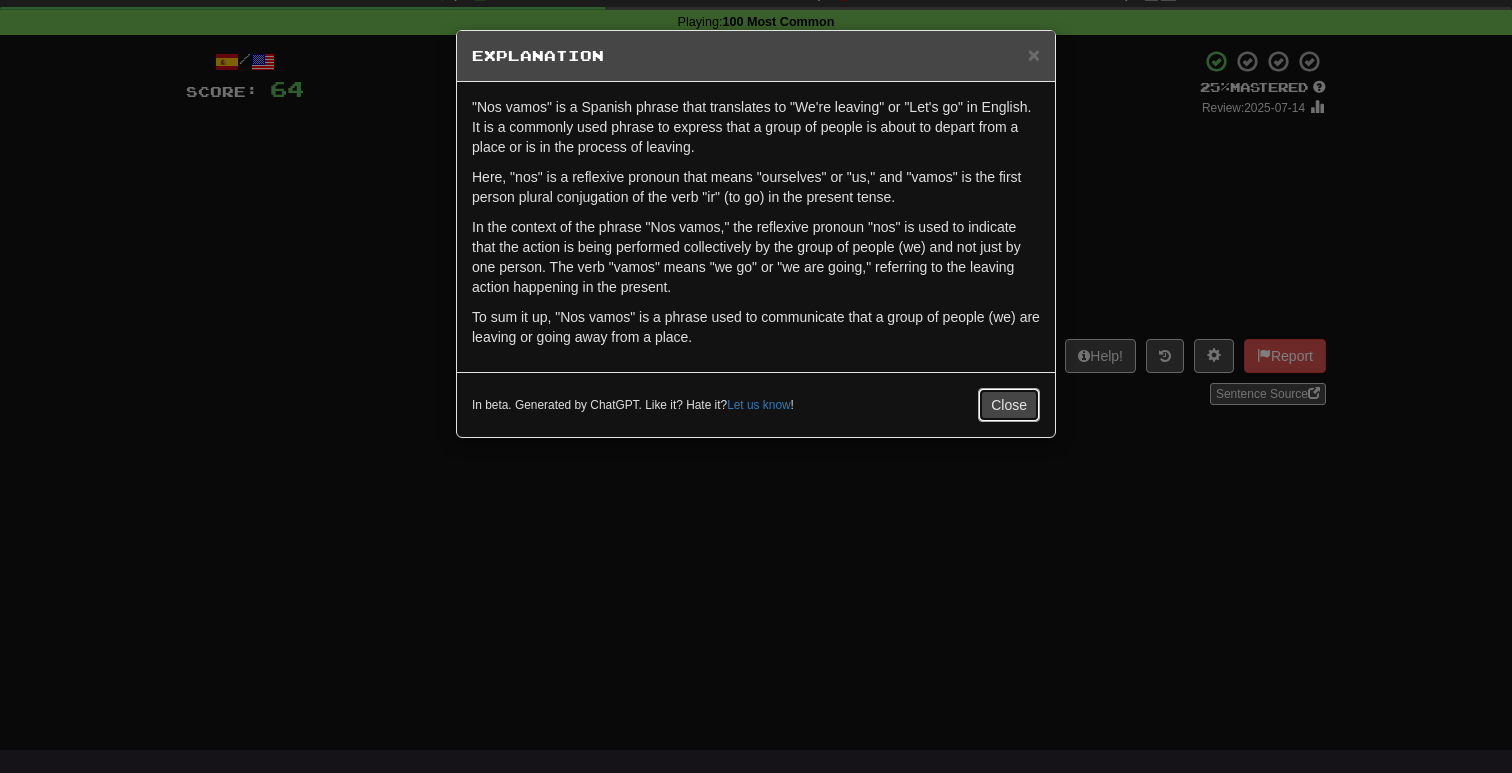 click on "Close" at bounding box center (1009, 405) 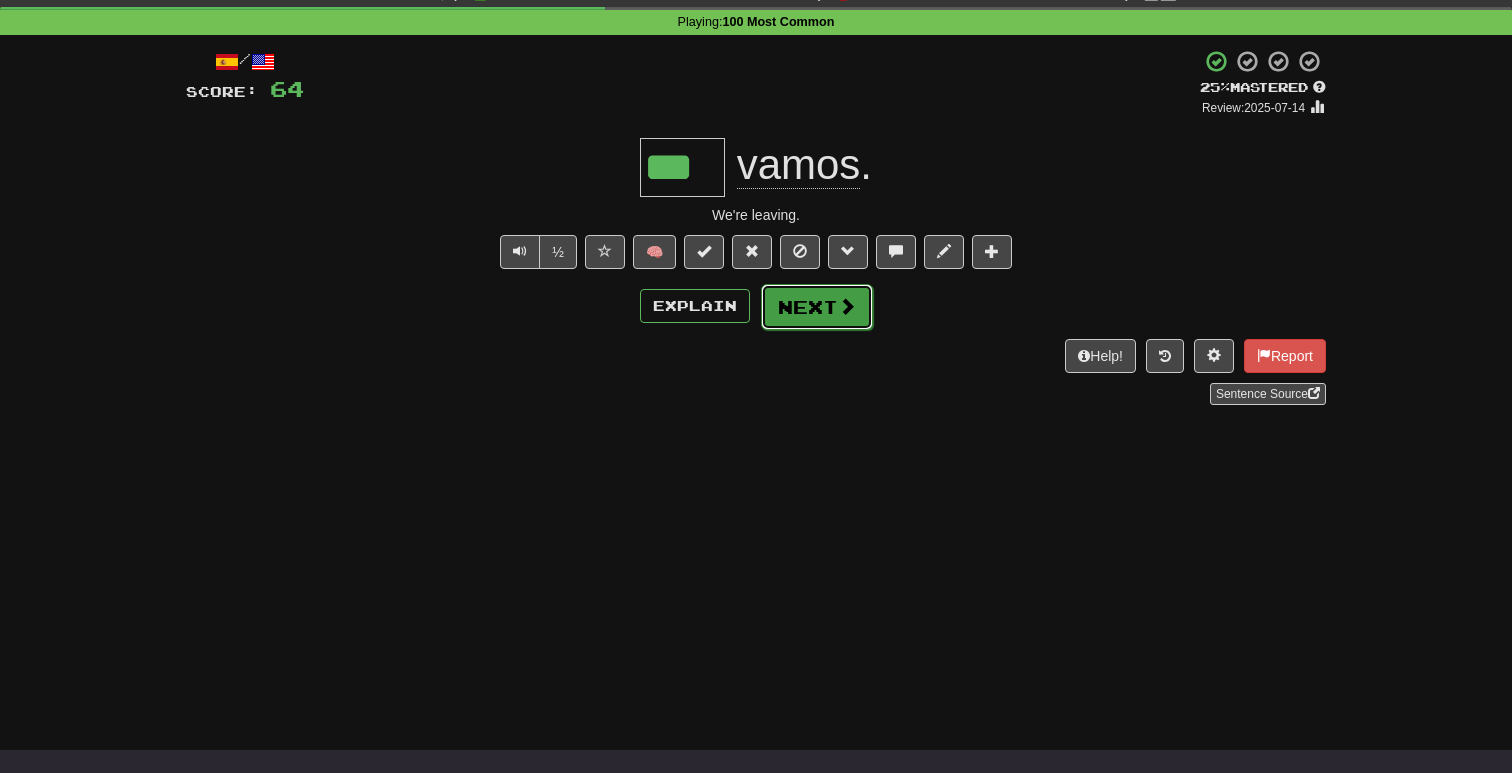 click at bounding box center (847, 306) 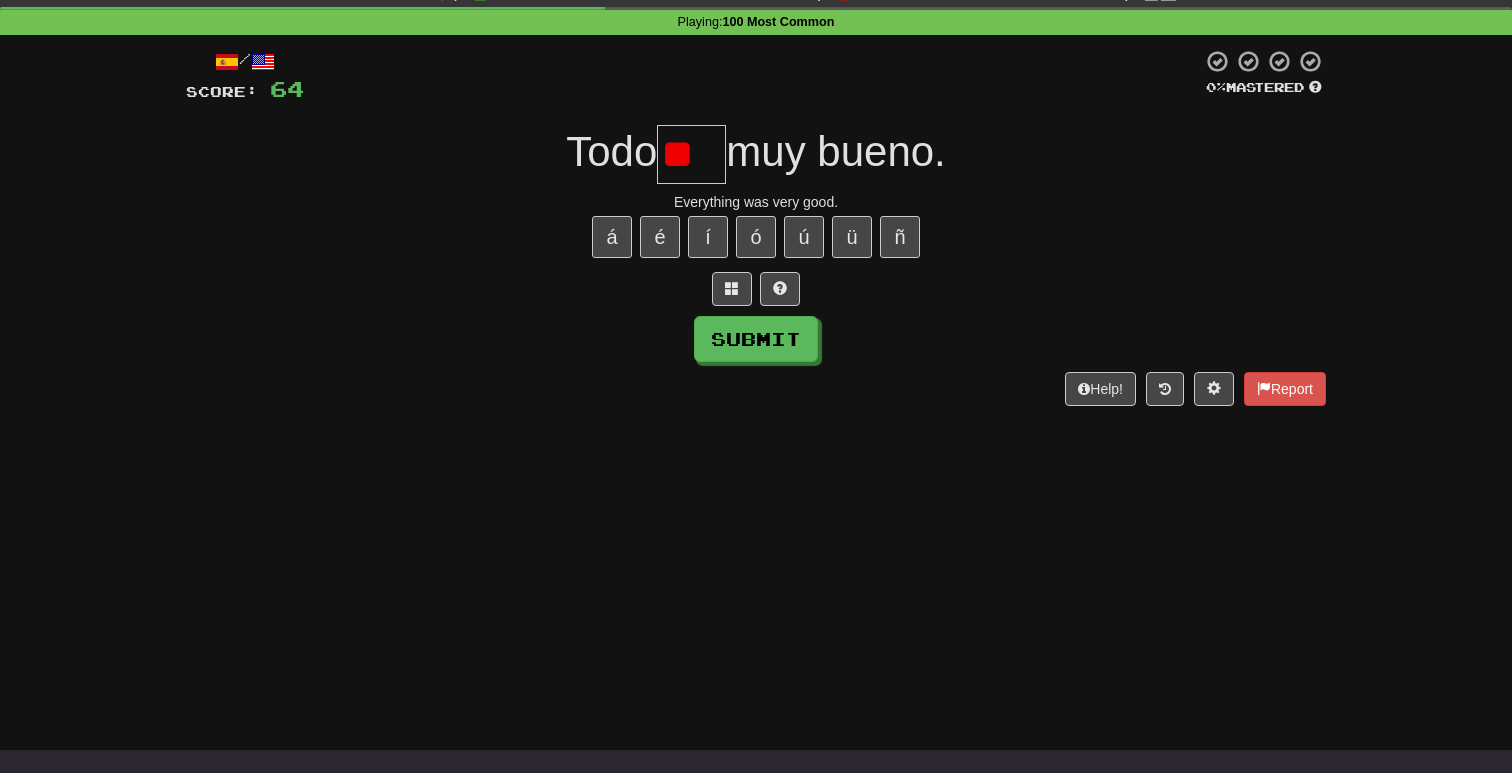type on "*" 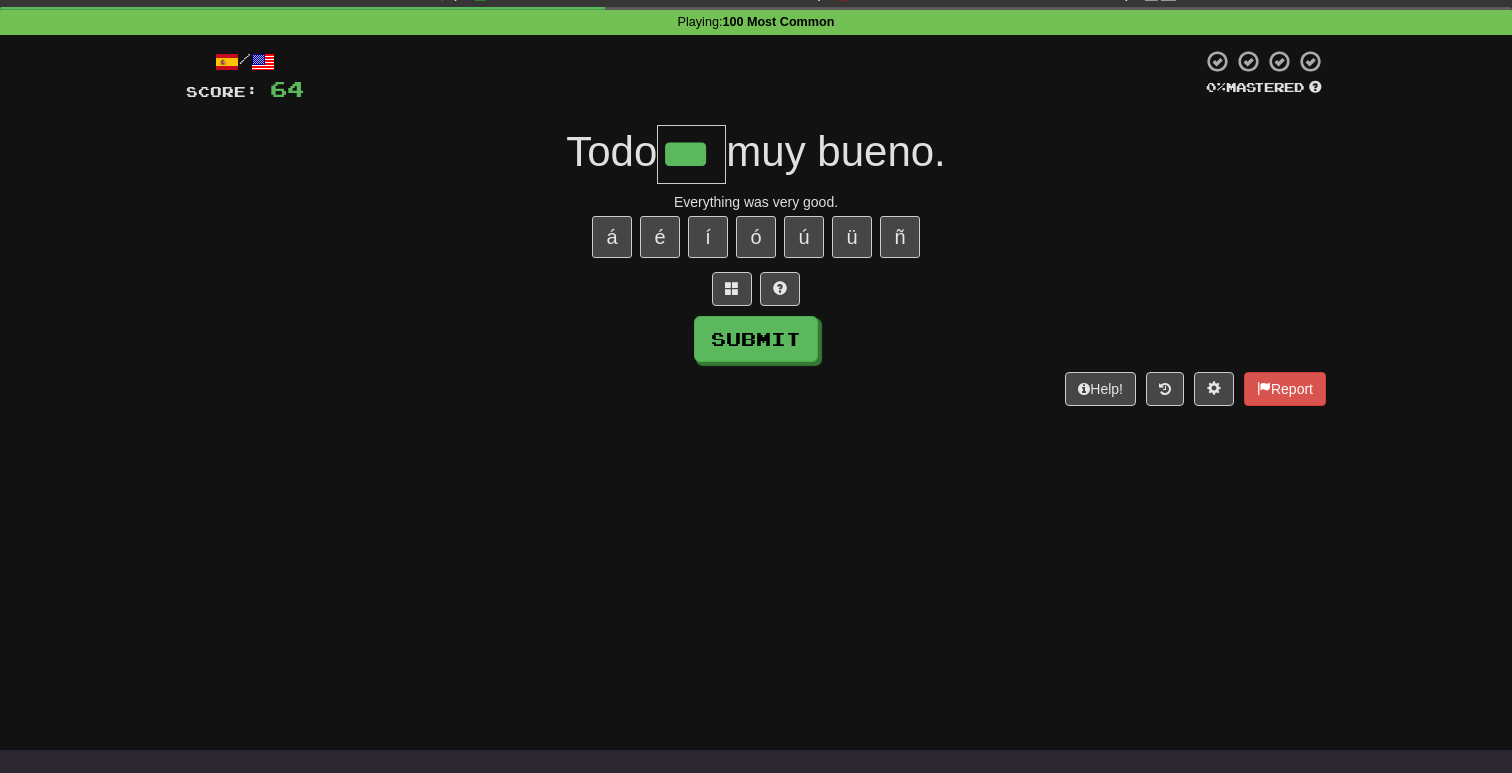 type on "***" 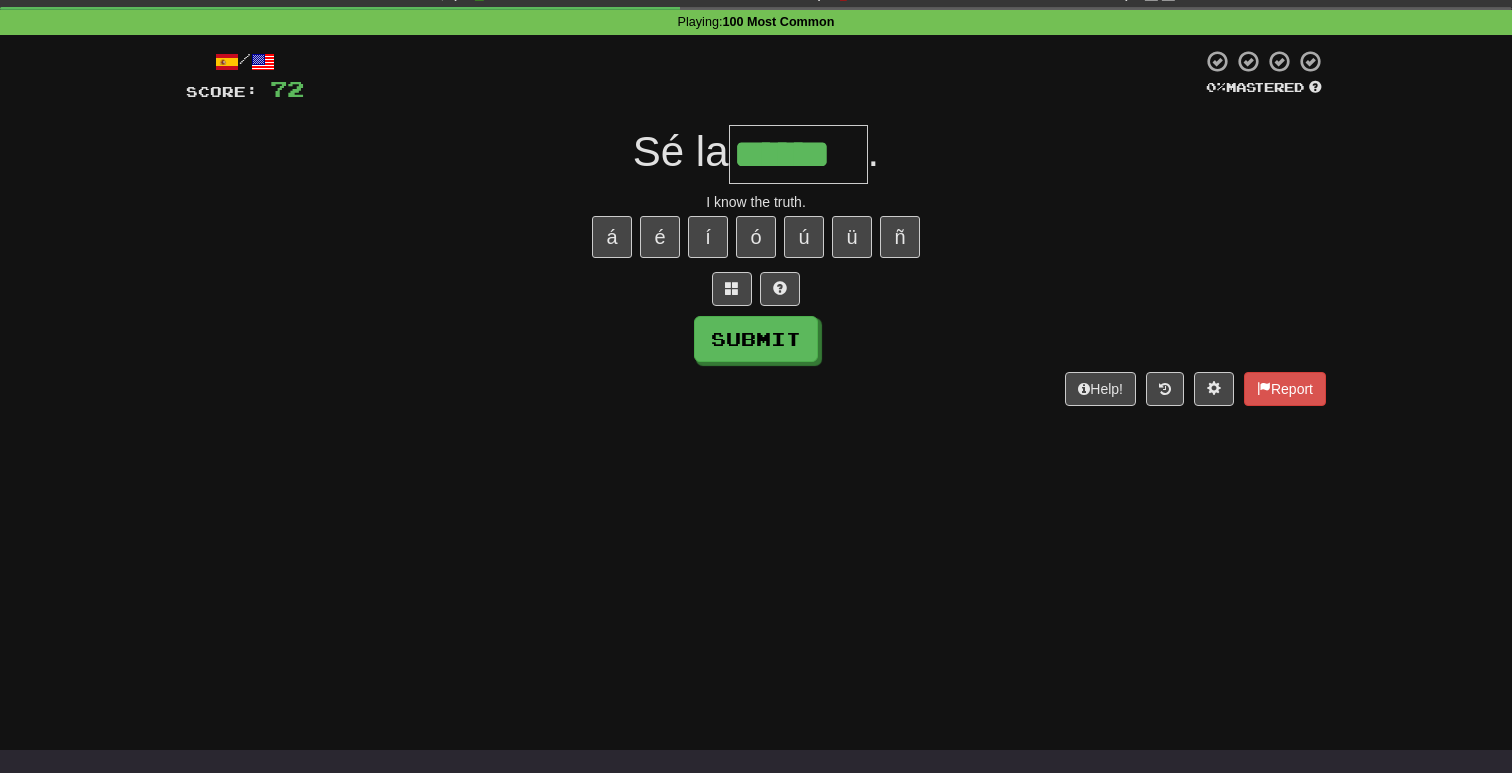 type on "******" 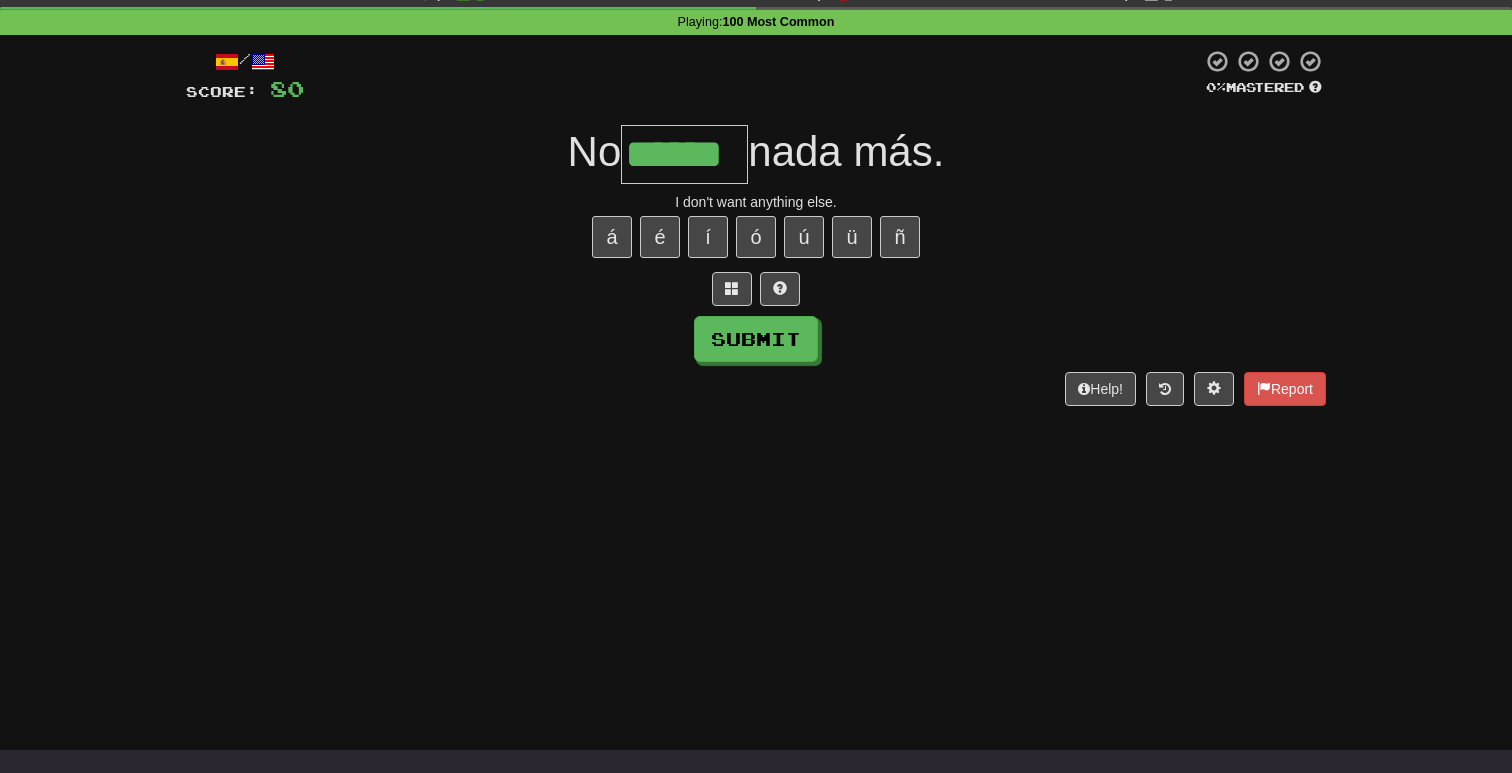 type on "******" 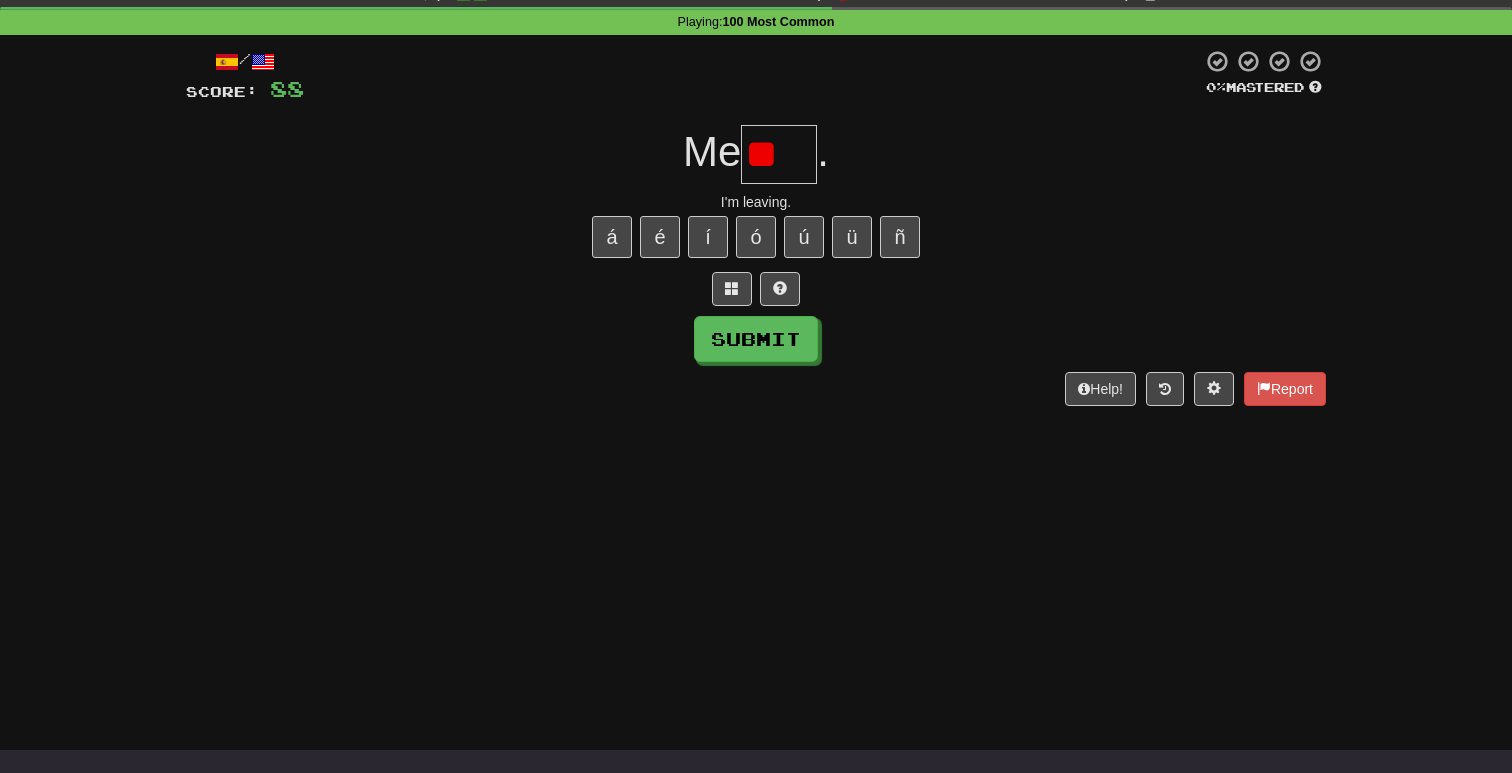 type on "*" 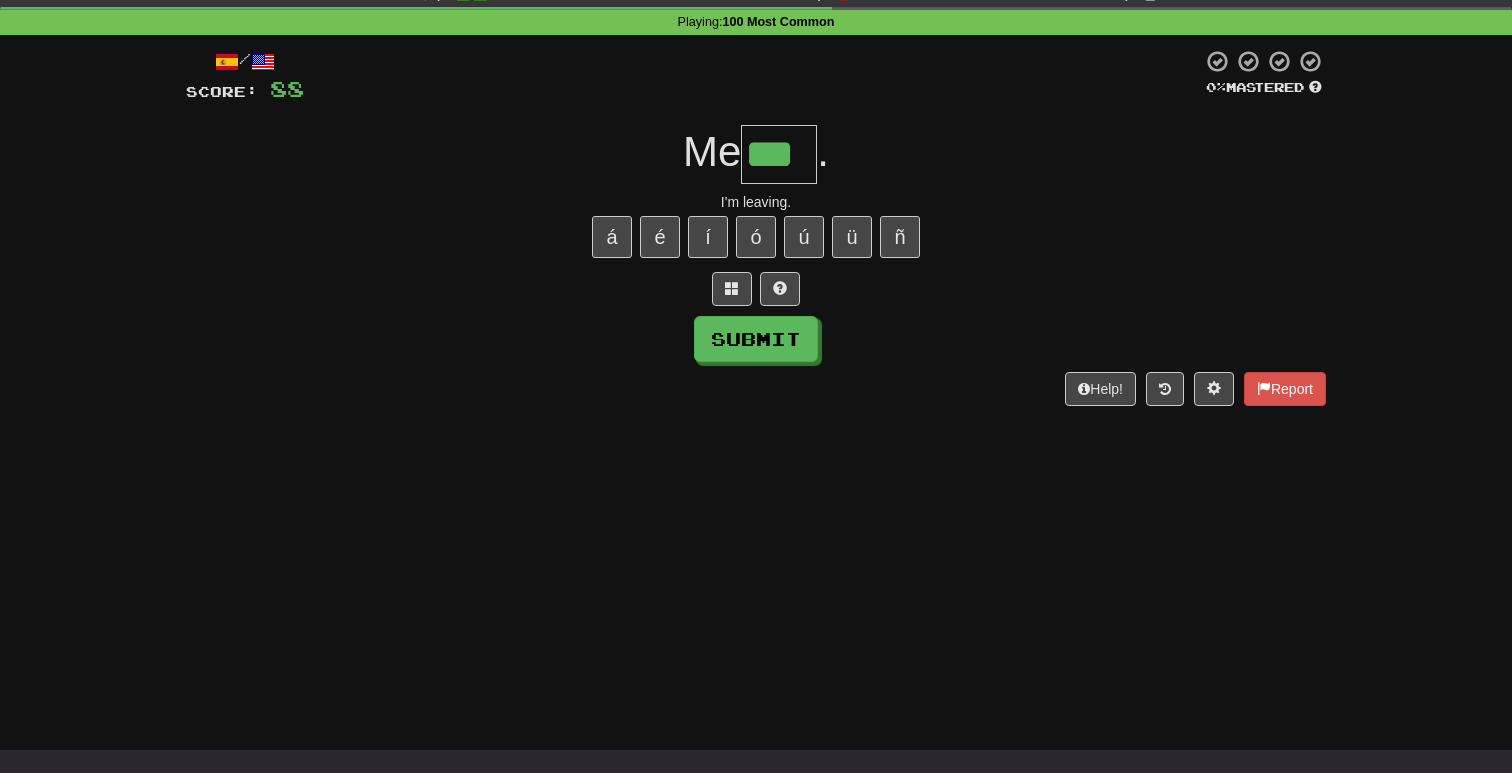 type on "***" 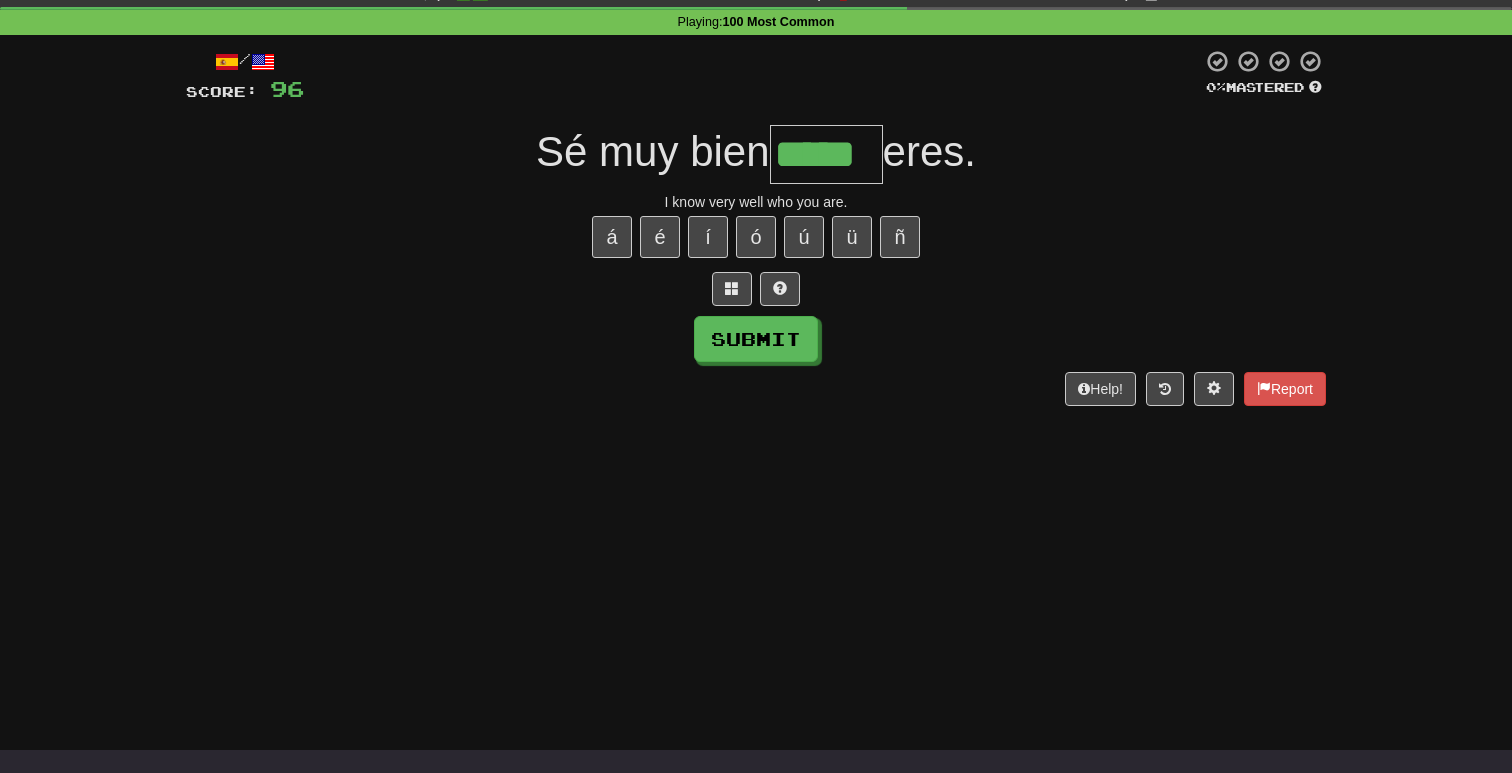 type on "*****" 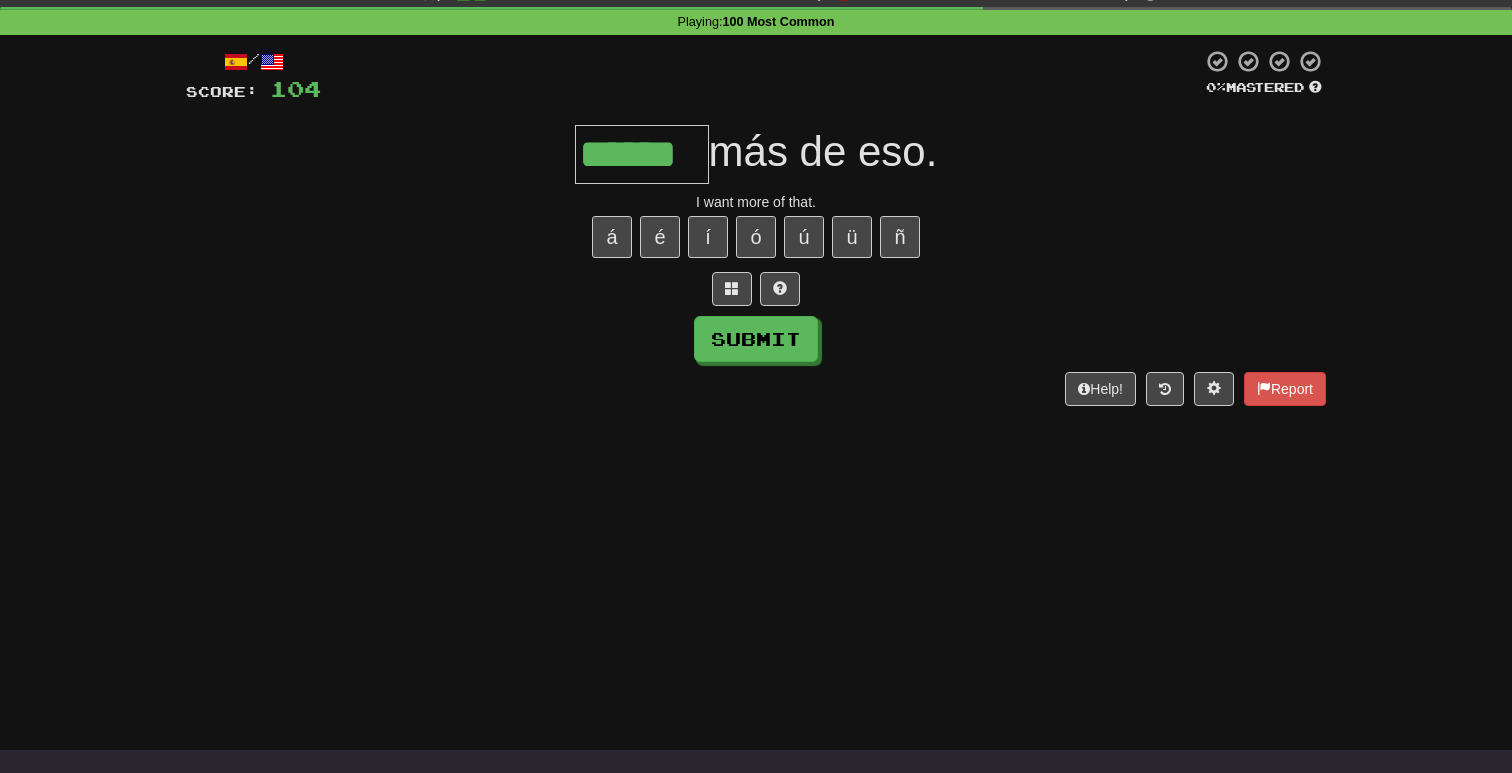 type on "******" 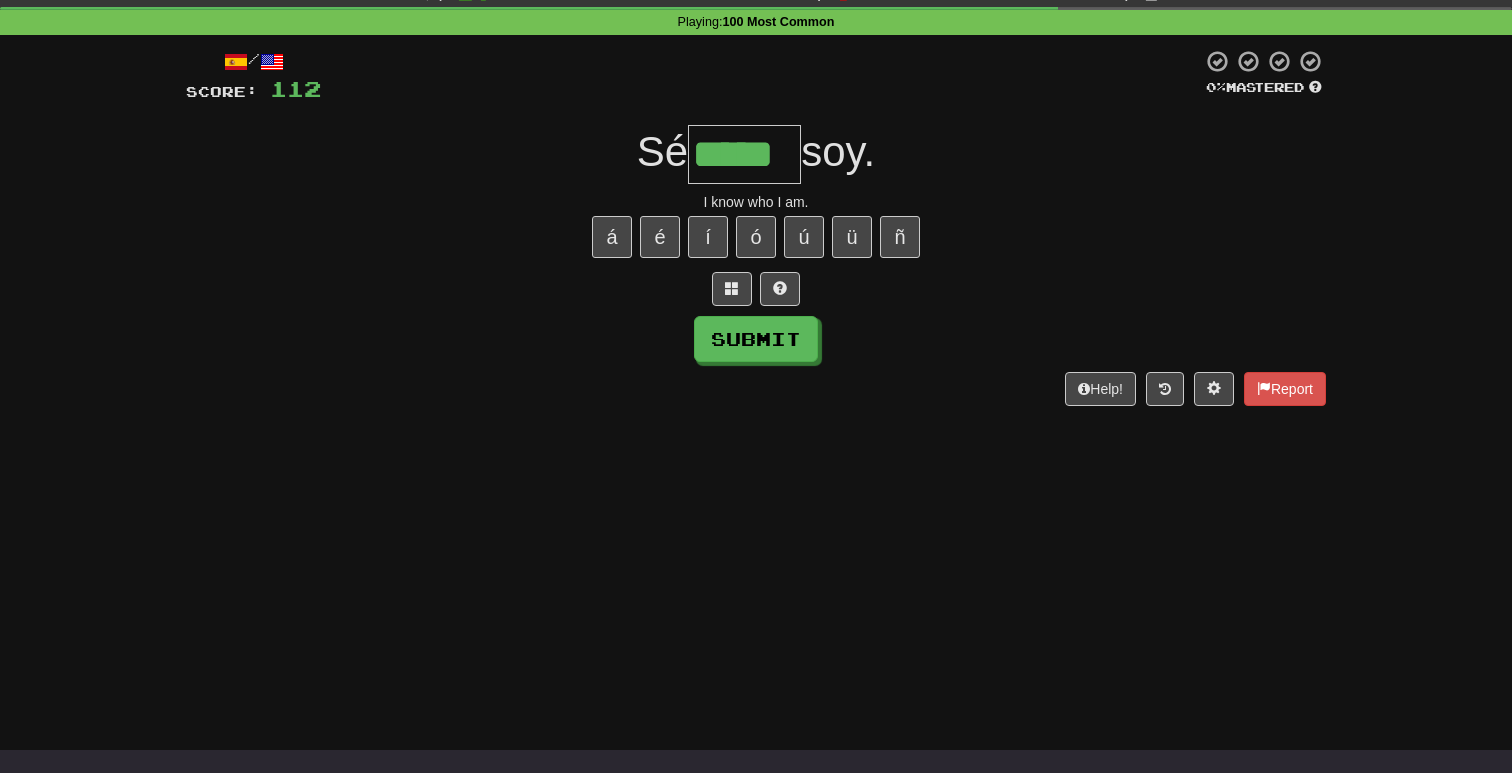 type on "*****" 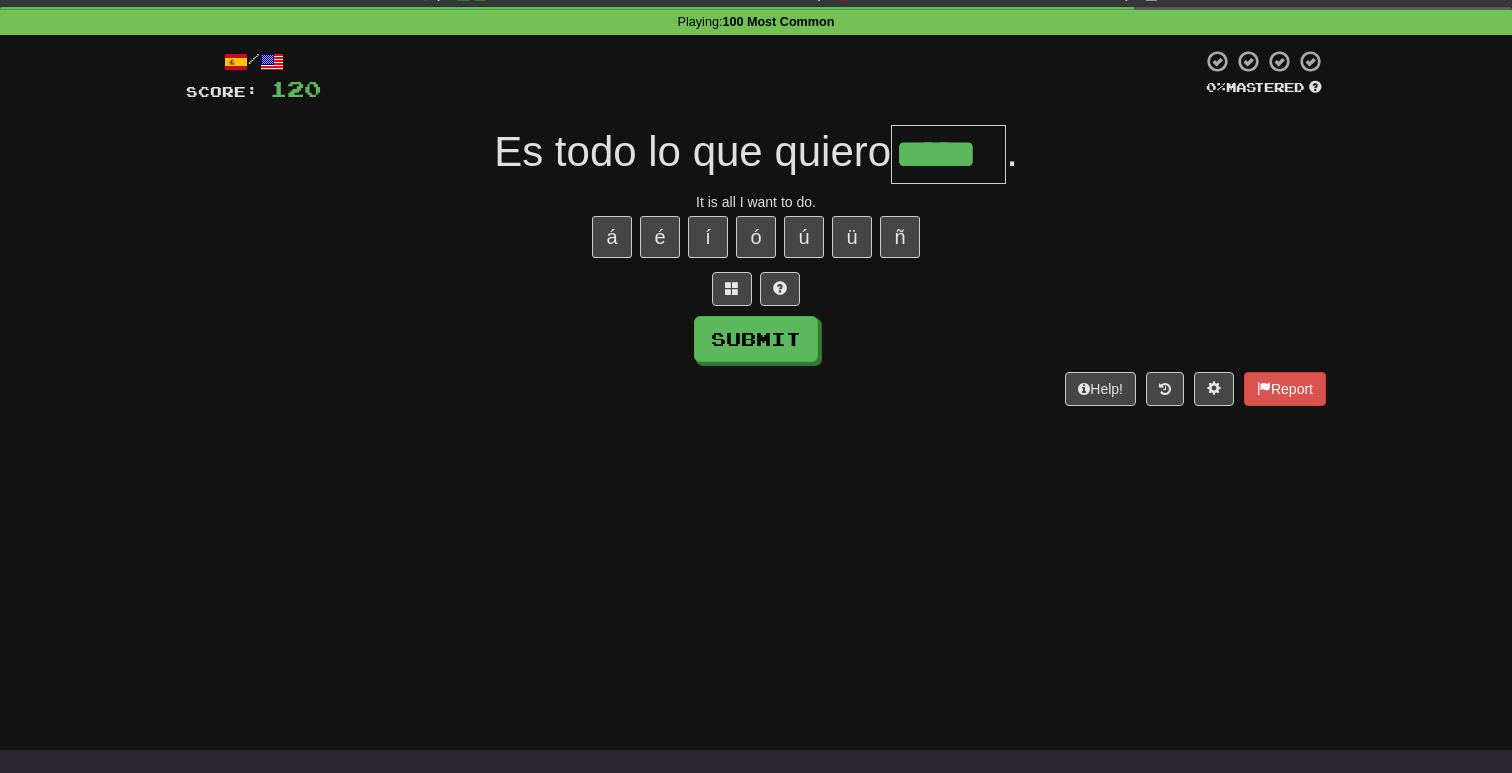 type on "*****" 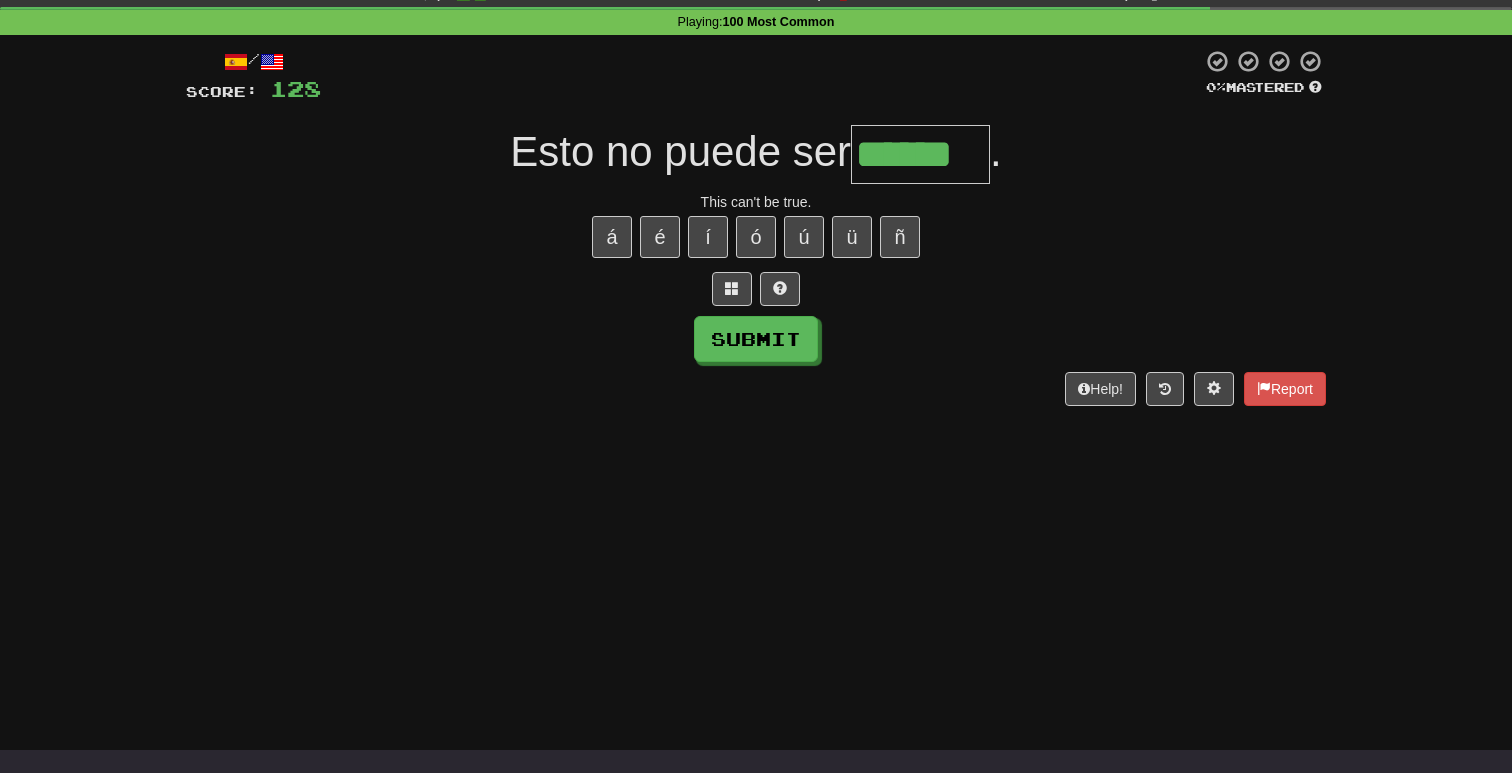 type on "******" 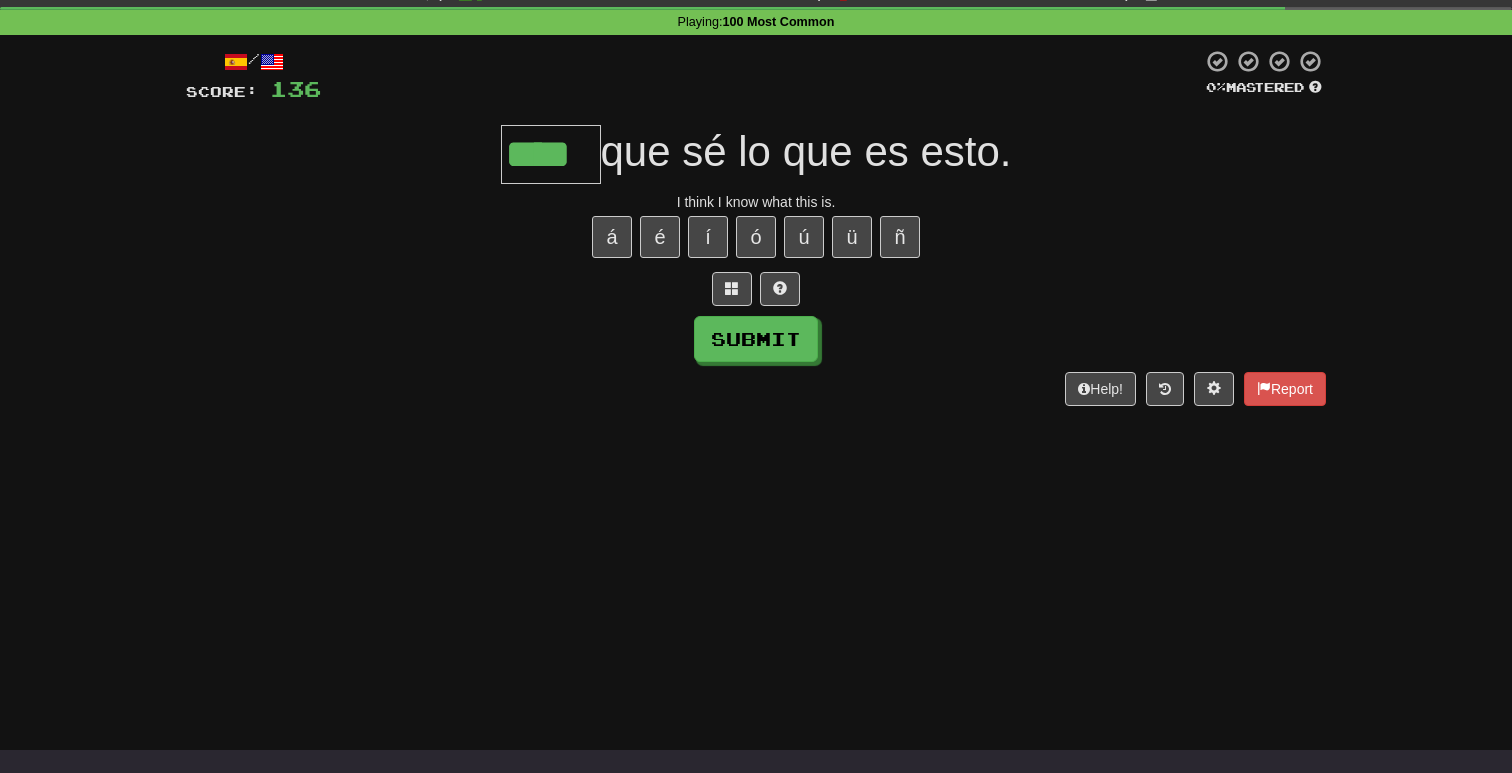 type on "****" 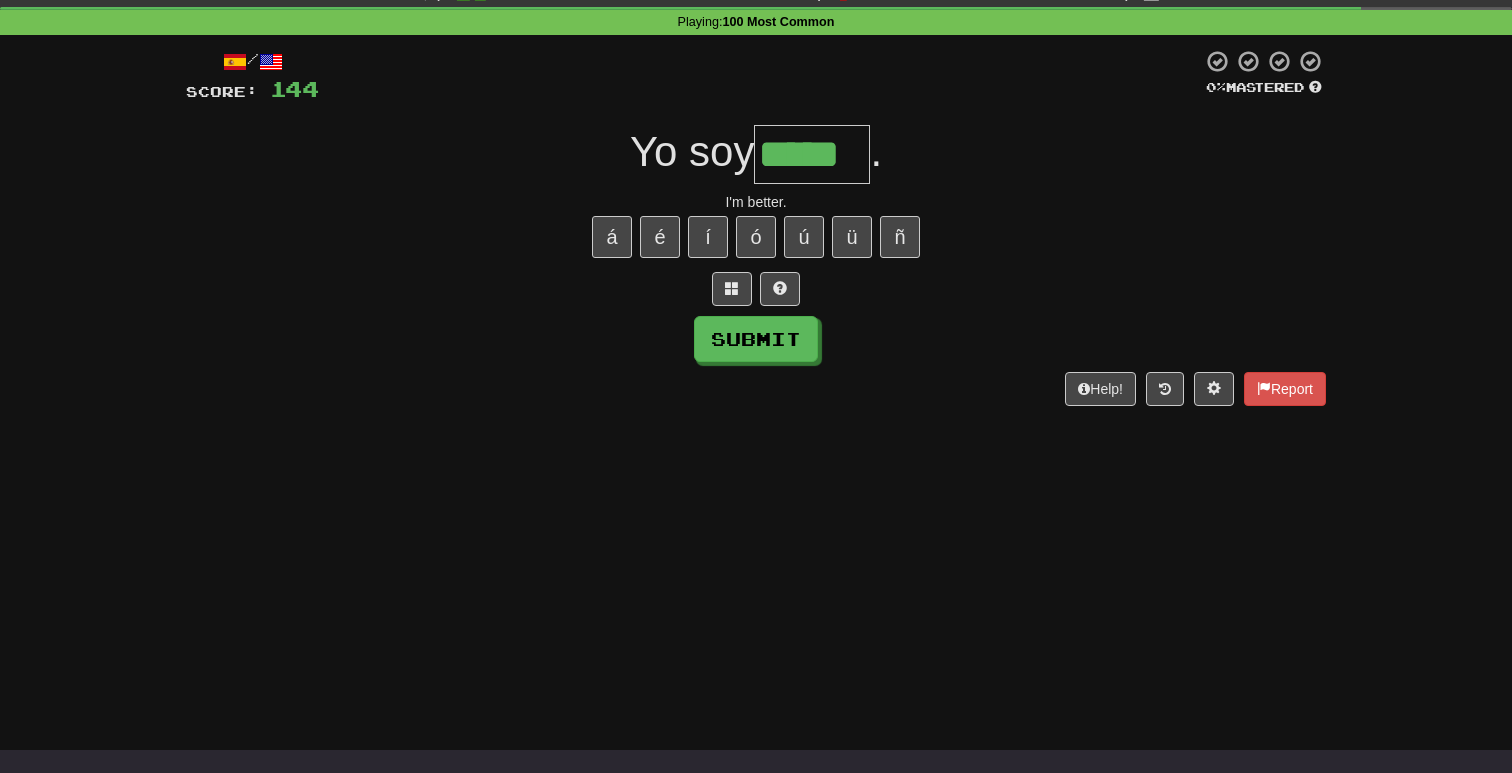 type on "*****" 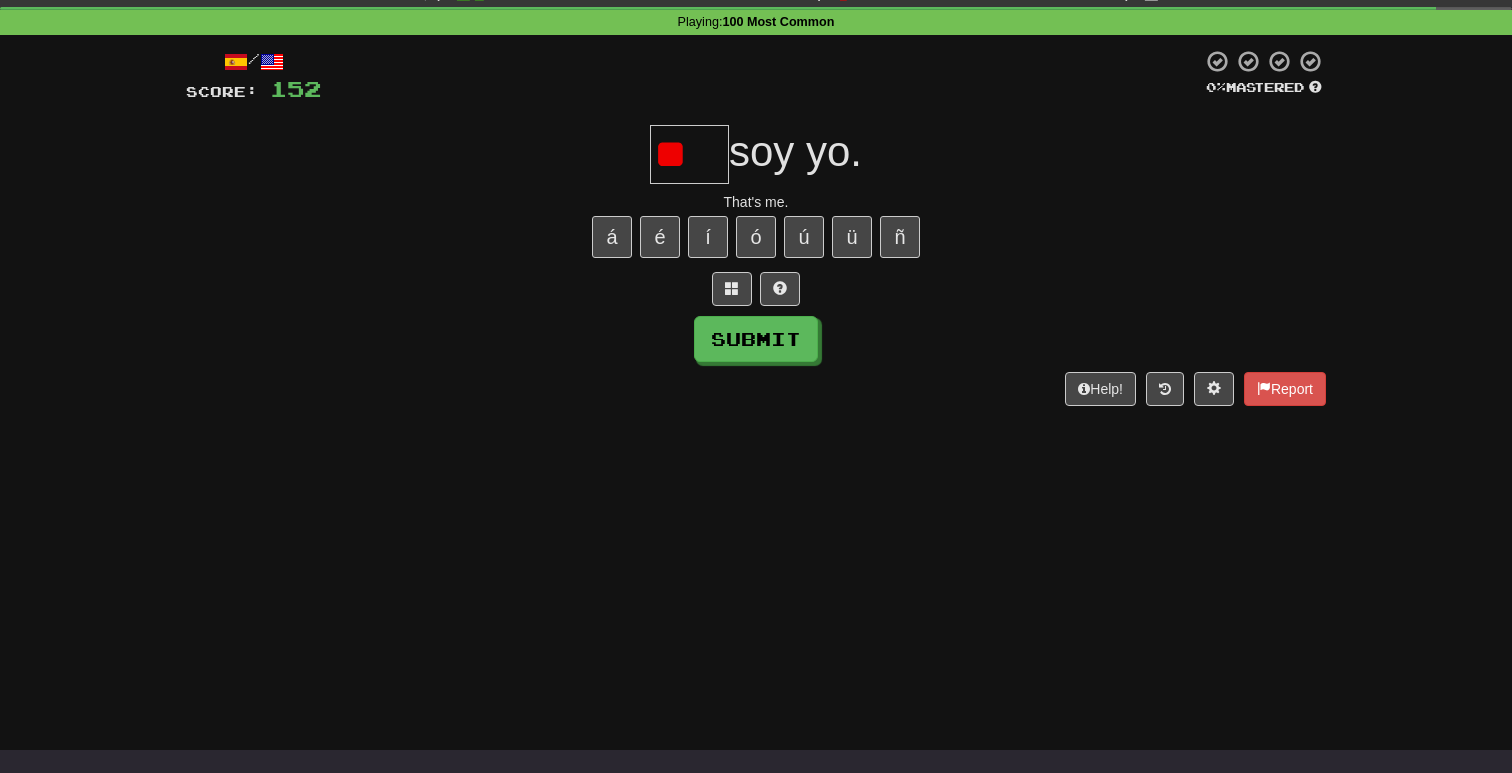 type on "*" 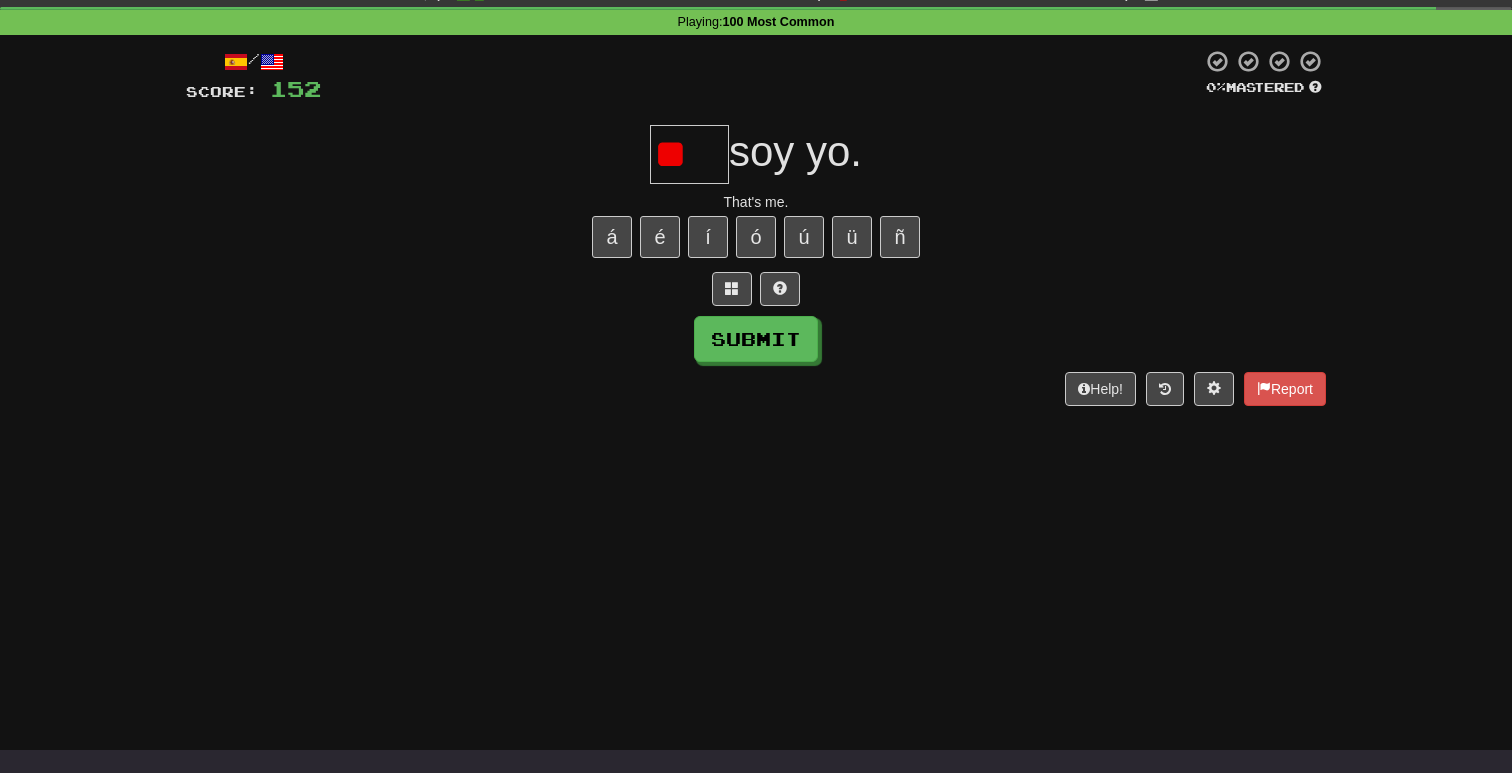 type on "*" 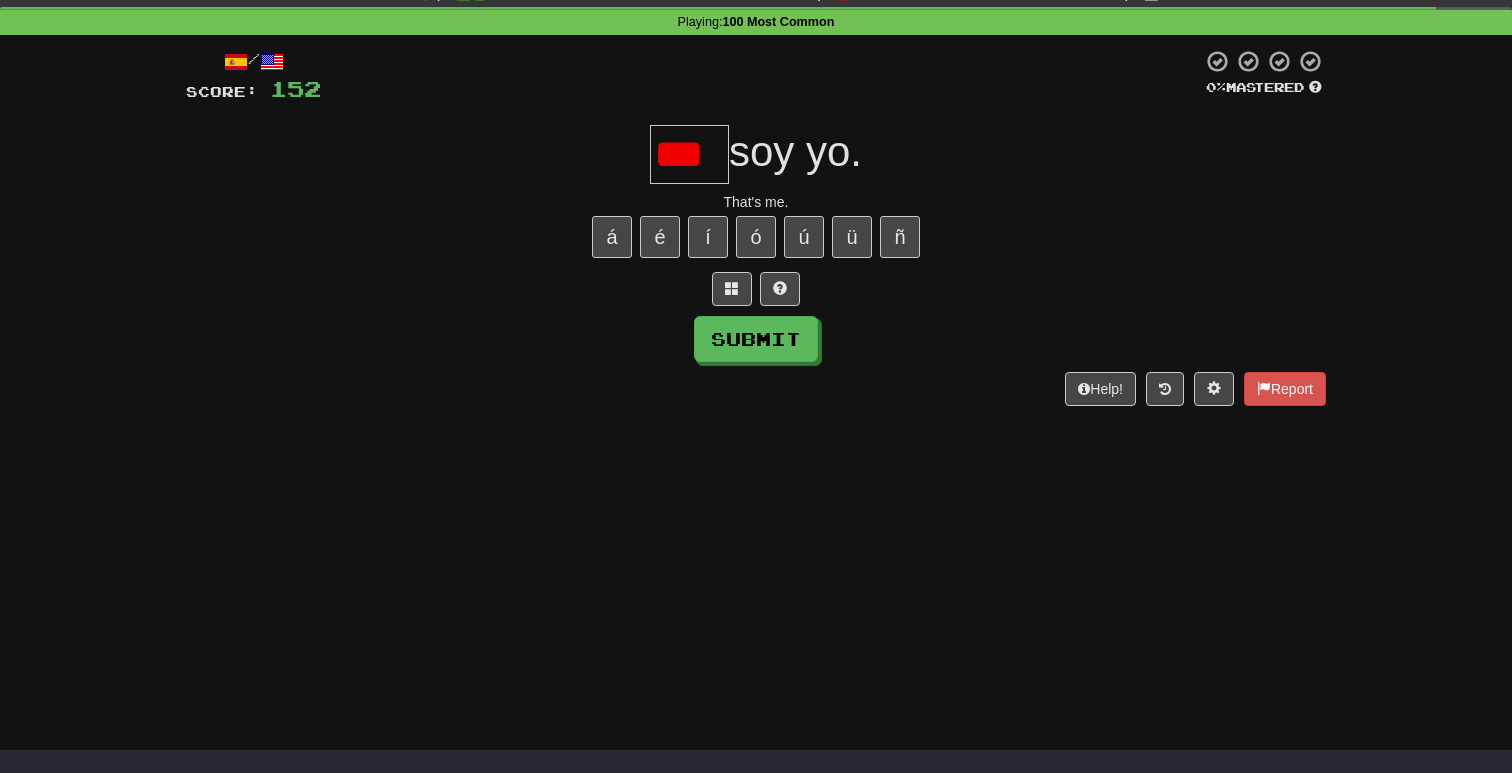 scroll, scrollTop: 0, scrollLeft: 0, axis: both 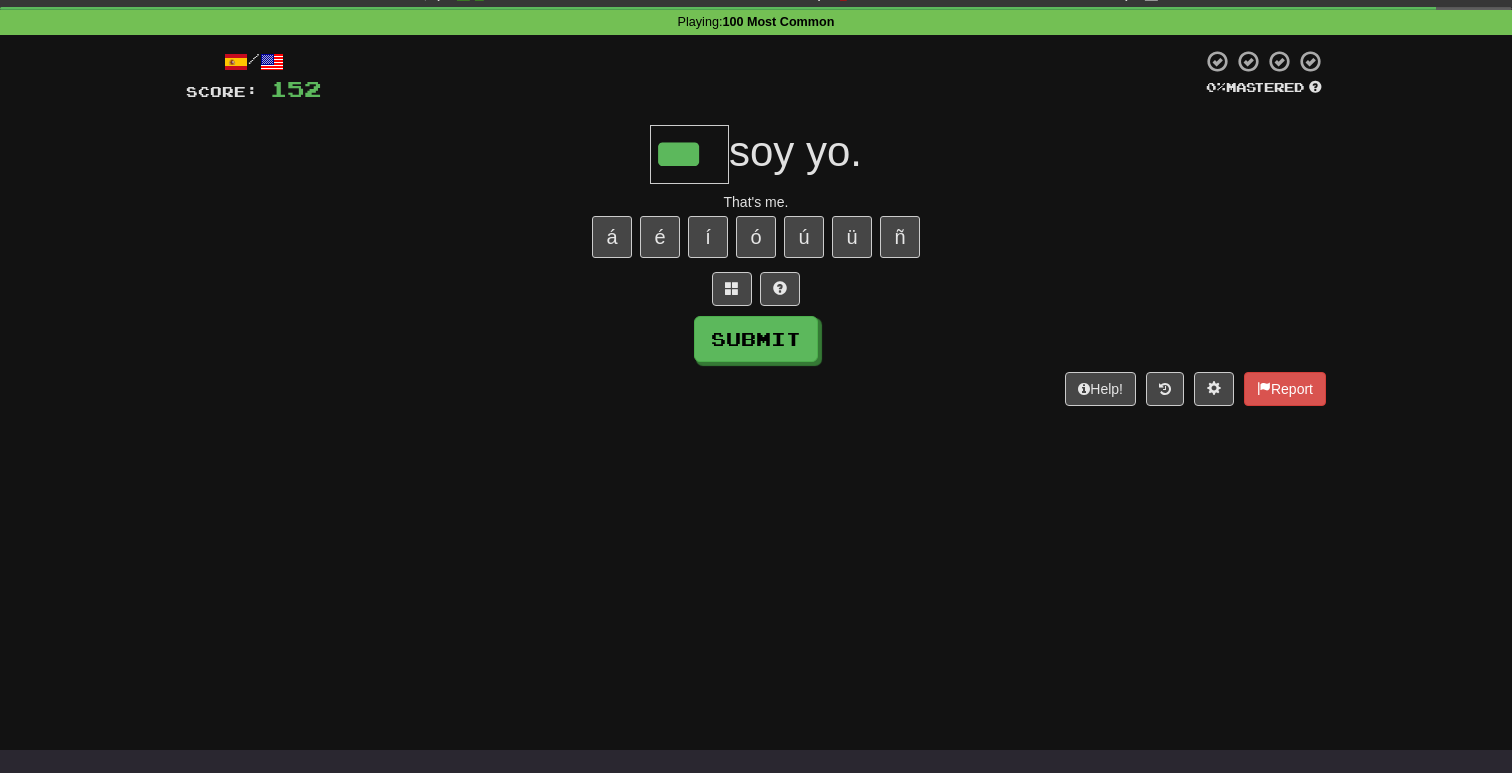 type on "***" 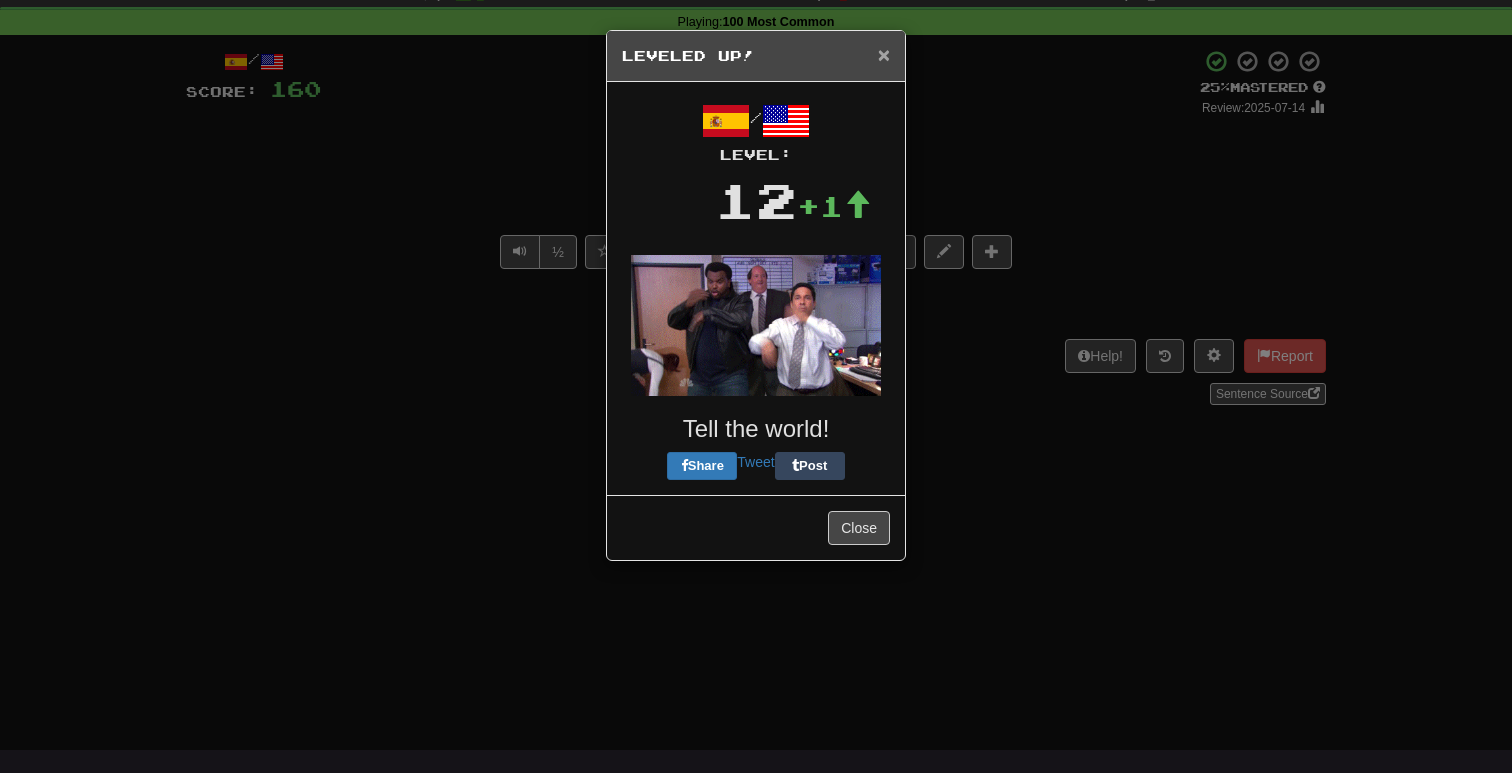 click on "×" at bounding box center [884, 54] 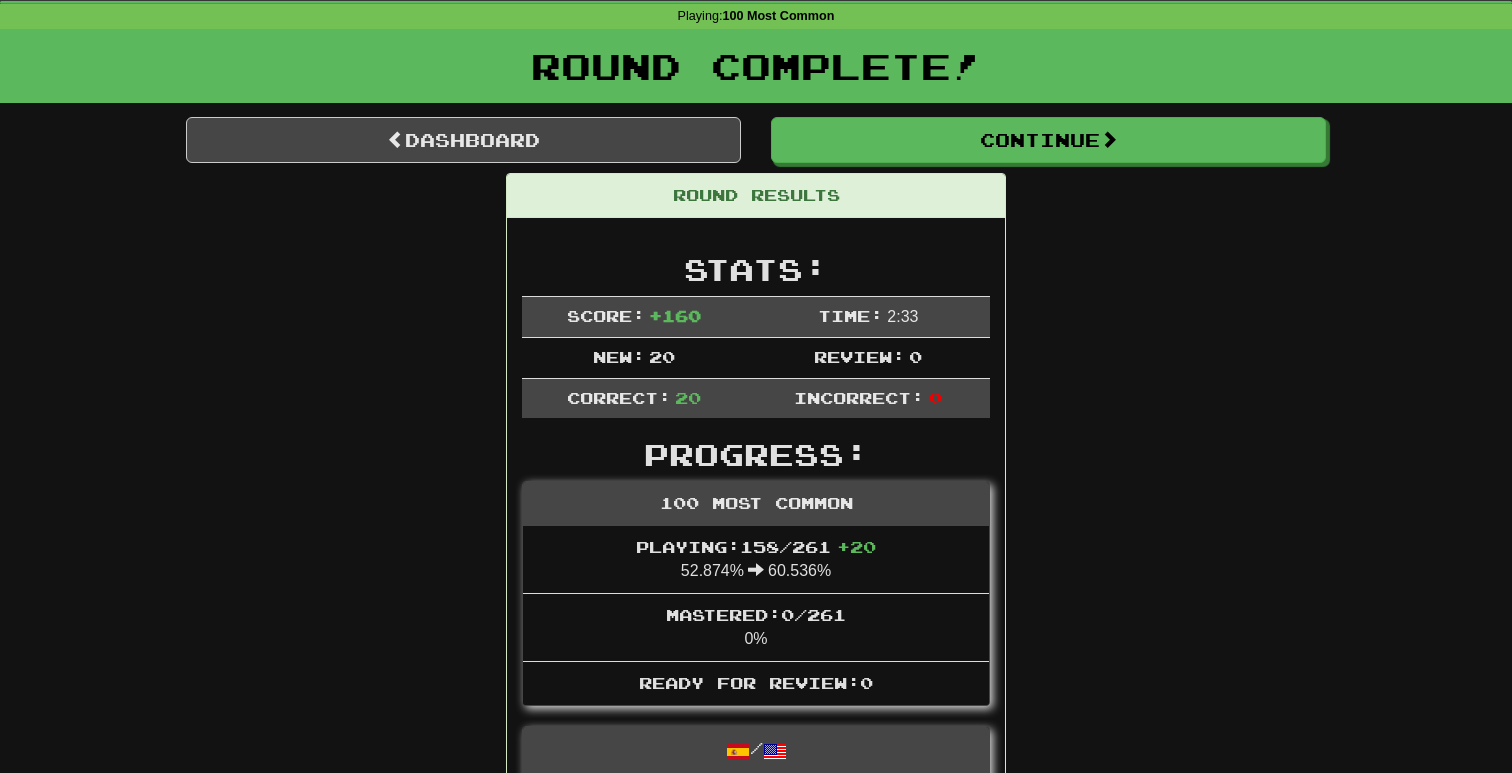 scroll, scrollTop: 0, scrollLeft: 0, axis: both 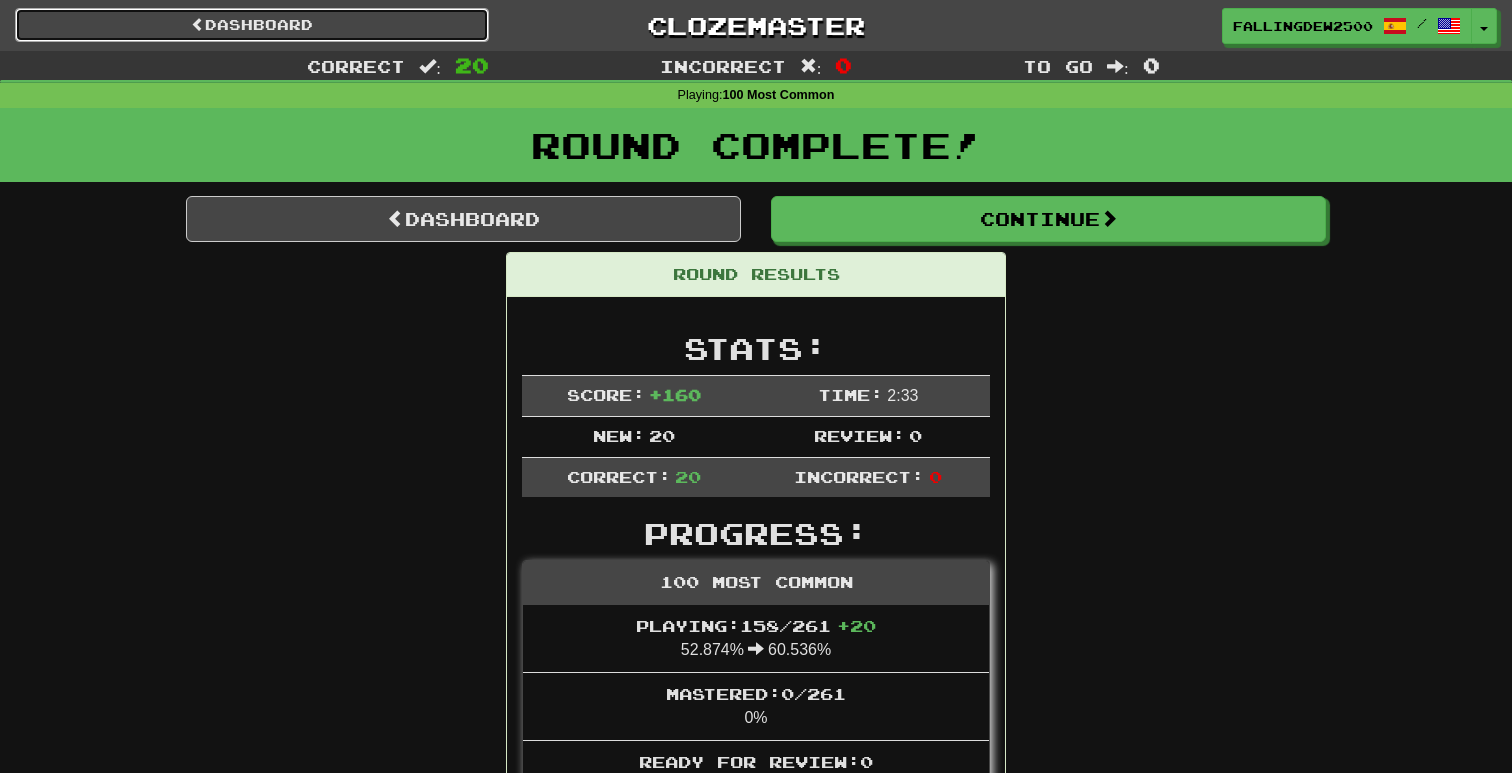 click on "Dashboard" at bounding box center [252, 25] 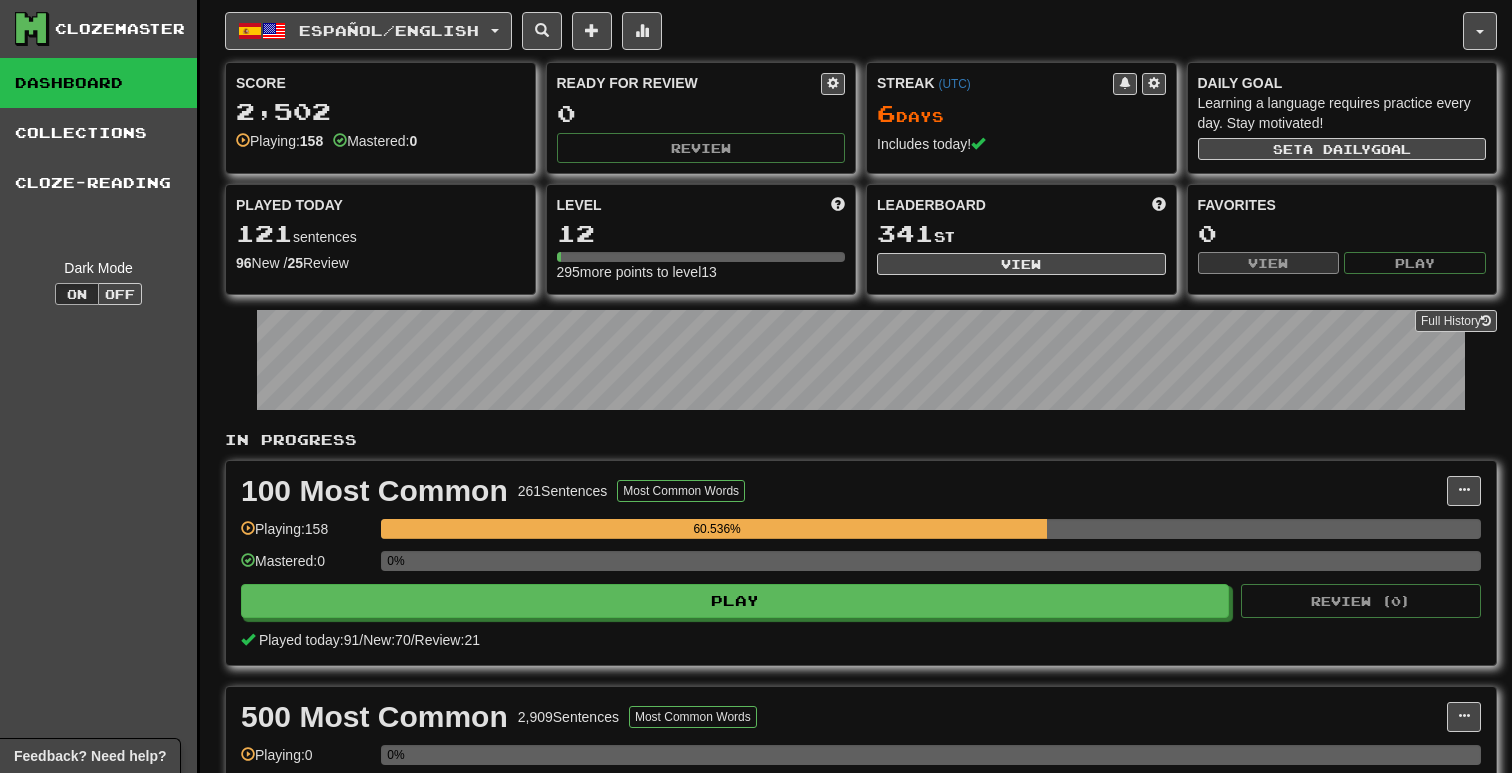 scroll, scrollTop: 0, scrollLeft: 0, axis: both 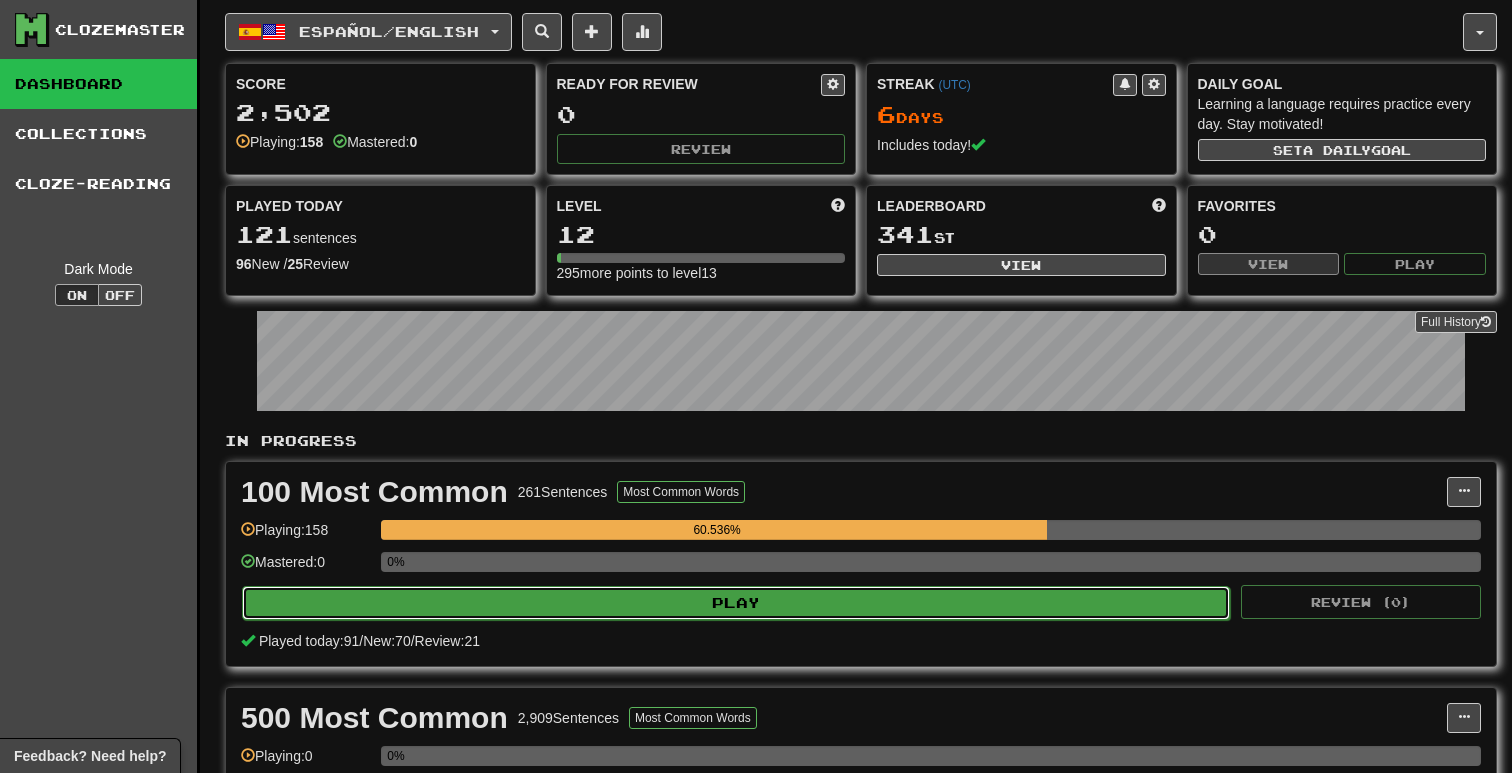 click on "Play" at bounding box center (736, 603) 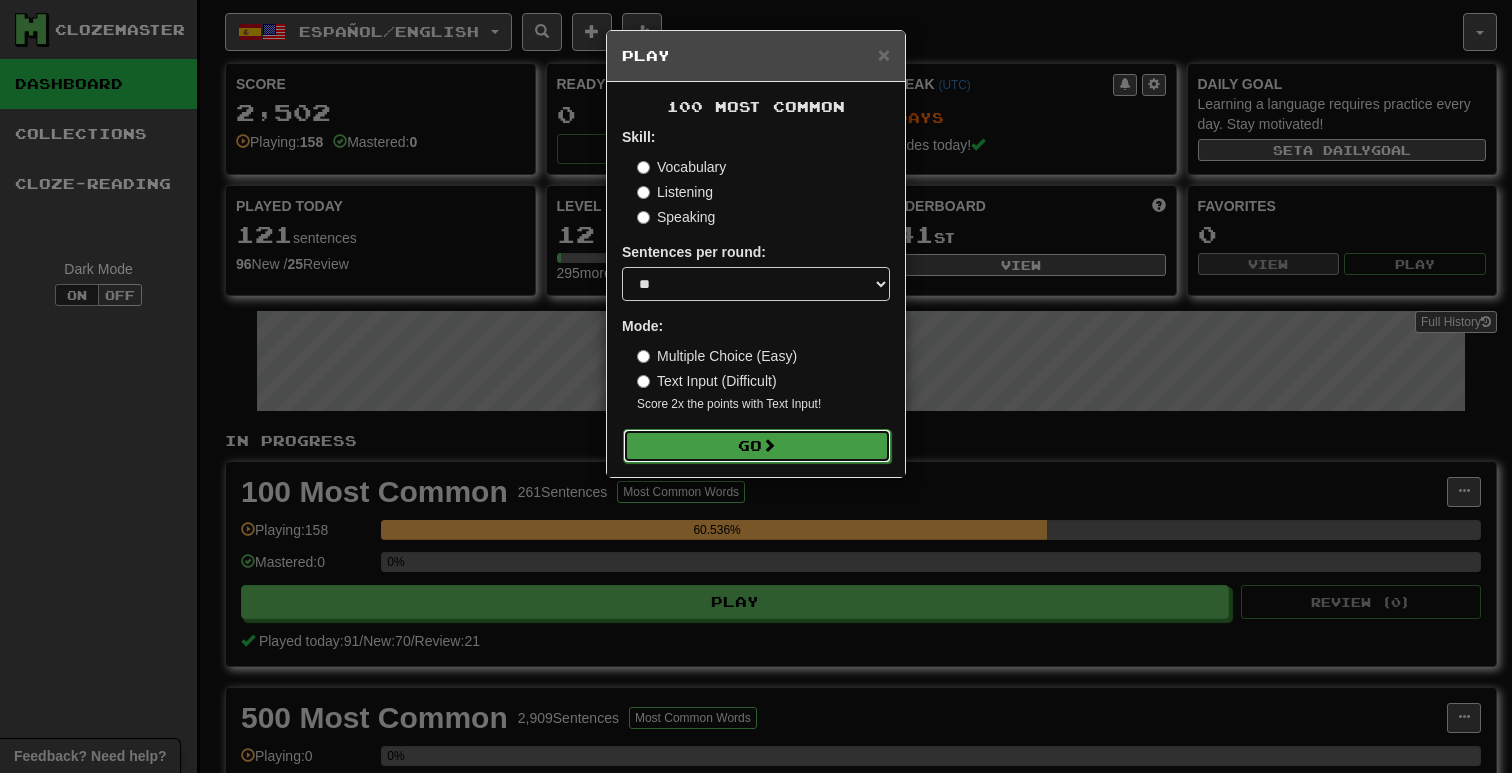 click at bounding box center (769, 445) 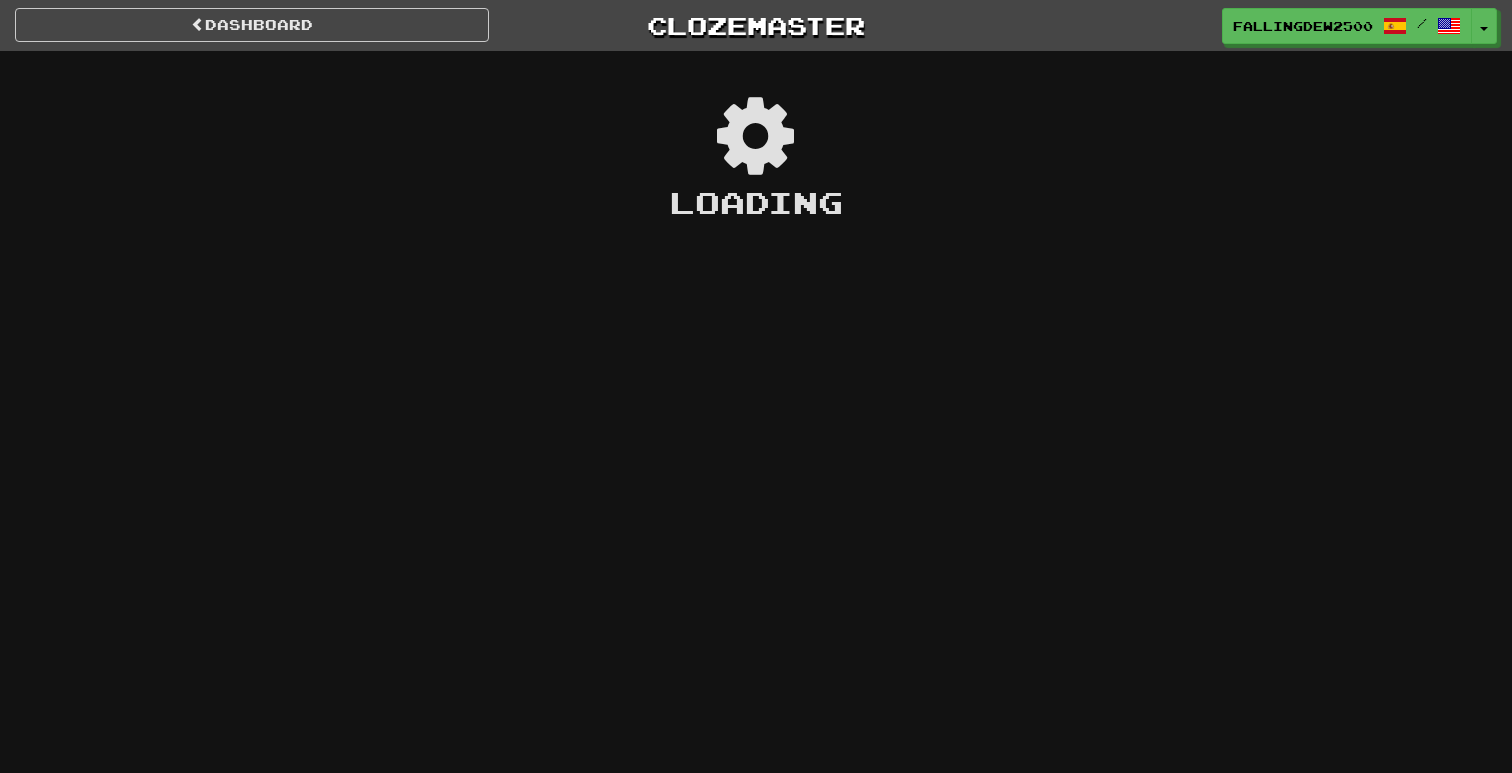 scroll, scrollTop: 0, scrollLeft: 0, axis: both 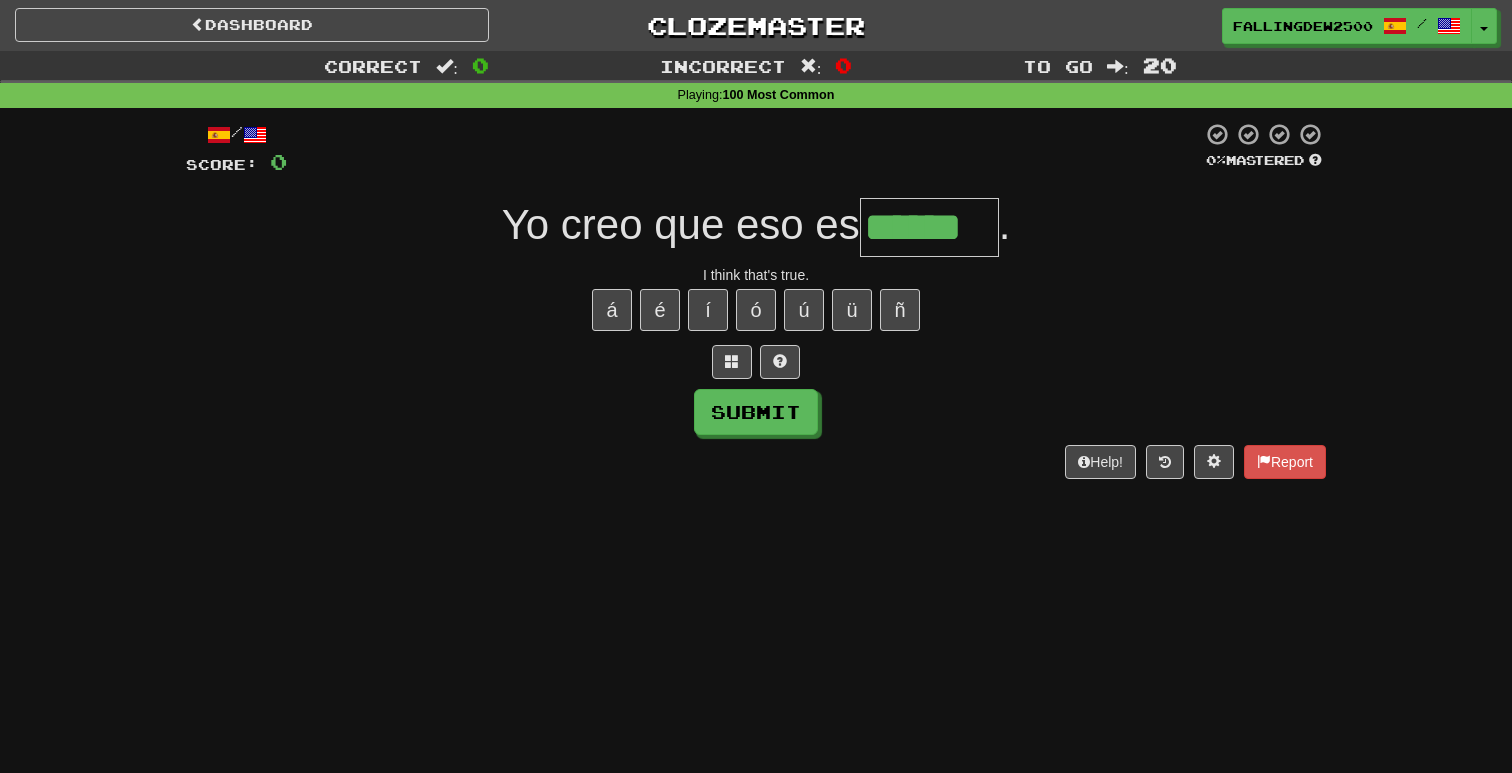 type on "******" 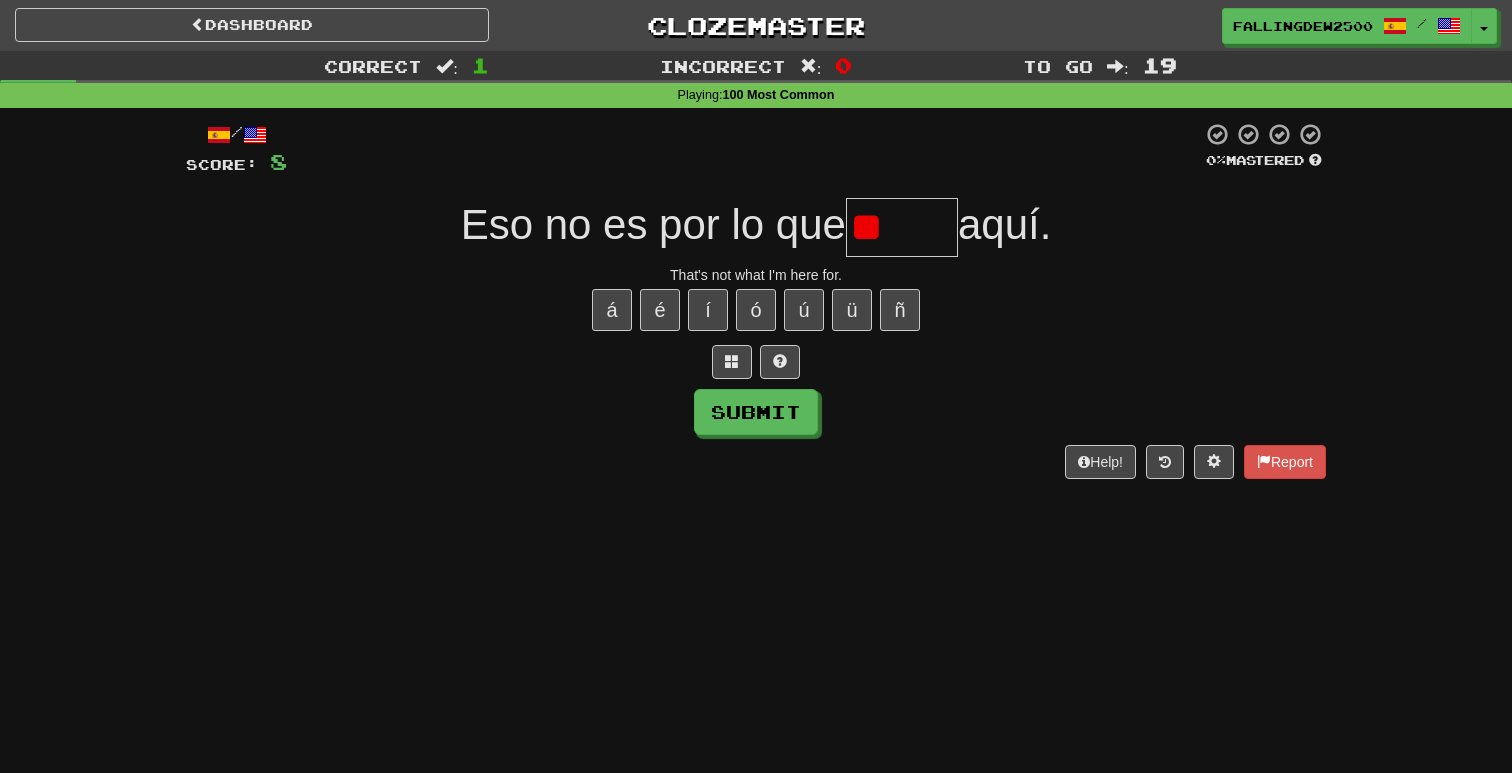 type on "*" 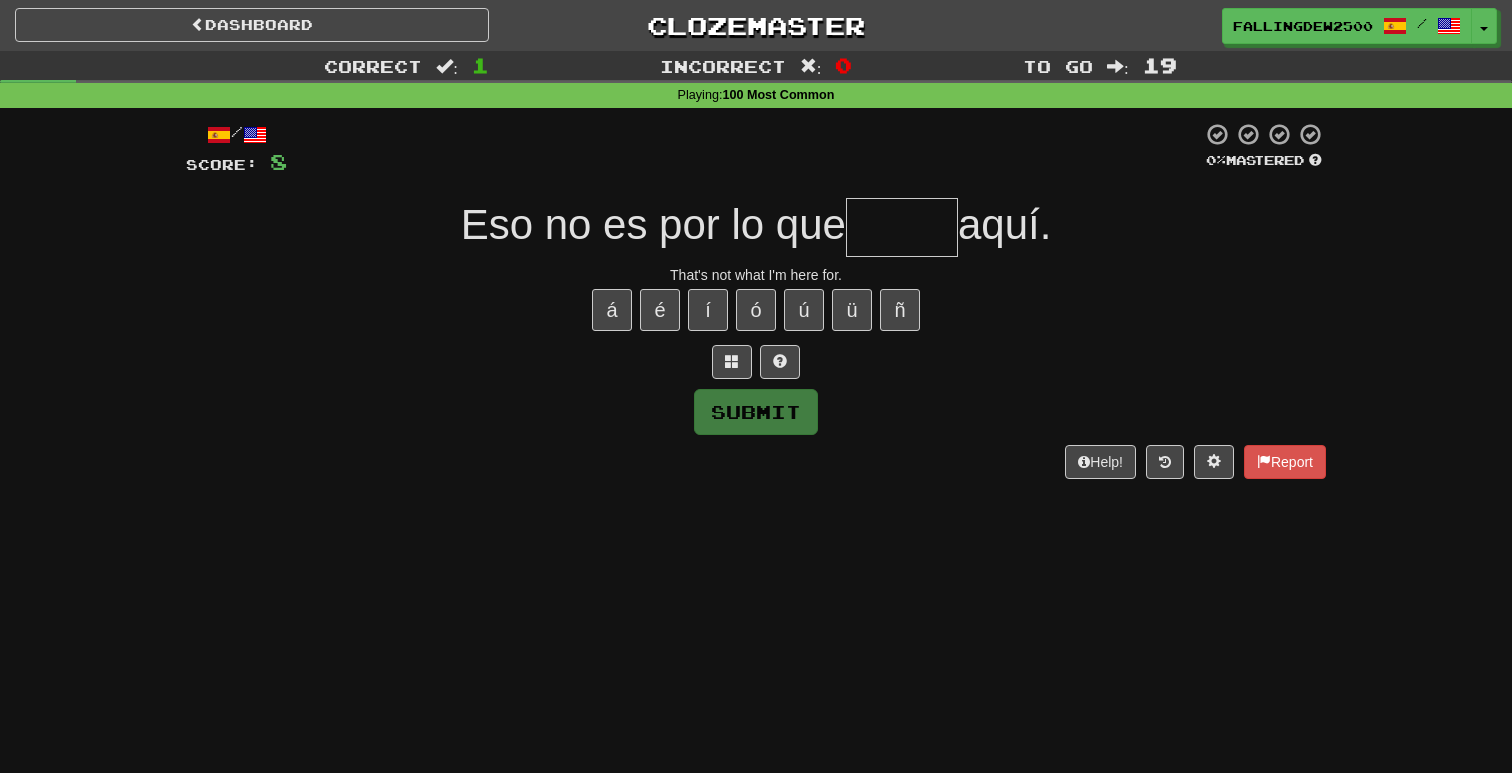 type on "*" 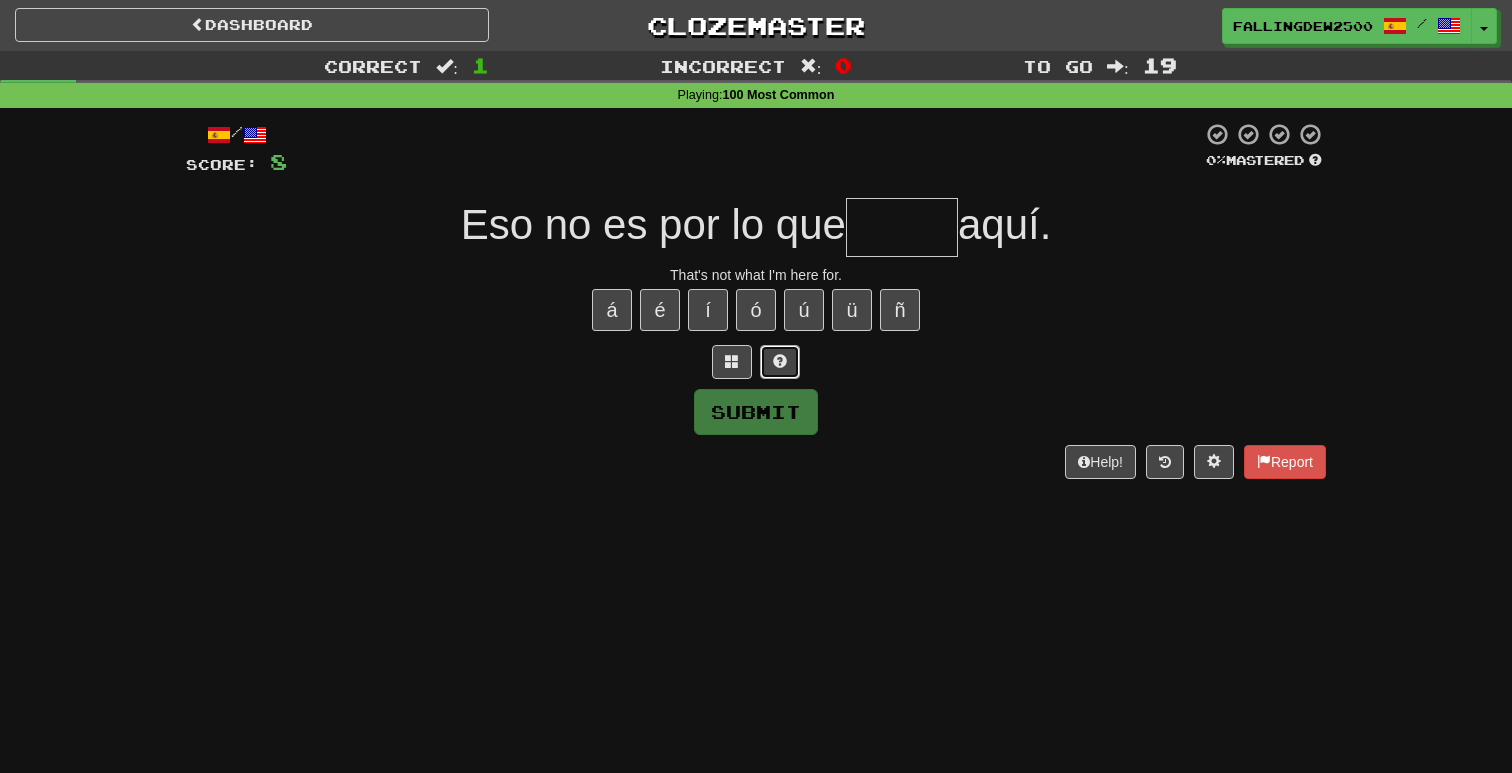 click at bounding box center [780, 362] 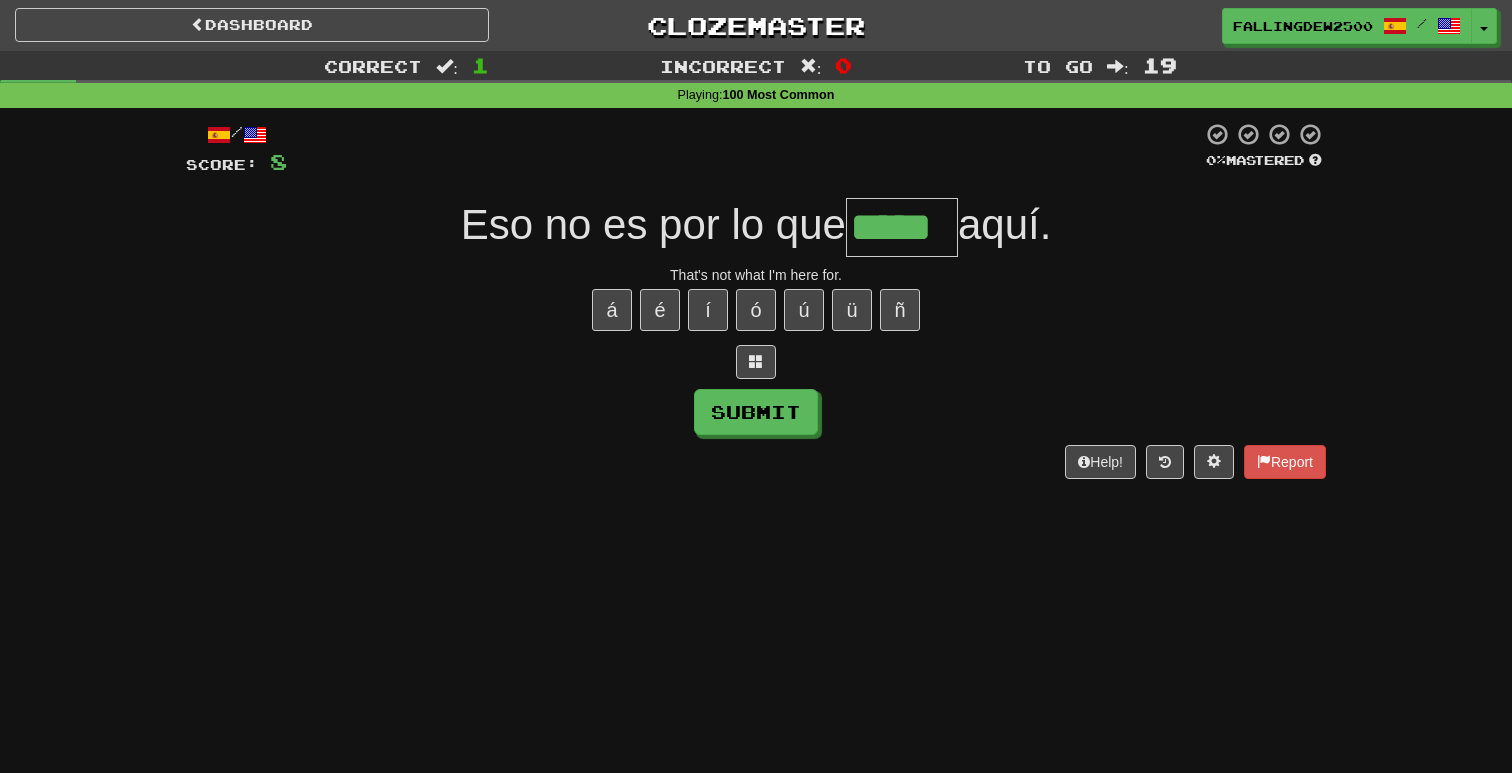 type on "*****" 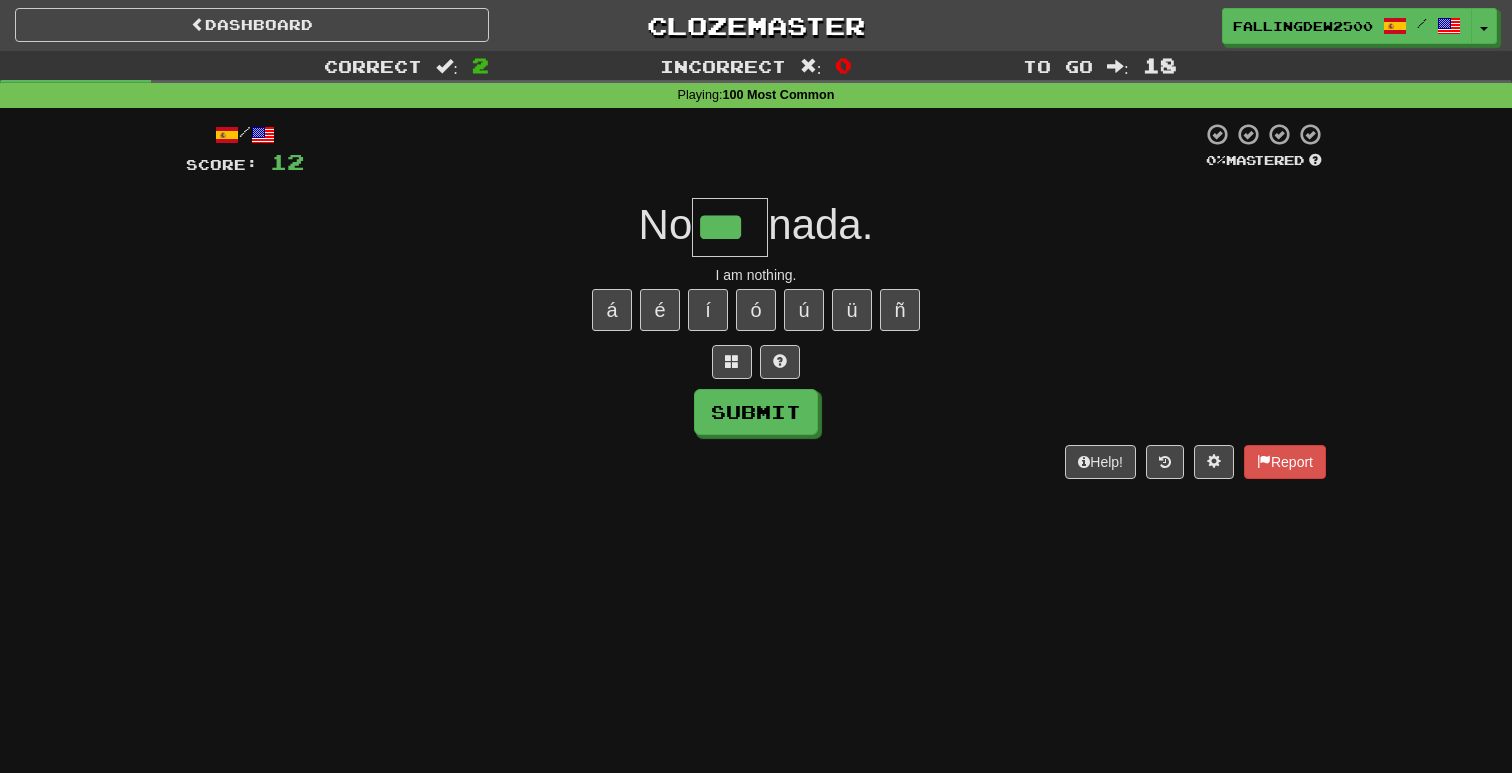 type on "***" 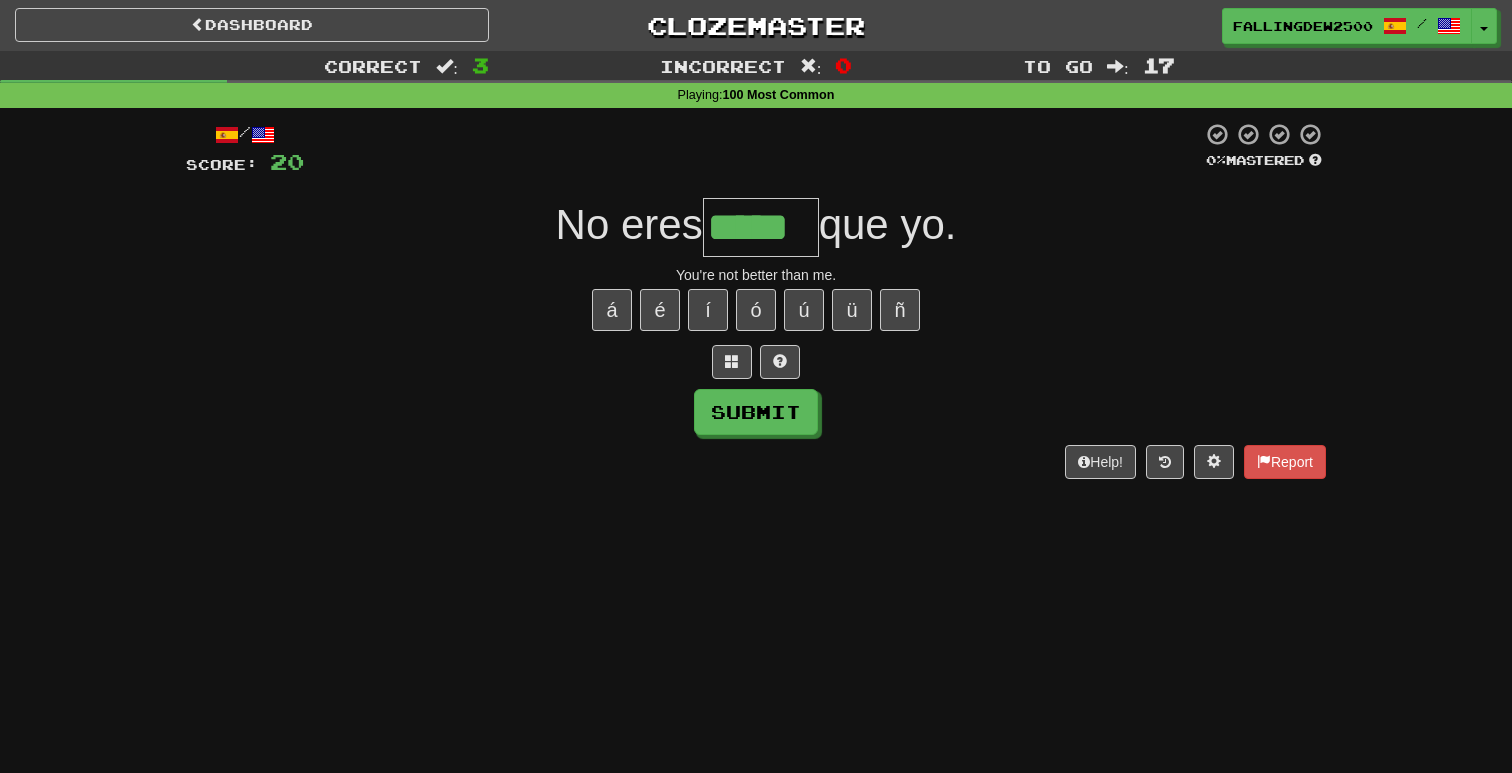 type on "*****" 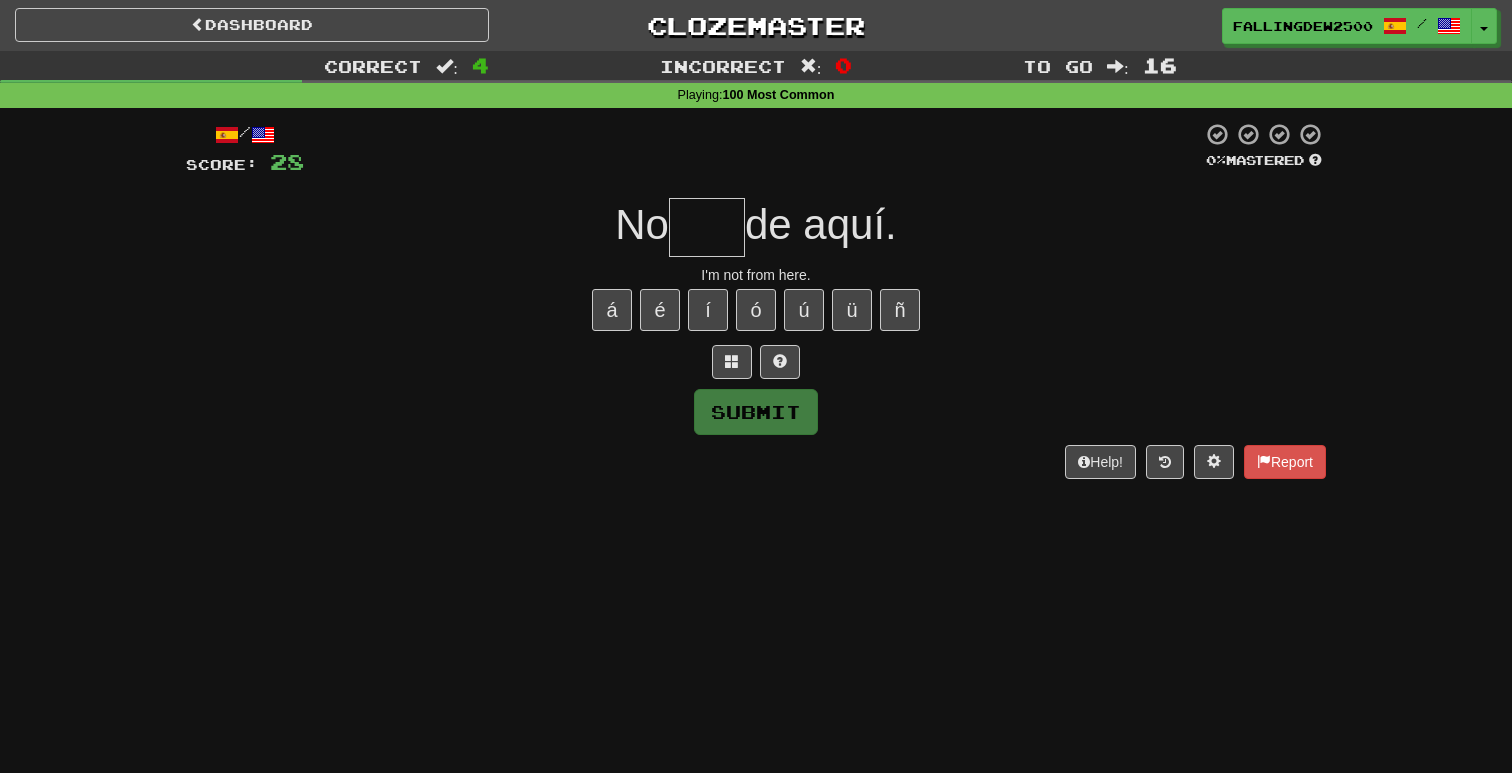 type on "*" 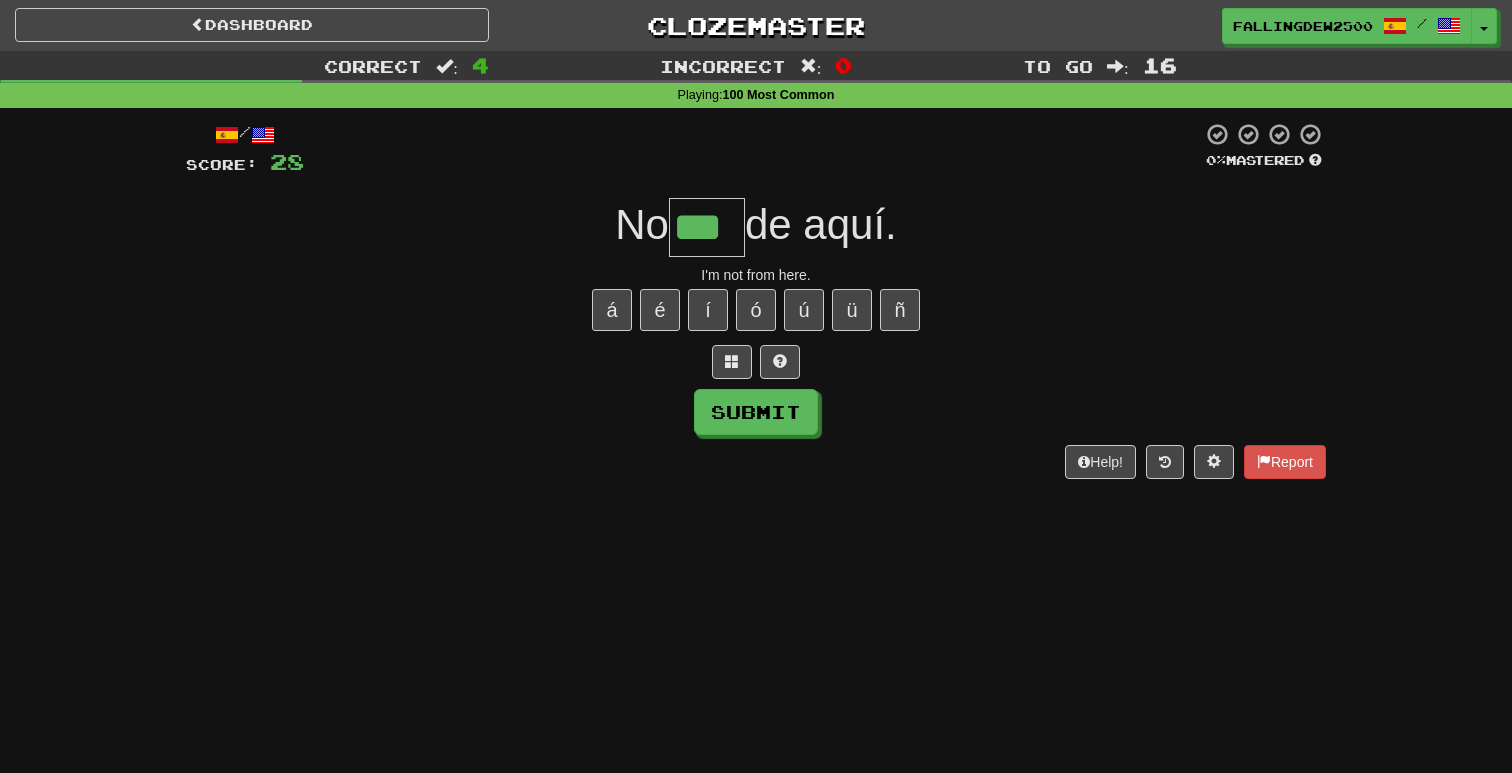 type on "***" 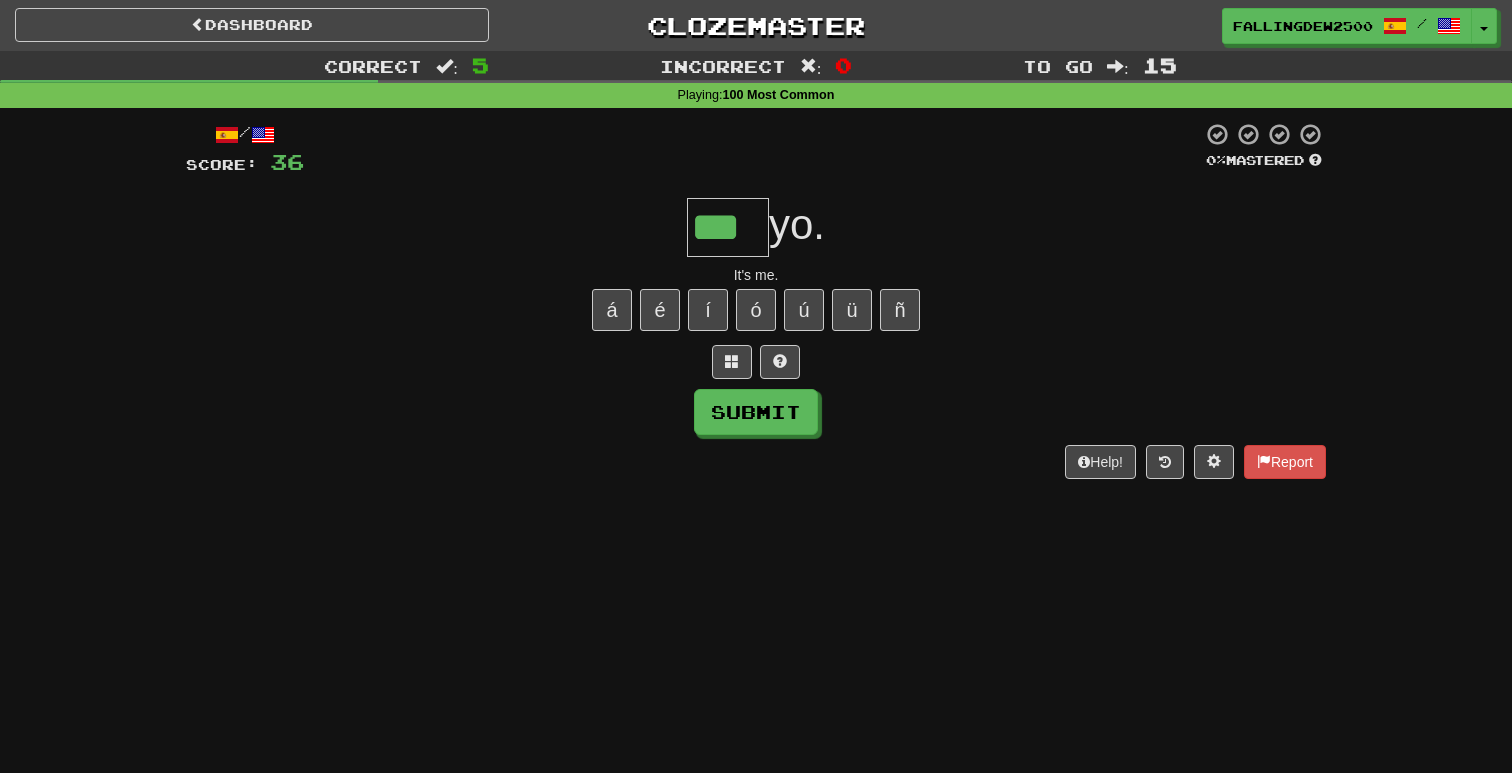 type on "***" 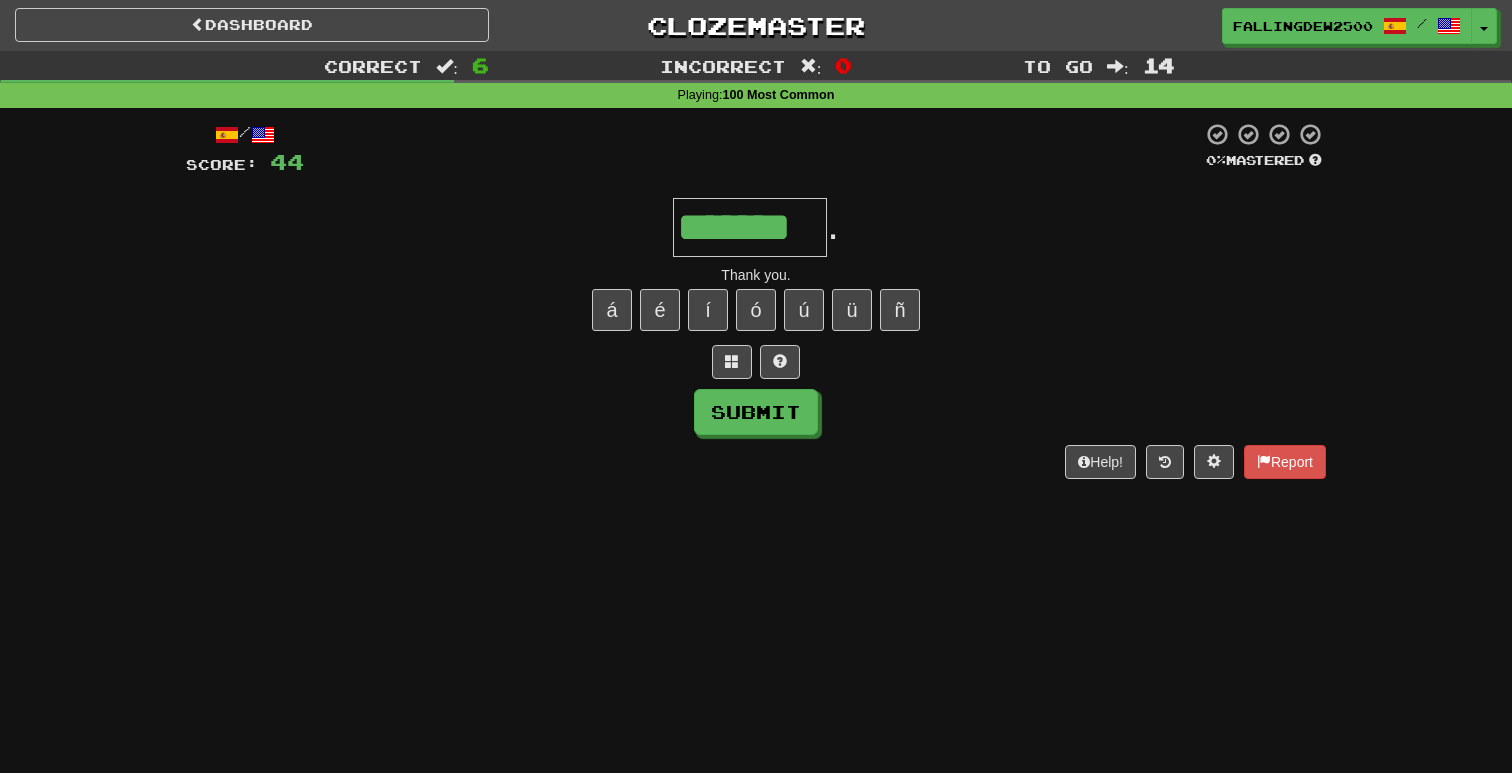 type on "*******" 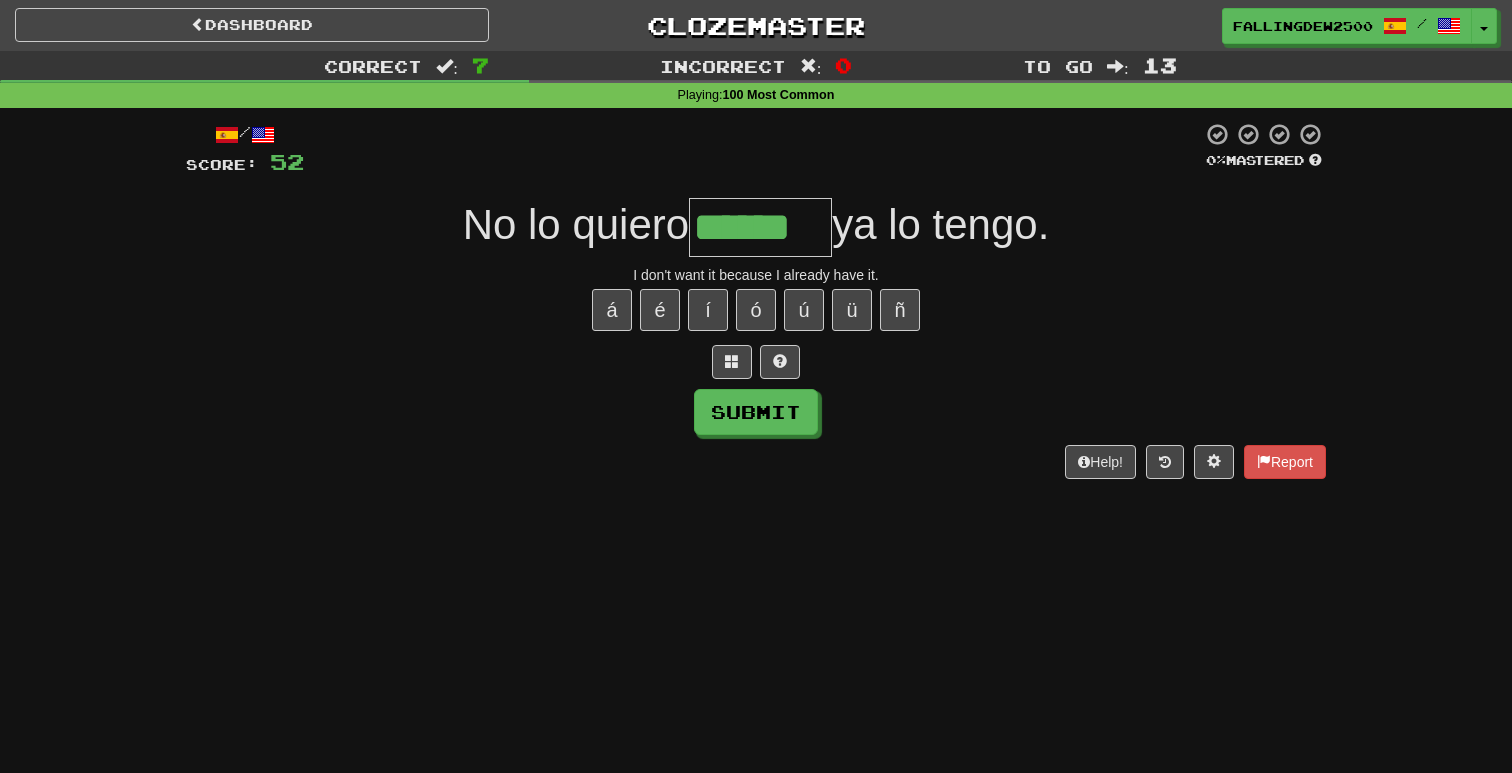 type on "******" 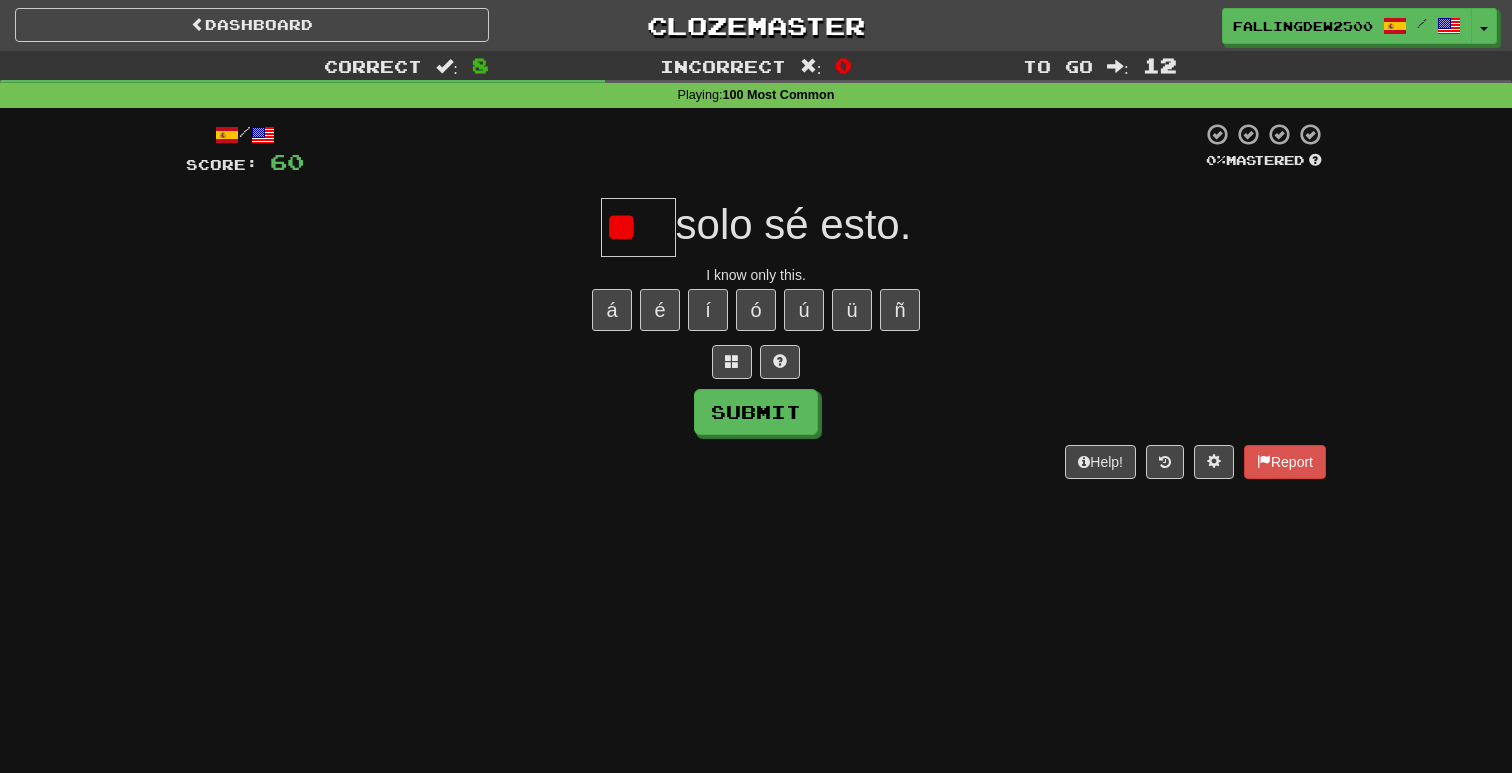 type on "*" 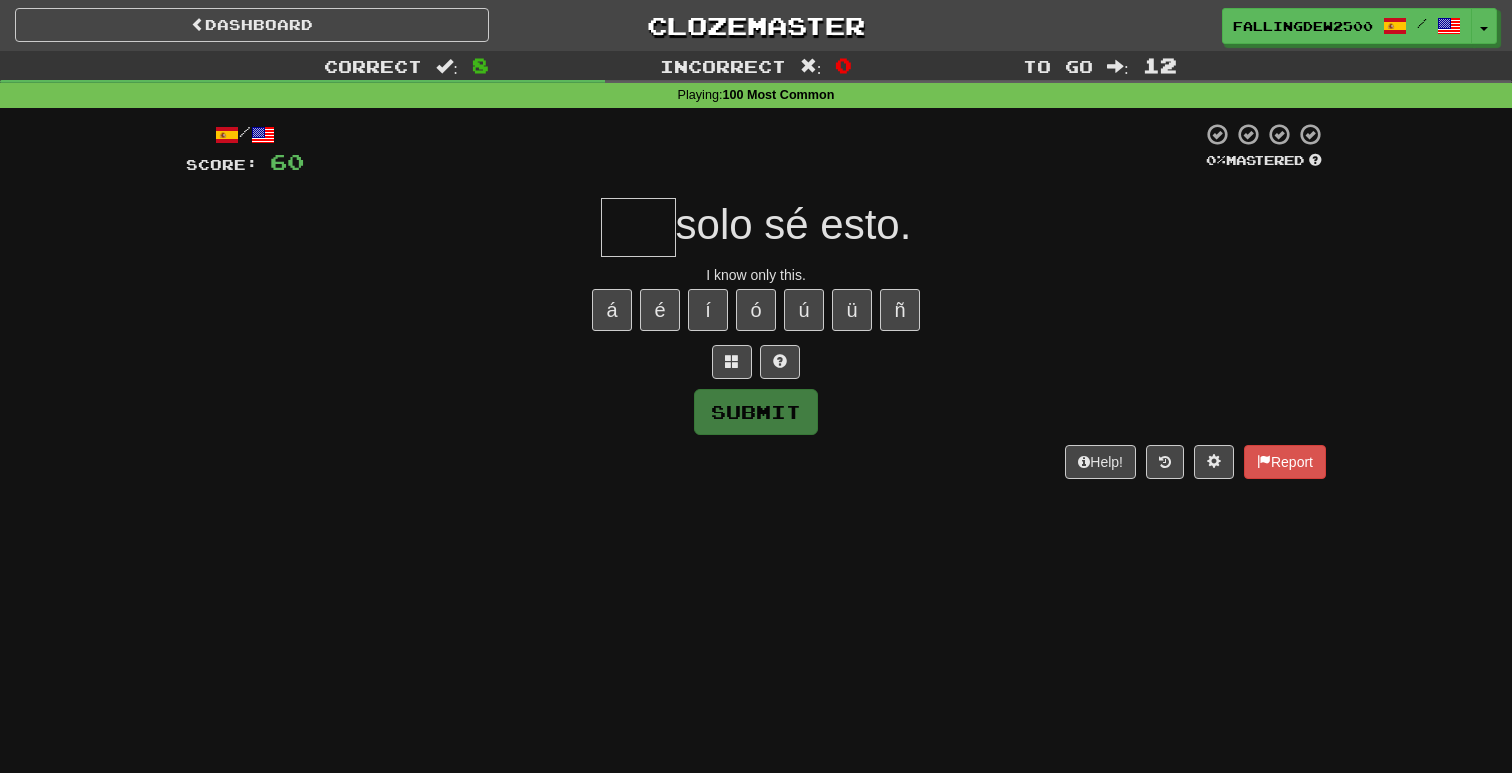 type on "*" 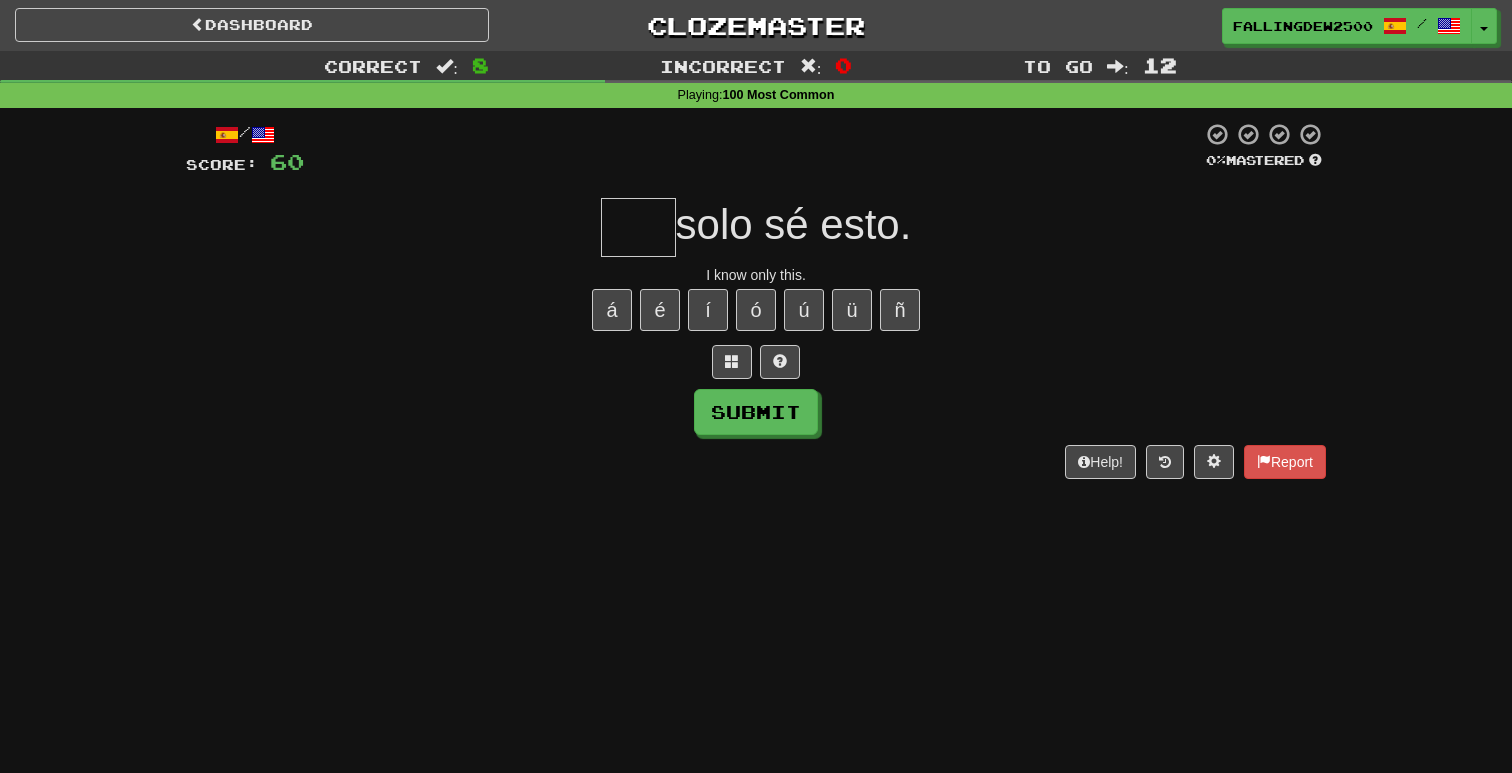 type on "*" 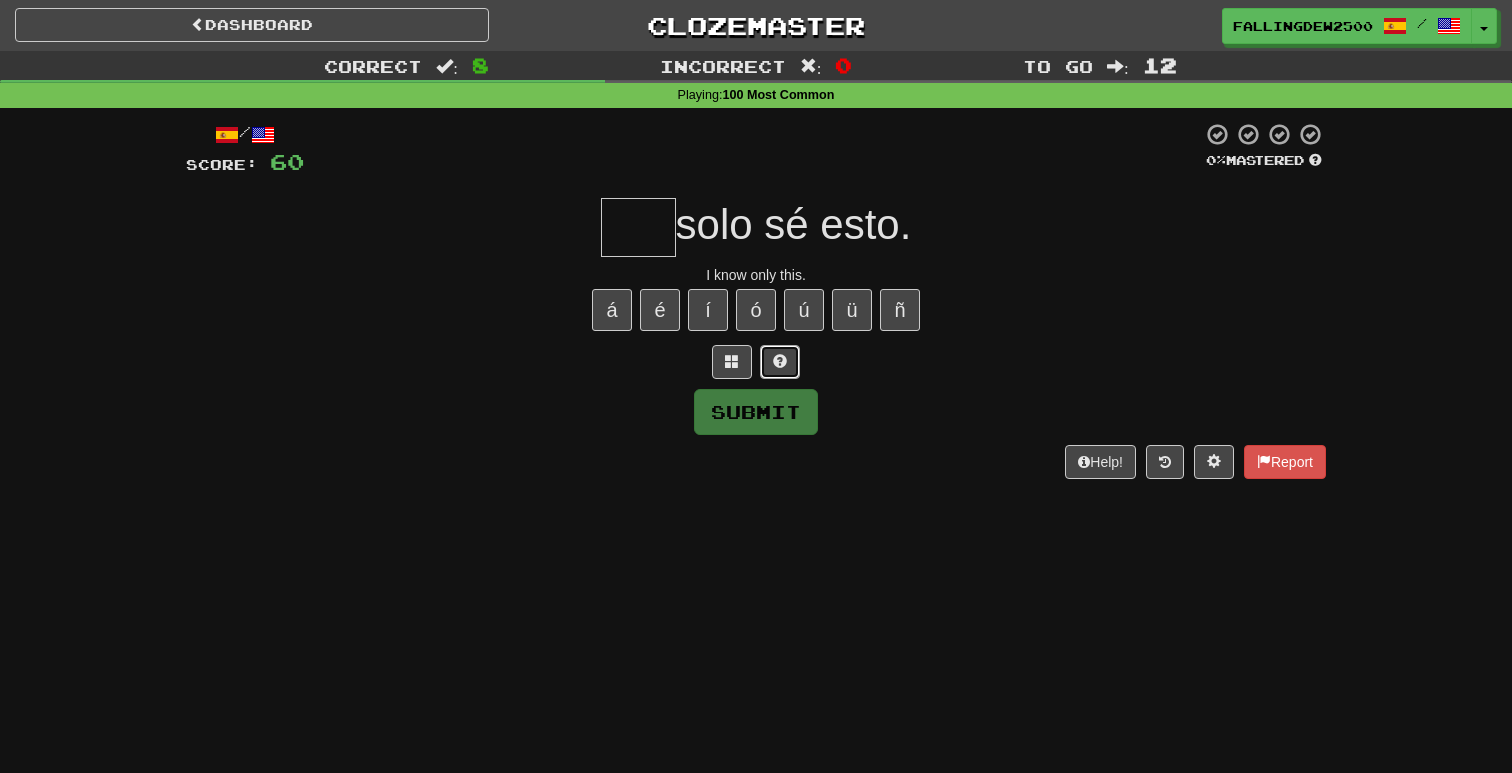 click at bounding box center (780, 361) 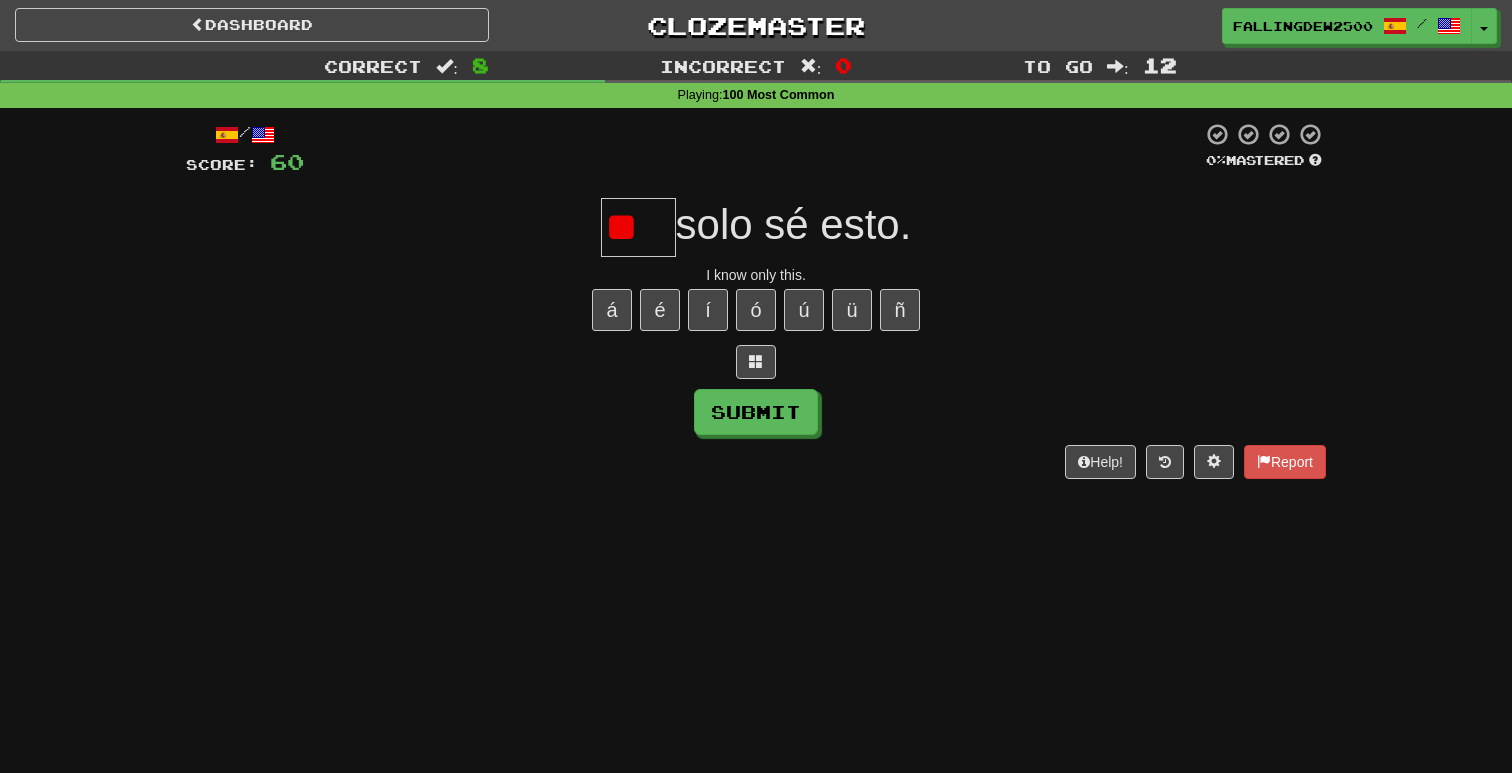 scroll, scrollTop: 0, scrollLeft: 0, axis: both 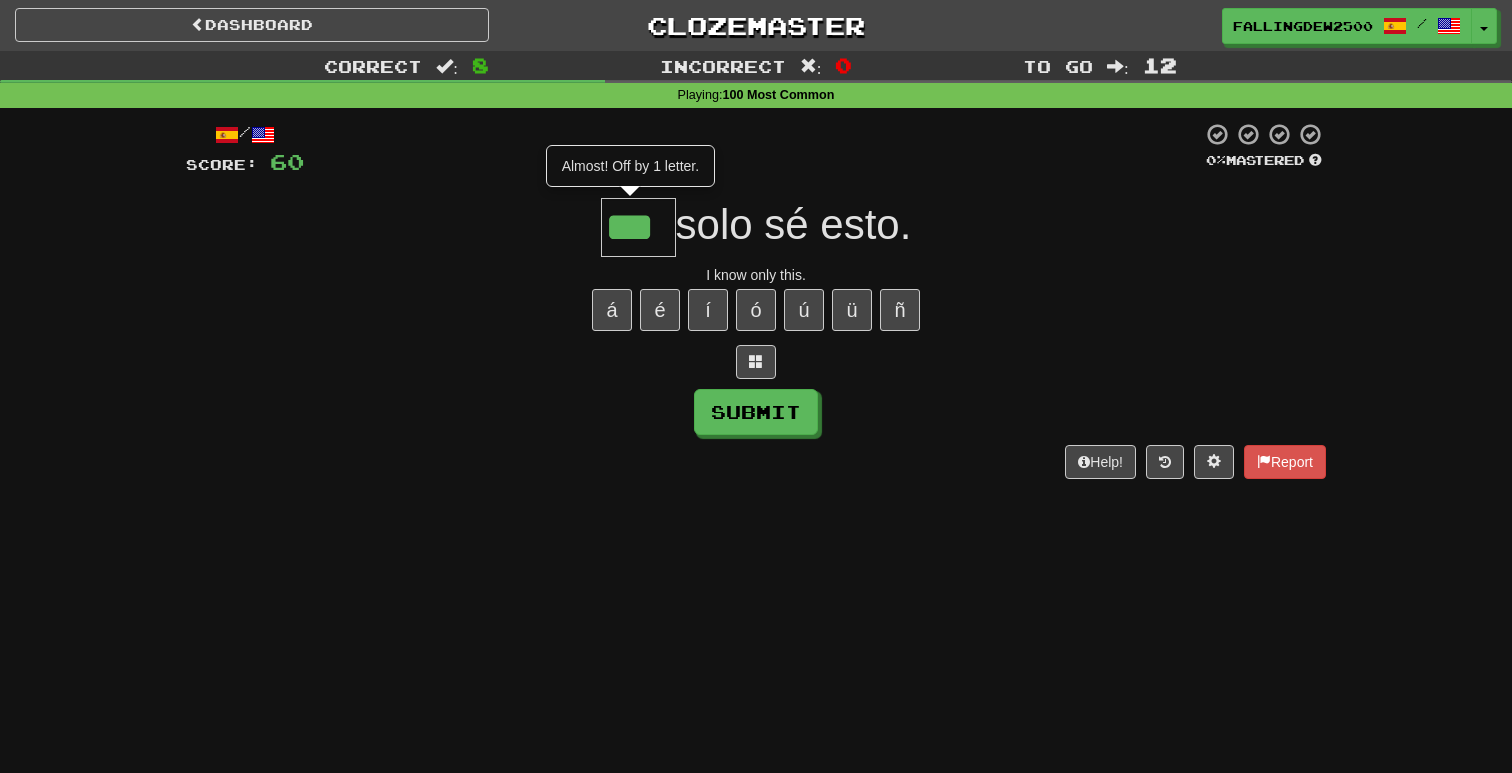 type on "***" 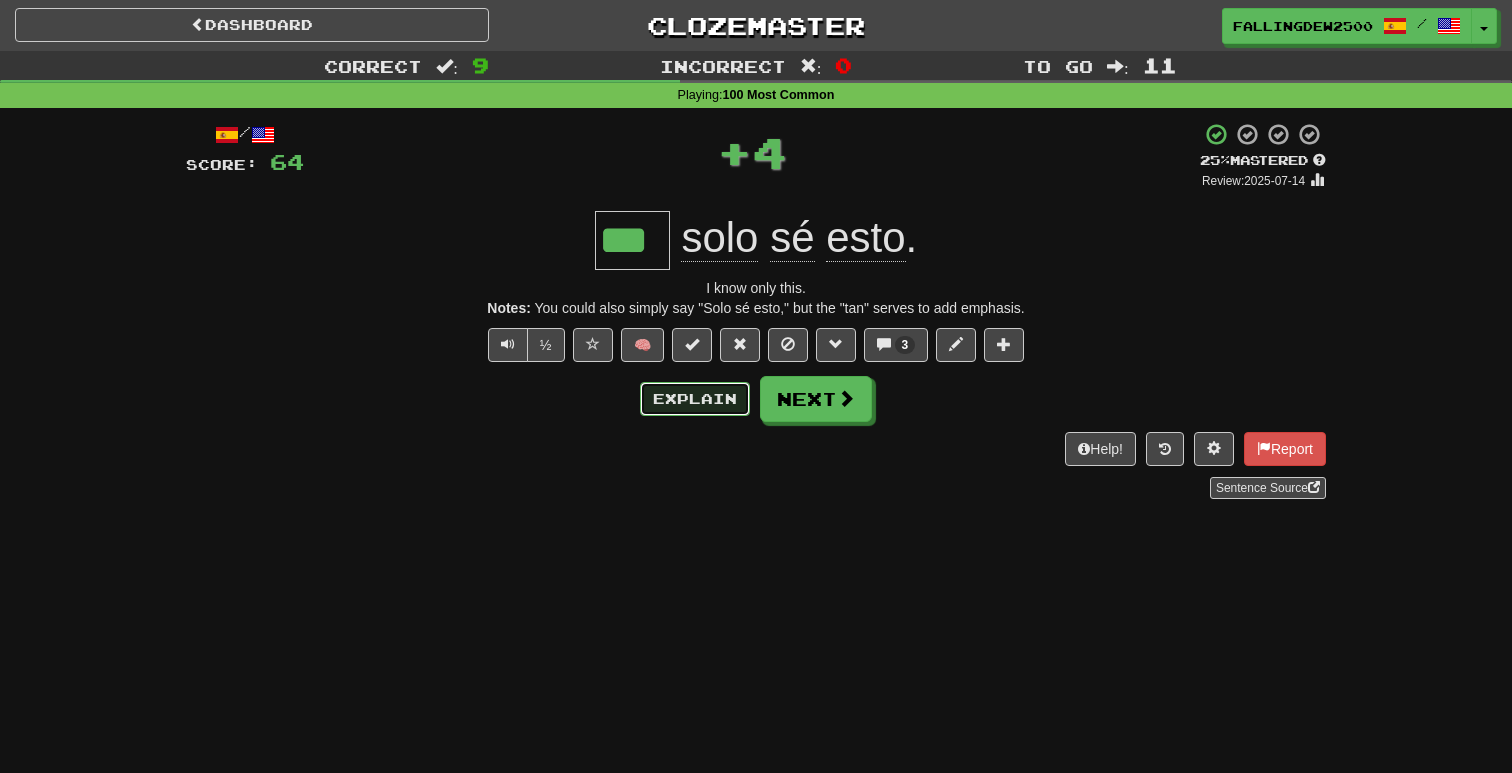 click on "Explain" at bounding box center [695, 399] 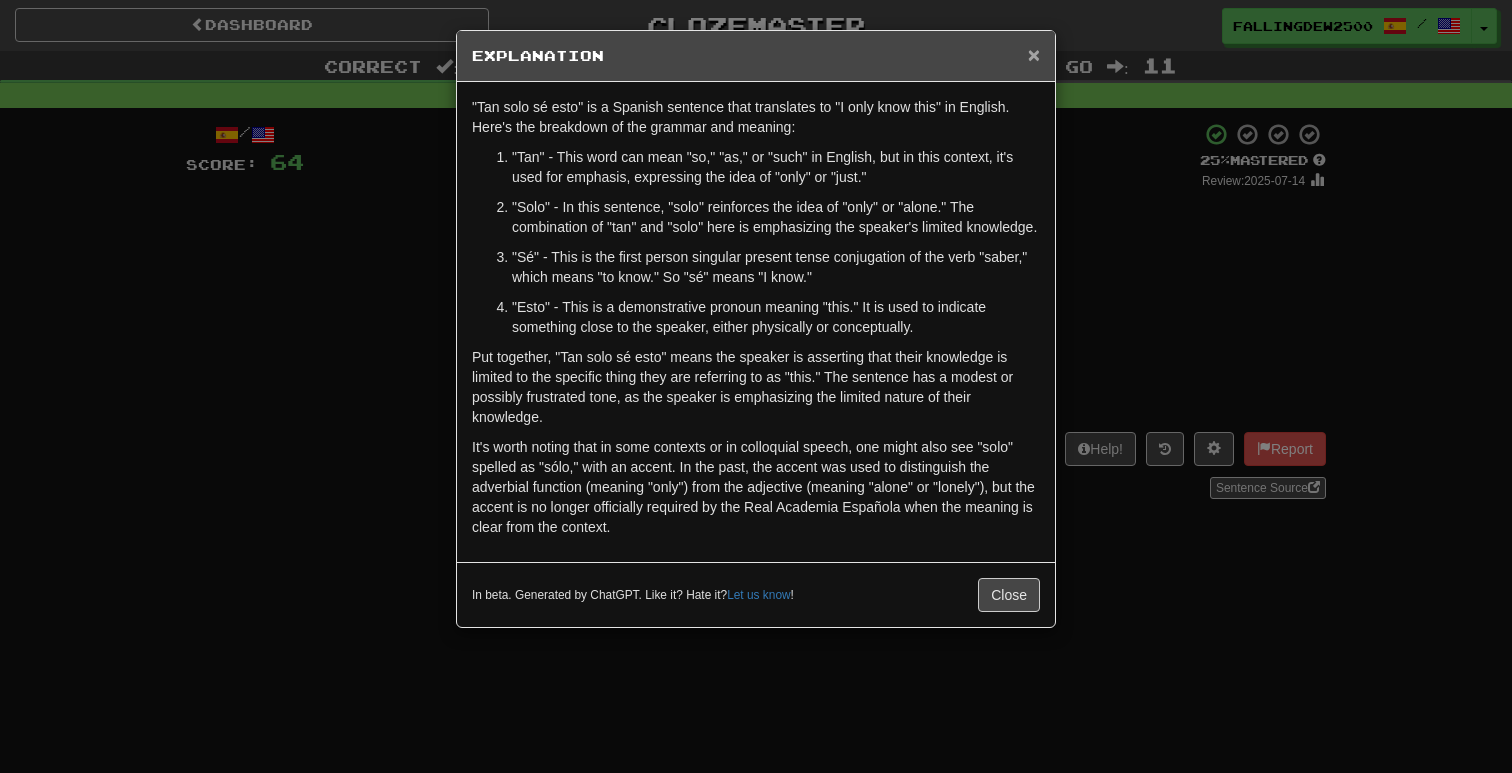 click on "×" at bounding box center (1034, 54) 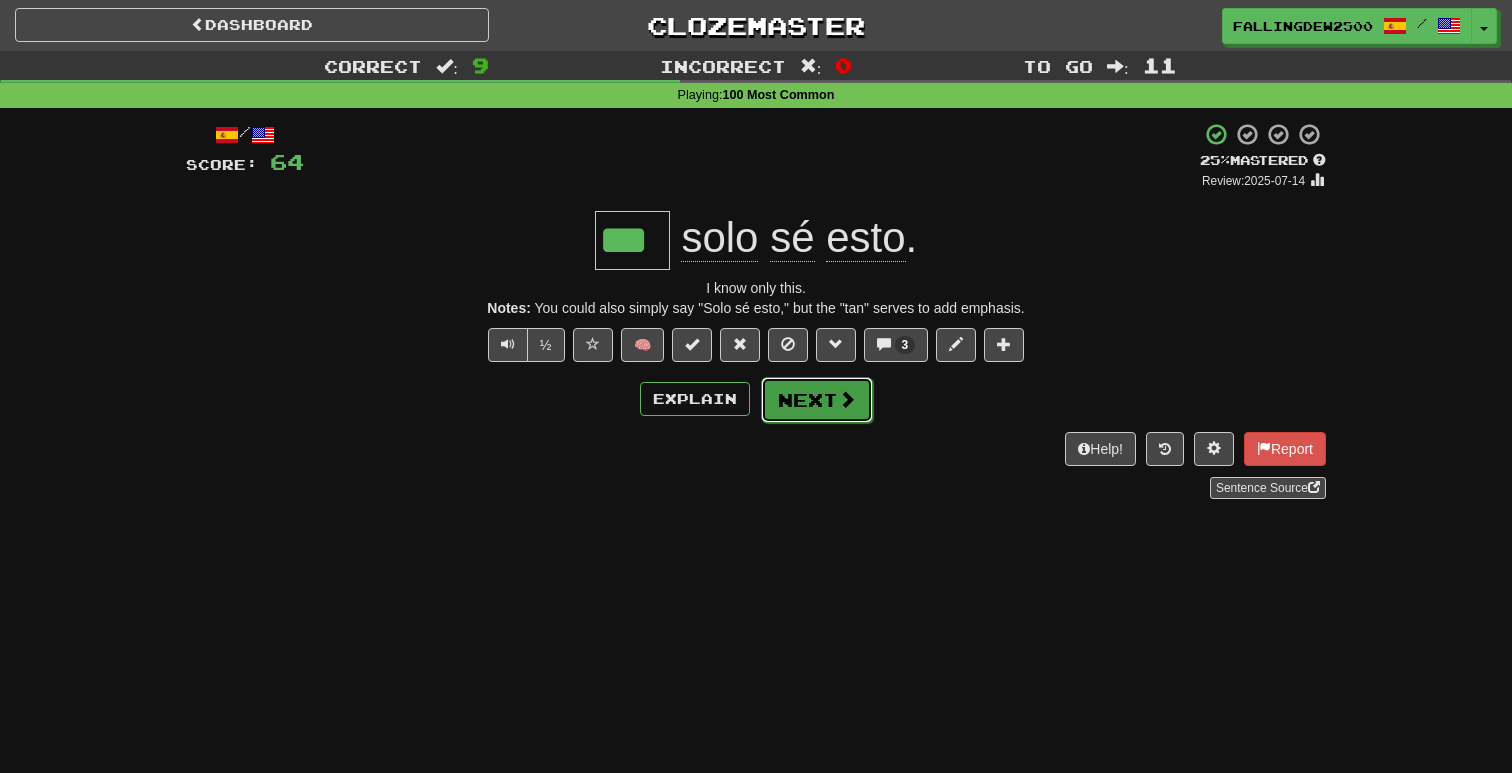 click on "Next" at bounding box center (817, 400) 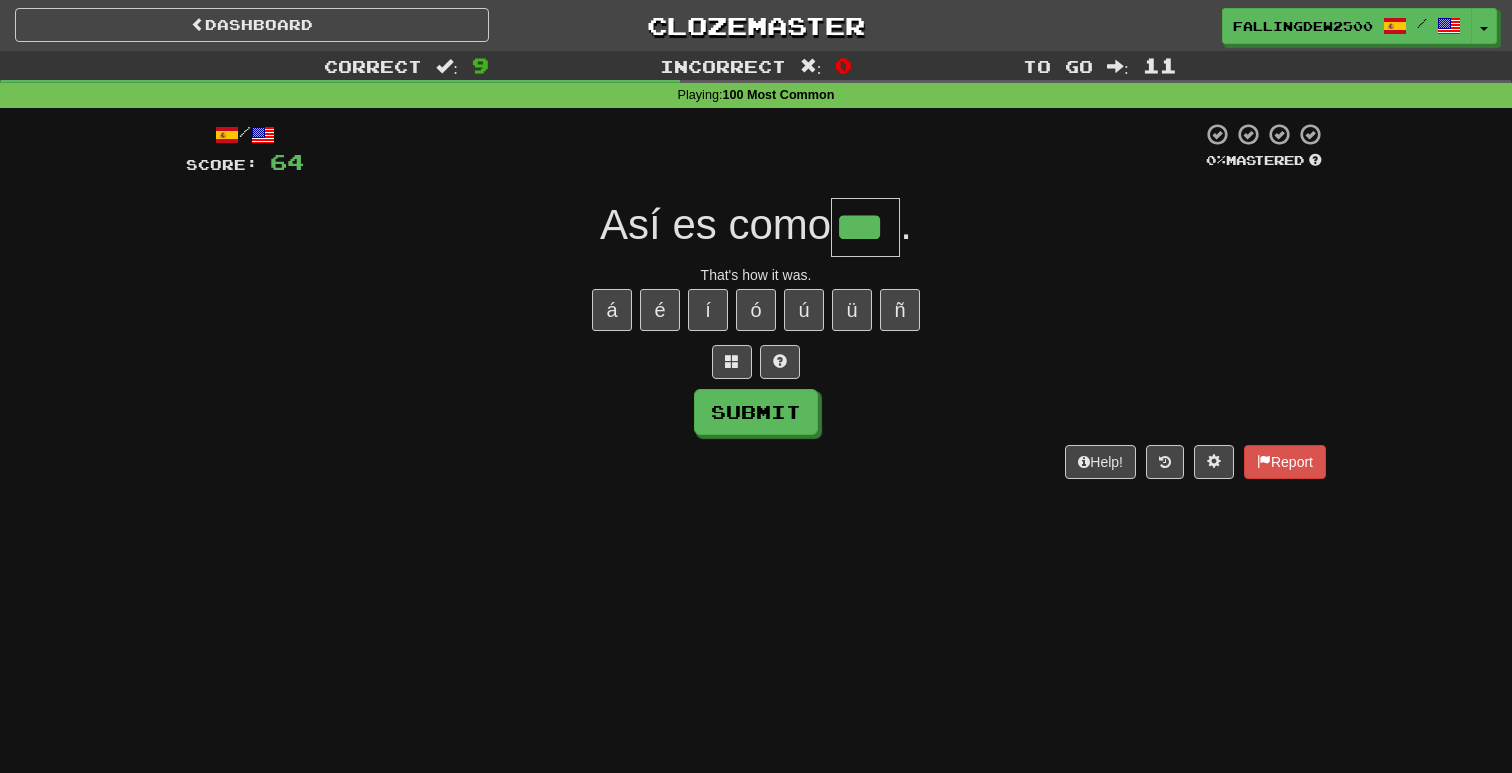 type on "***" 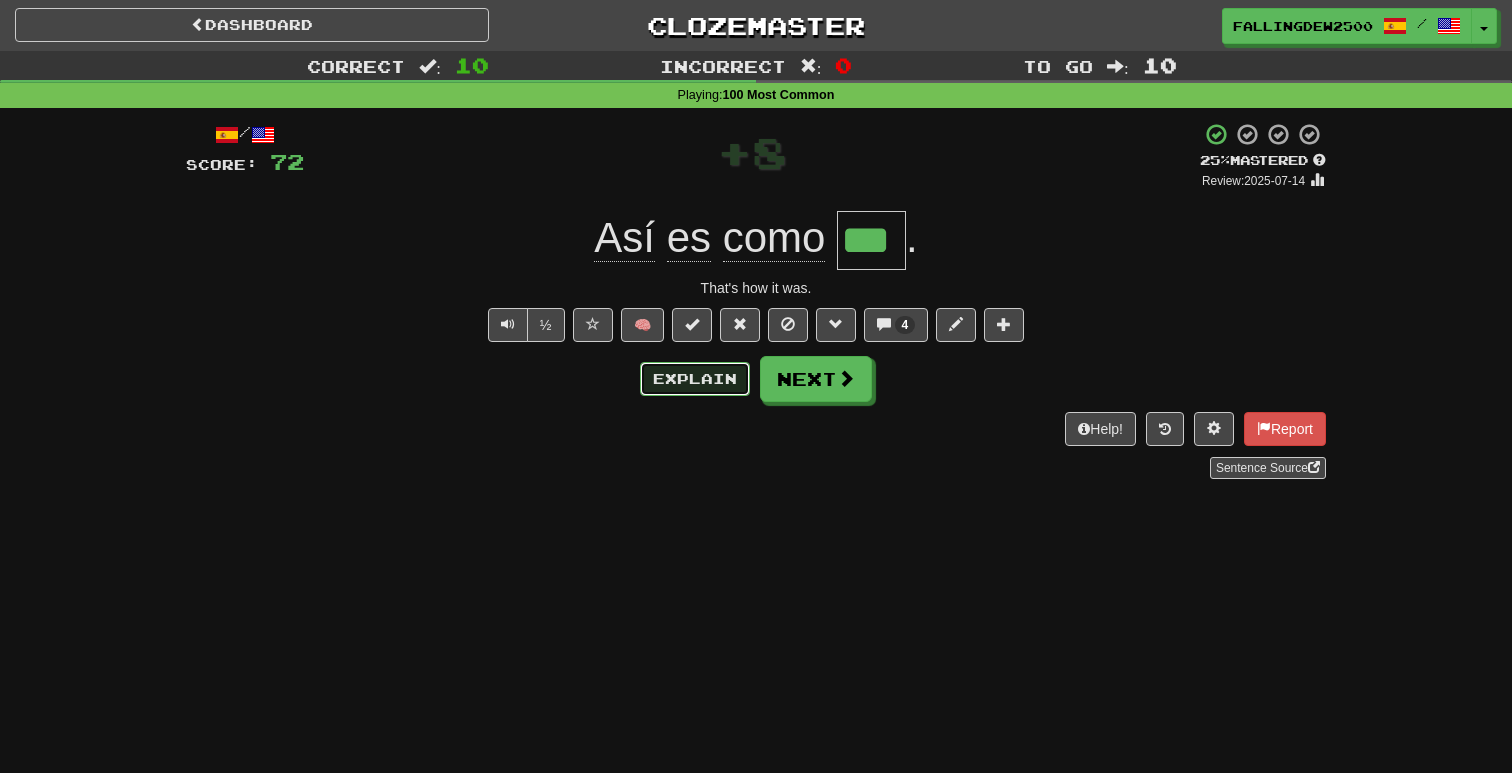 click on "Explain" at bounding box center [695, 379] 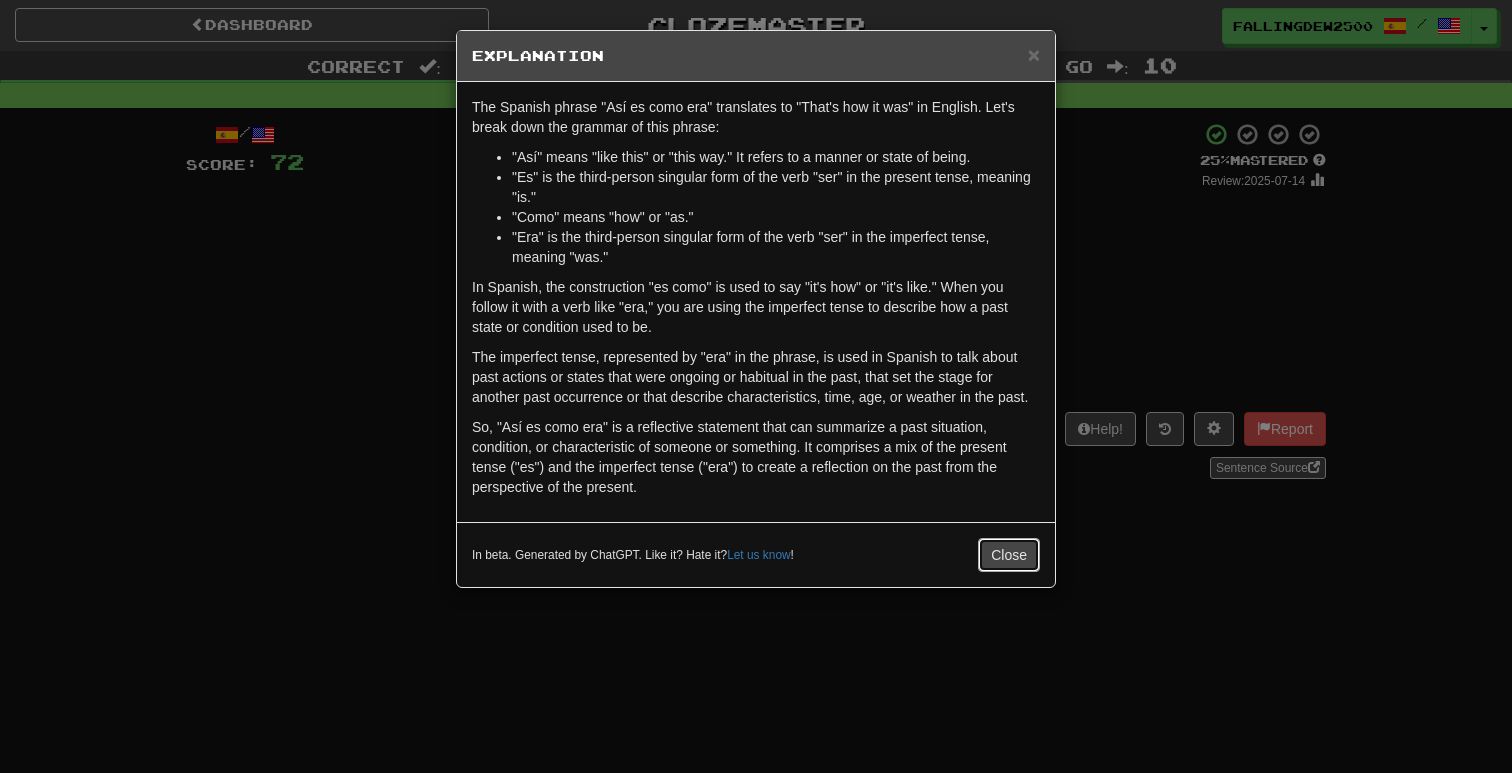 click on "Close" at bounding box center [1009, 555] 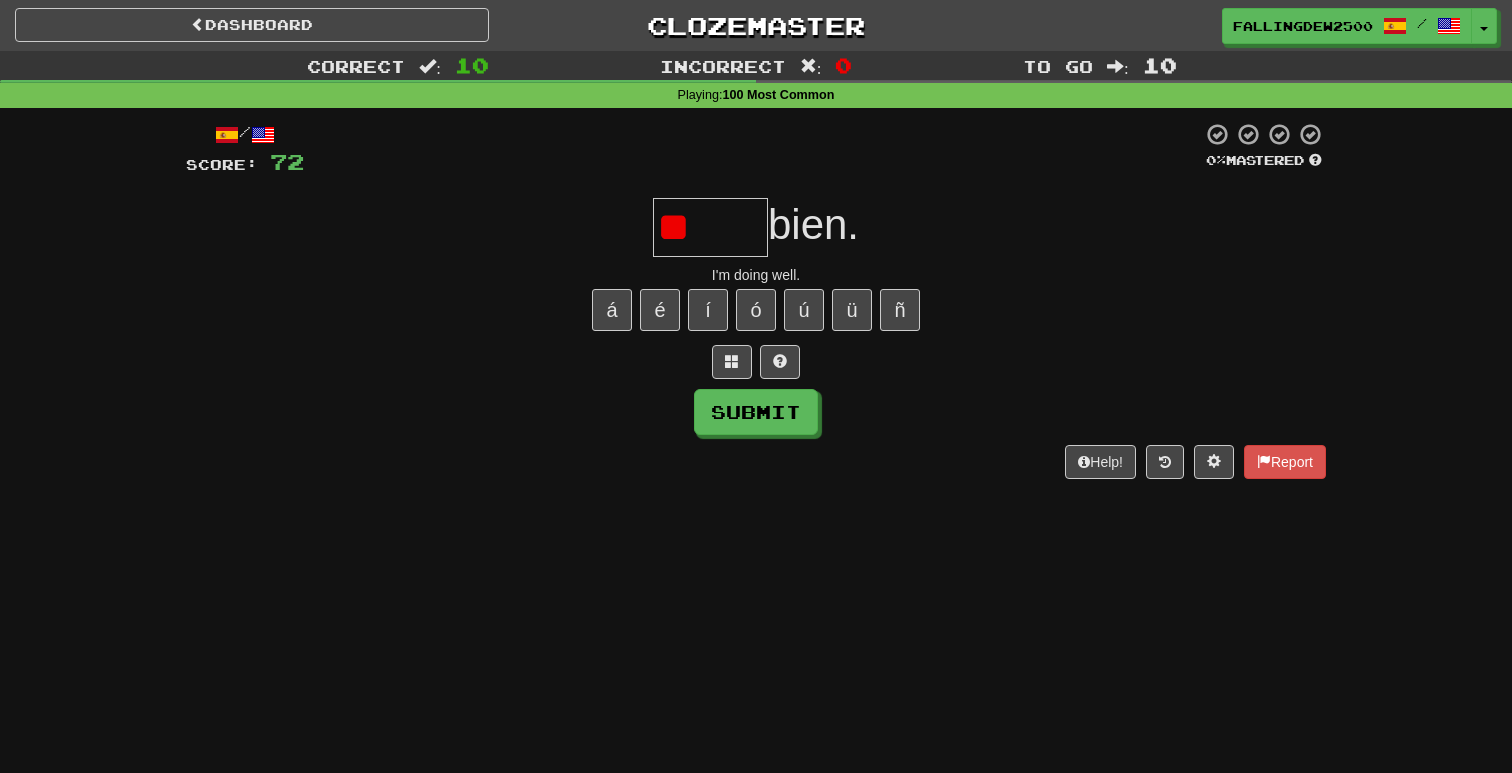 type on "*" 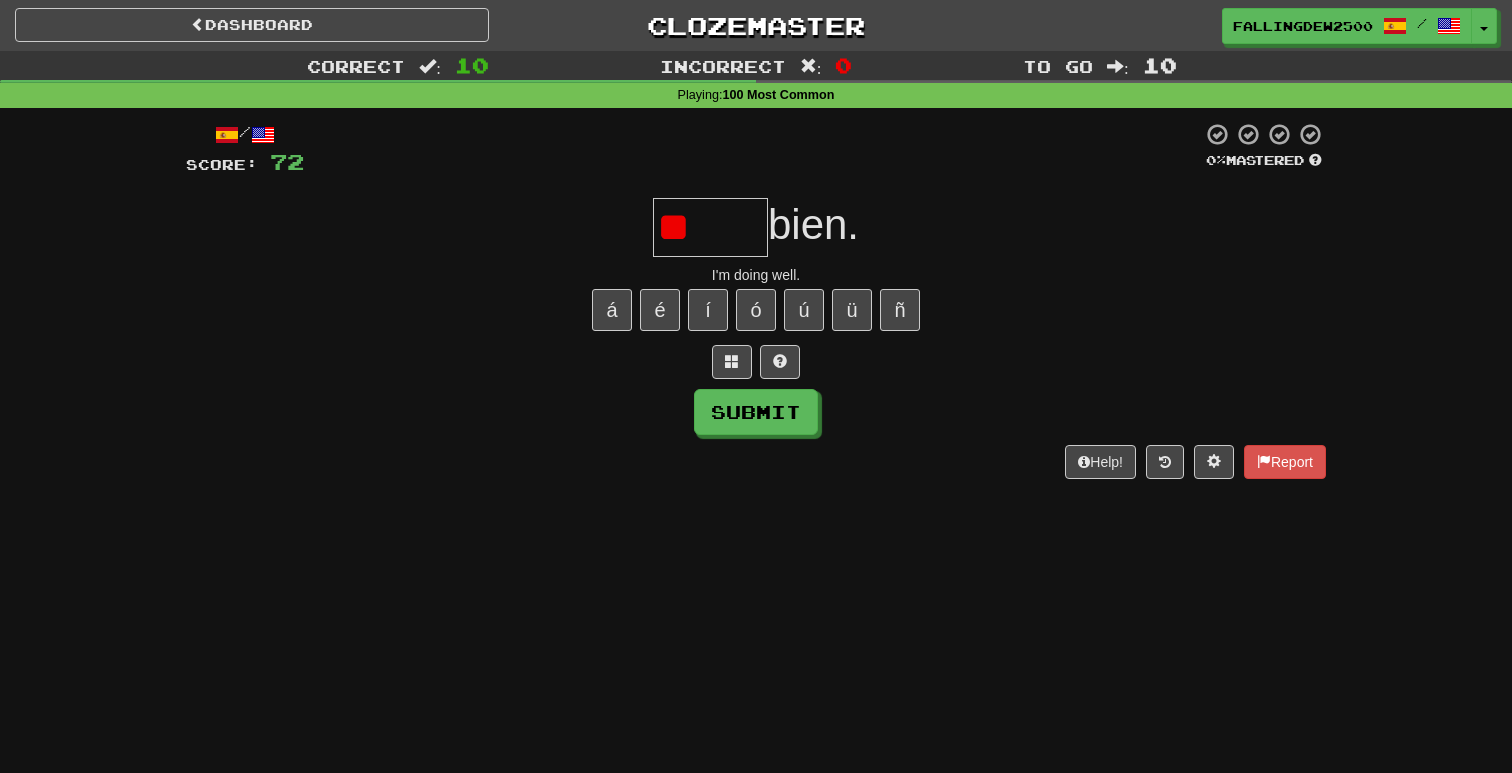 type on "*" 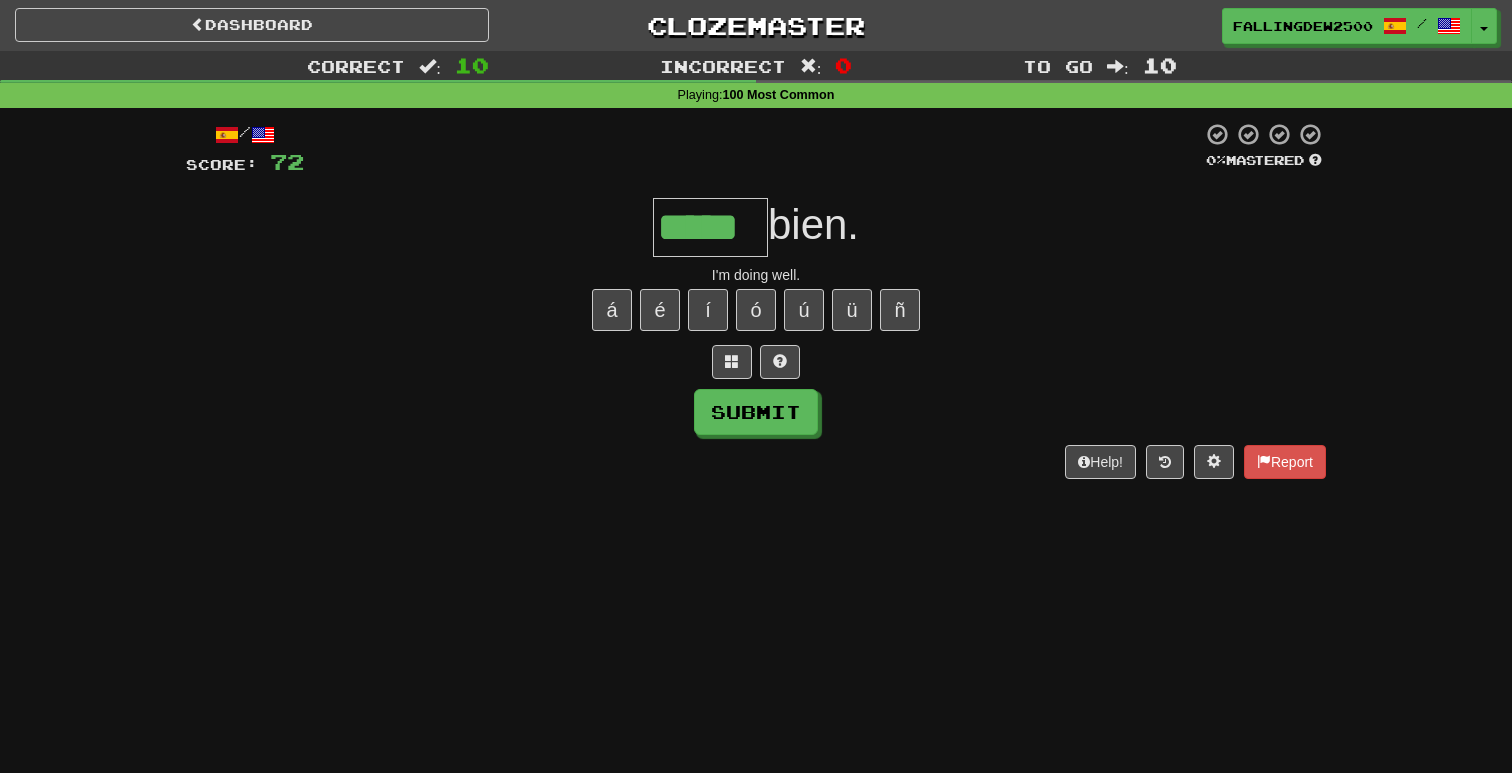 type on "*****" 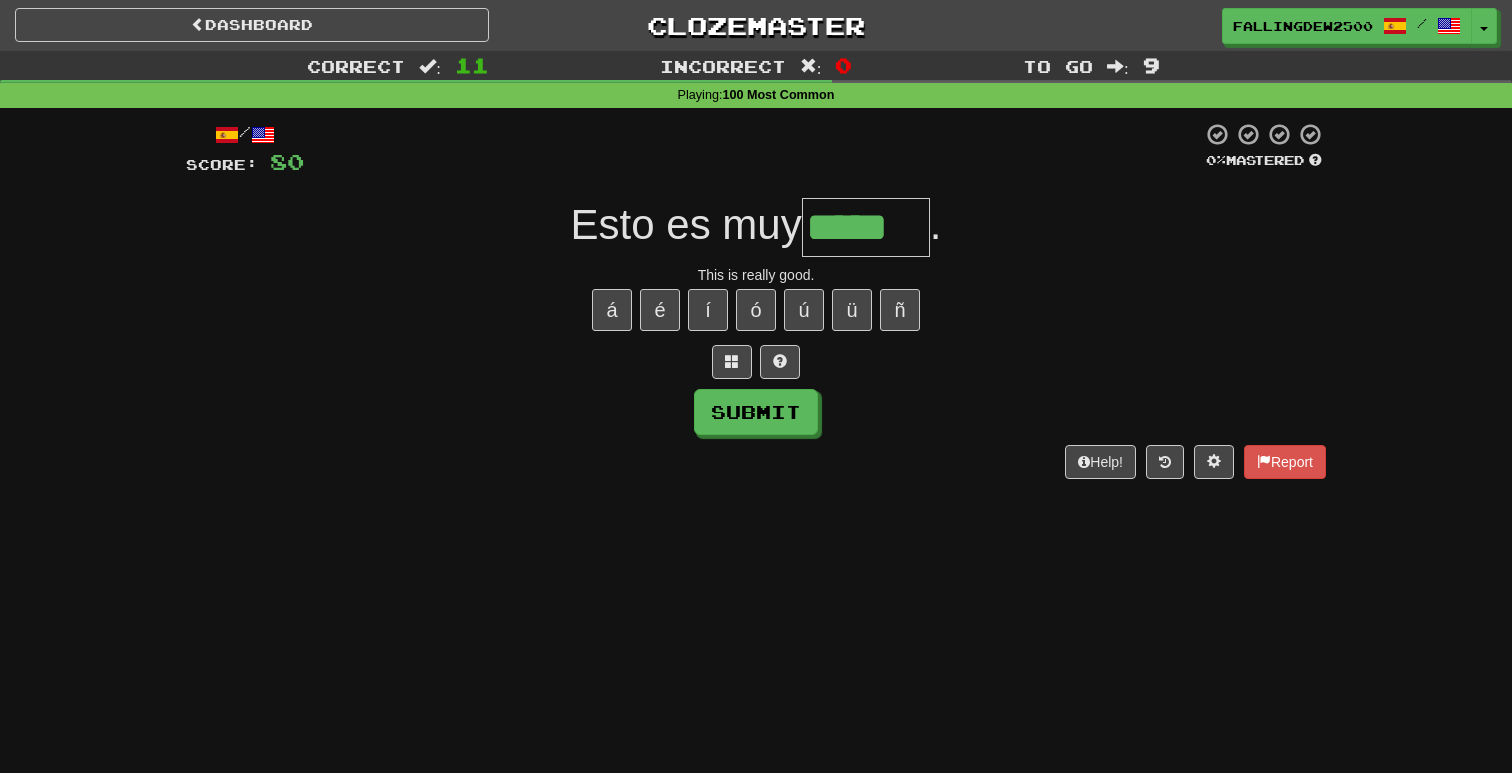 type on "*****" 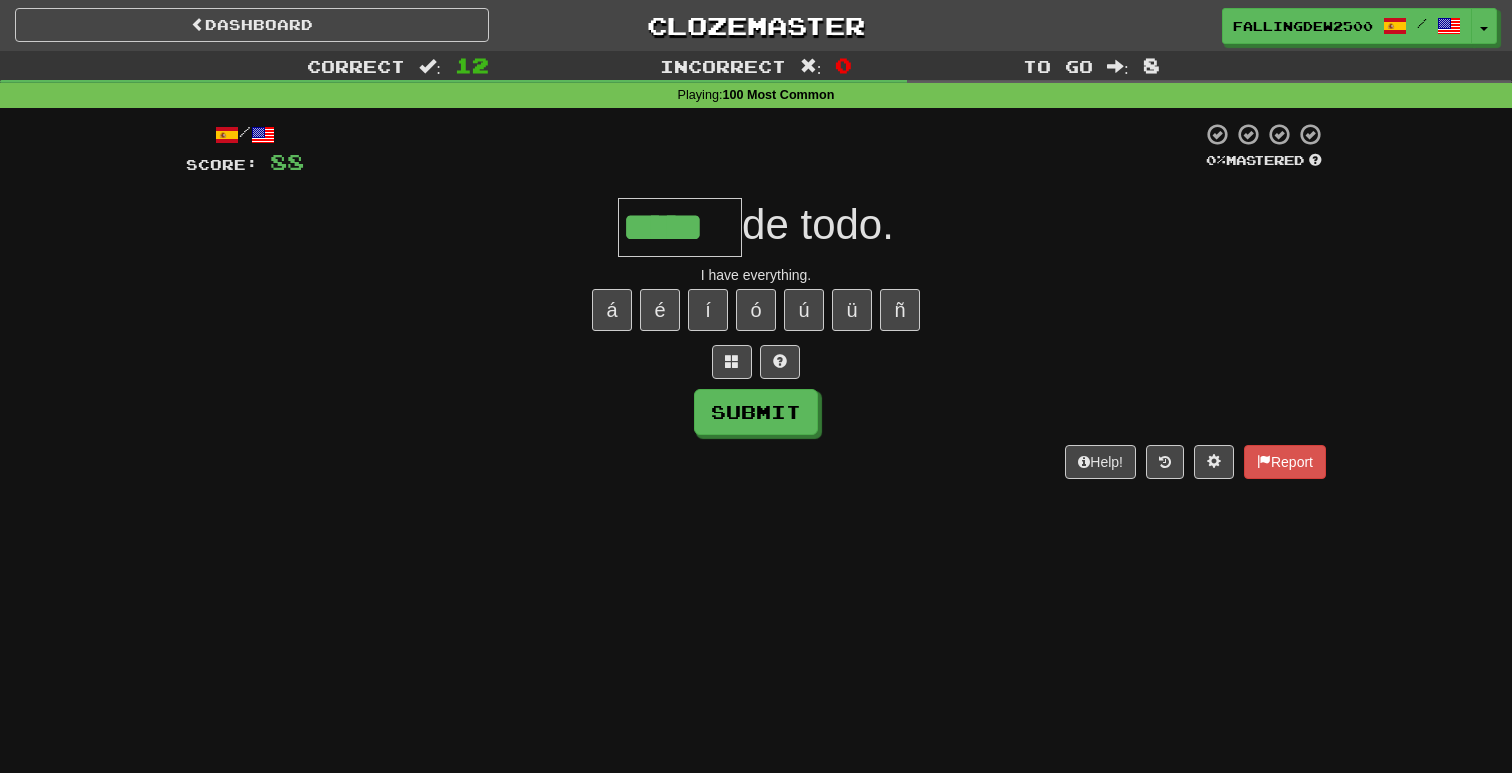 type on "*****" 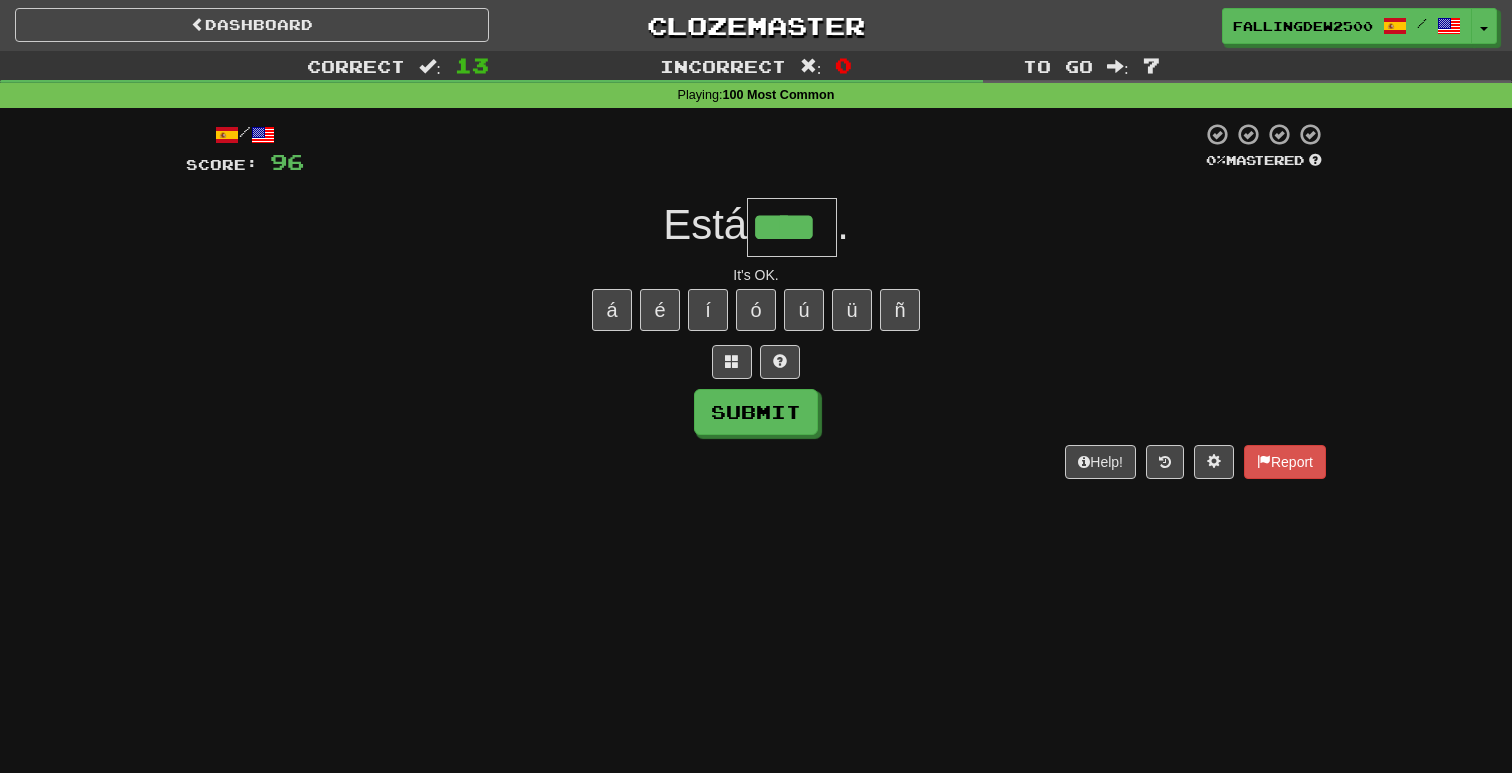 type on "****" 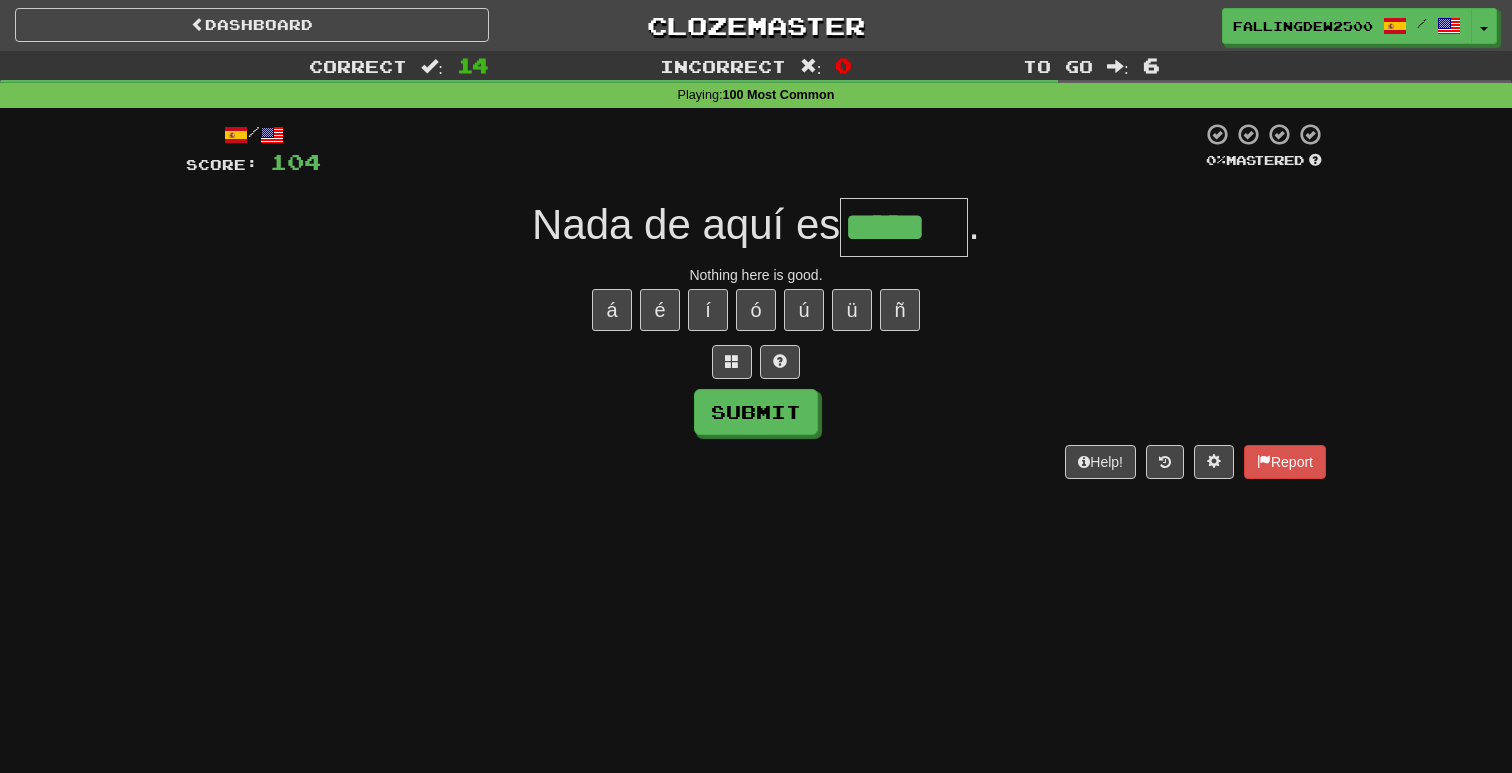 type on "*****" 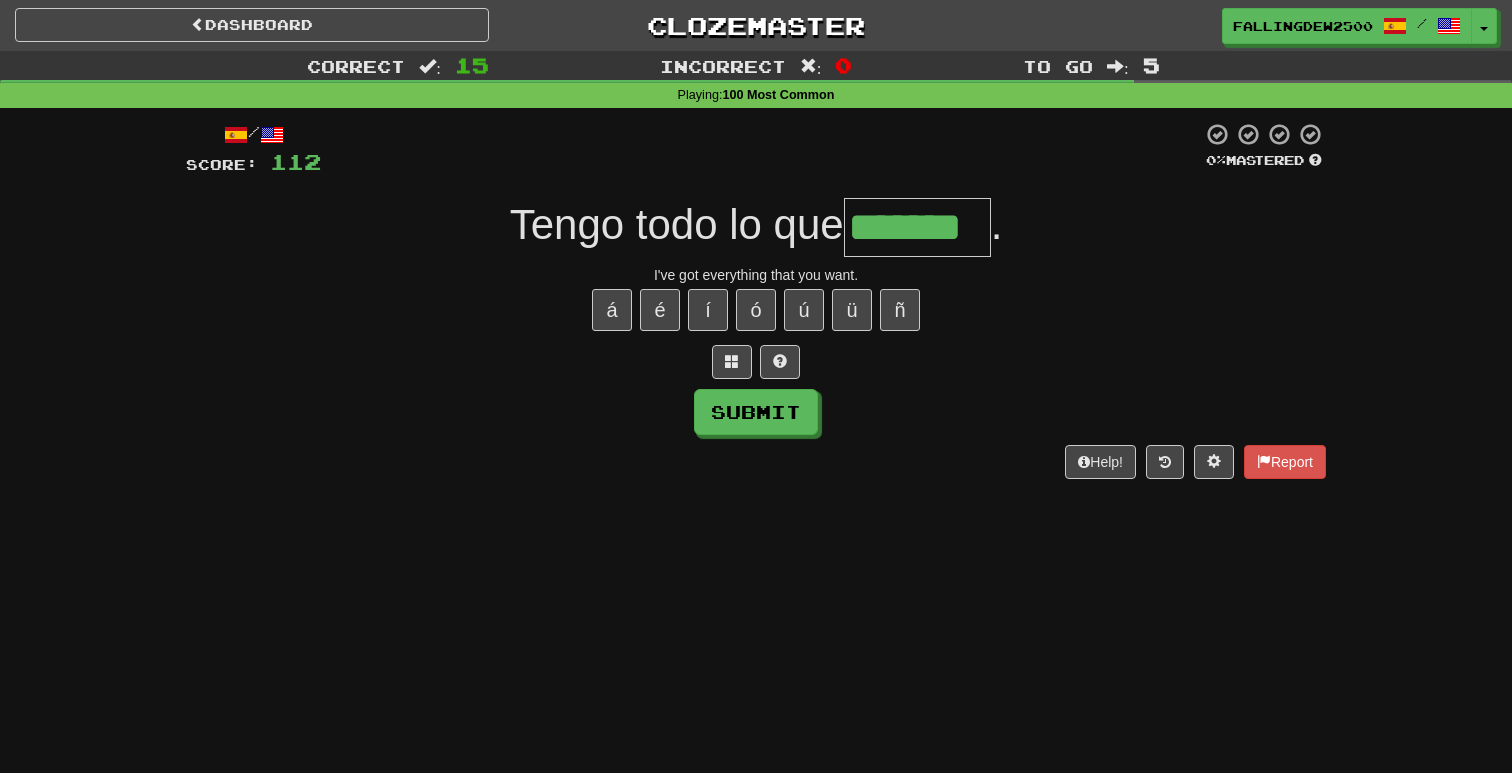 type on "*******" 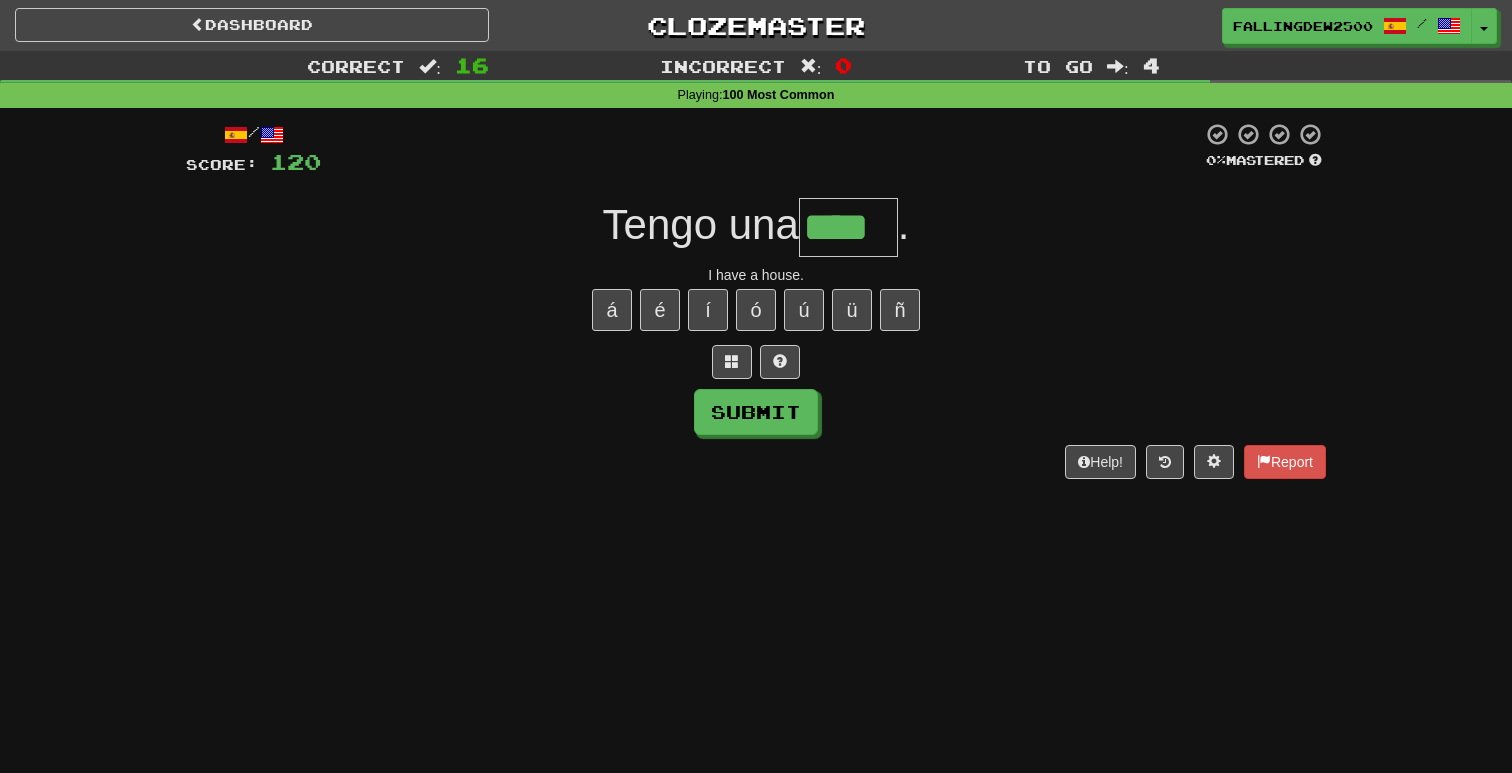 type on "****" 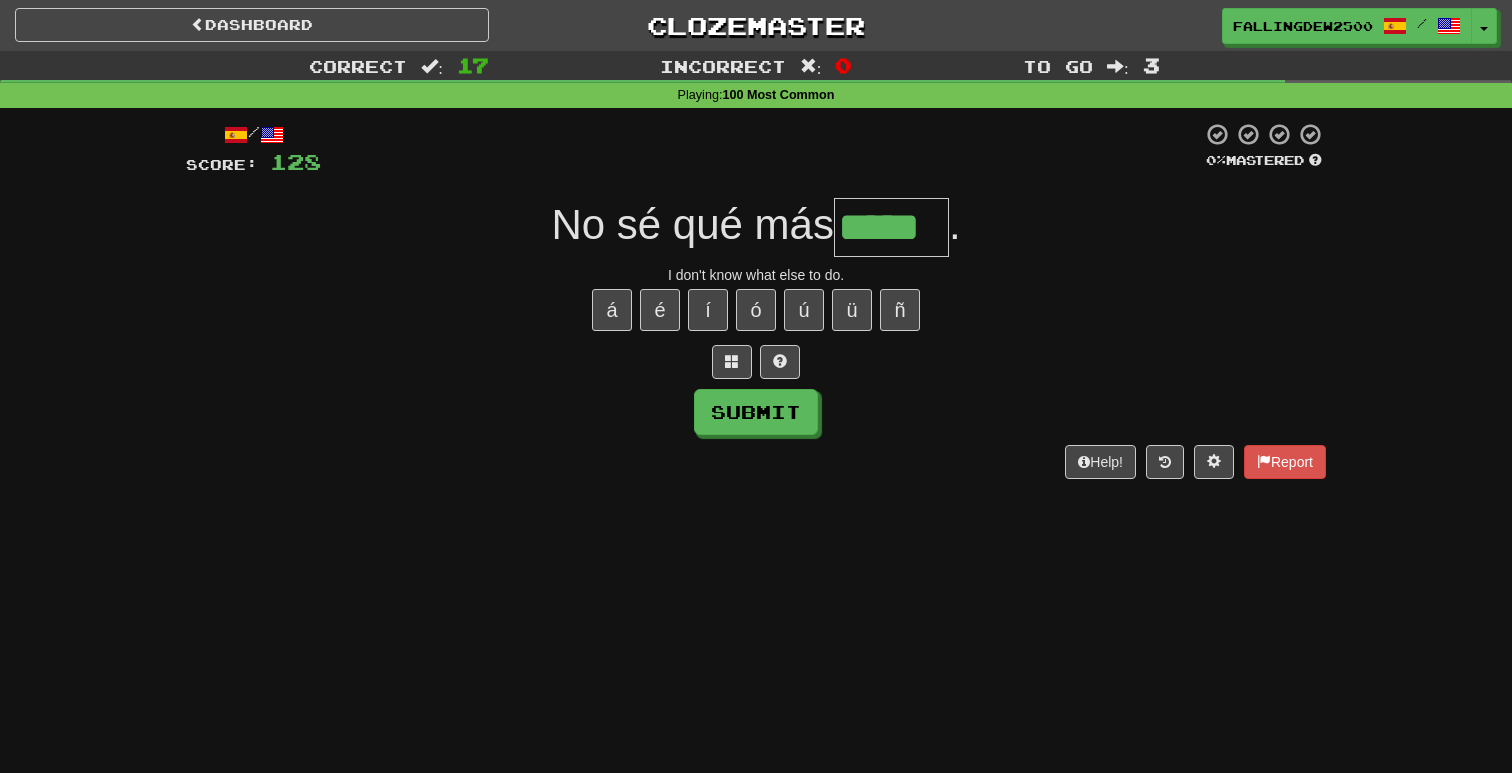 type on "*****" 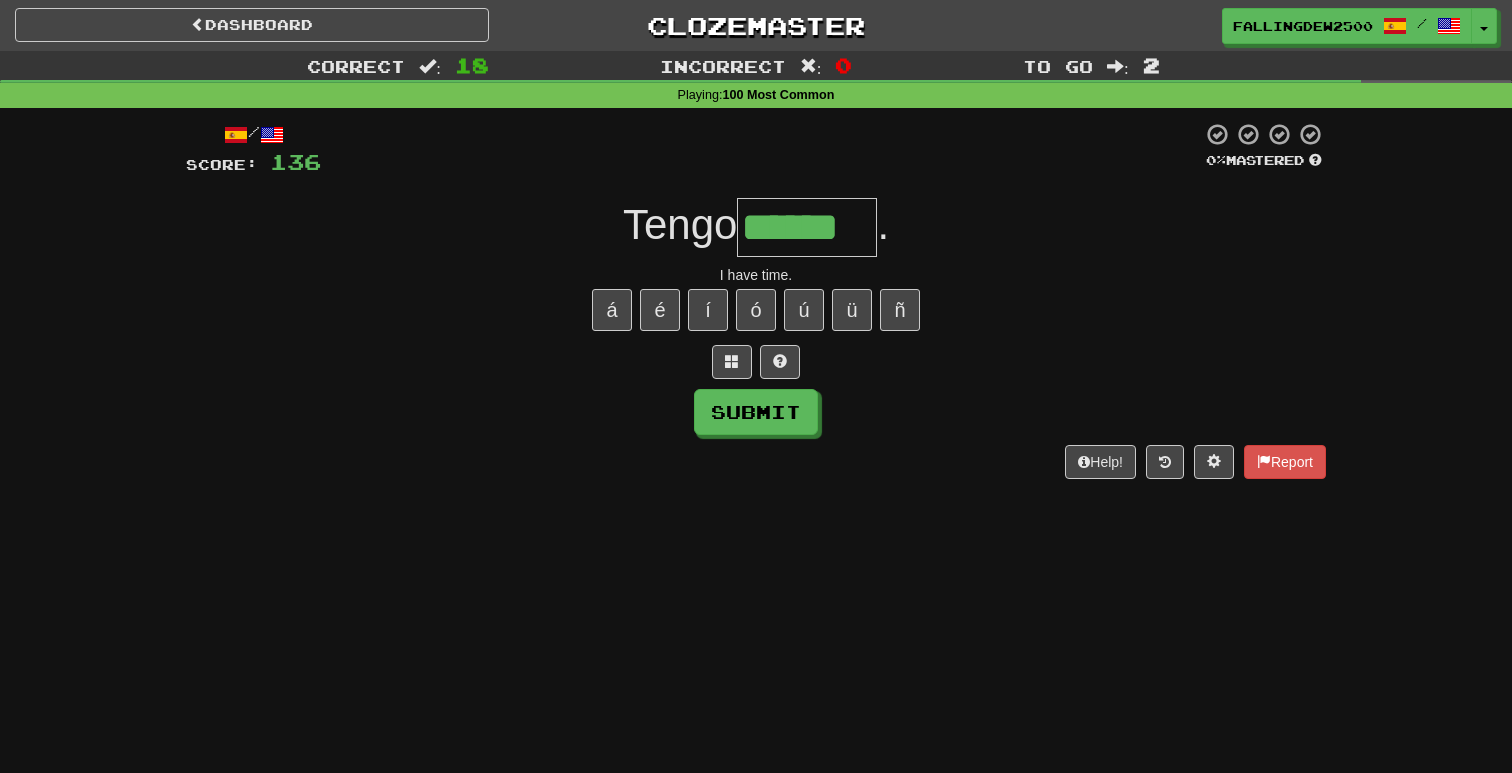 type on "******" 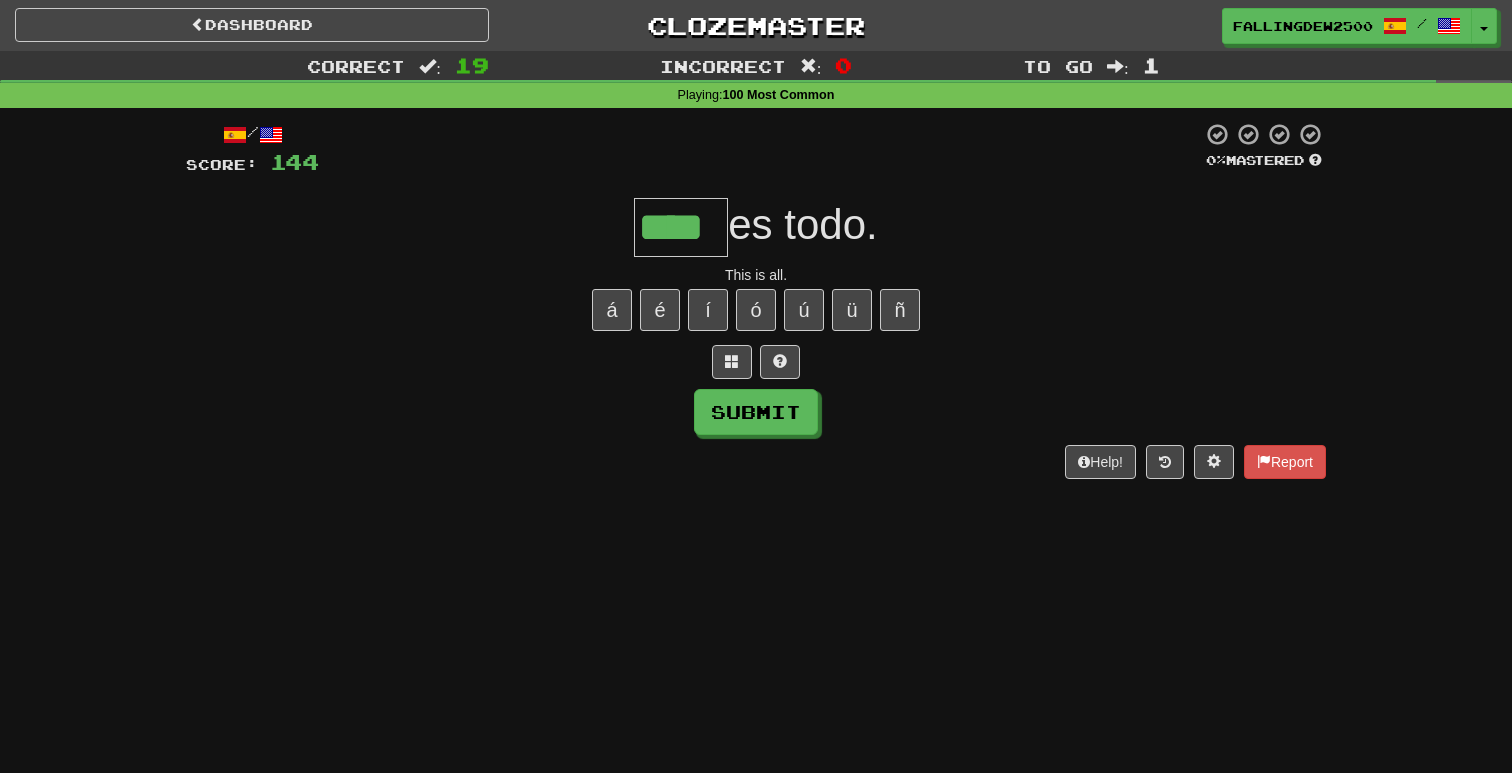 type on "****" 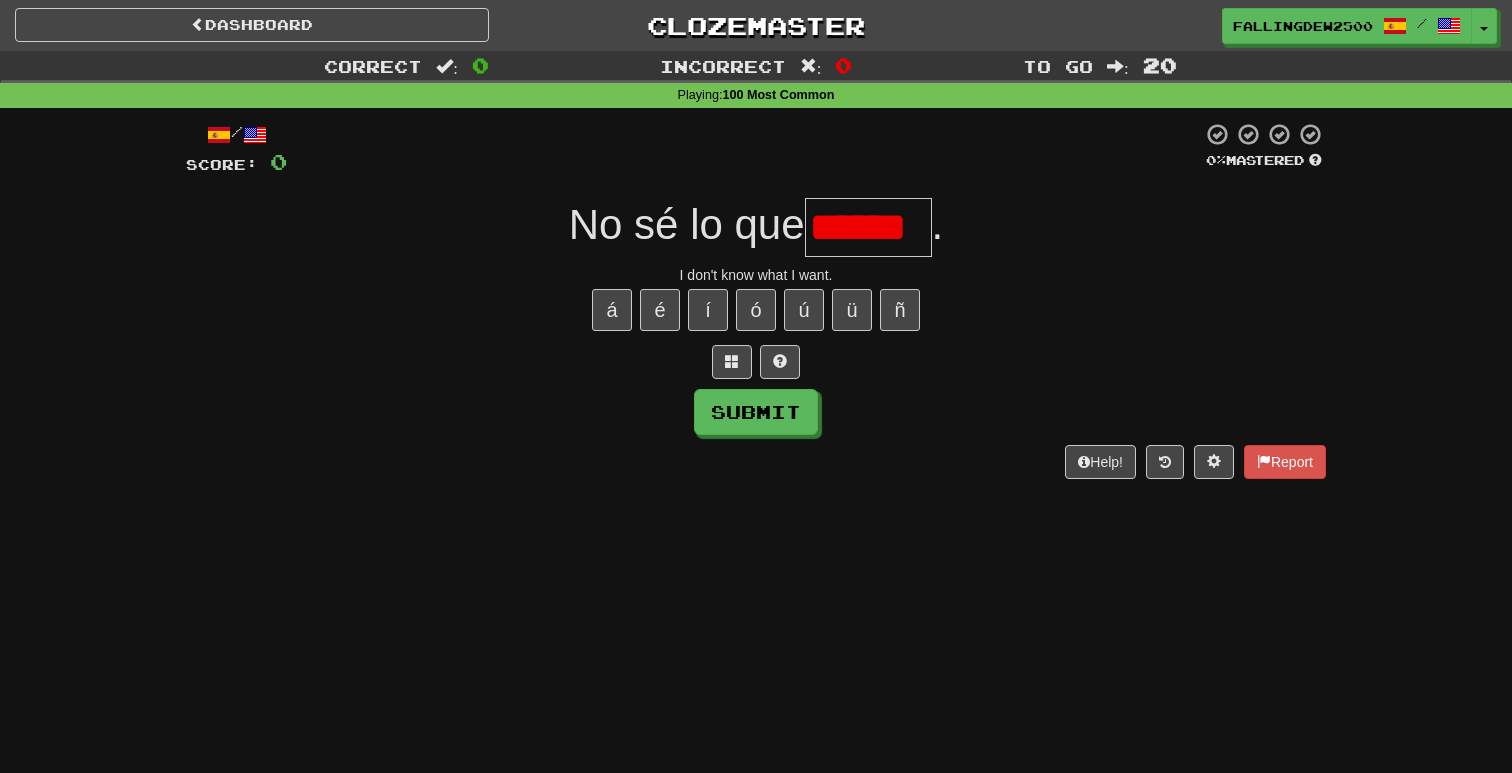 scroll, scrollTop: 0, scrollLeft: 0, axis: both 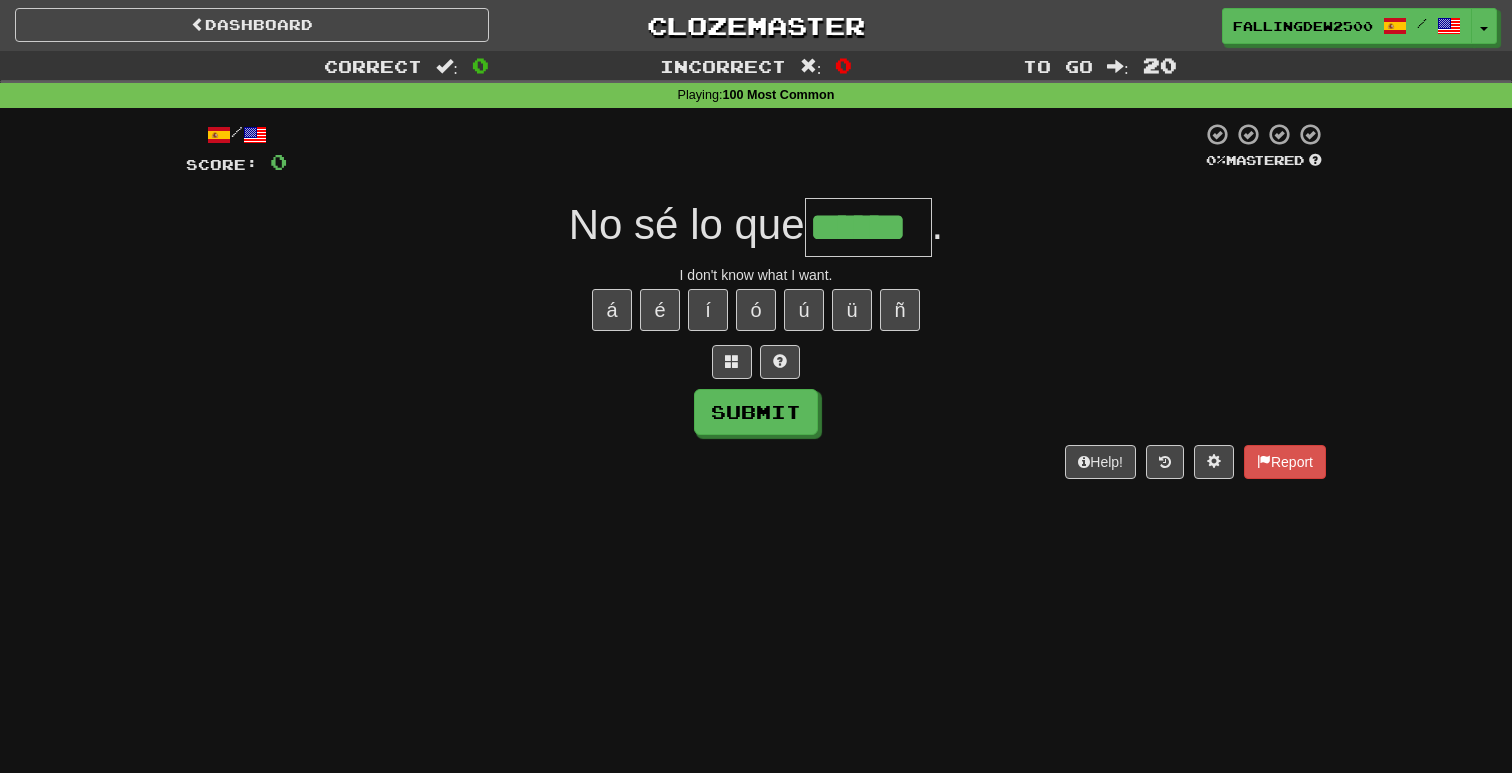 type on "******" 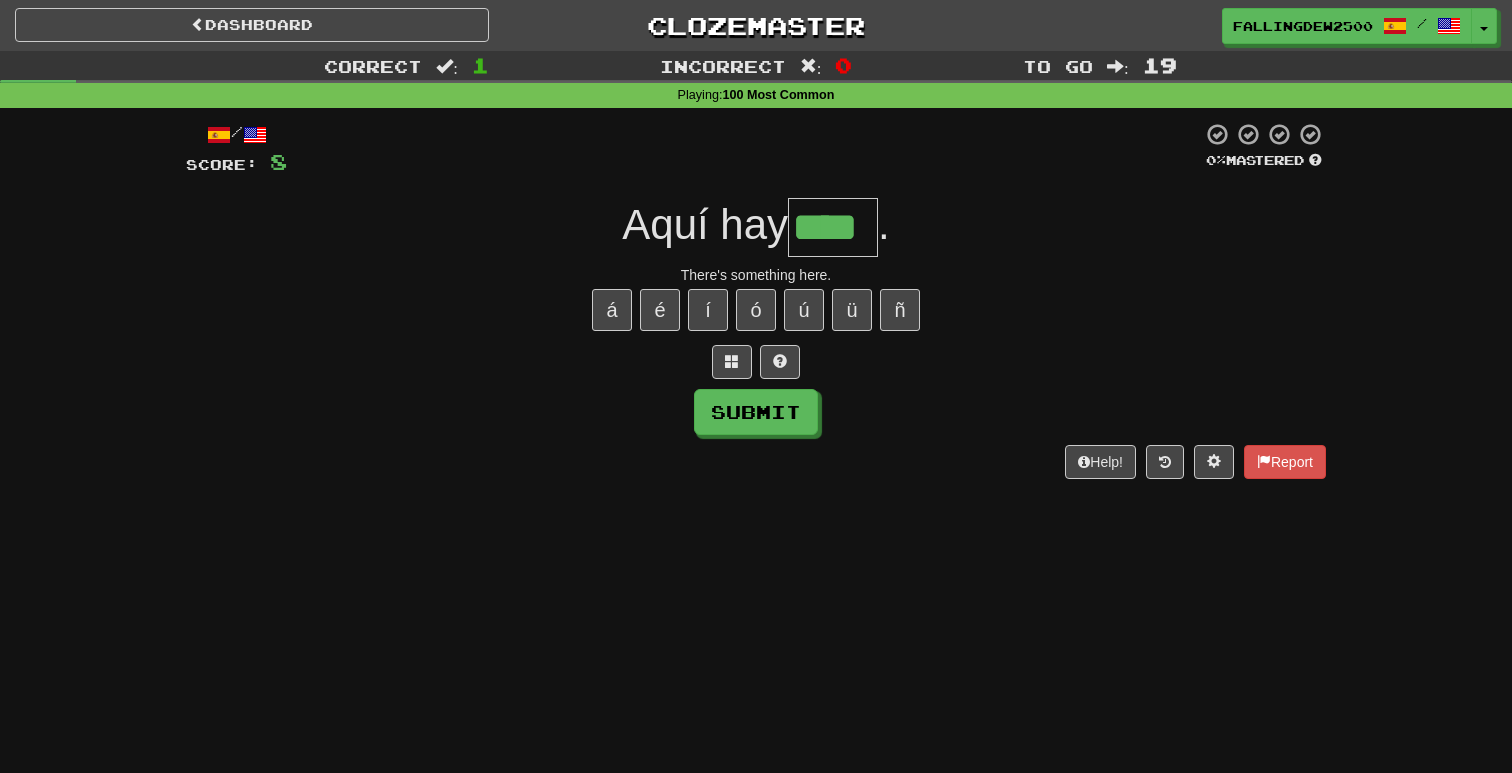 type on "****" 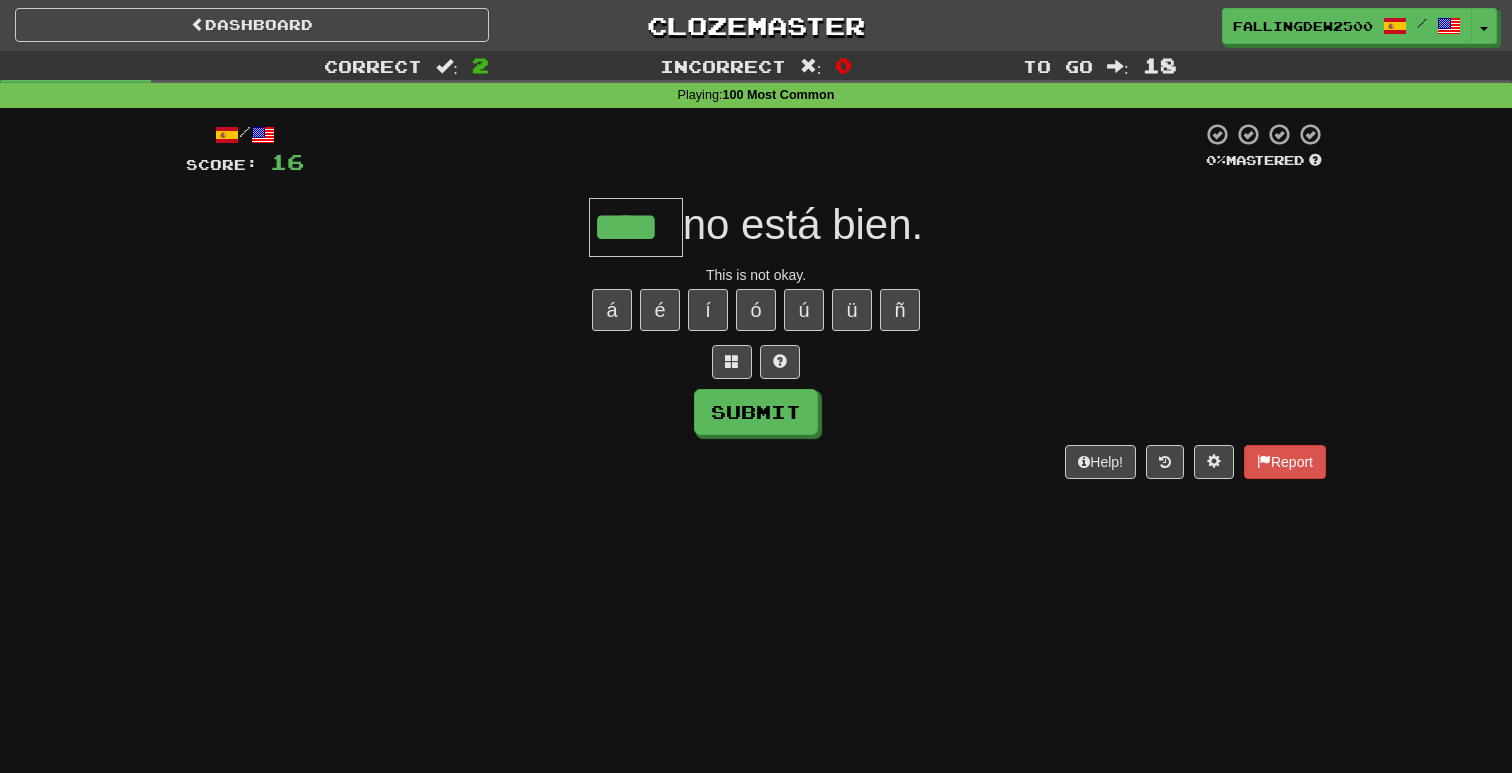 type on "****" 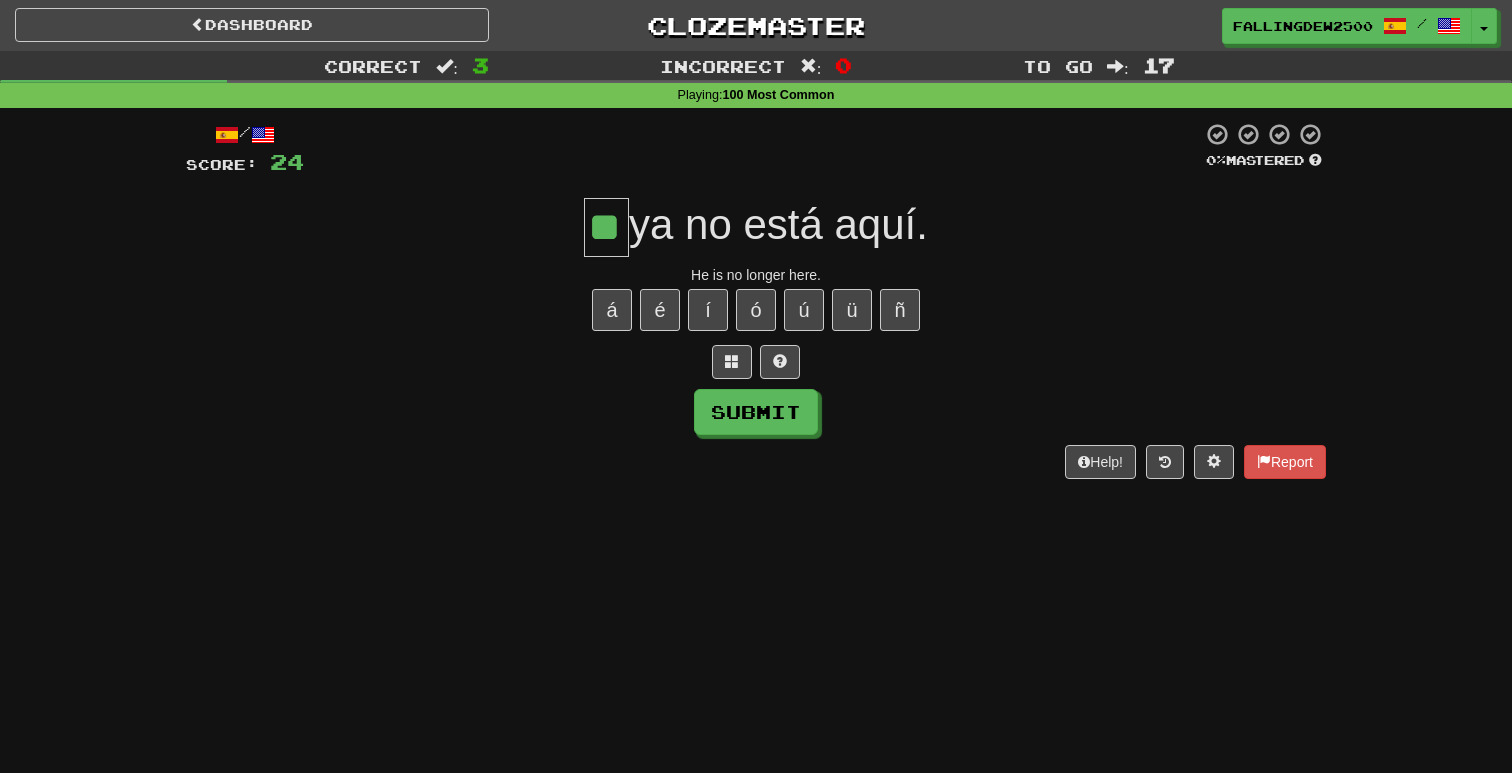 type on "**" 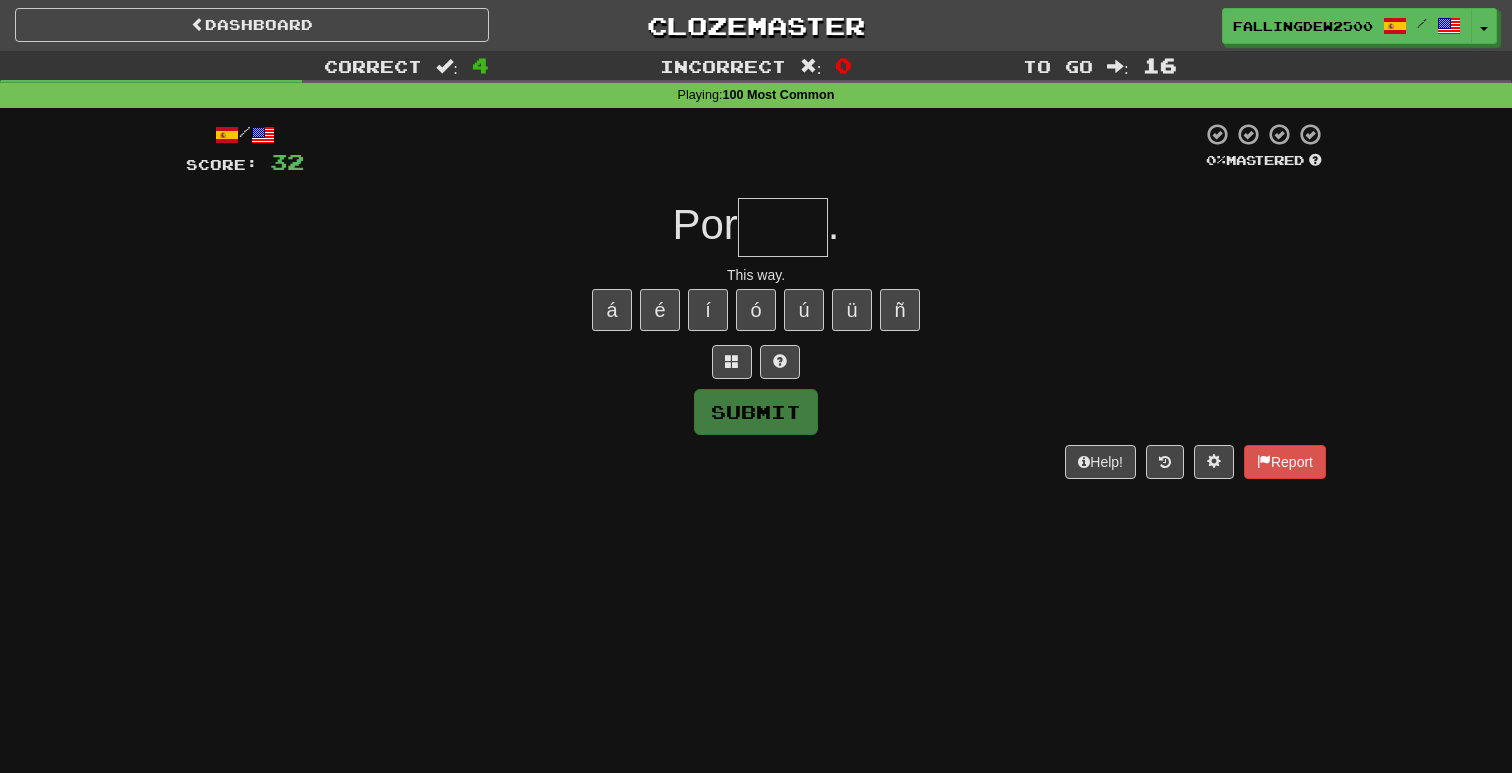 type on "*" 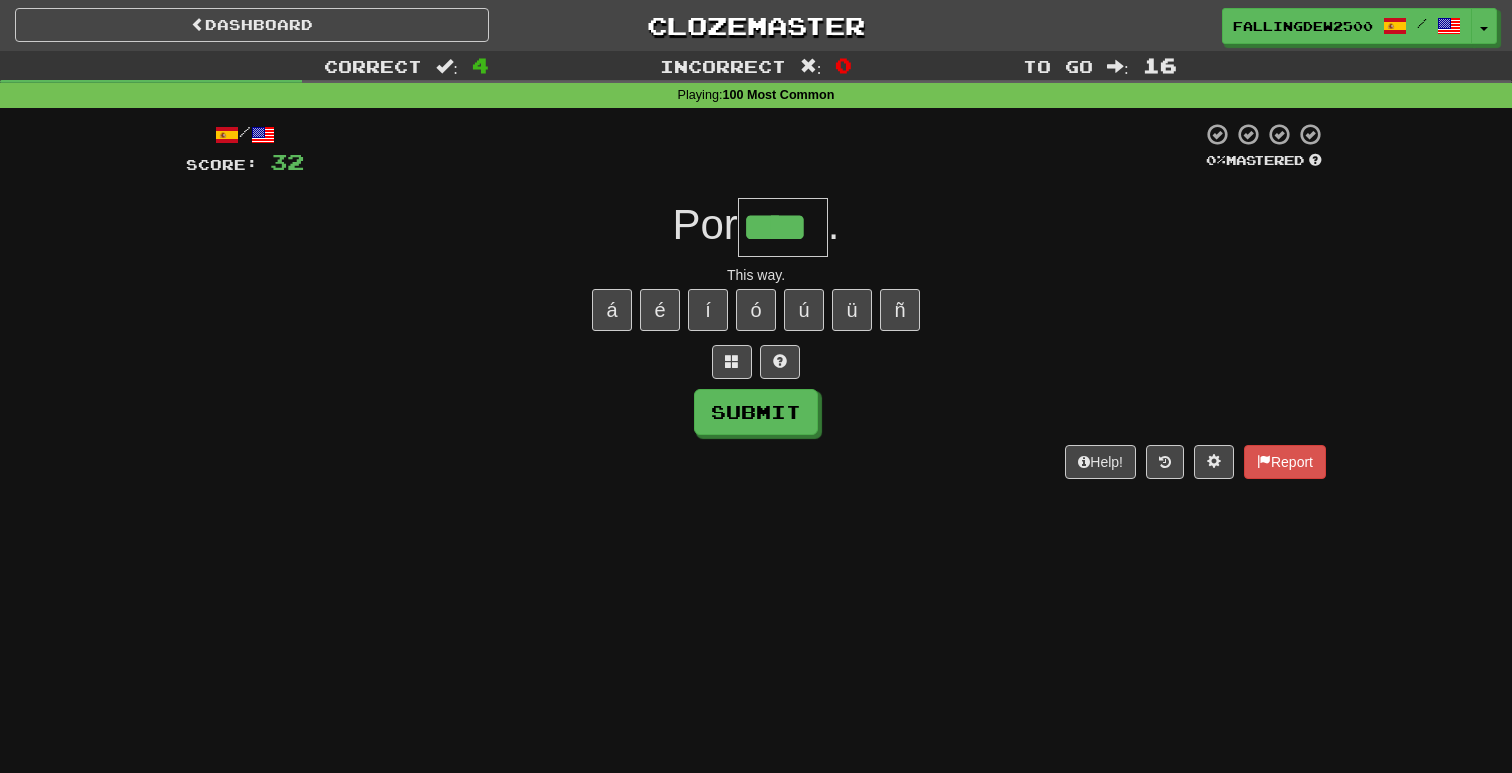 type on "****" 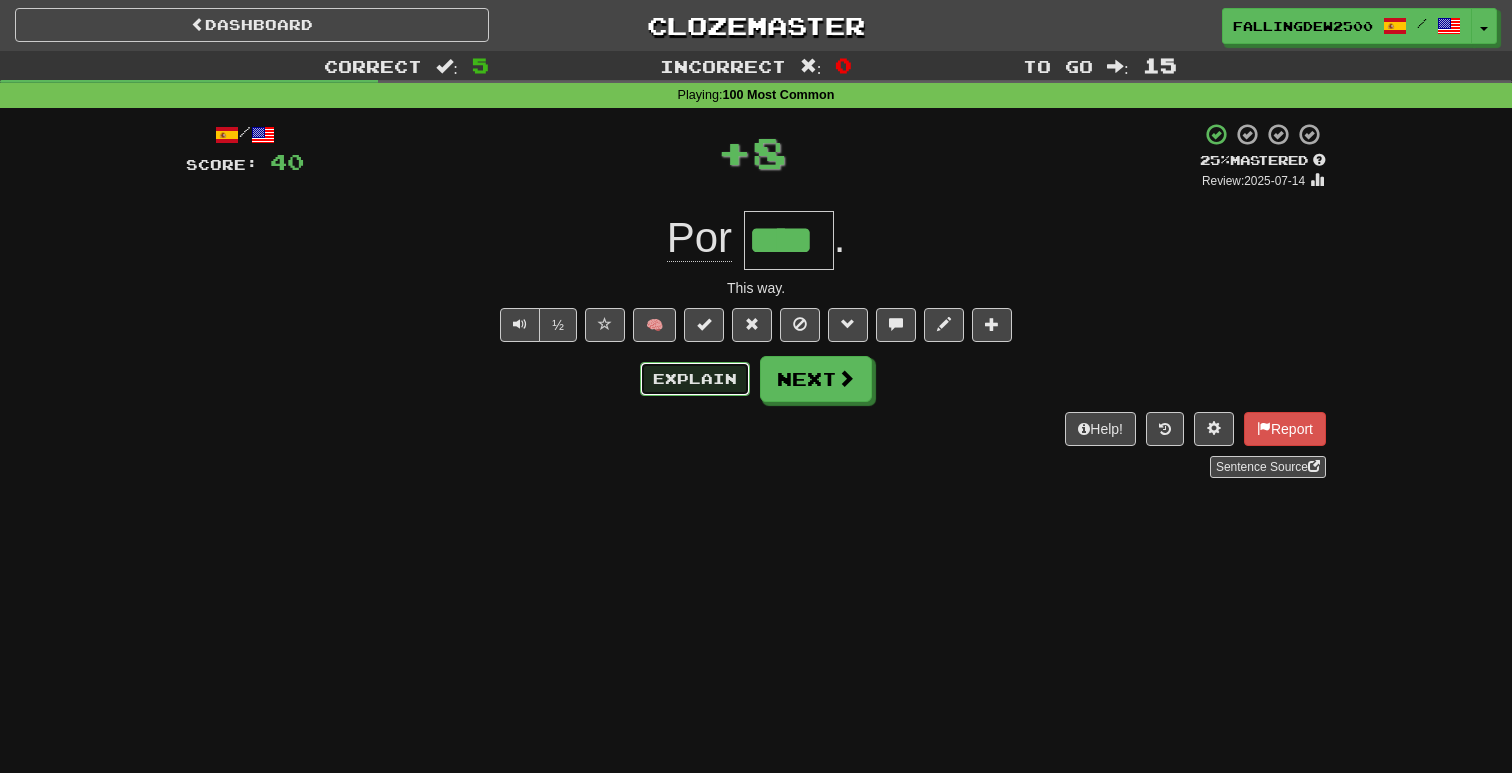click on "Explain" at bounding box center (695, 379) 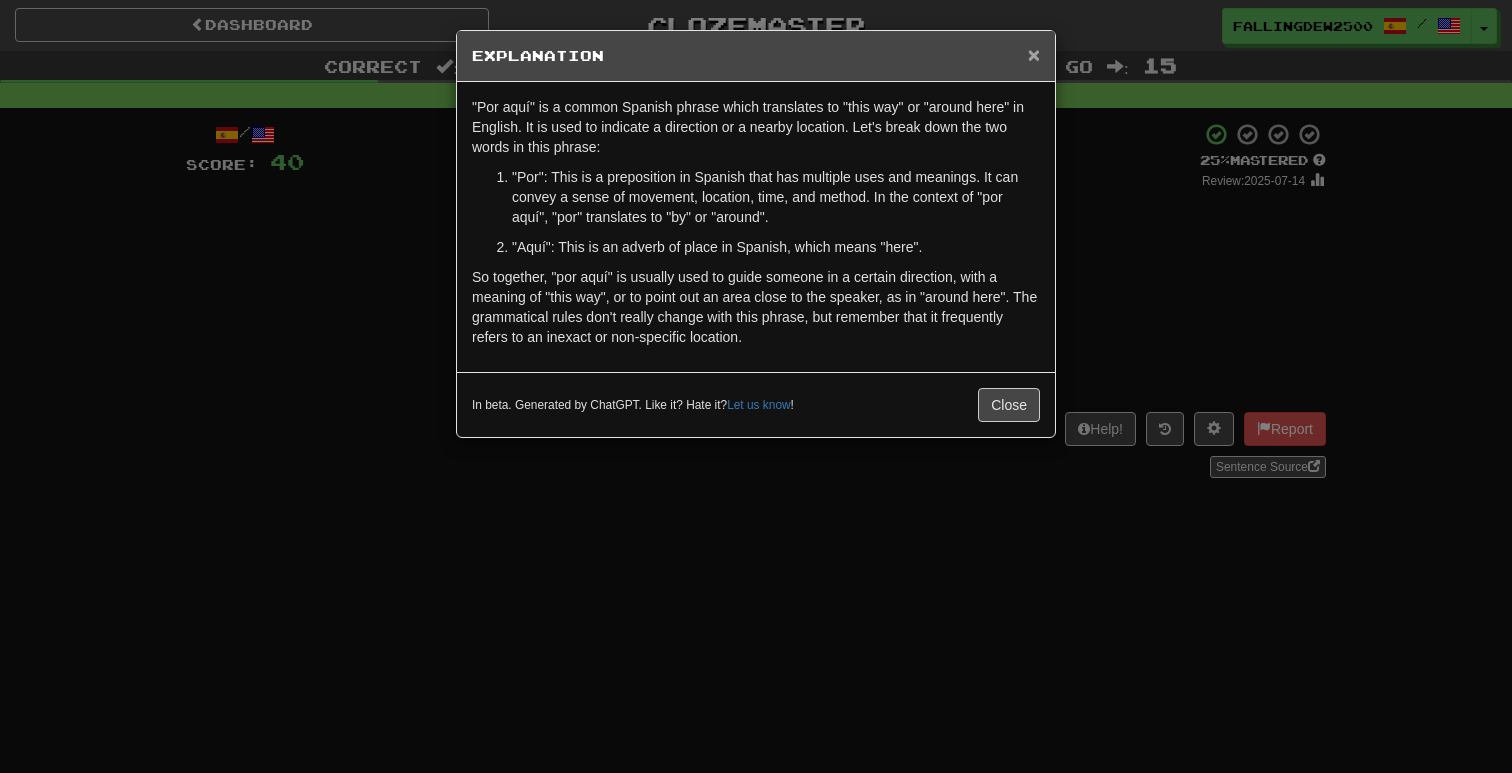 click on "×" at bounding box center [1034, 54] 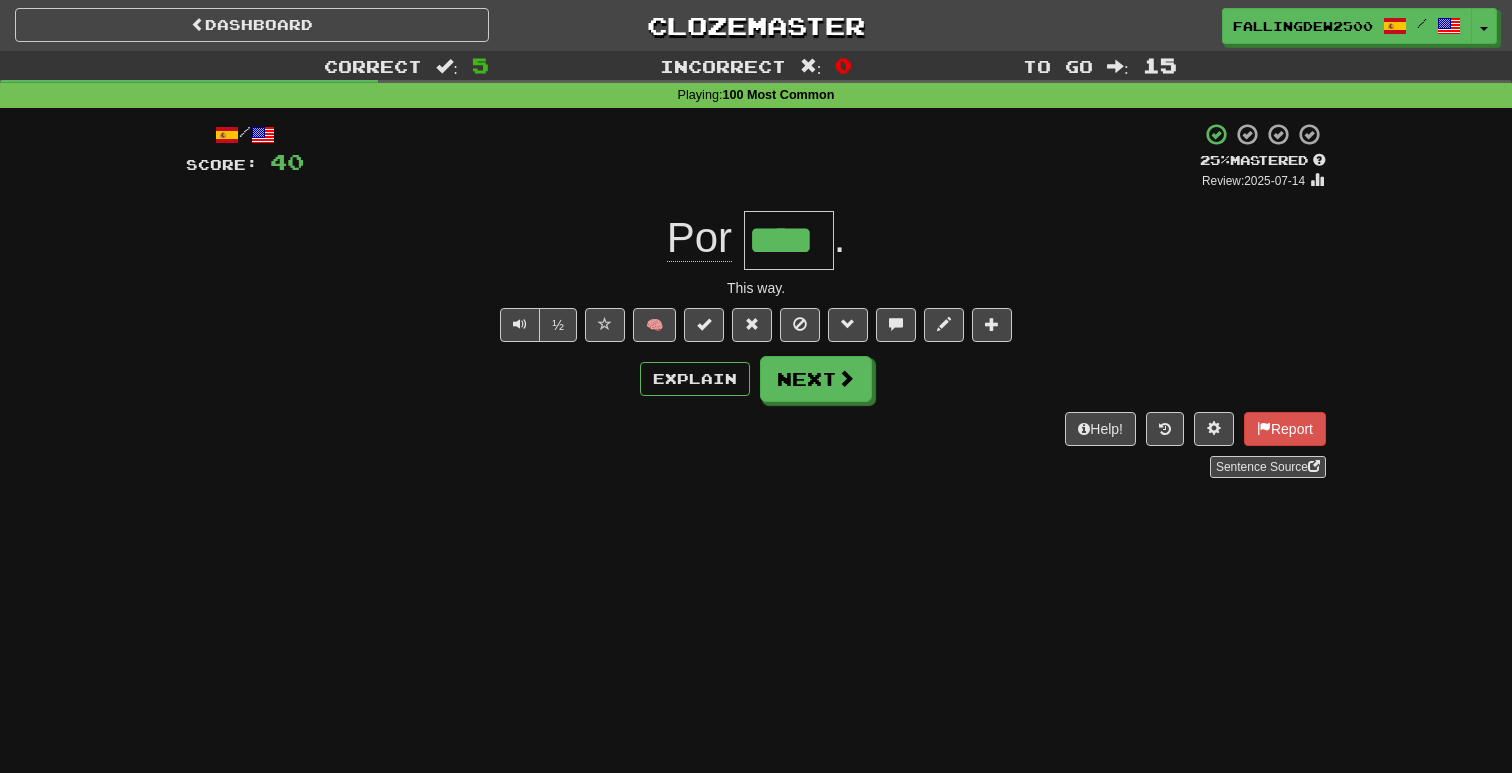 click on "/  Score:   40 + 8 25 %  Mastered Review:  2025-07-14 Por   **** . This way. ½ 🧠 Explain Next  Help!  Report Sentence Source" at bounding box center (756, 300) 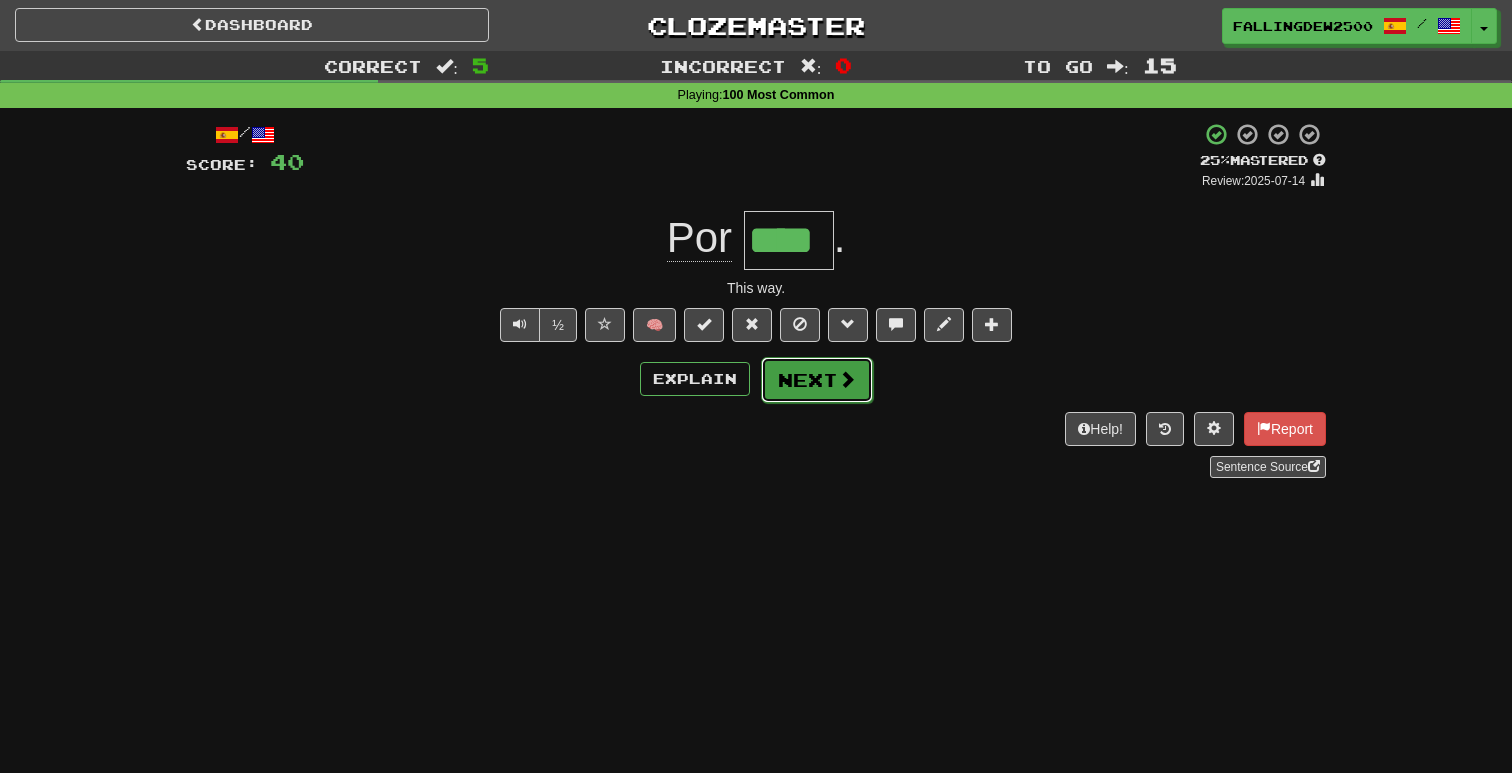 click on "Next" at bounding box center (817, 380) 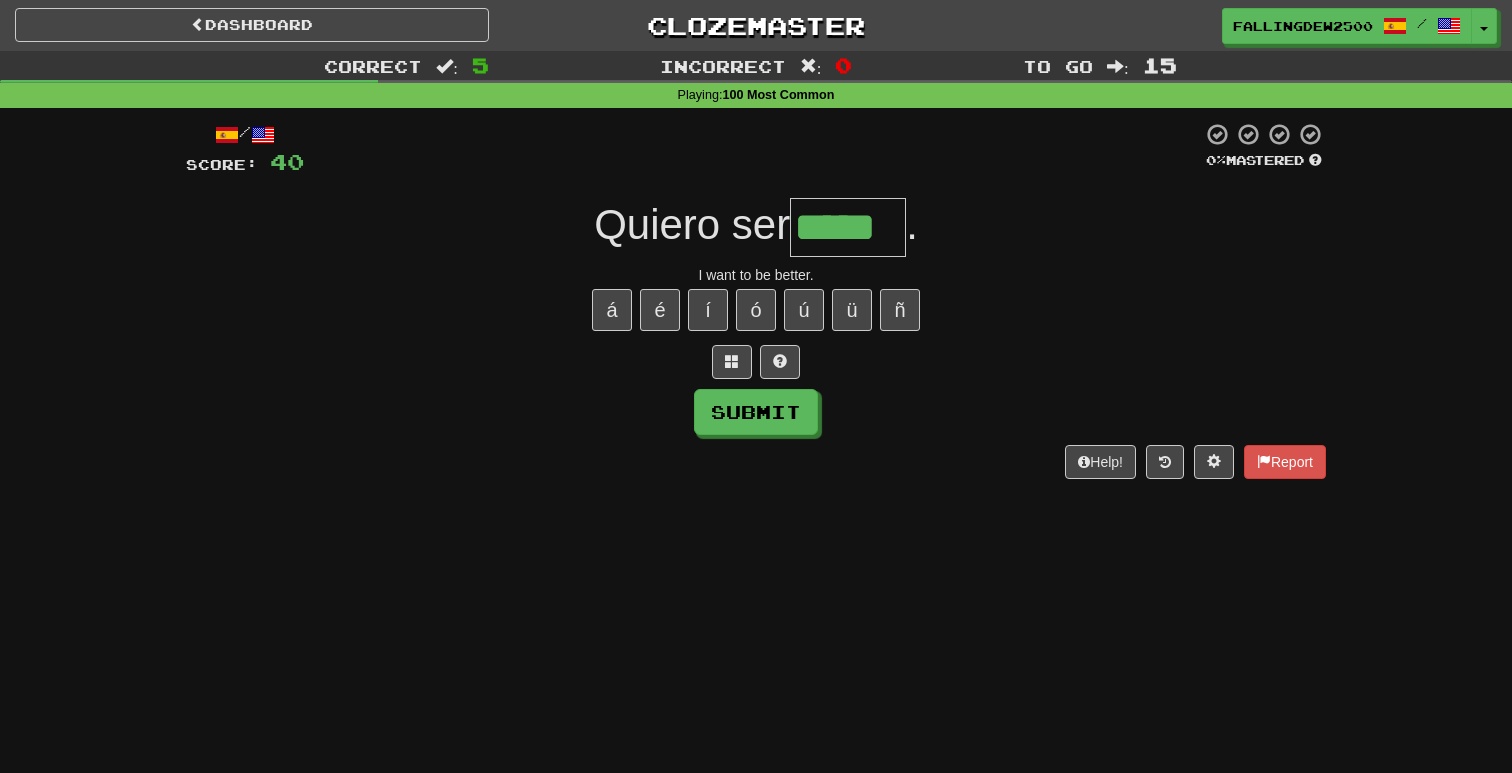 type on "*****" 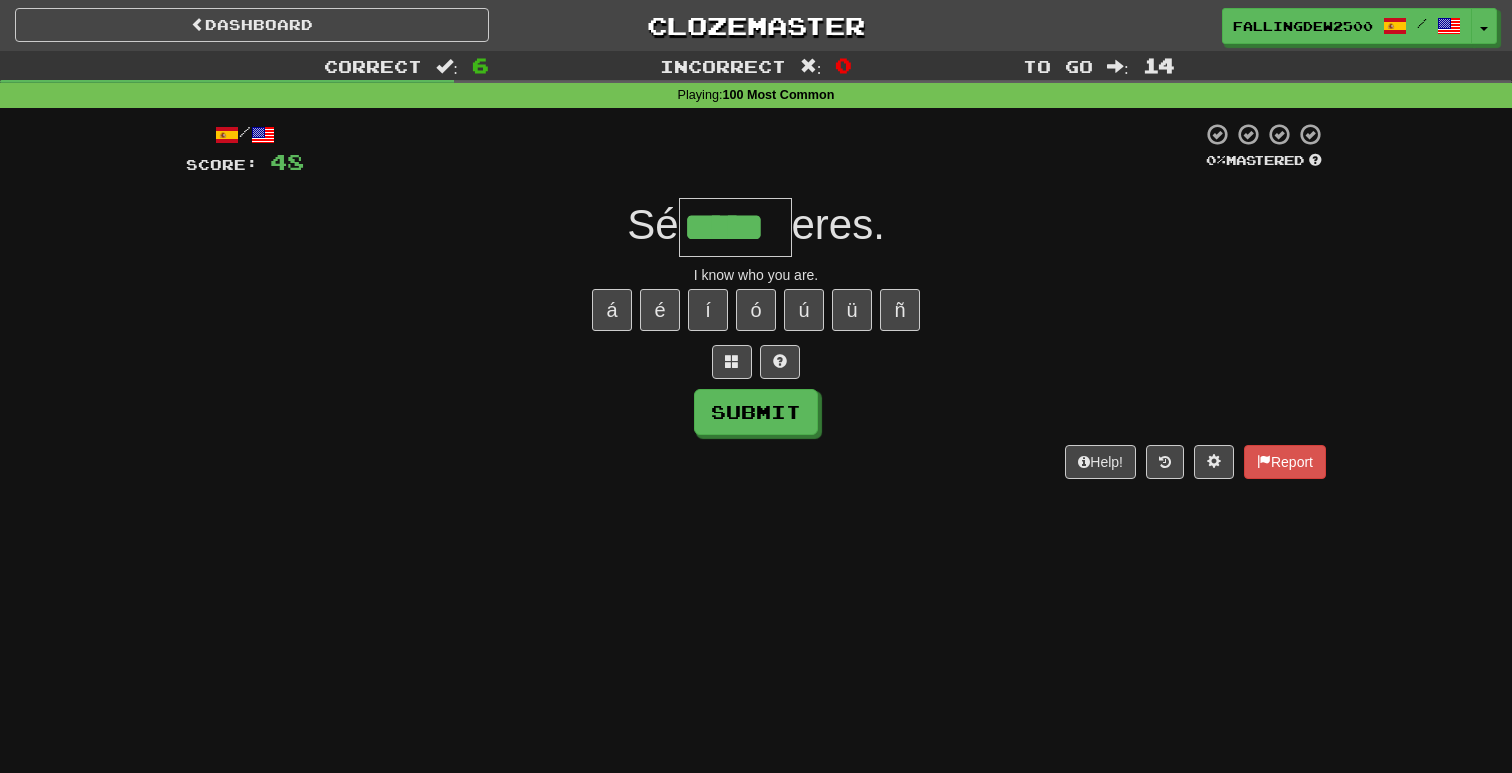 type on "*****" 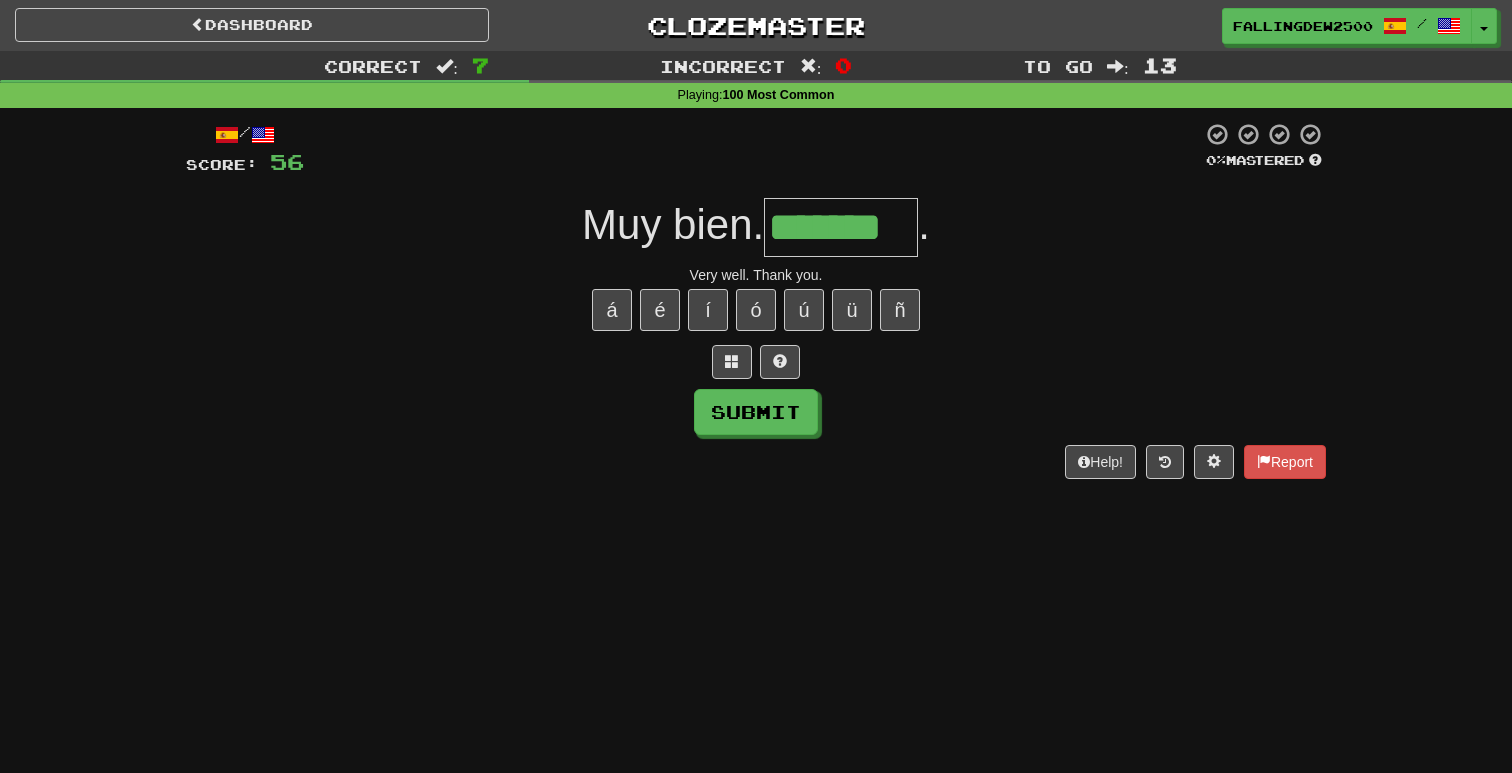 type on "*******" 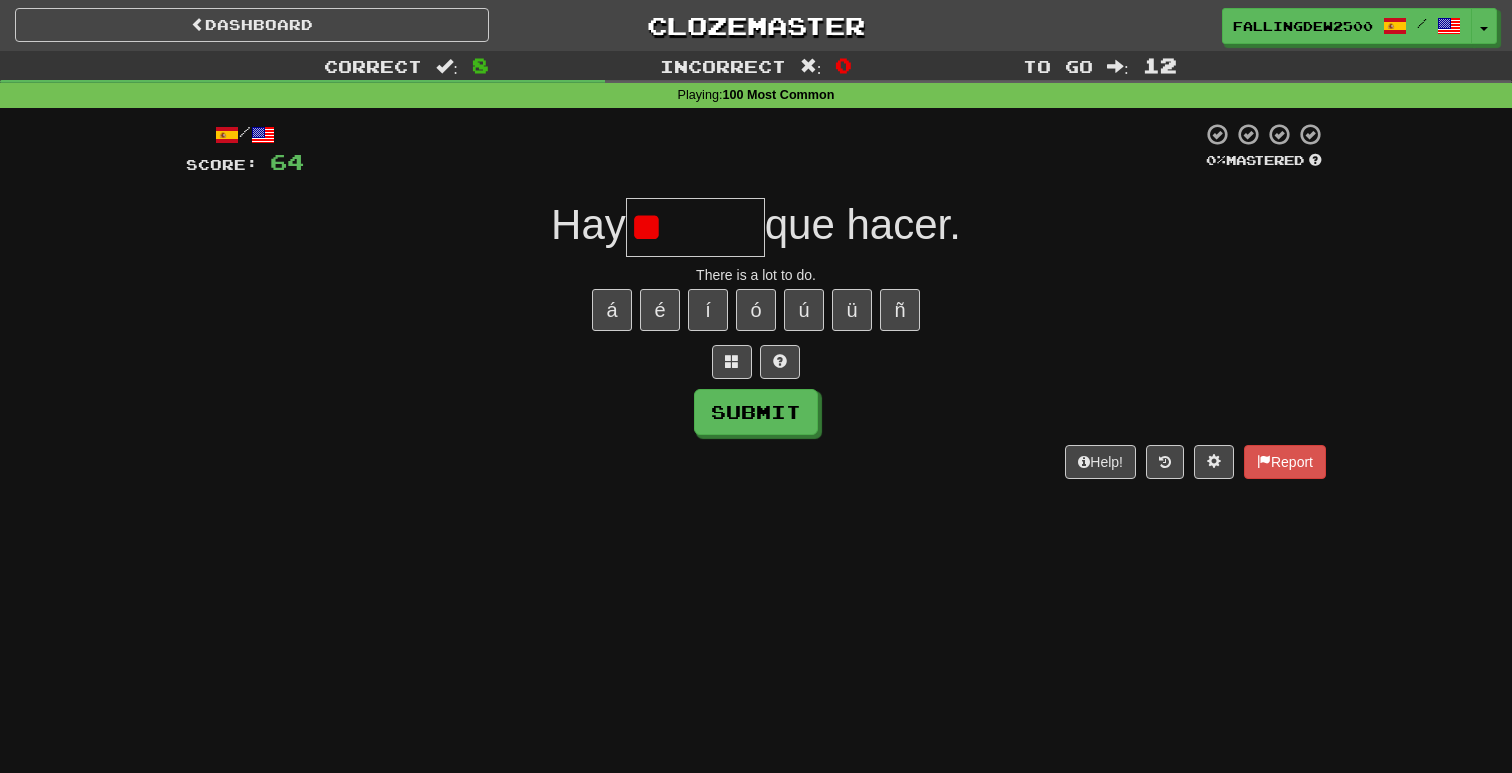 type on "*" 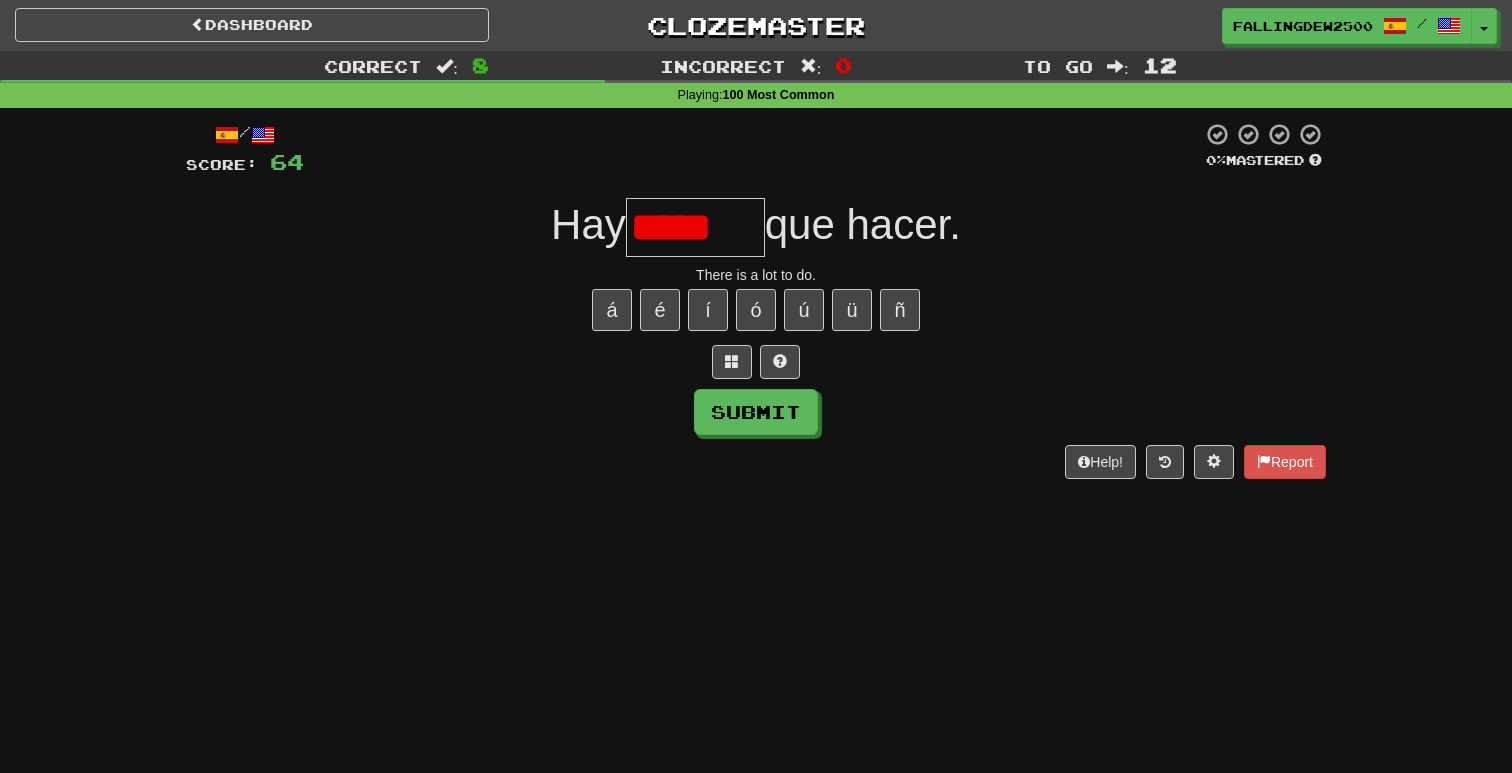 scroll, scrollTop: 0, scrollLeft: 0, axis: both 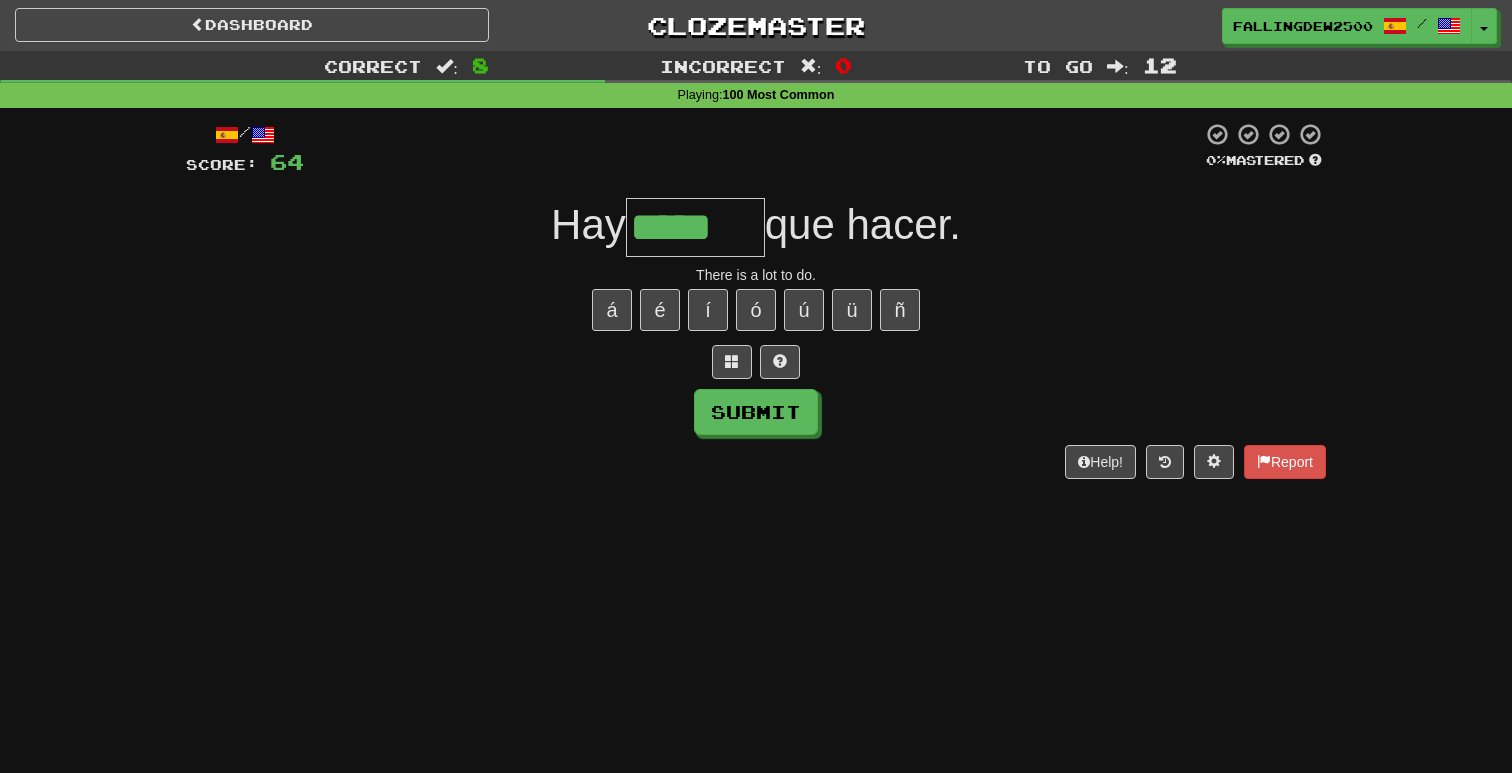 type on "*****" 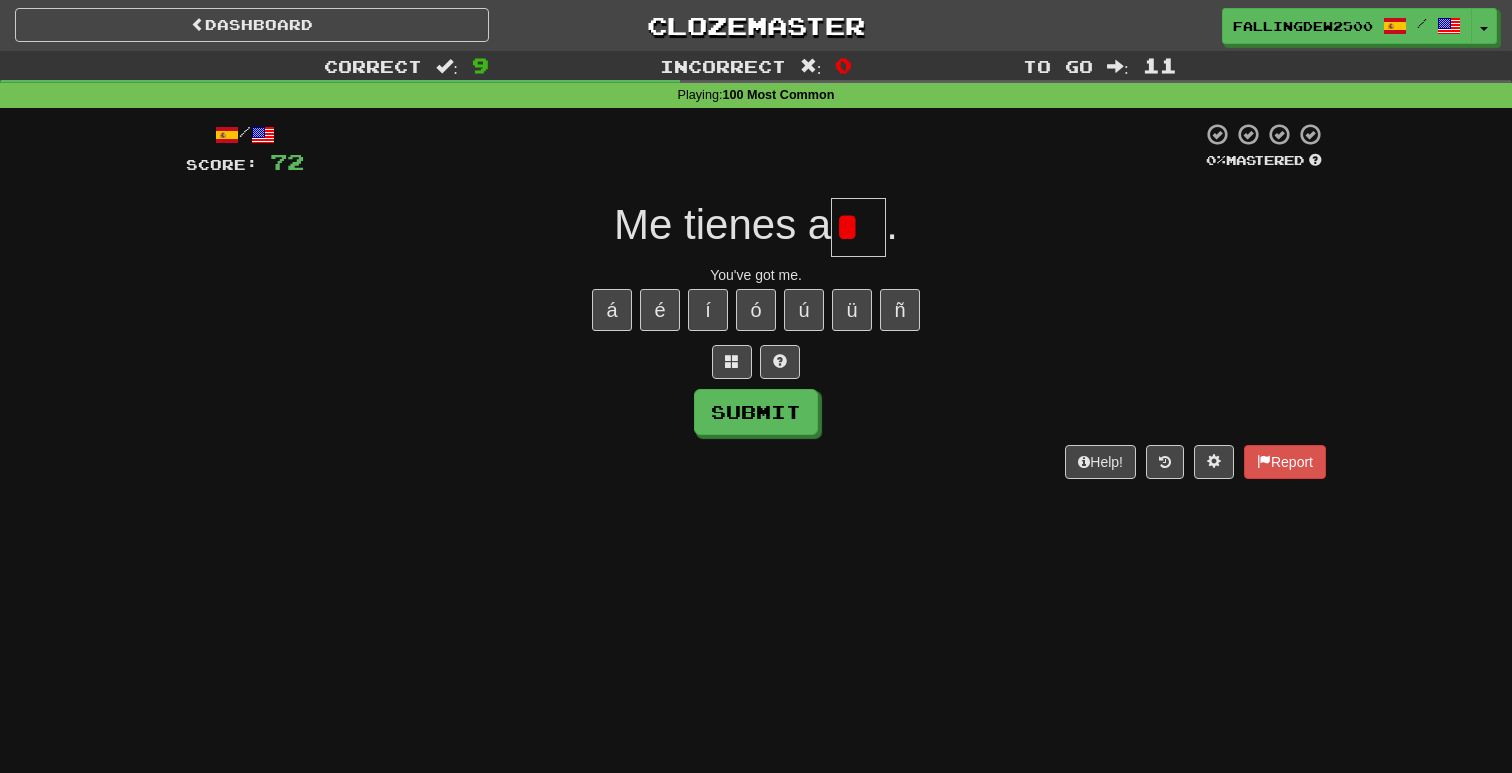 scroll, scrollTop: 0, scrollLeft: 0, axis: both 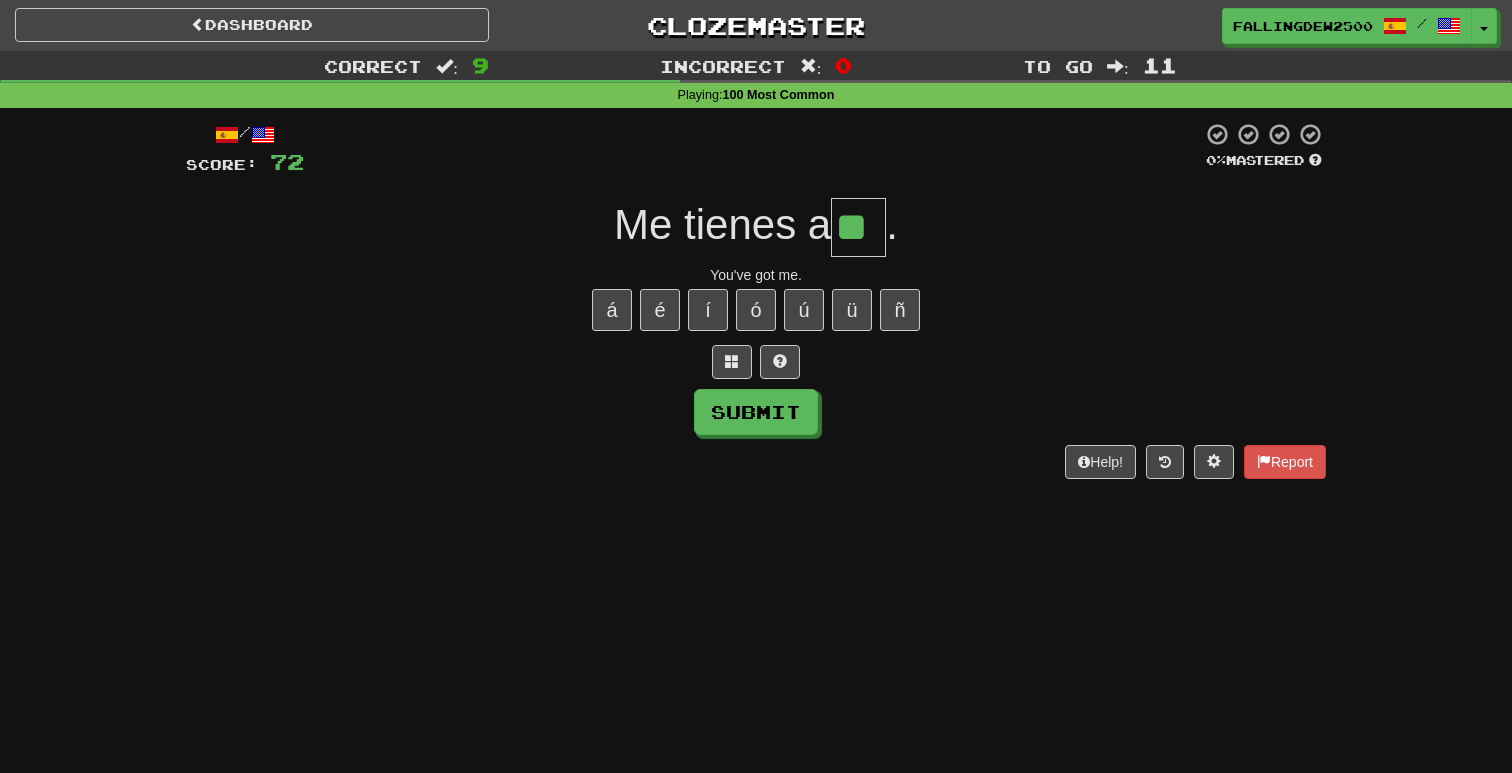 type on "**" 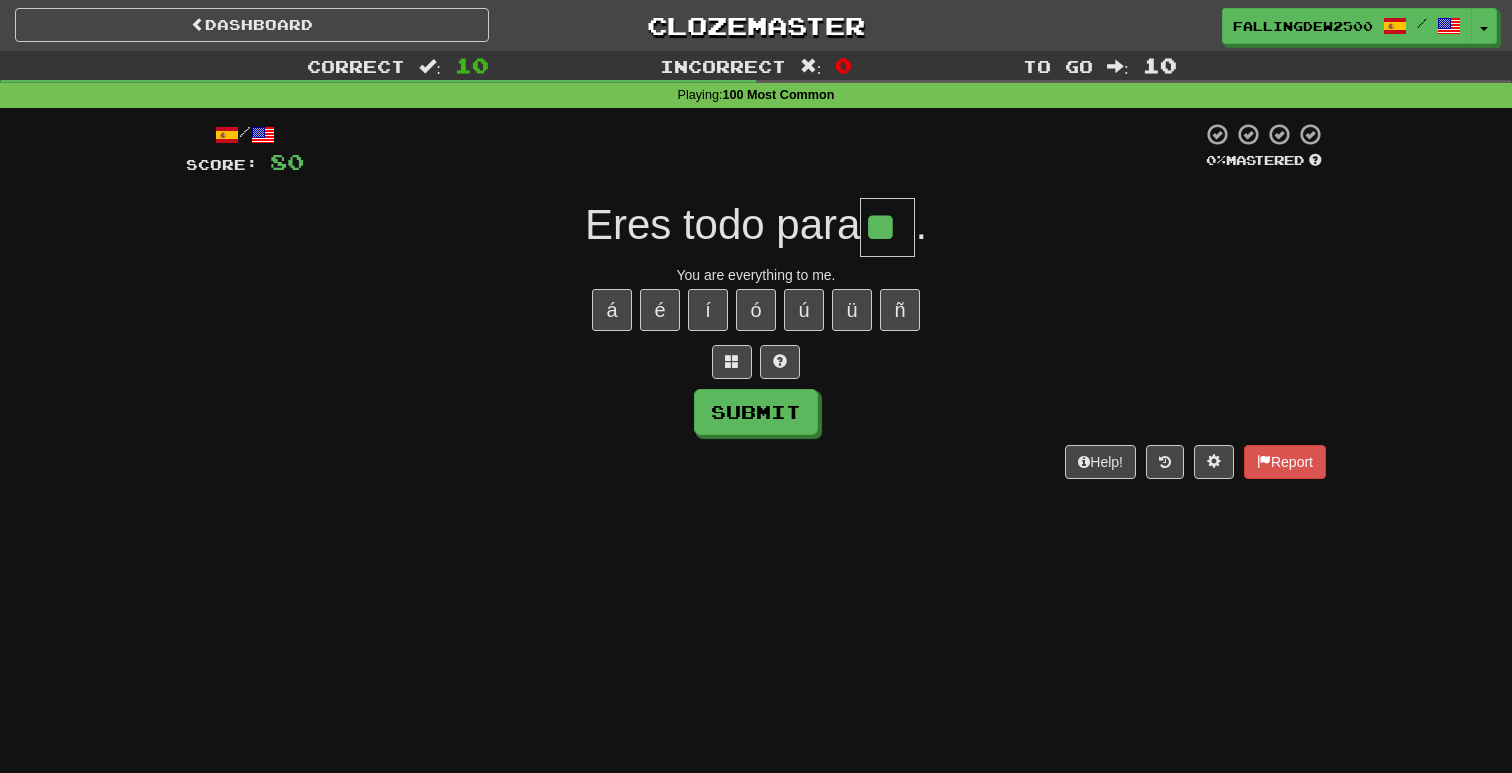 type on "**" 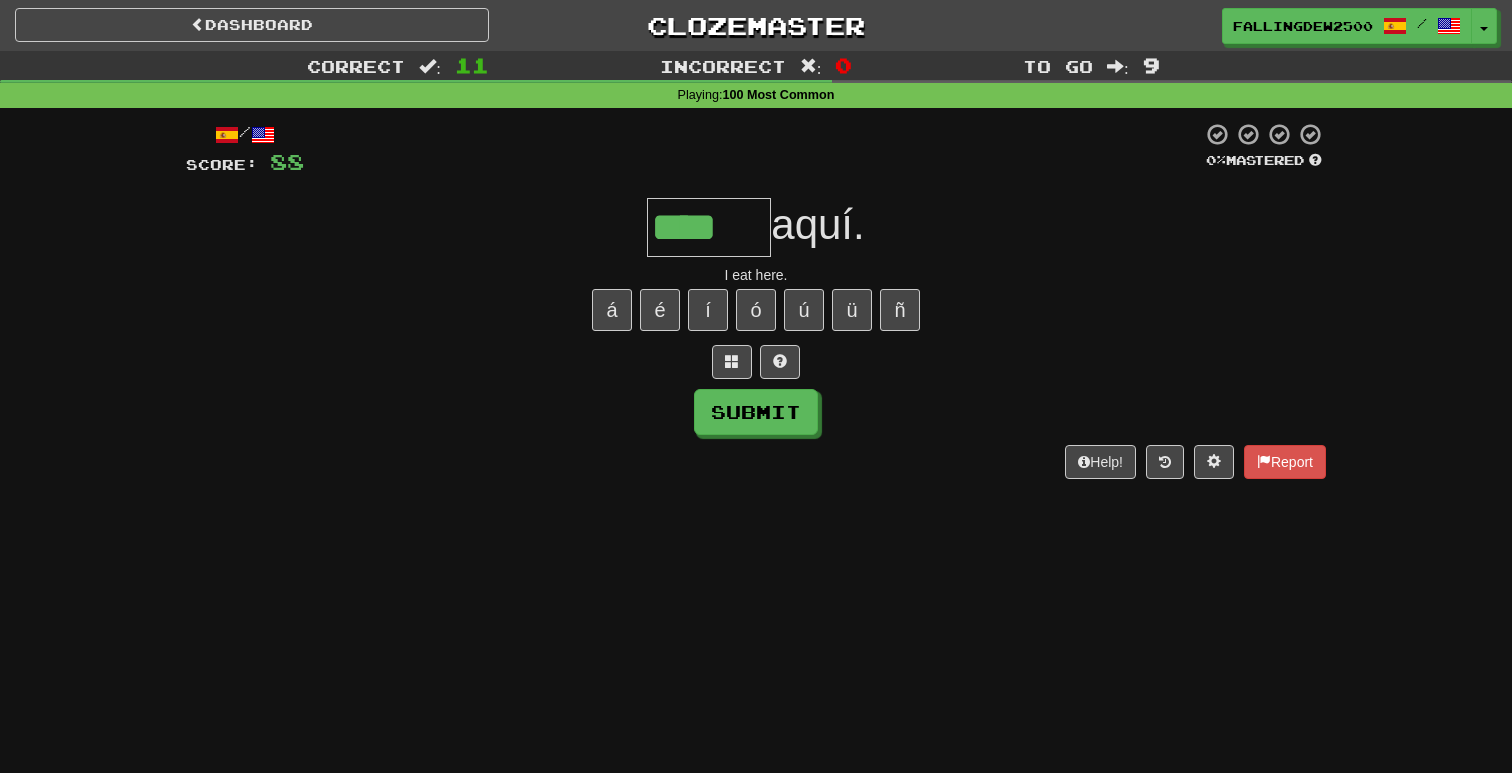 type on "****" 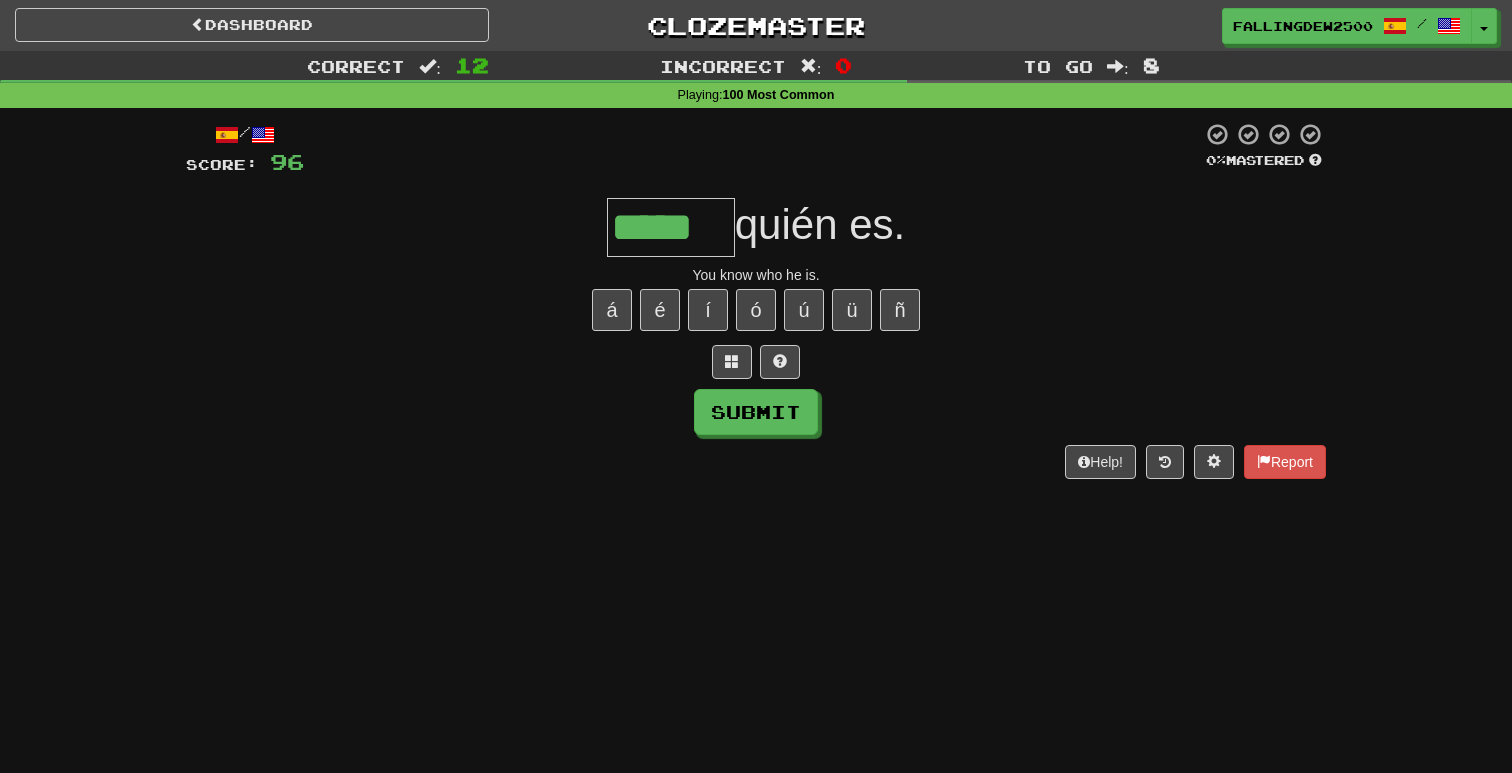 type on "*****" 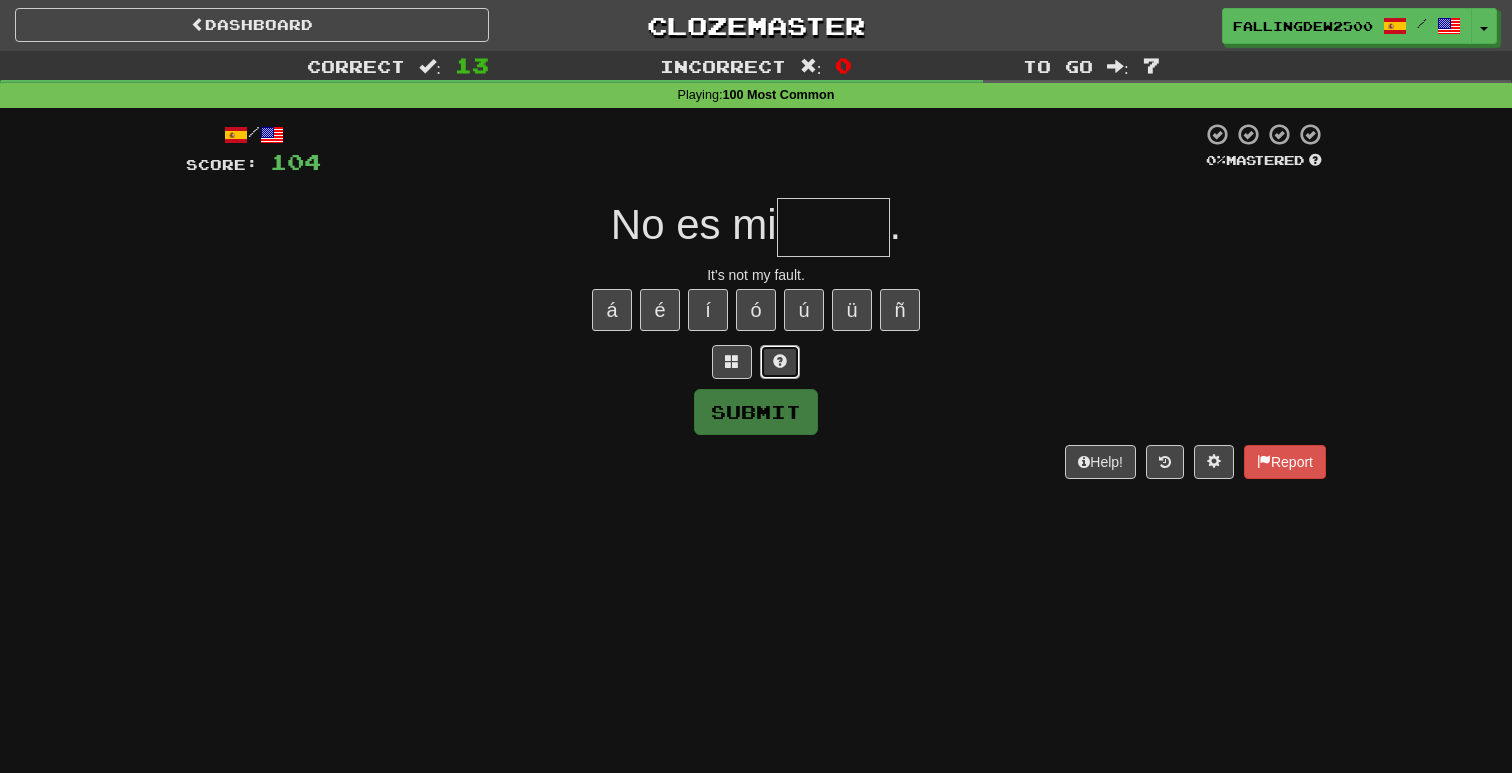 click at bounding box center [780, 361] 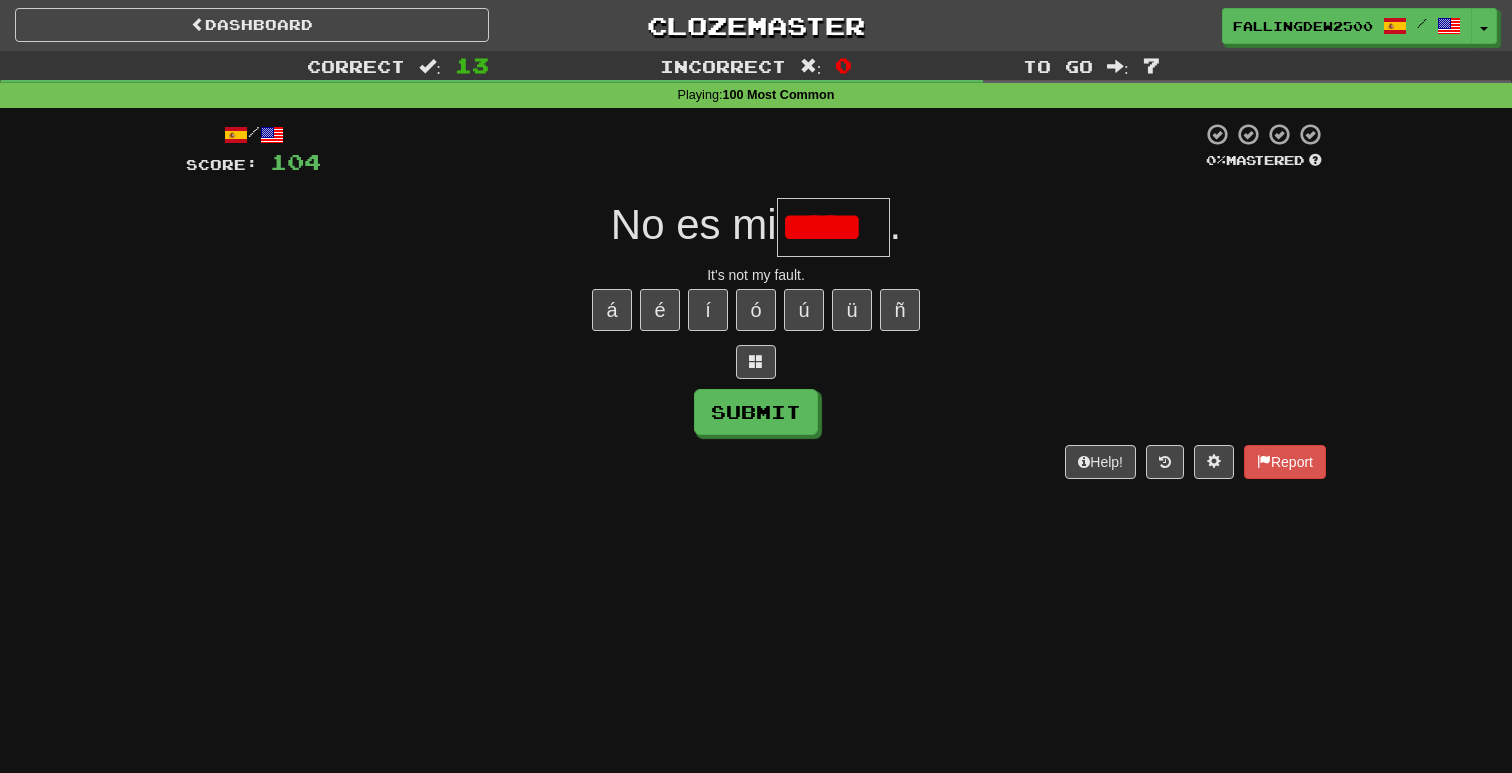 scroll, scrollTop: 0, scrollLeft: 0, axis: both 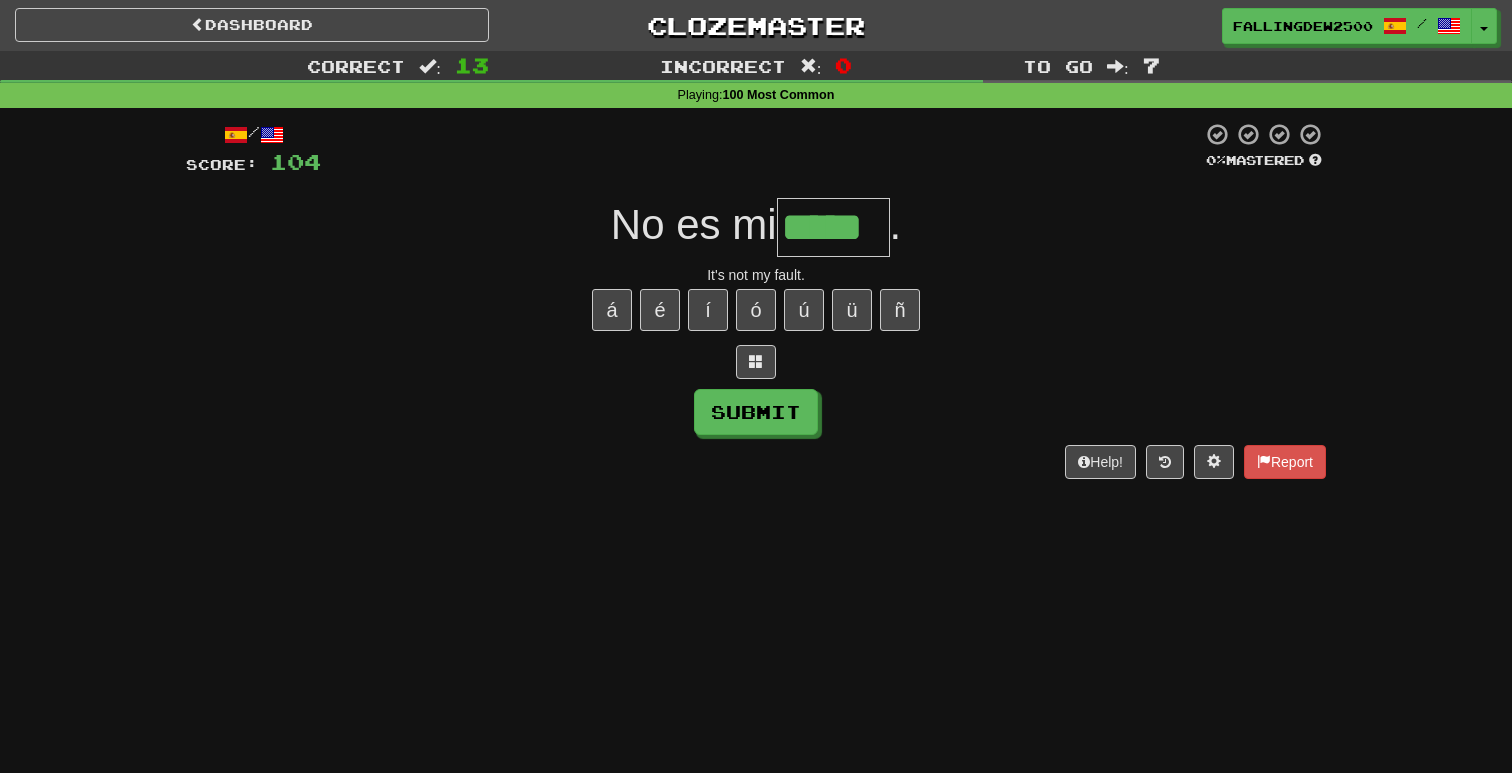 type on "*****" 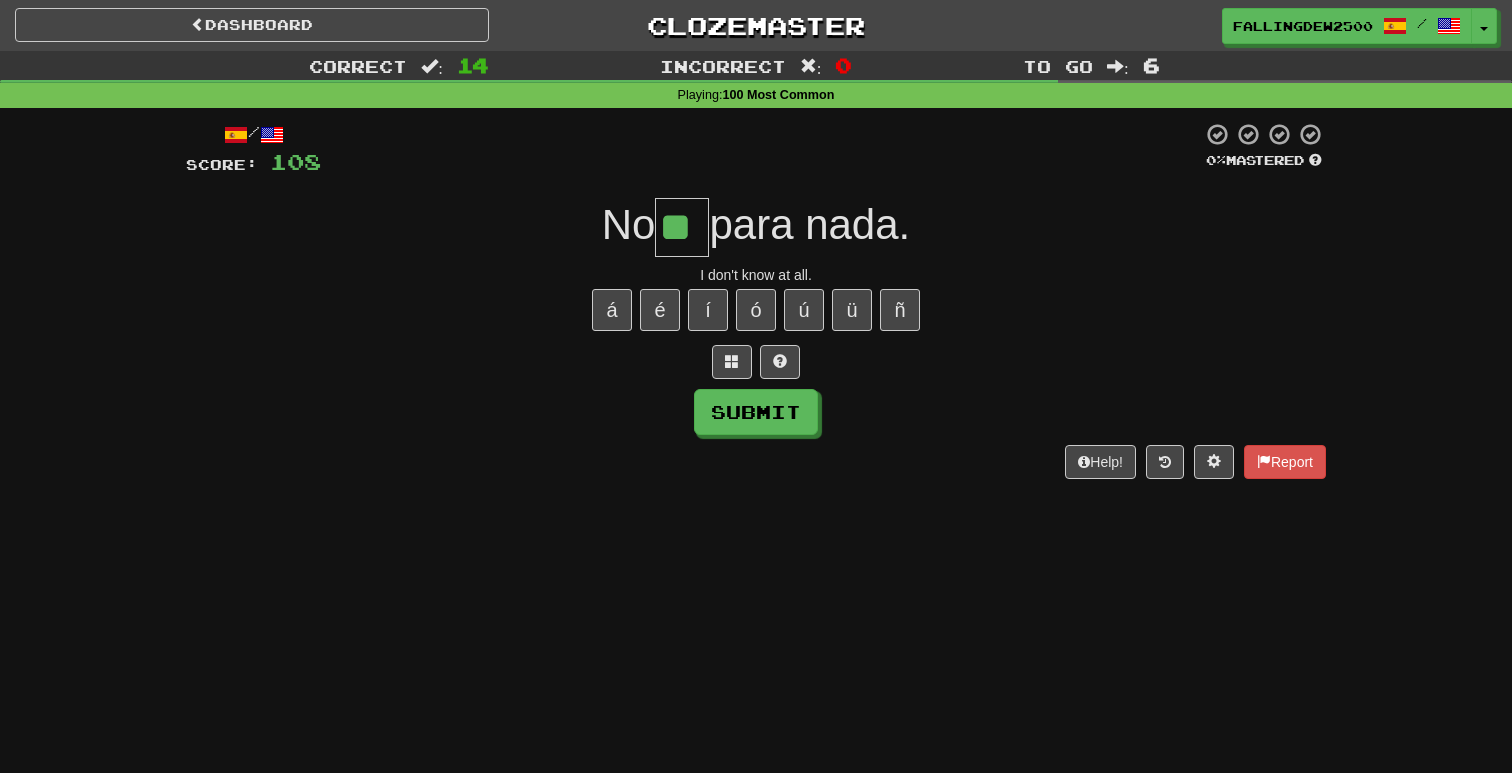 type on "**" 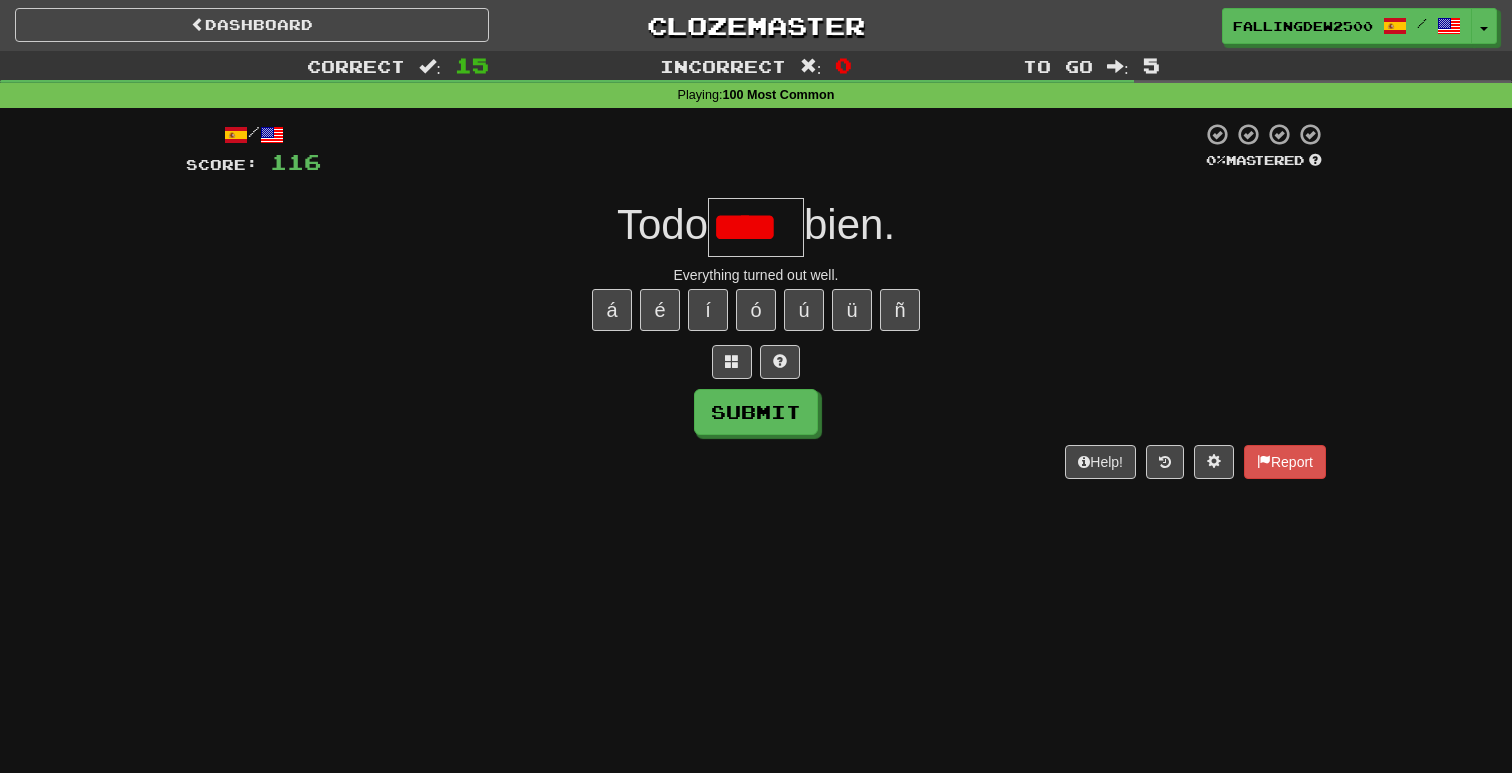 scroll, scrollTop: 0, scrollLeft: 0, axis: both 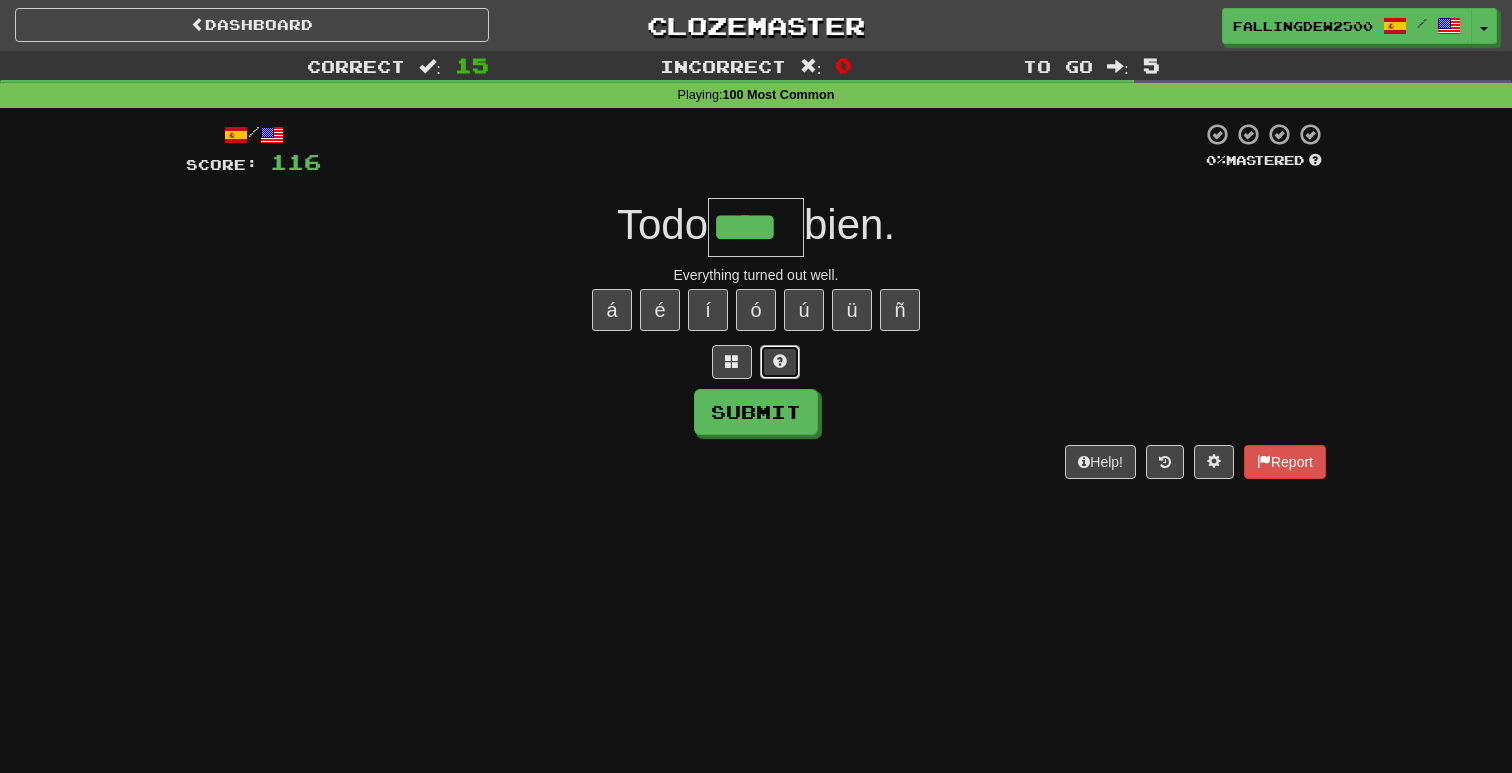 click at bounding box center [780, 361] 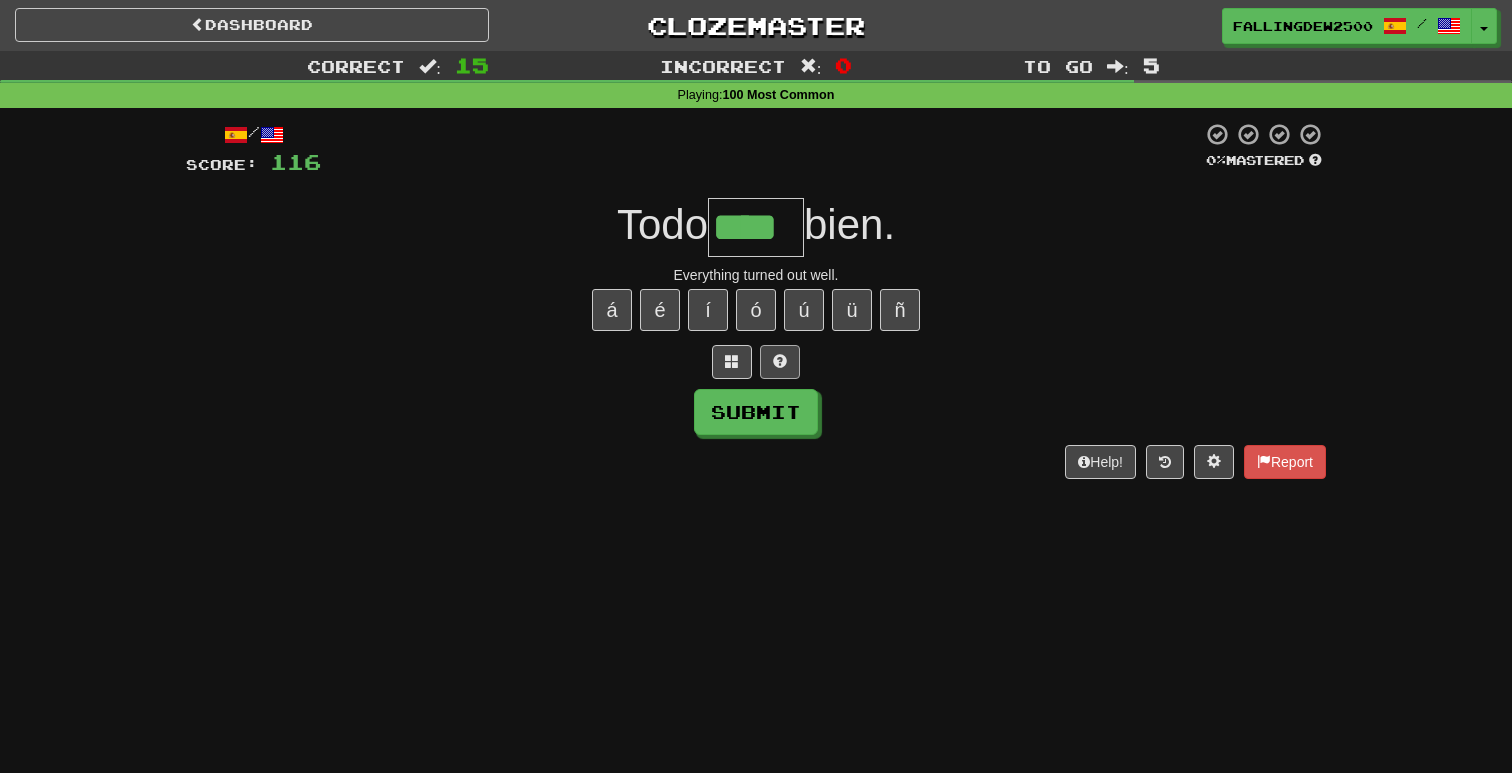 type on "*****" 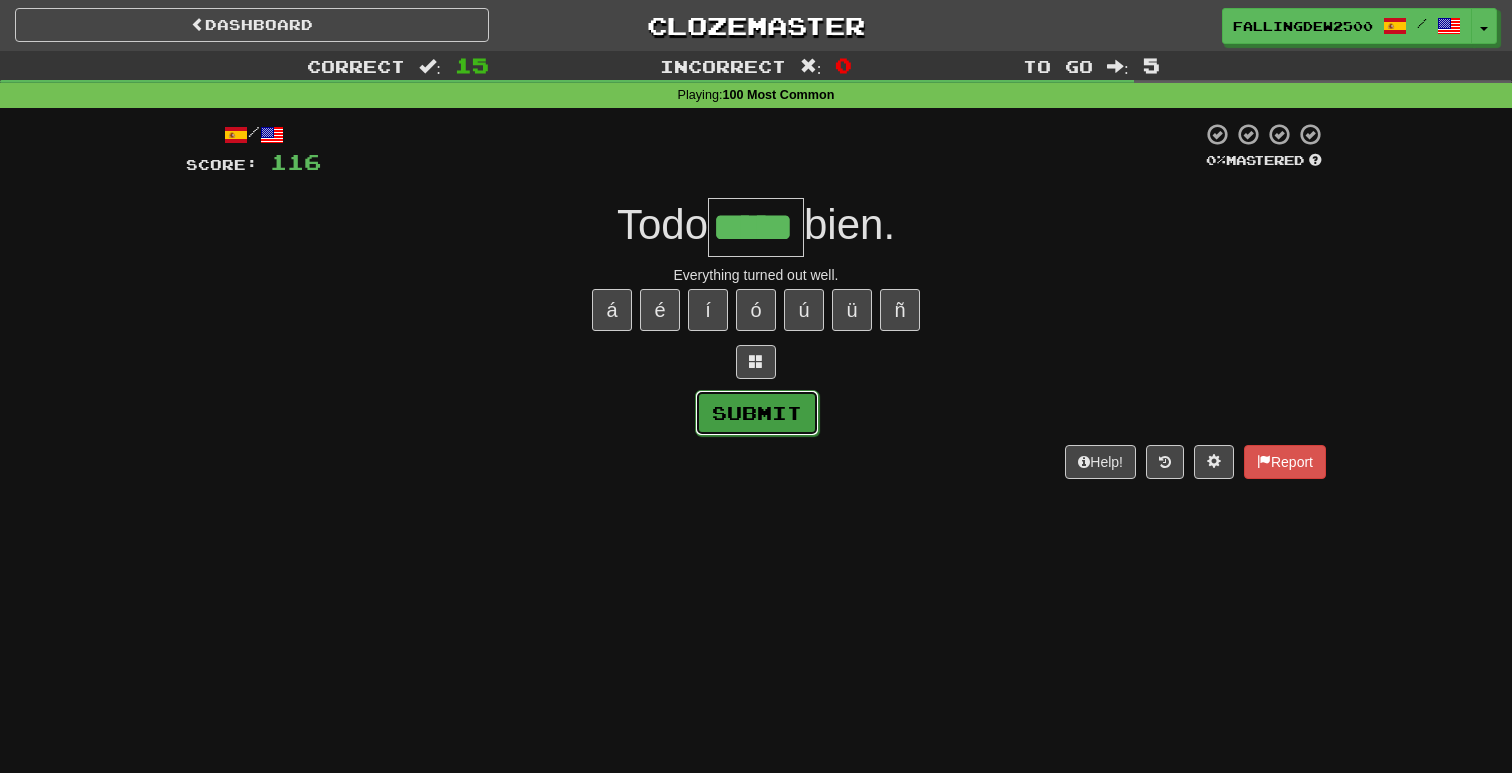 click on "Submit" at bounding box center [757, 413] 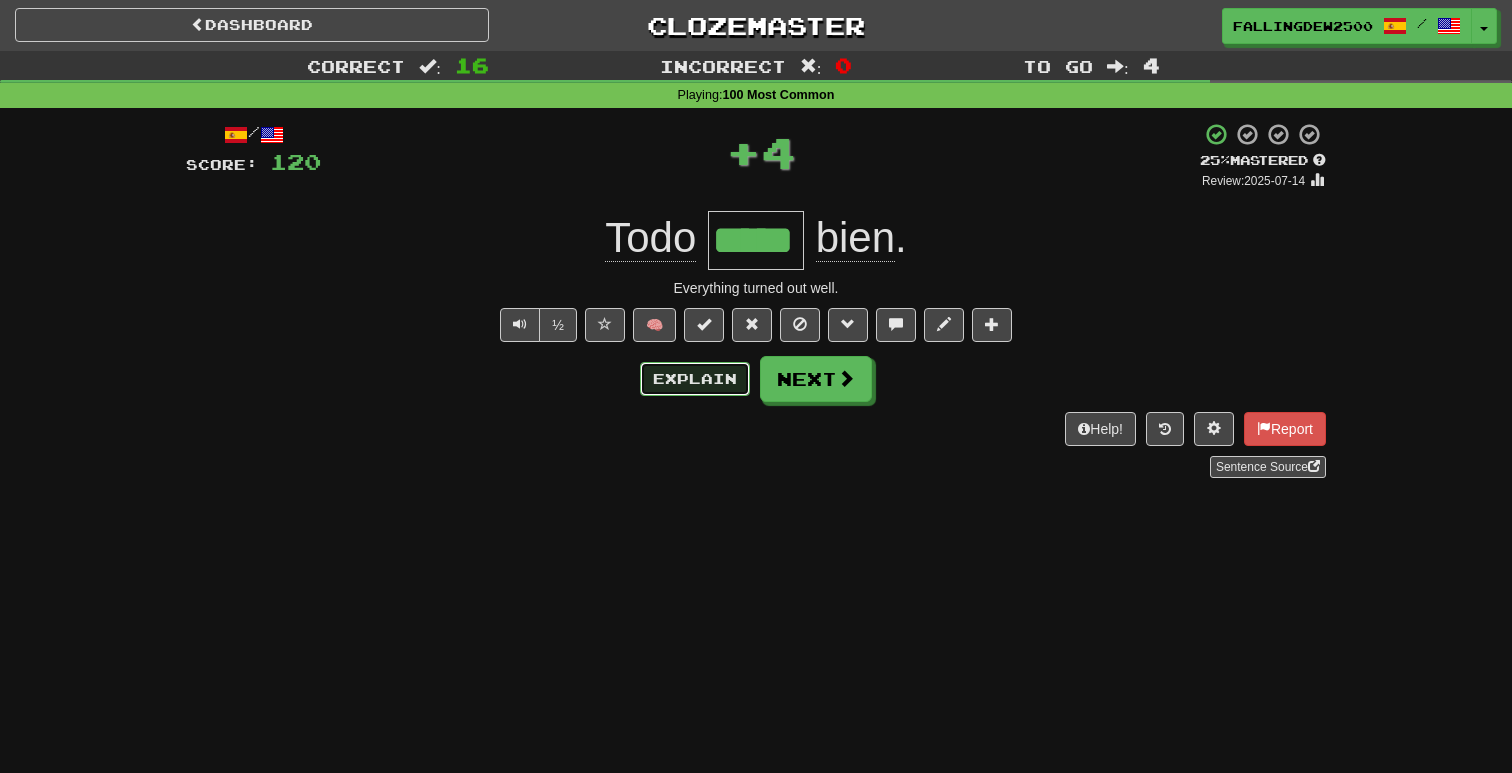 click on "Explain" at bounding box center [695, 379] 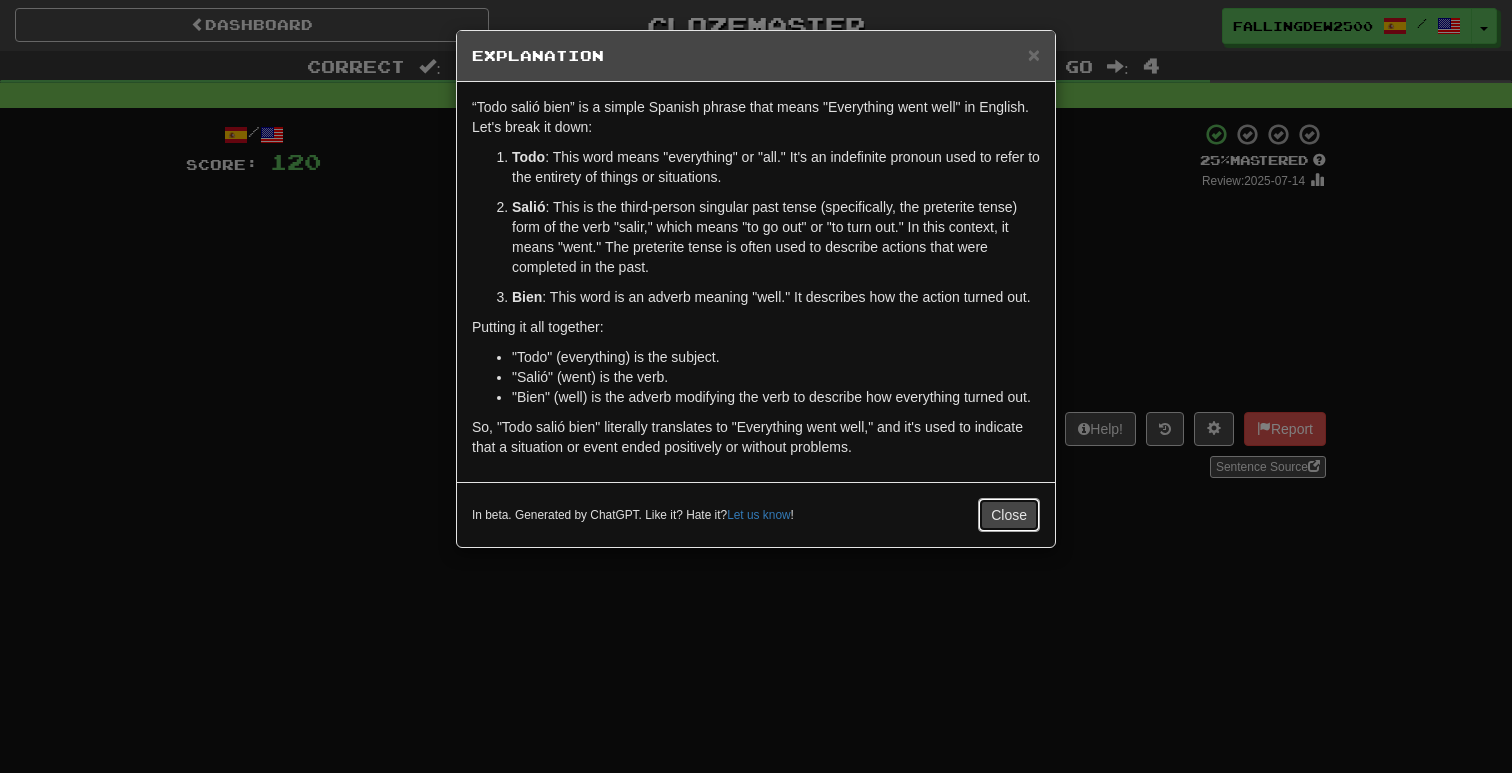 click on "Close" at bounding box center [1009, 515] 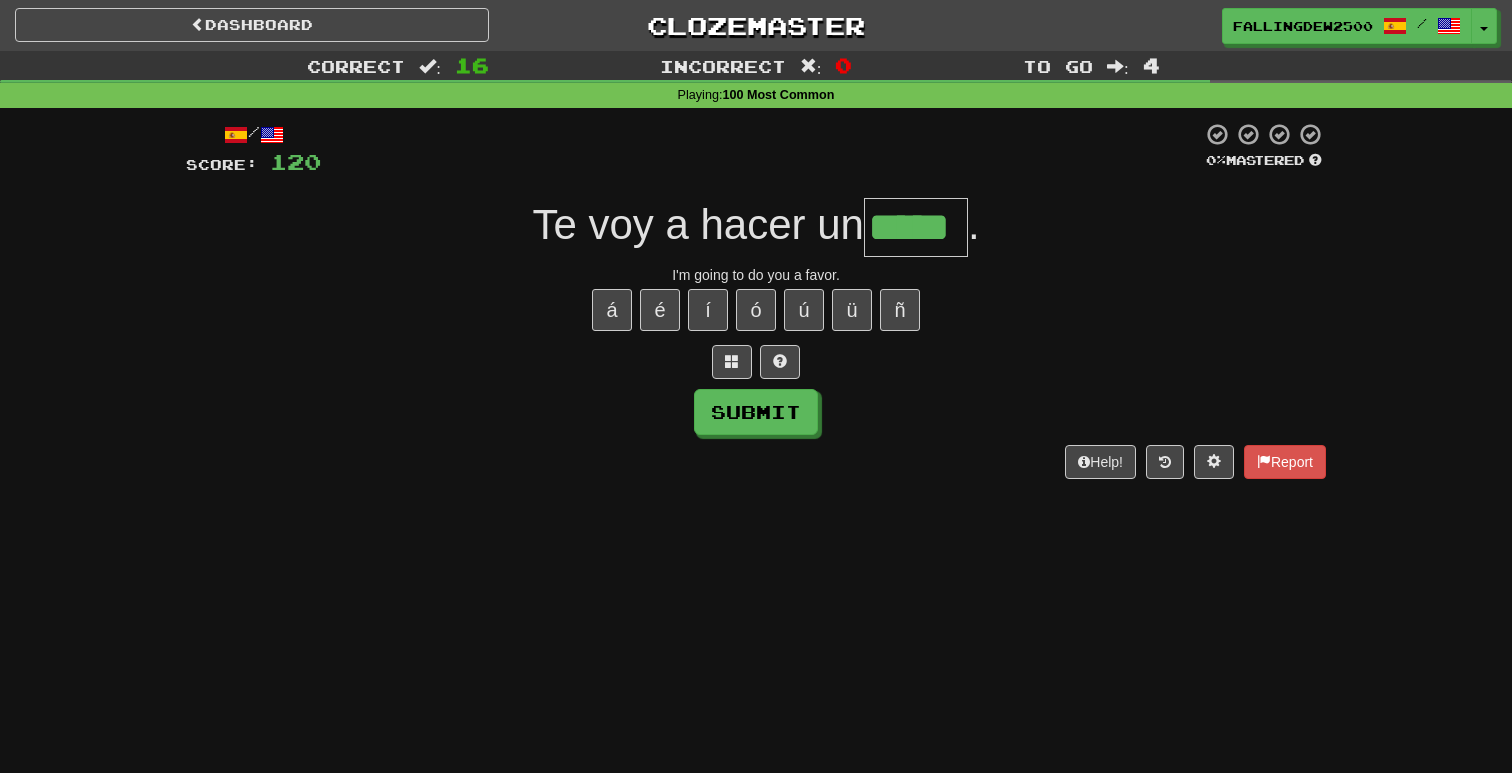 type on "*****" 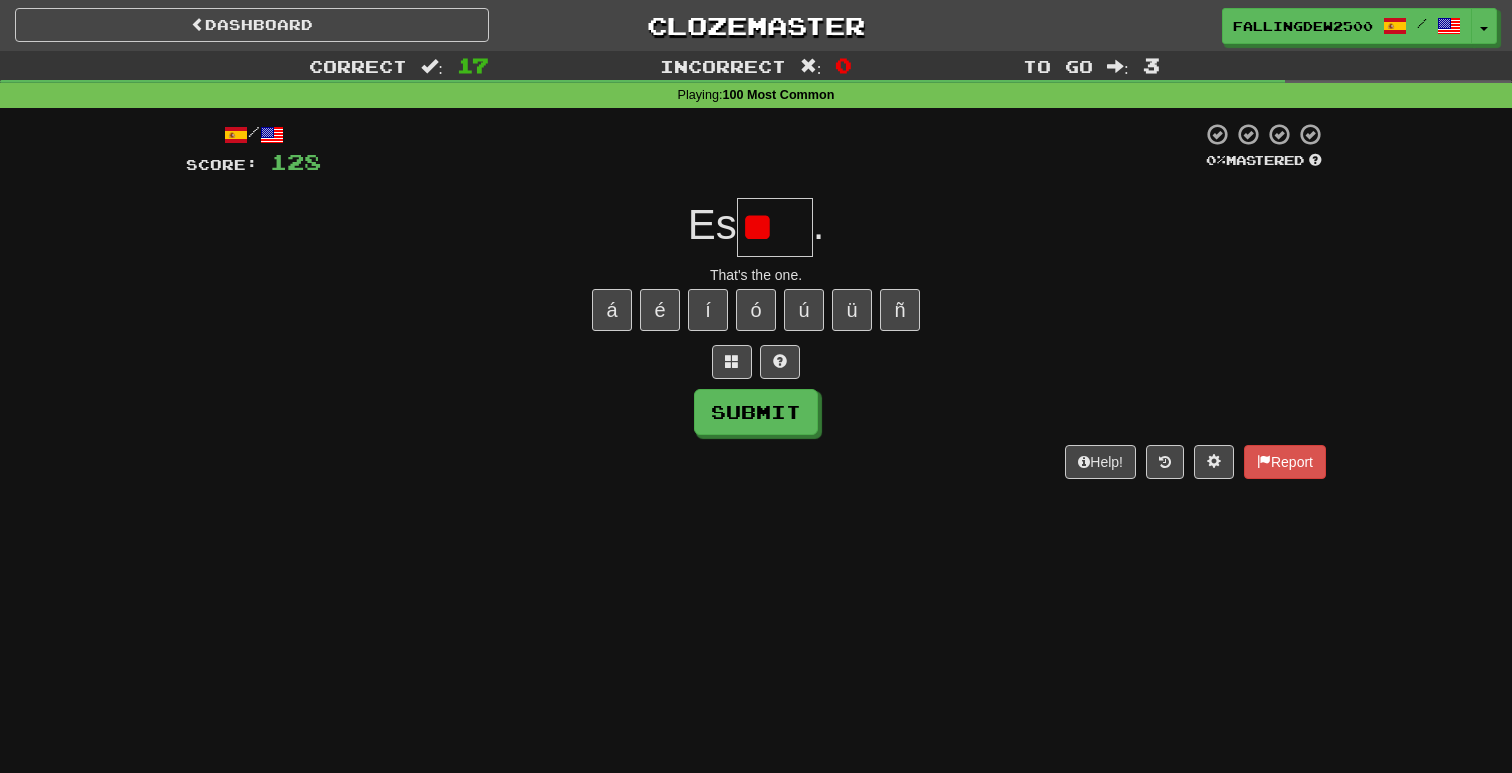 type on "*" 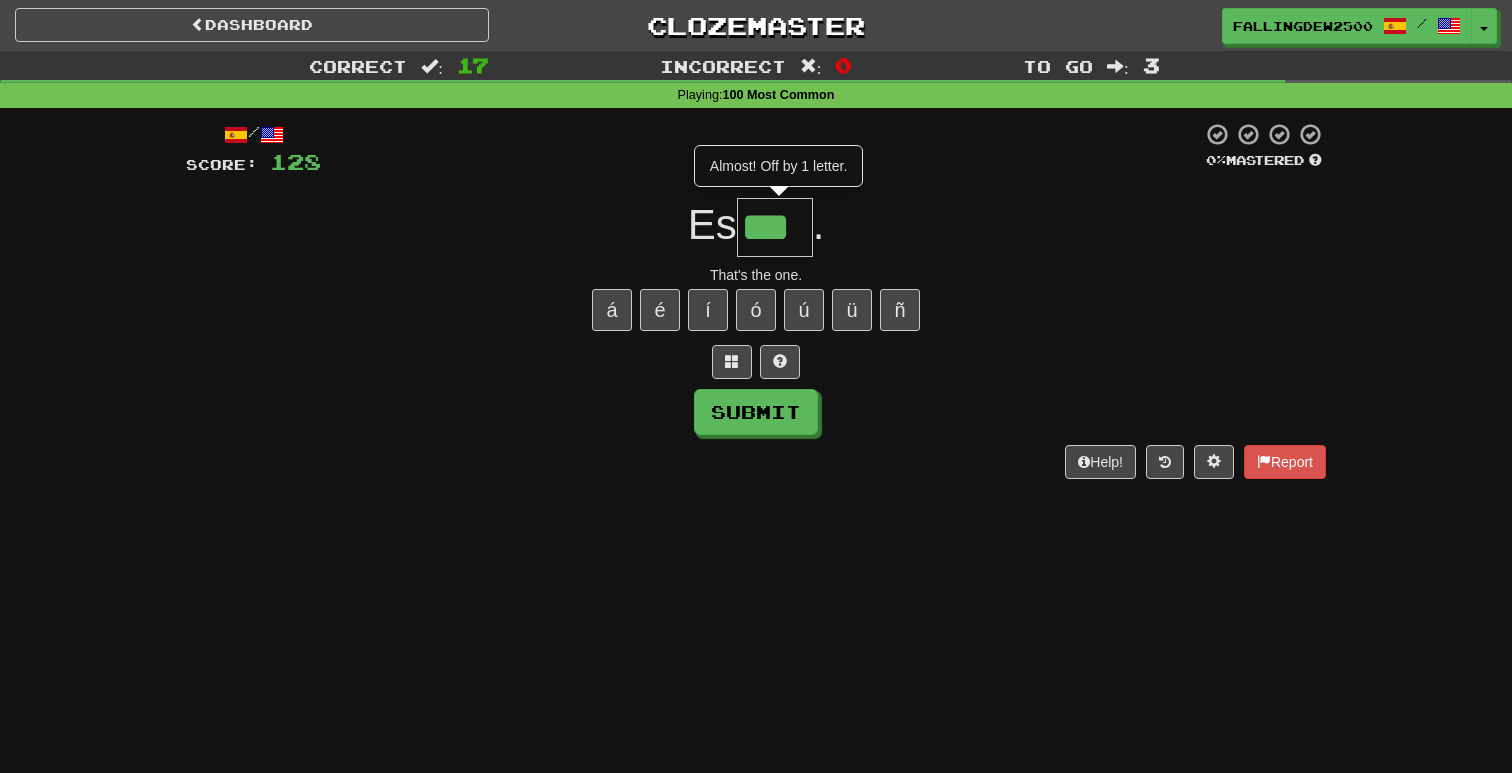 type on "***" 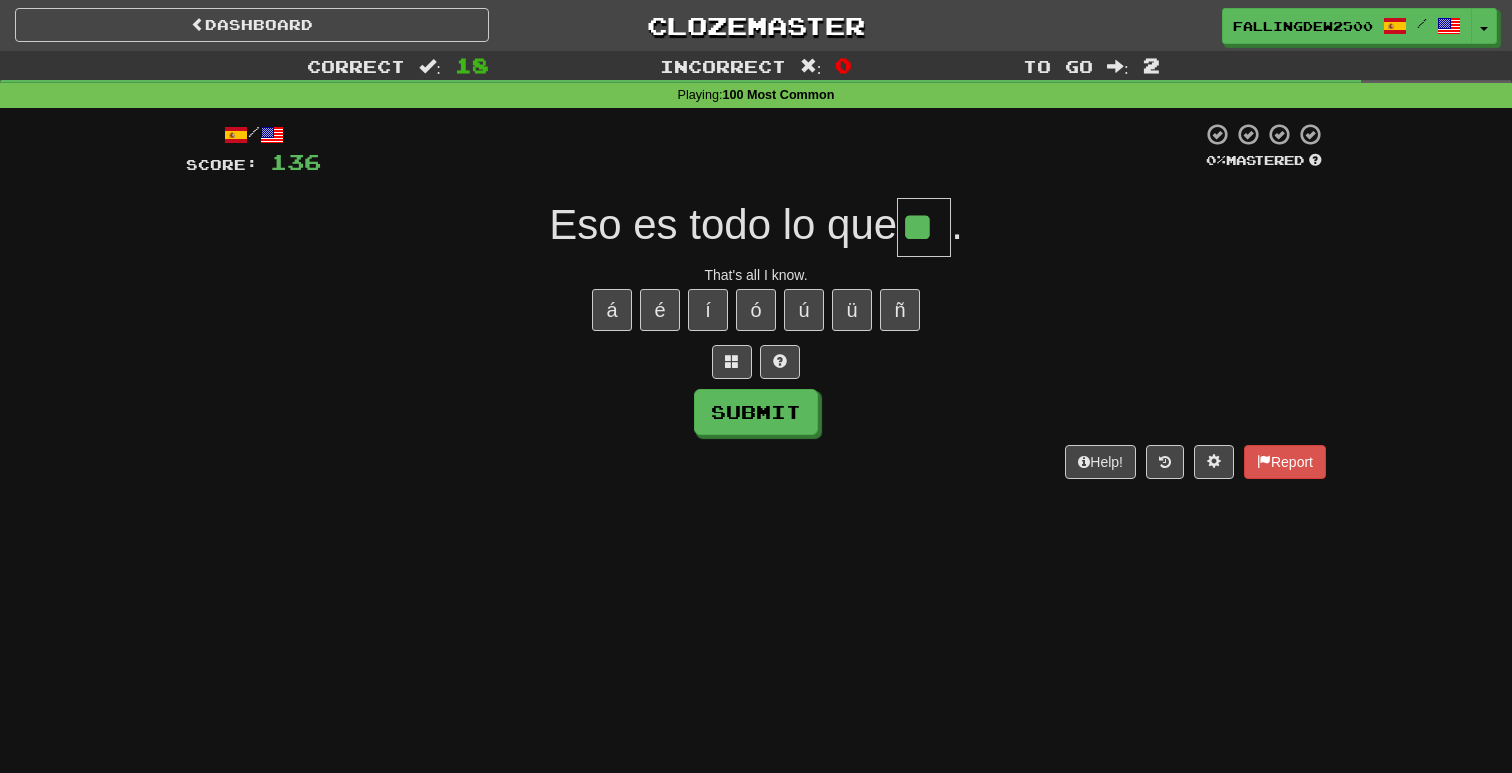 type on "**" 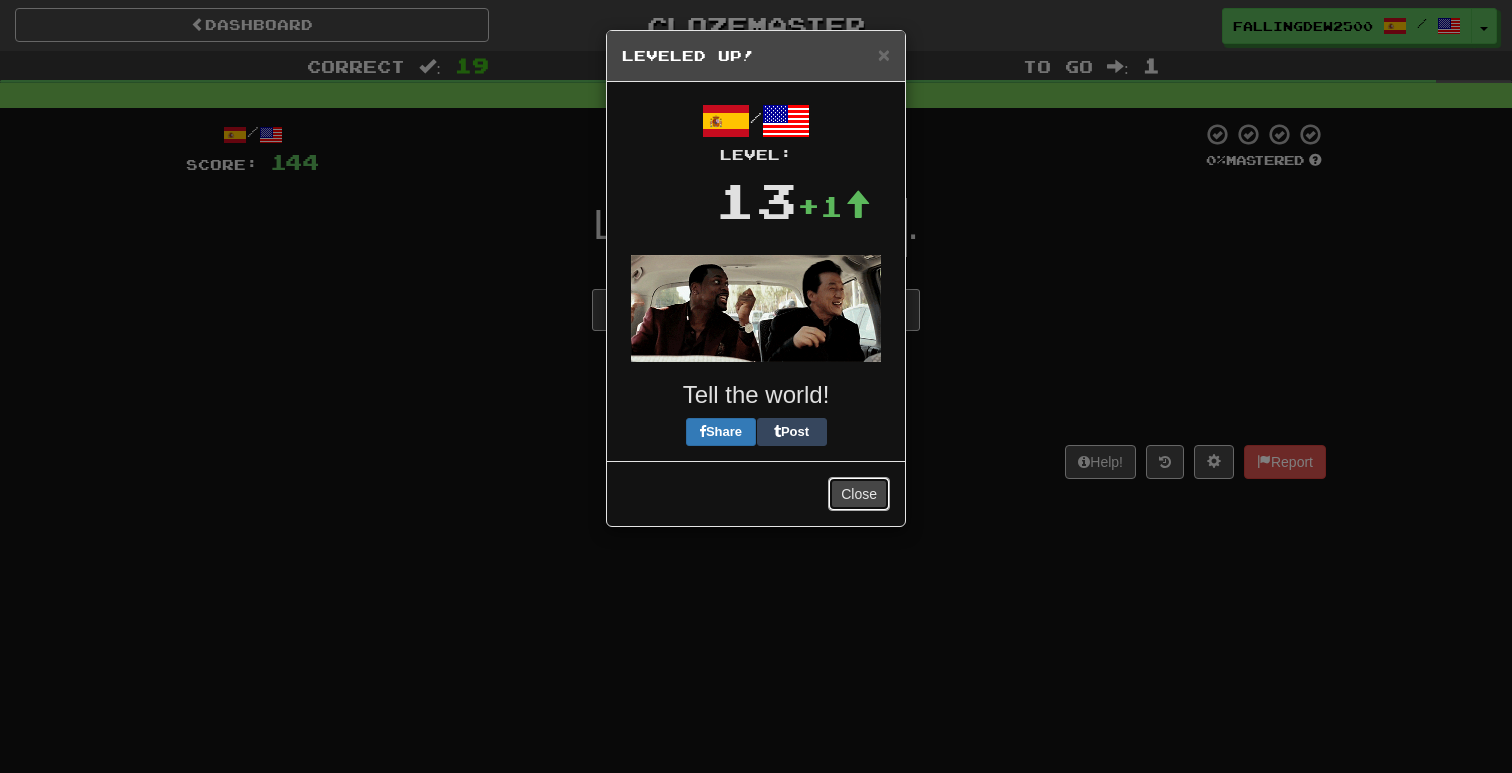 click on "Close" at bounding box center (859, 494) 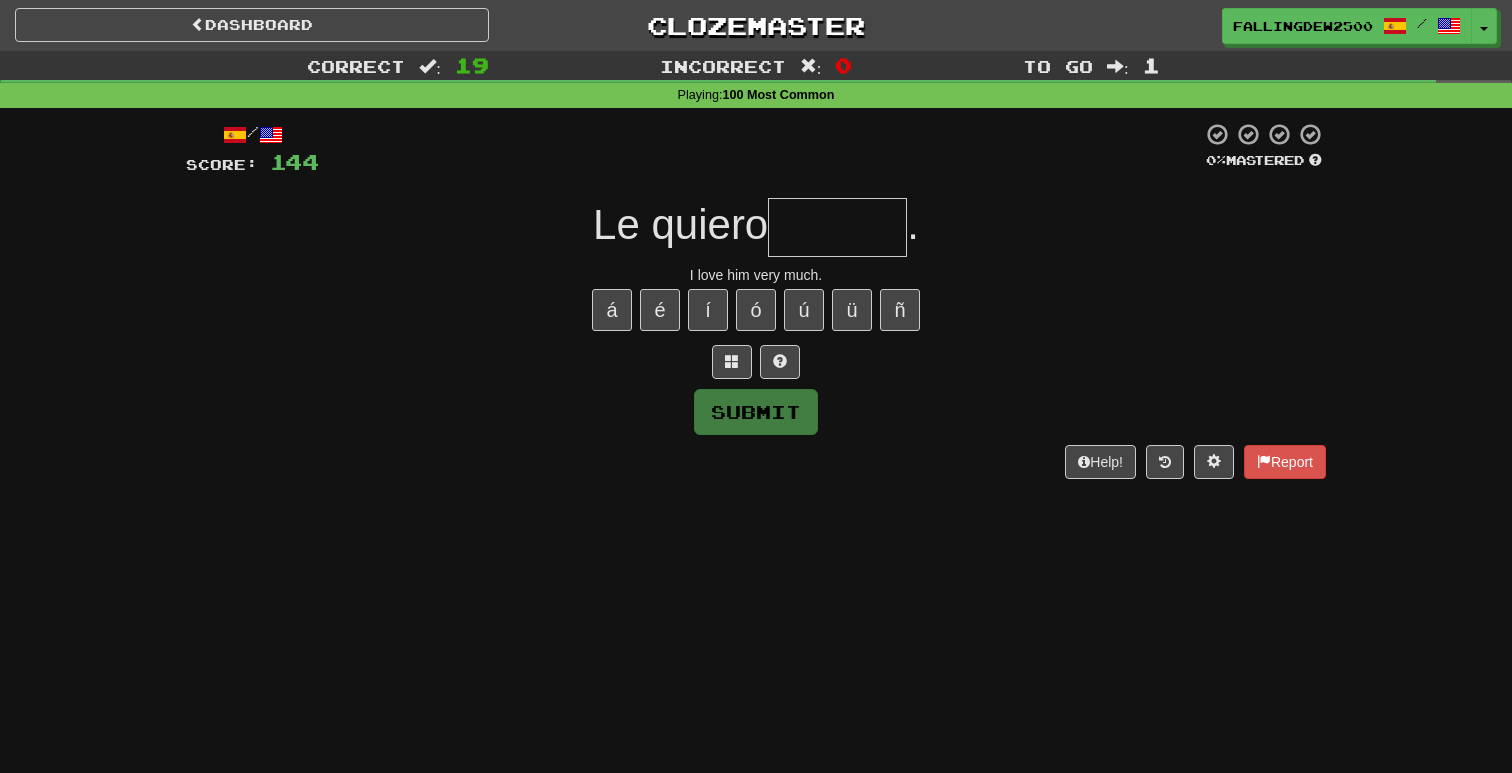 click at bounding box center (837, 227) 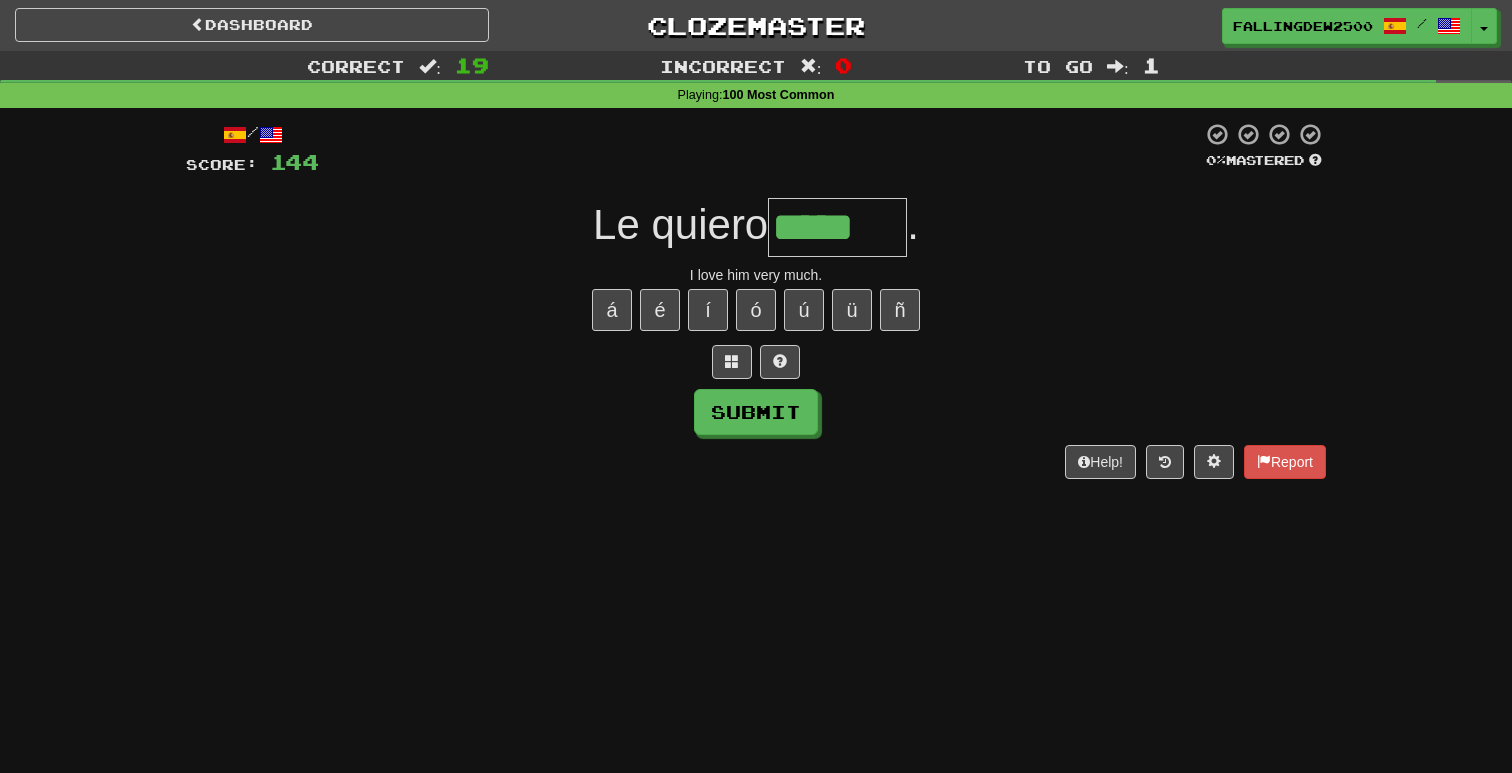 type on "*****" 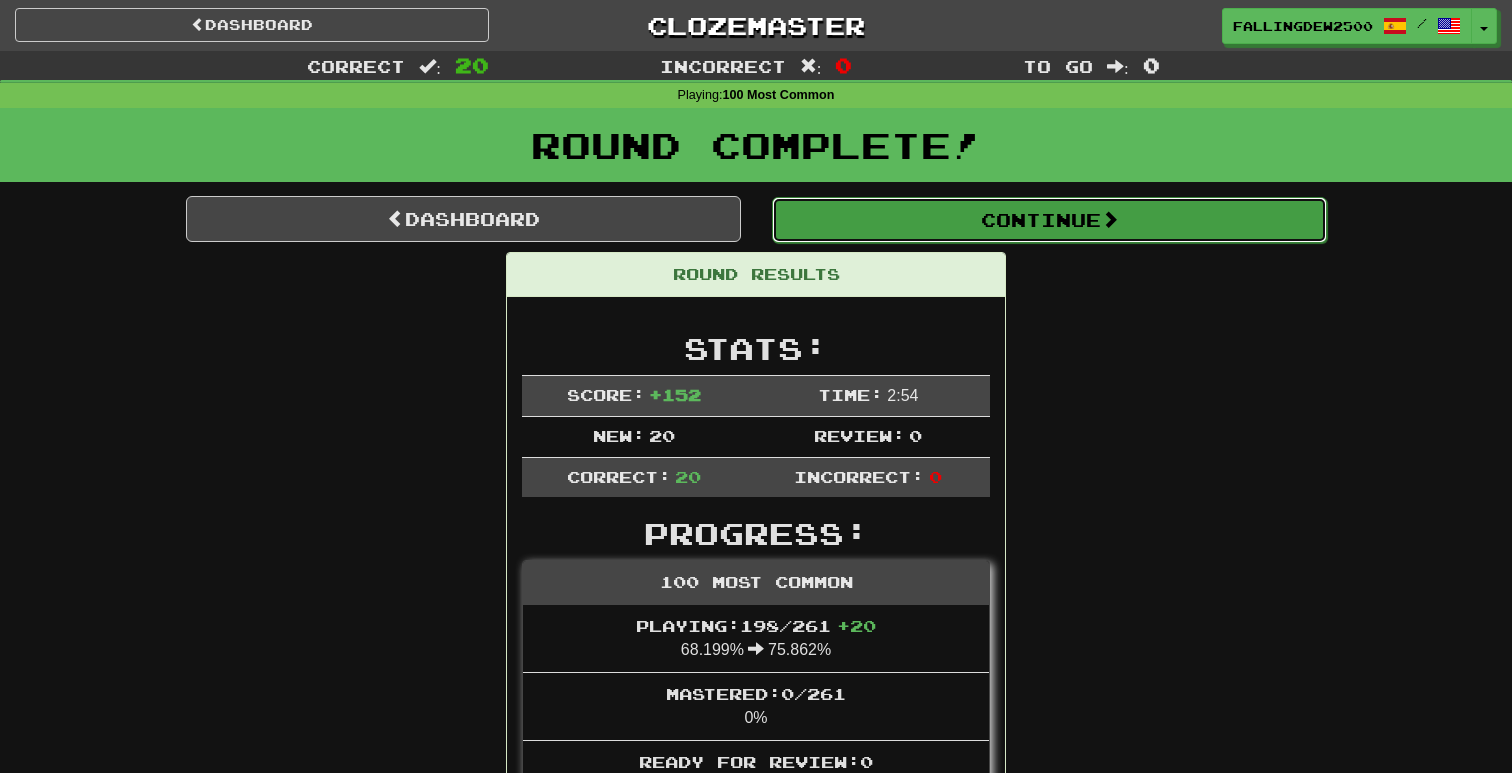 click on "Continue" at bounding box center [1049, 220] 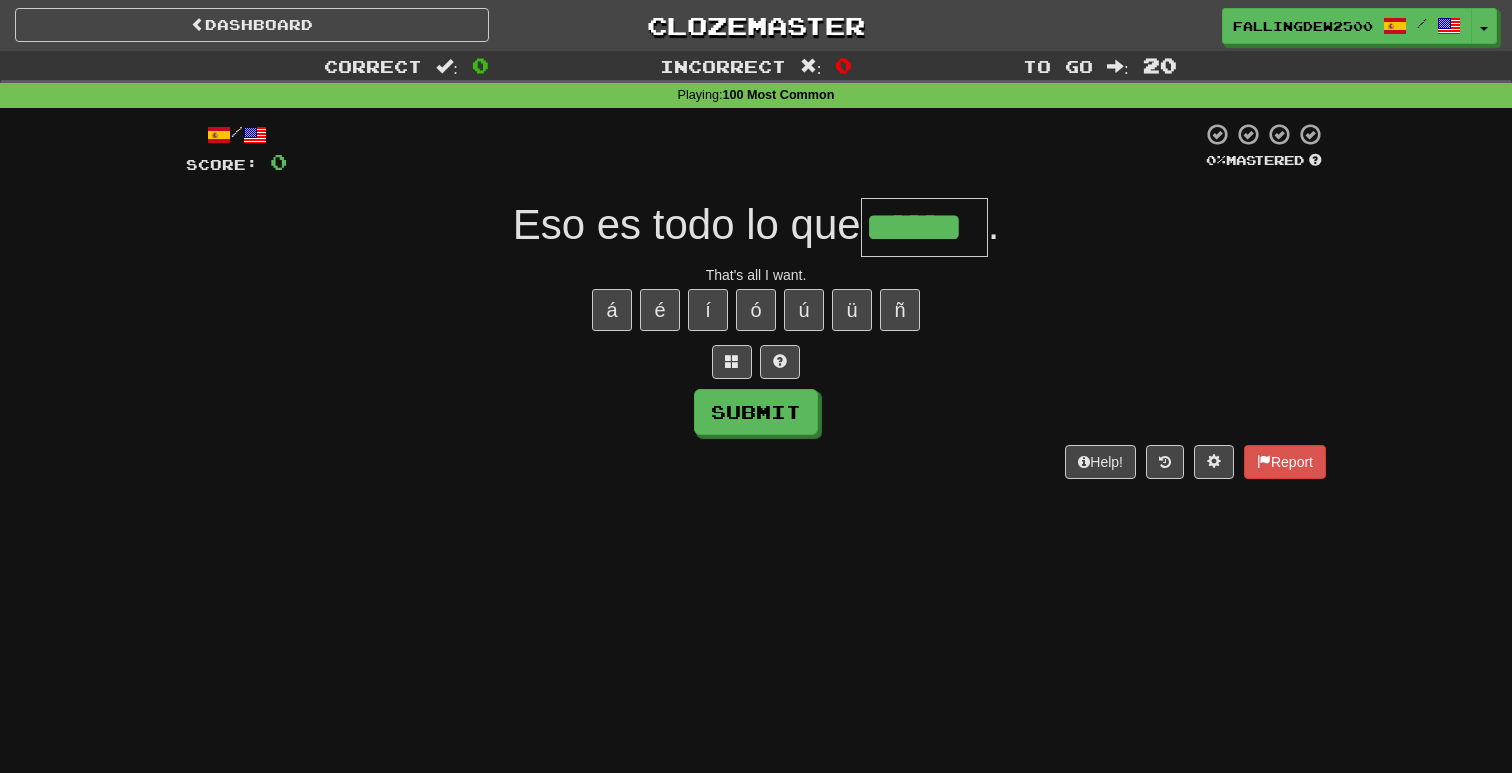 type on "******" 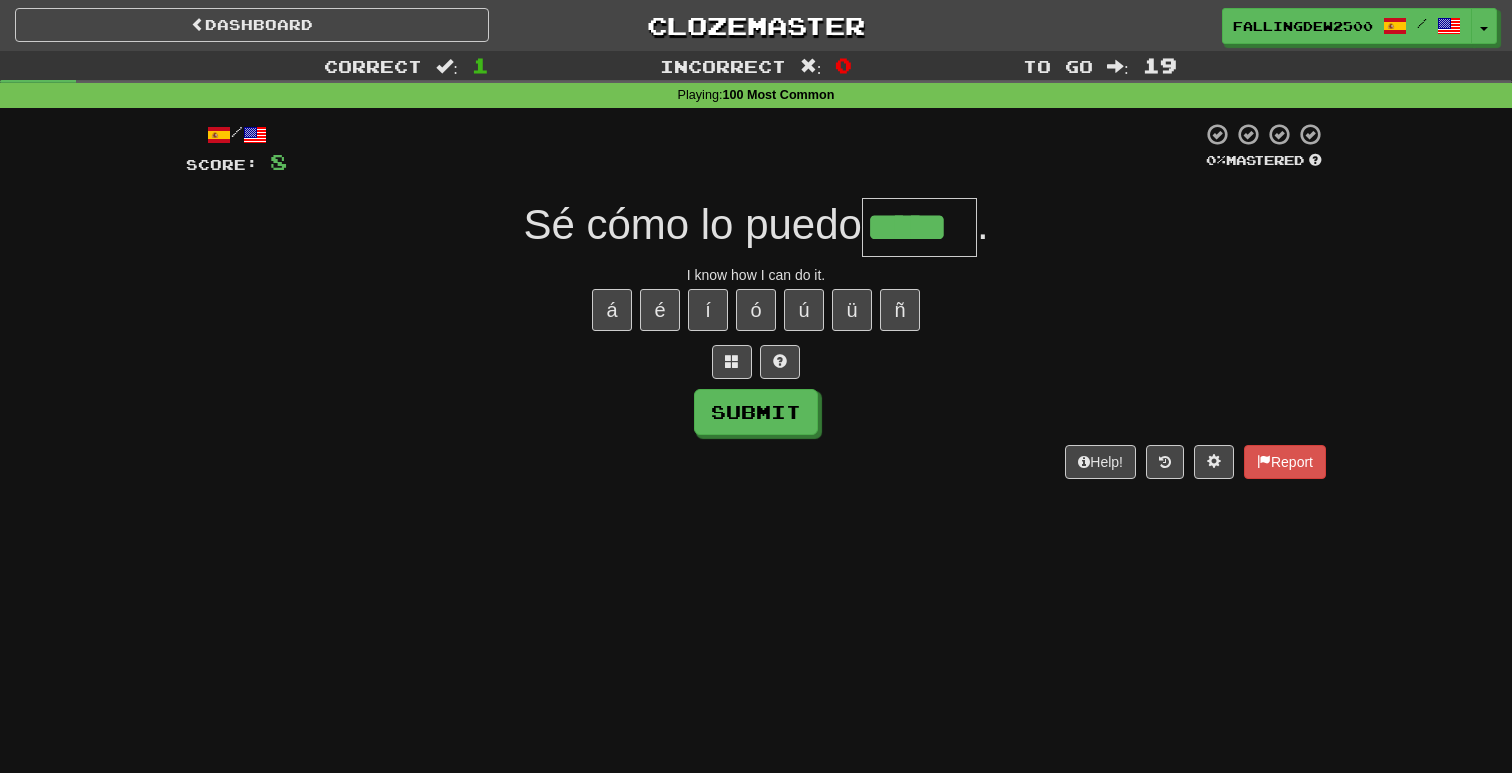 type on "*****" 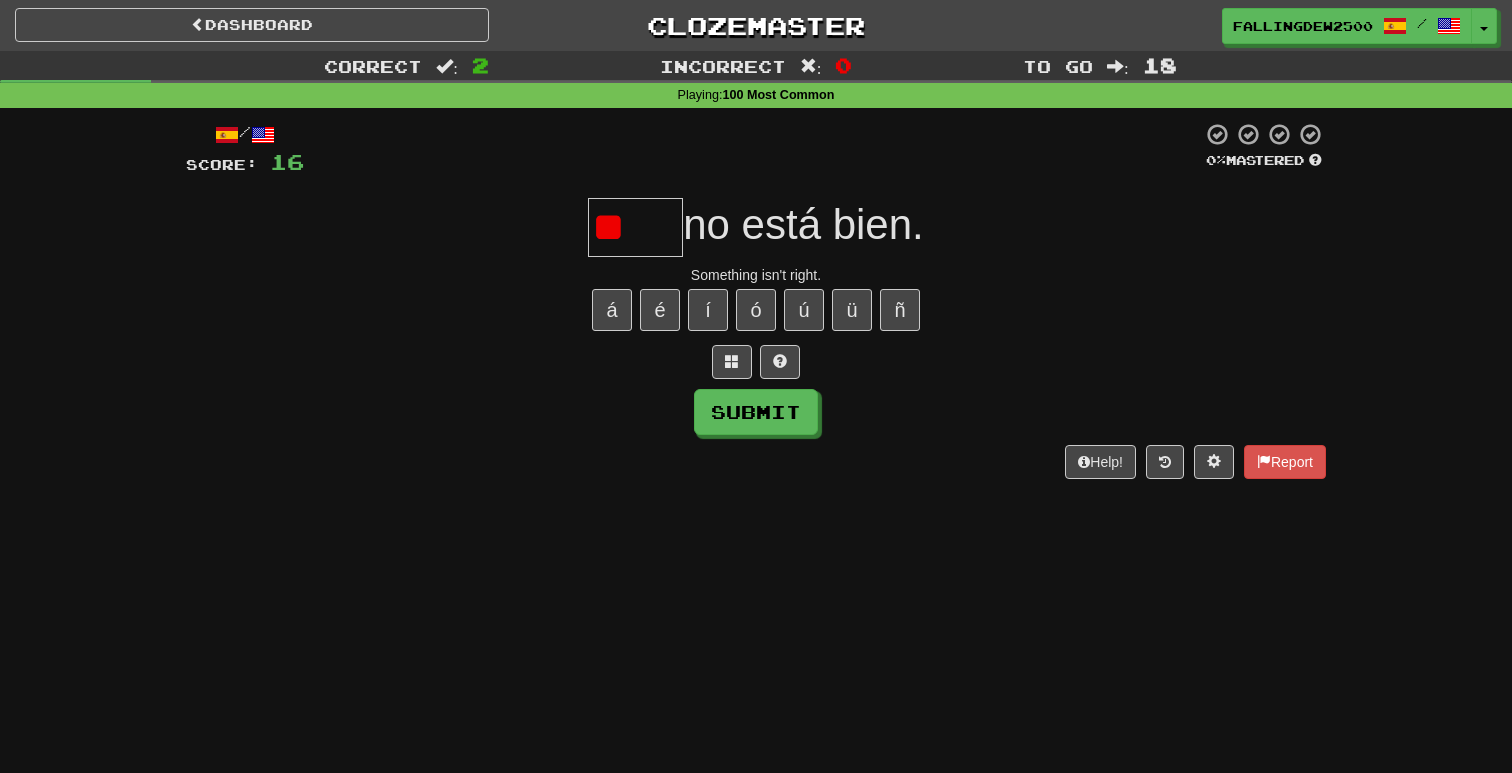 type on "*" 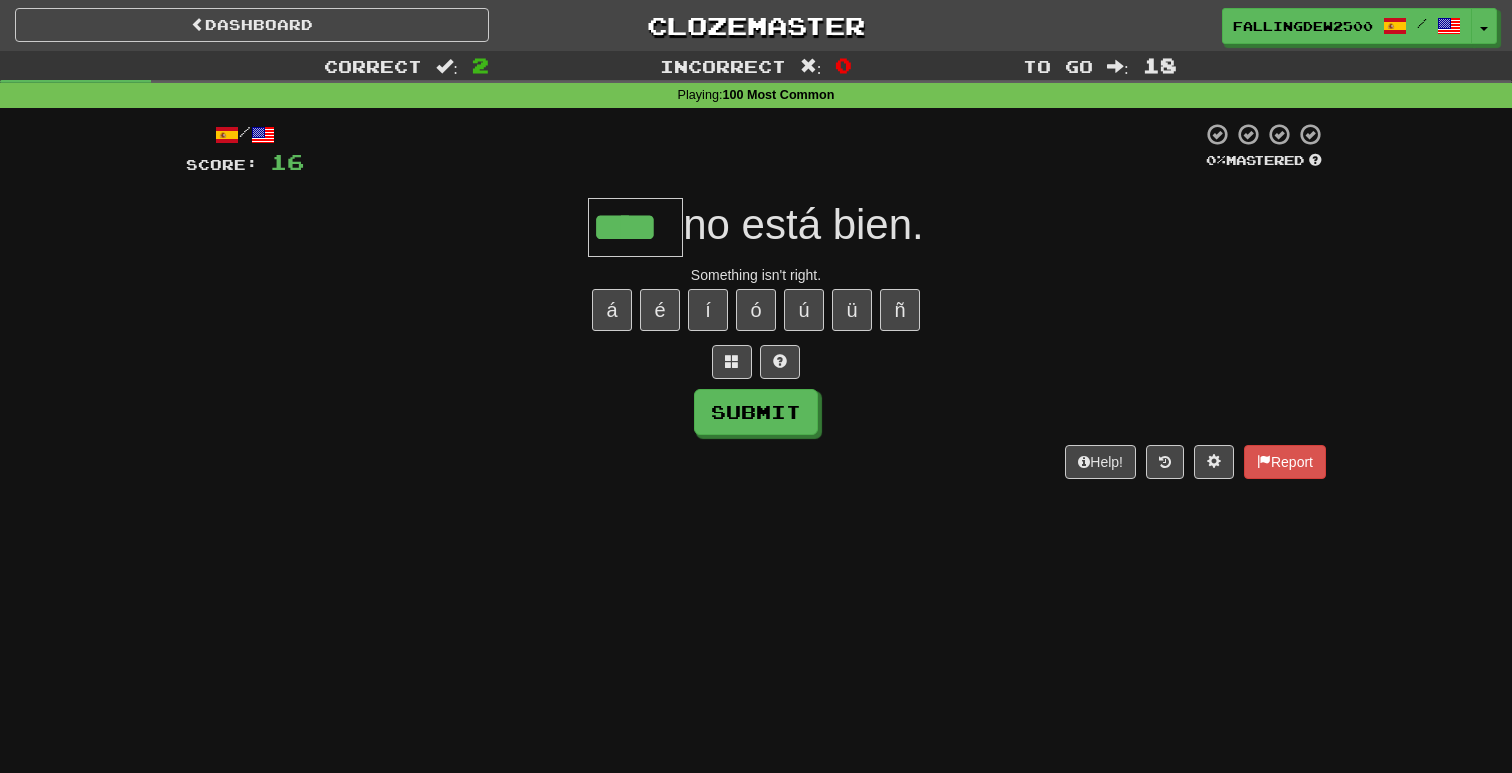 type on "****" 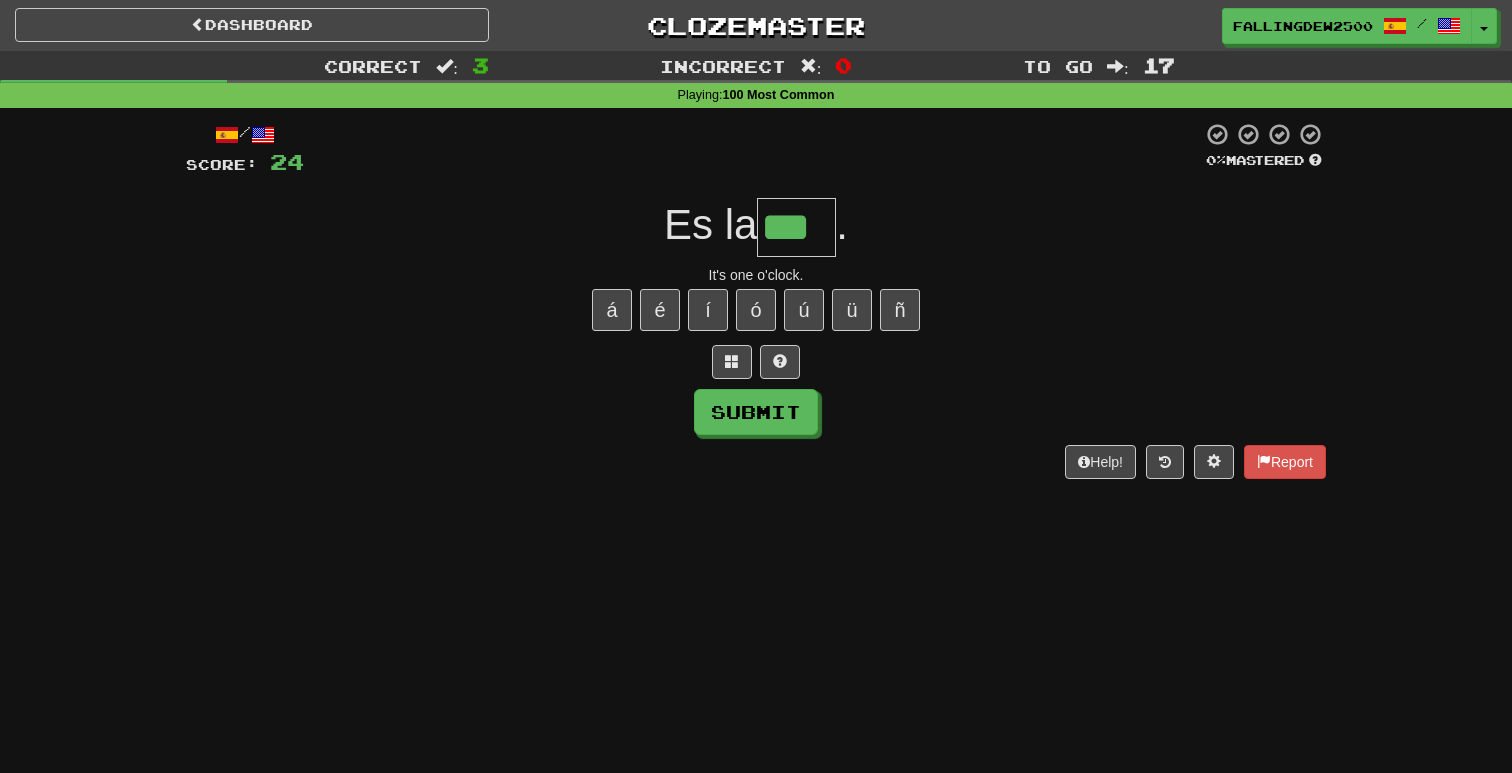 type on "***" 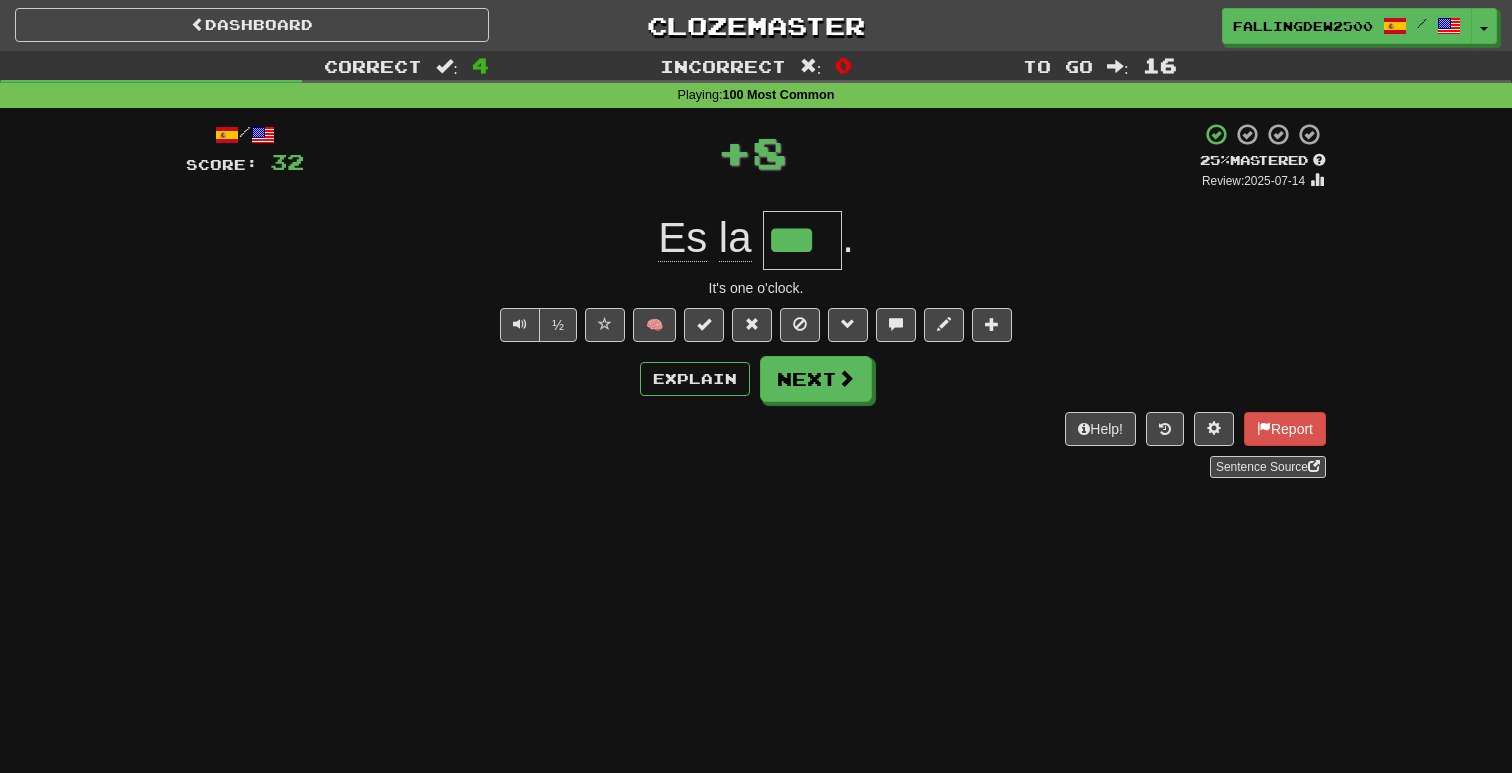 click on "Explain Next" at bounding box center (756, 379) 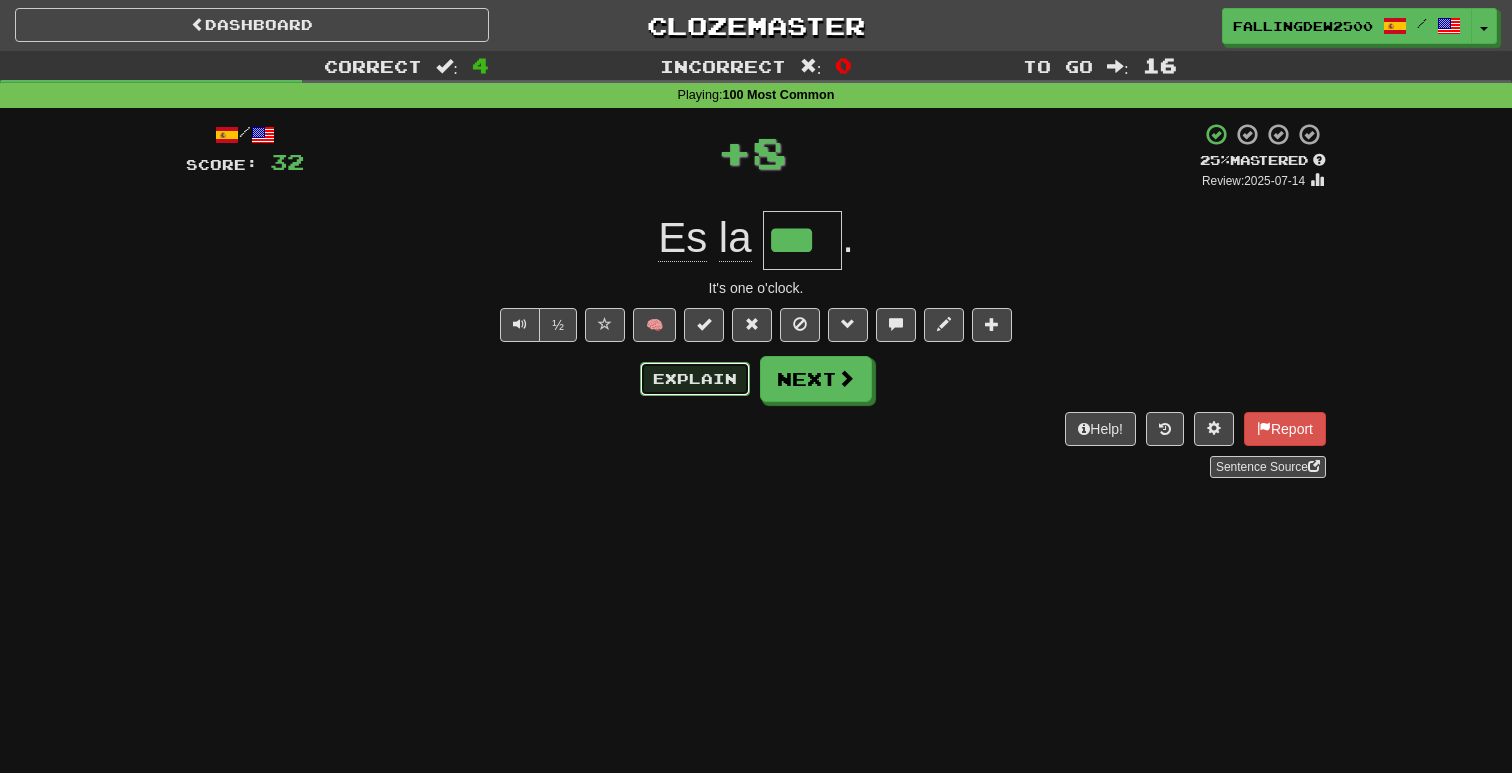 click on "Explain" at bounding box center [695, 379] 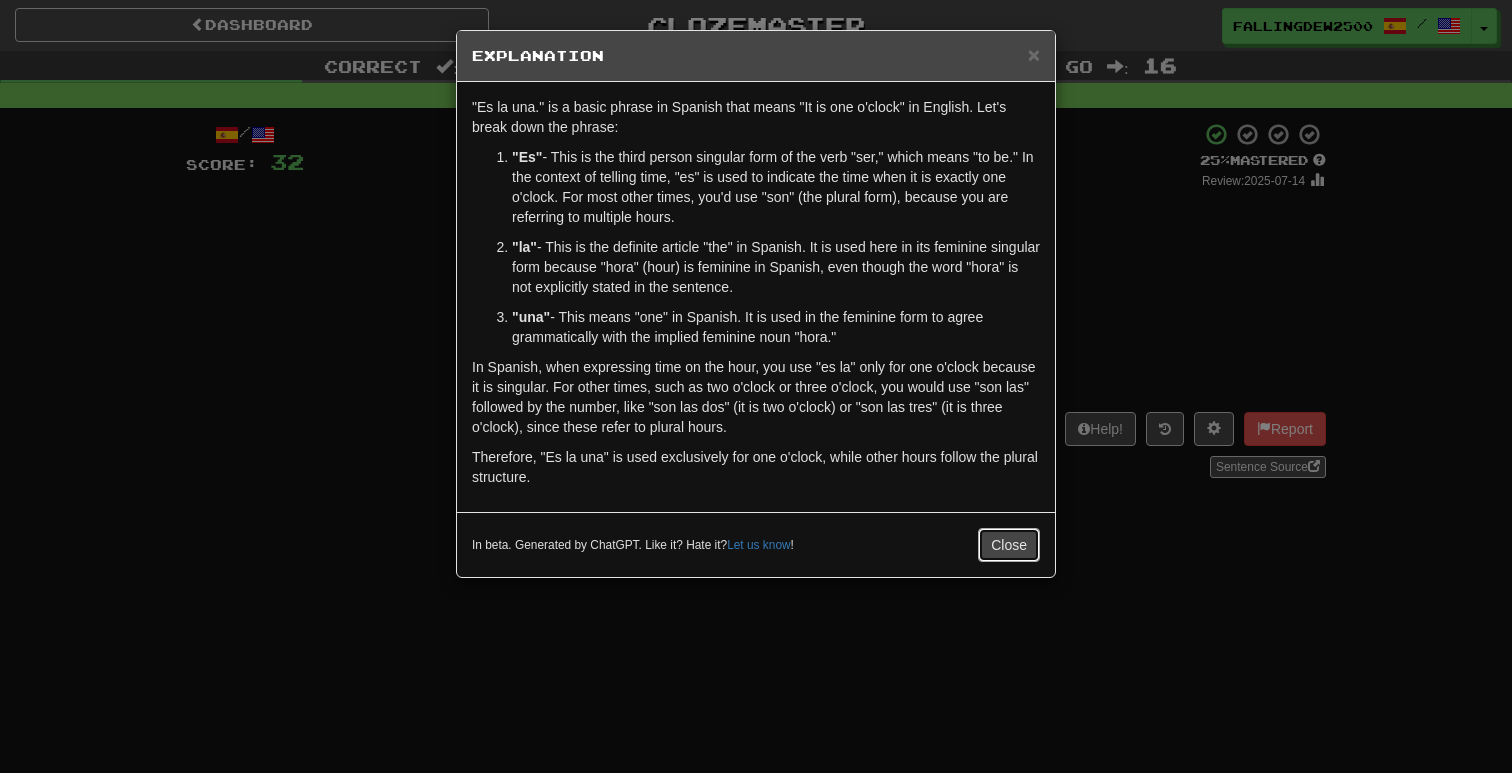 click on "Close" at bounding box center (1009, 545) 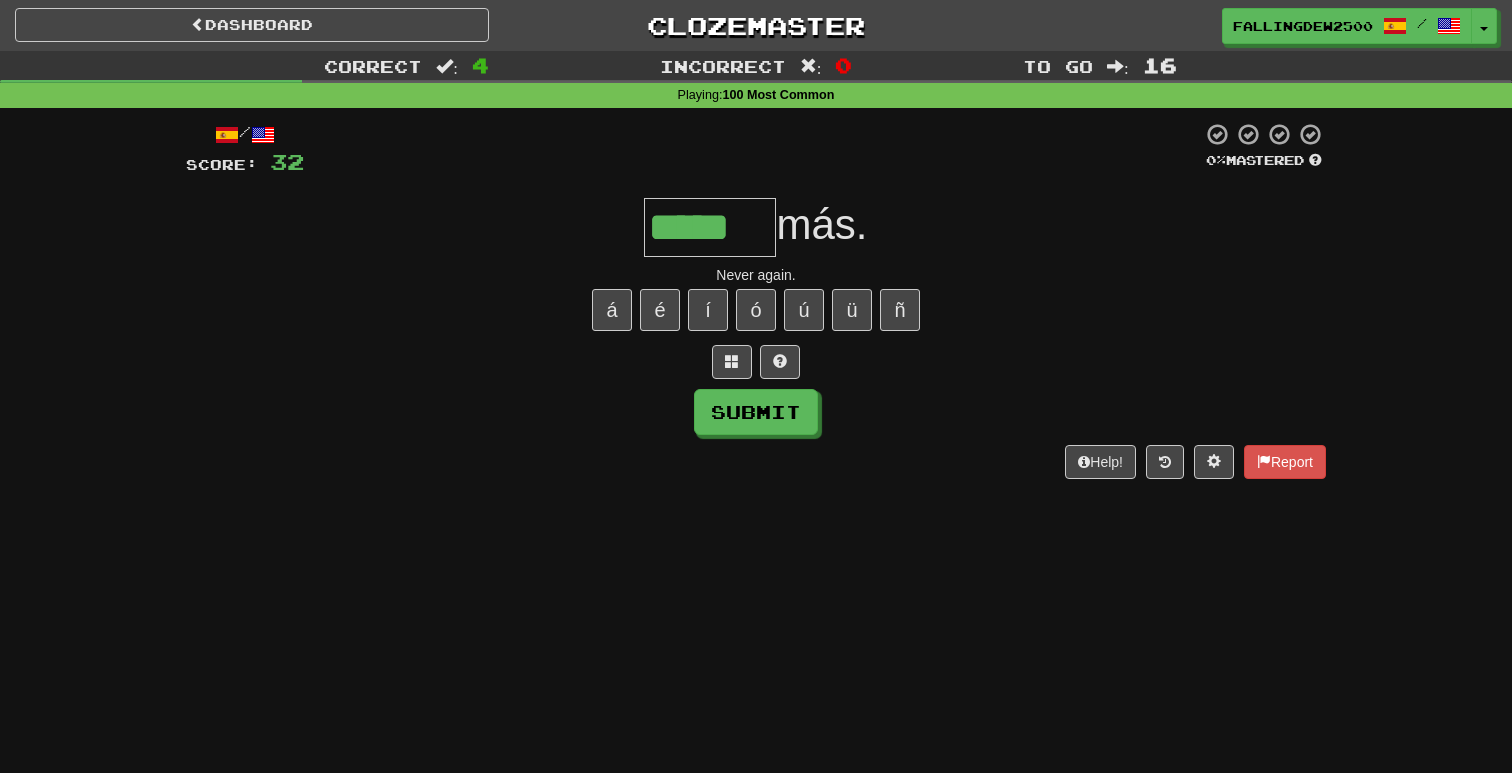 type on "*****" 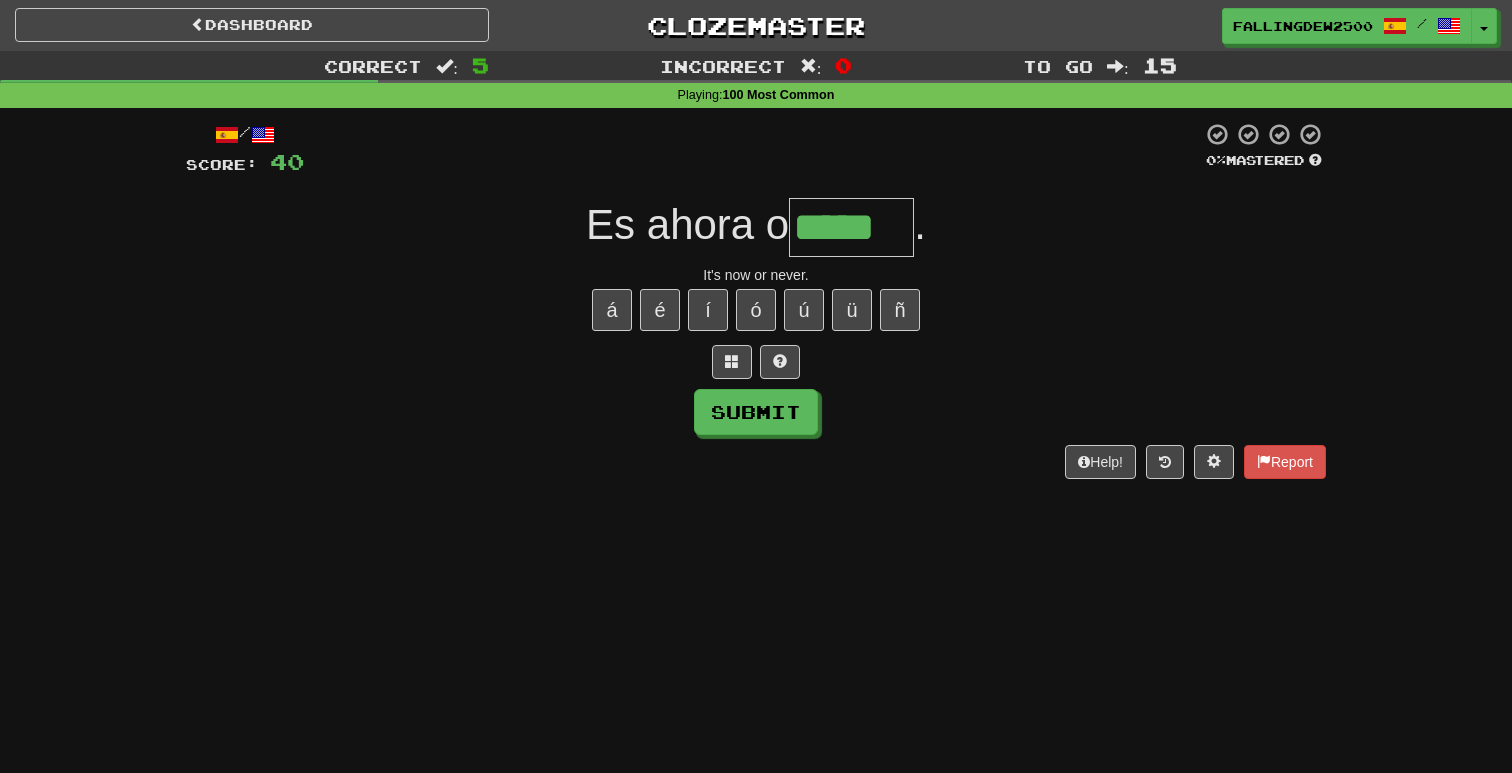 type on "*****" 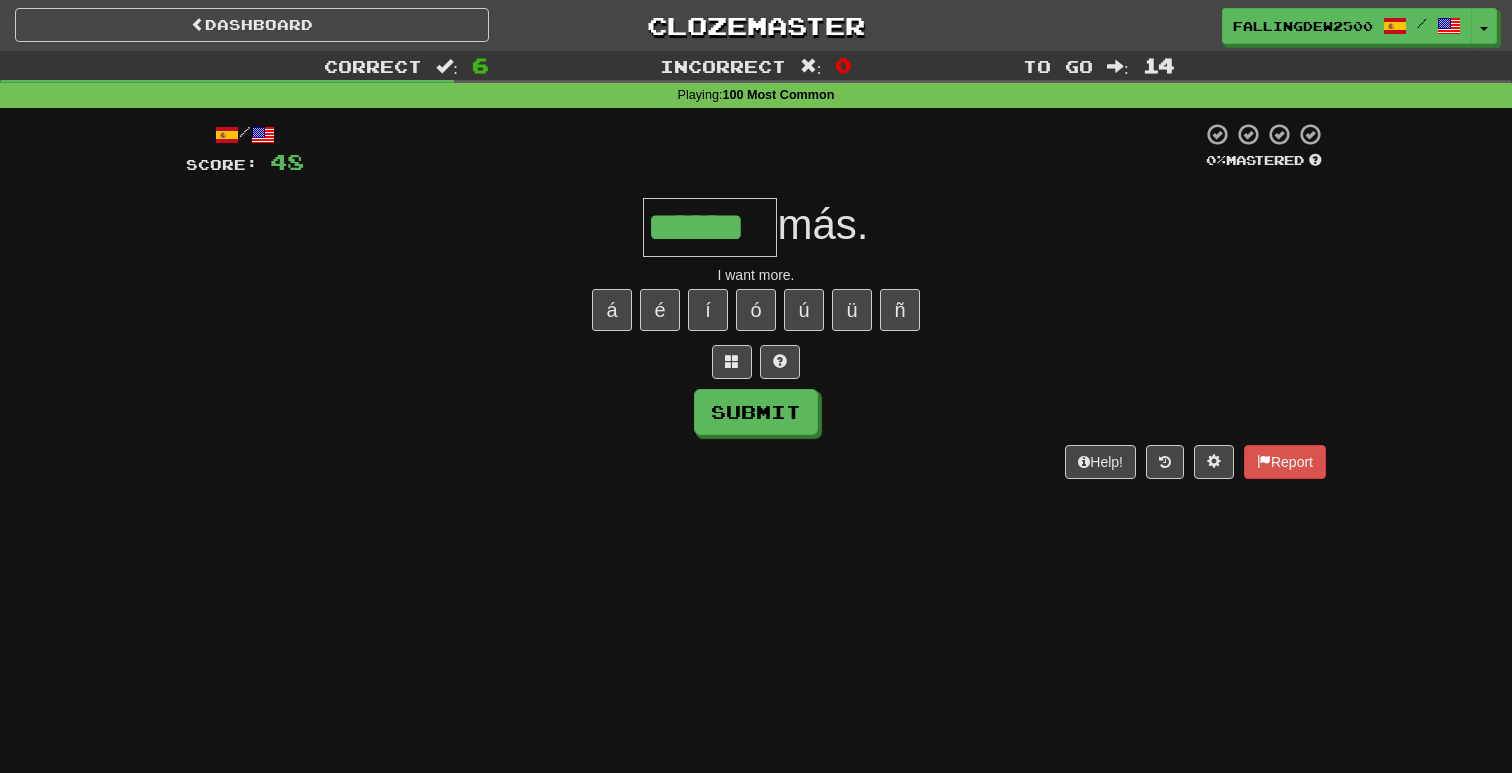 type on "******" 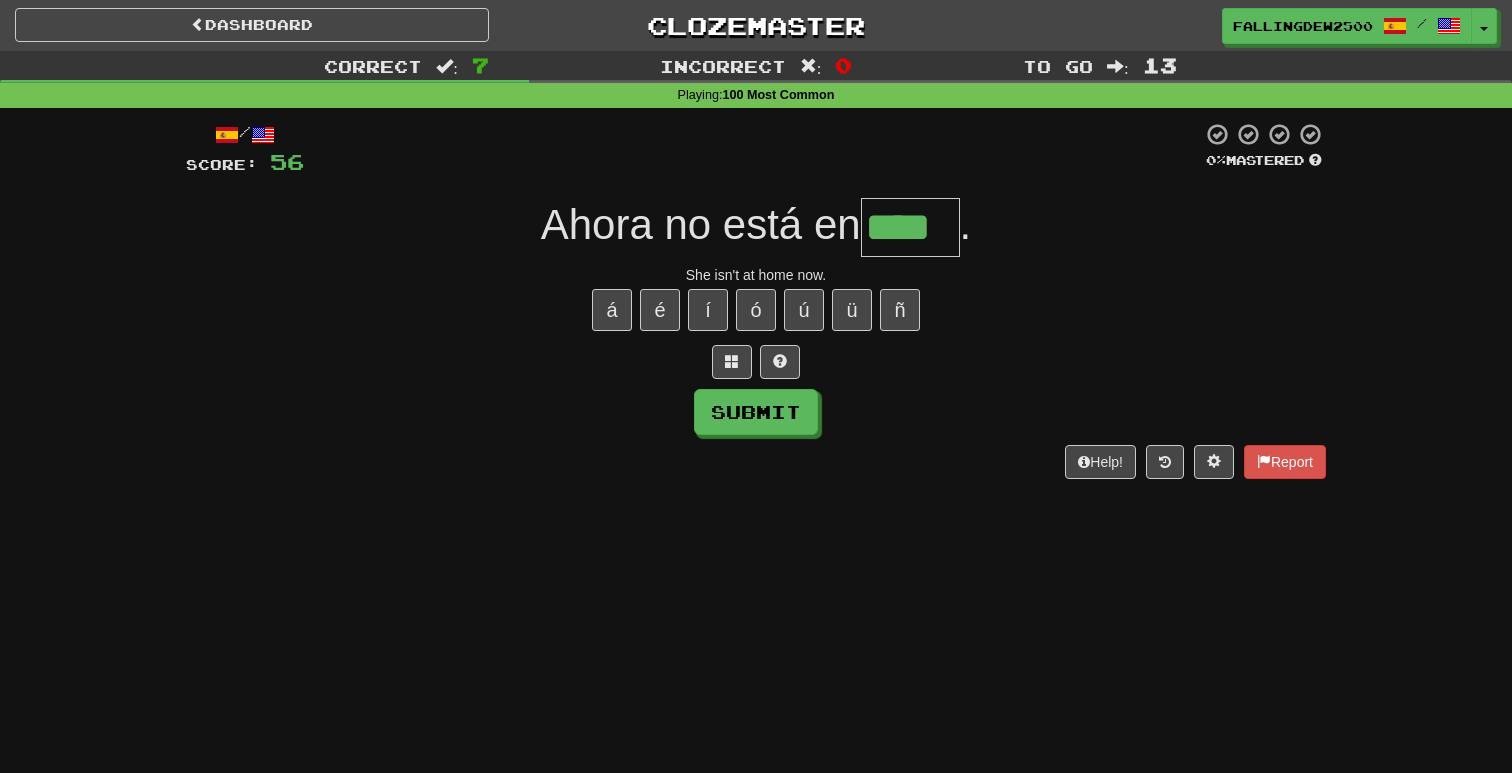 type on "****" 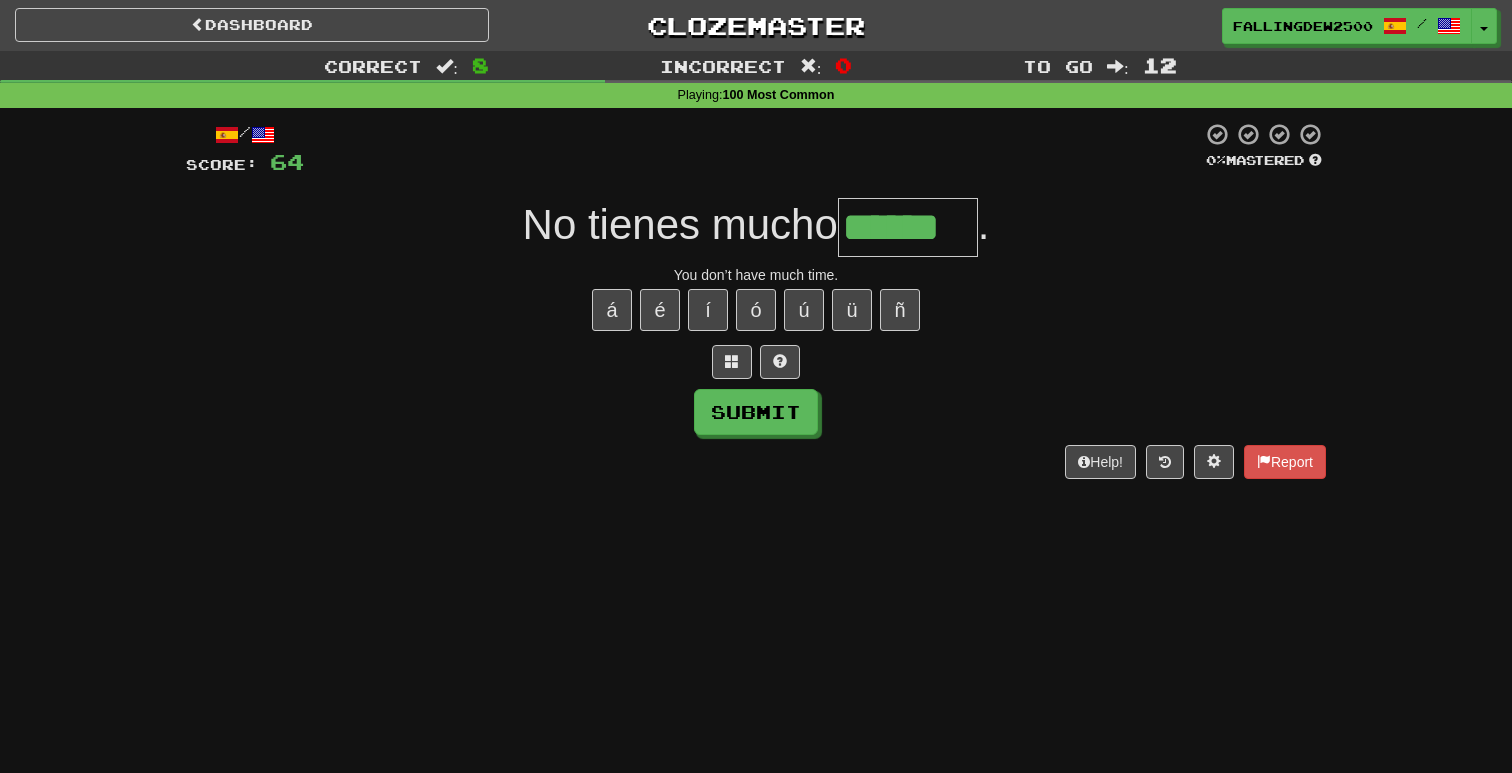 type on "******" 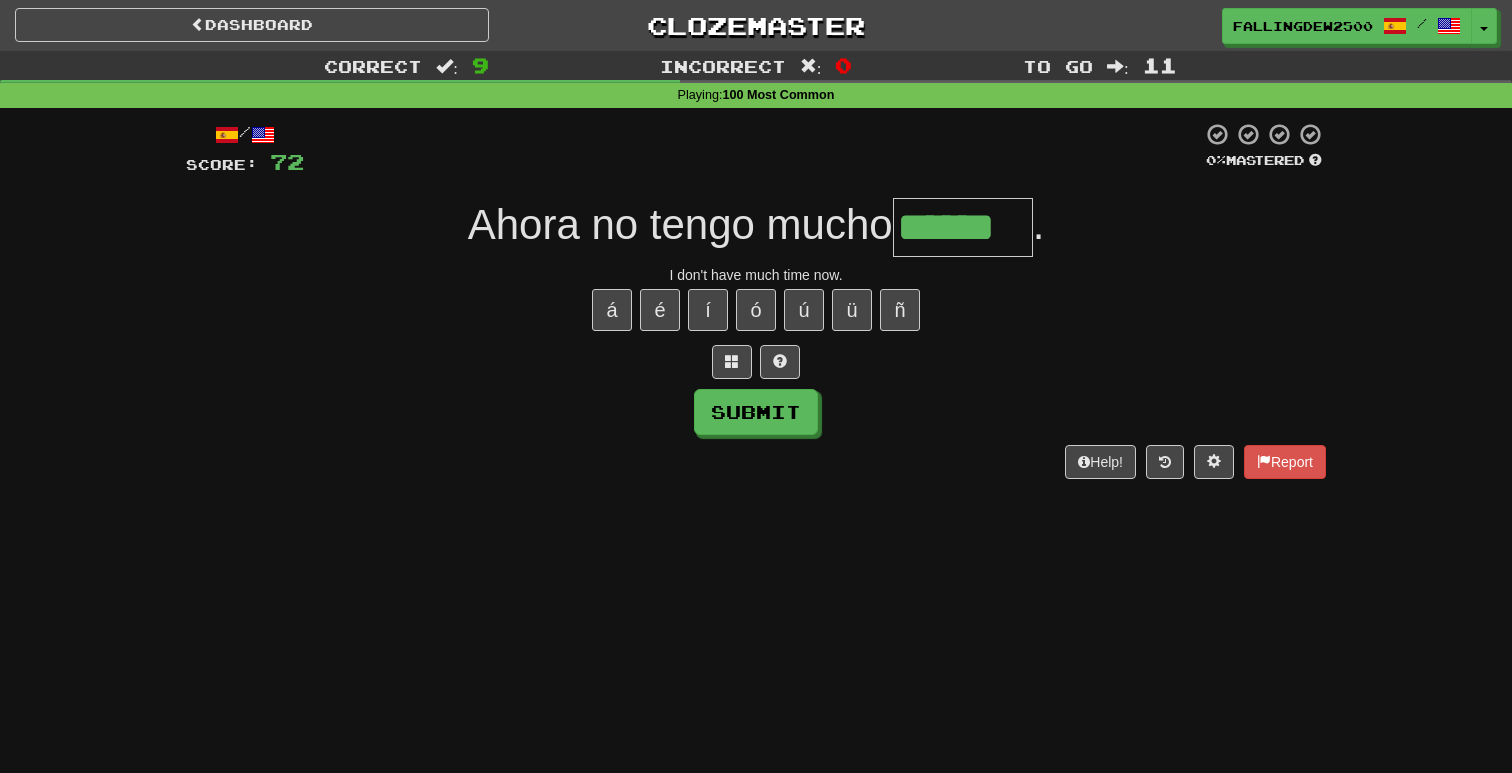 type on "******" 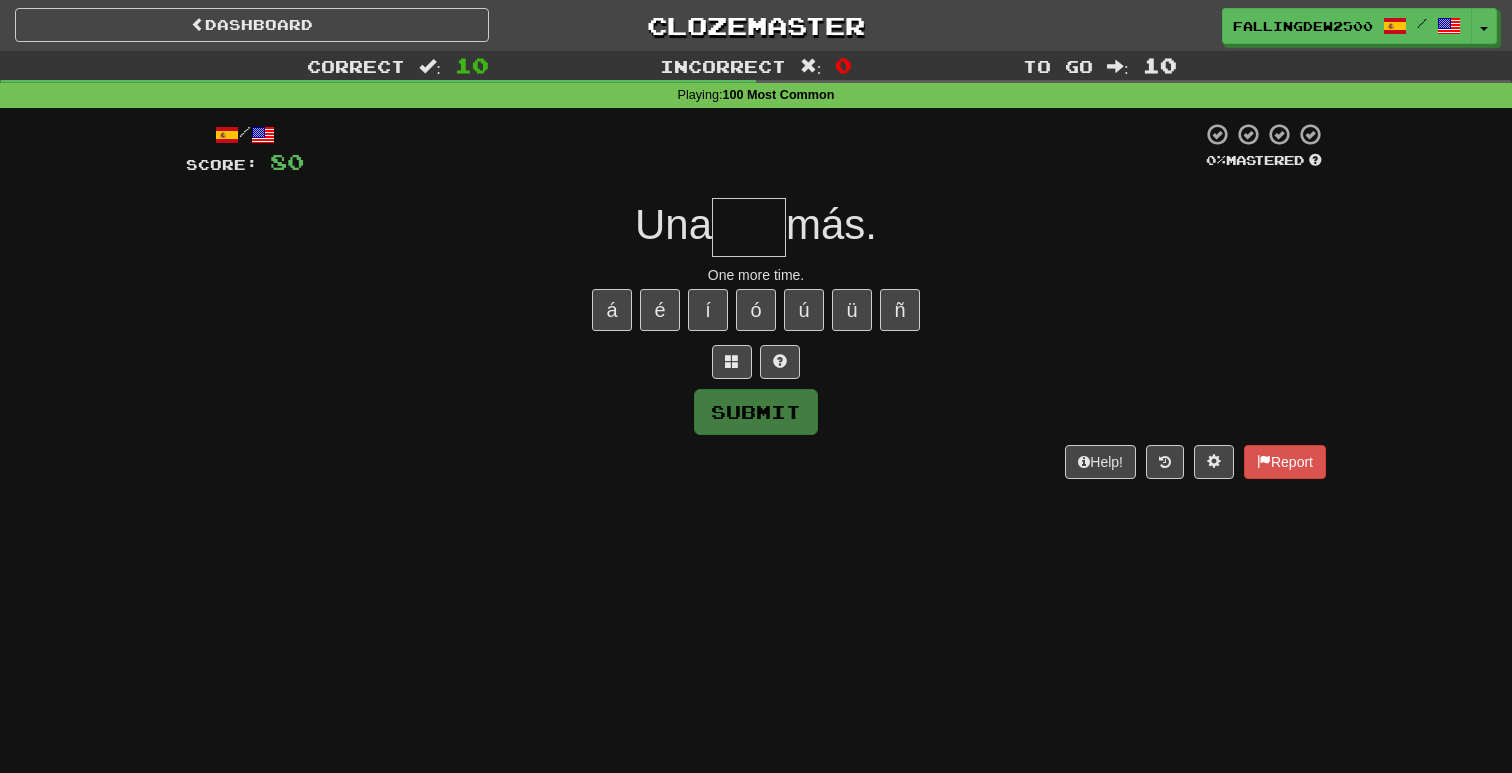 type on "*" 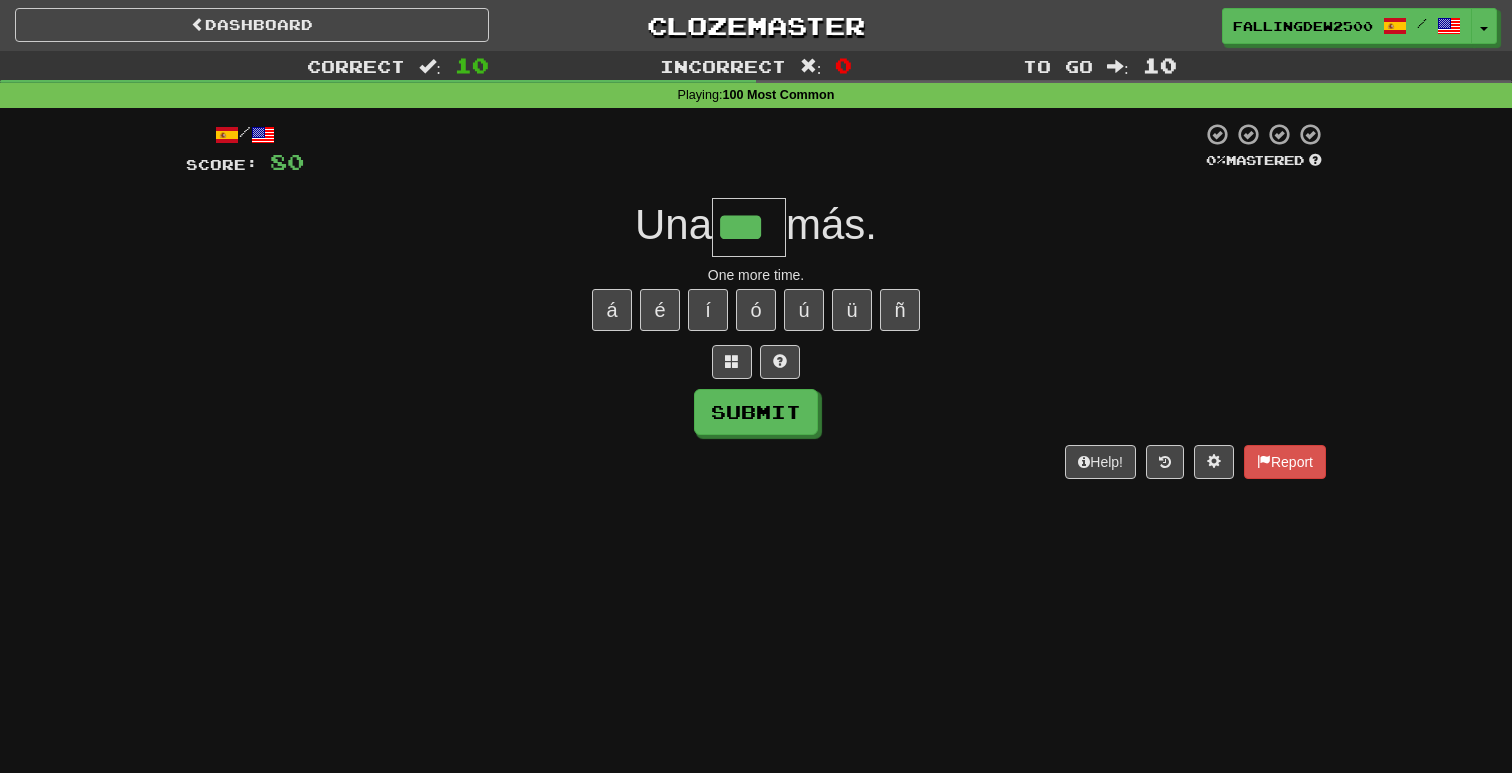 type on "***" 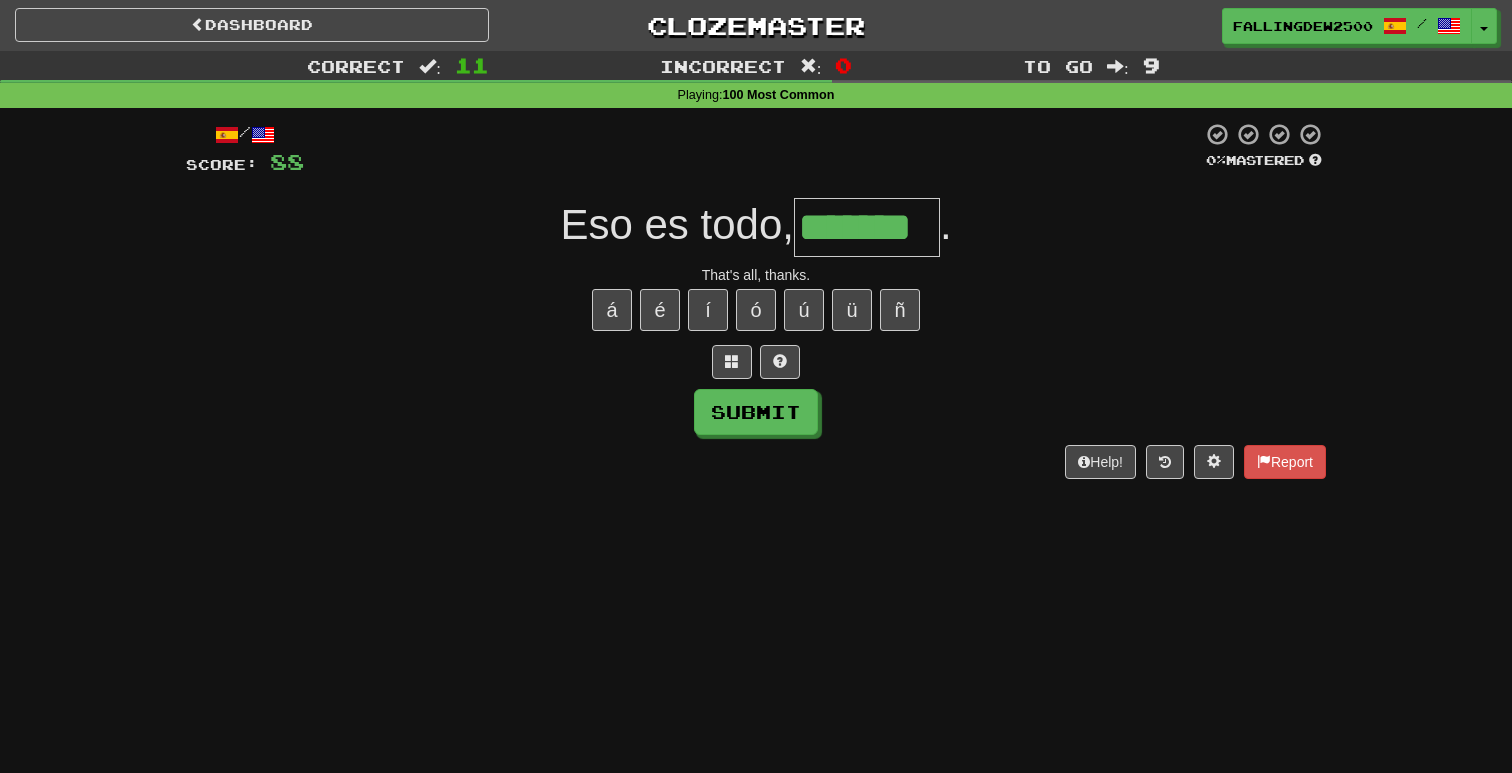 type on "*******" 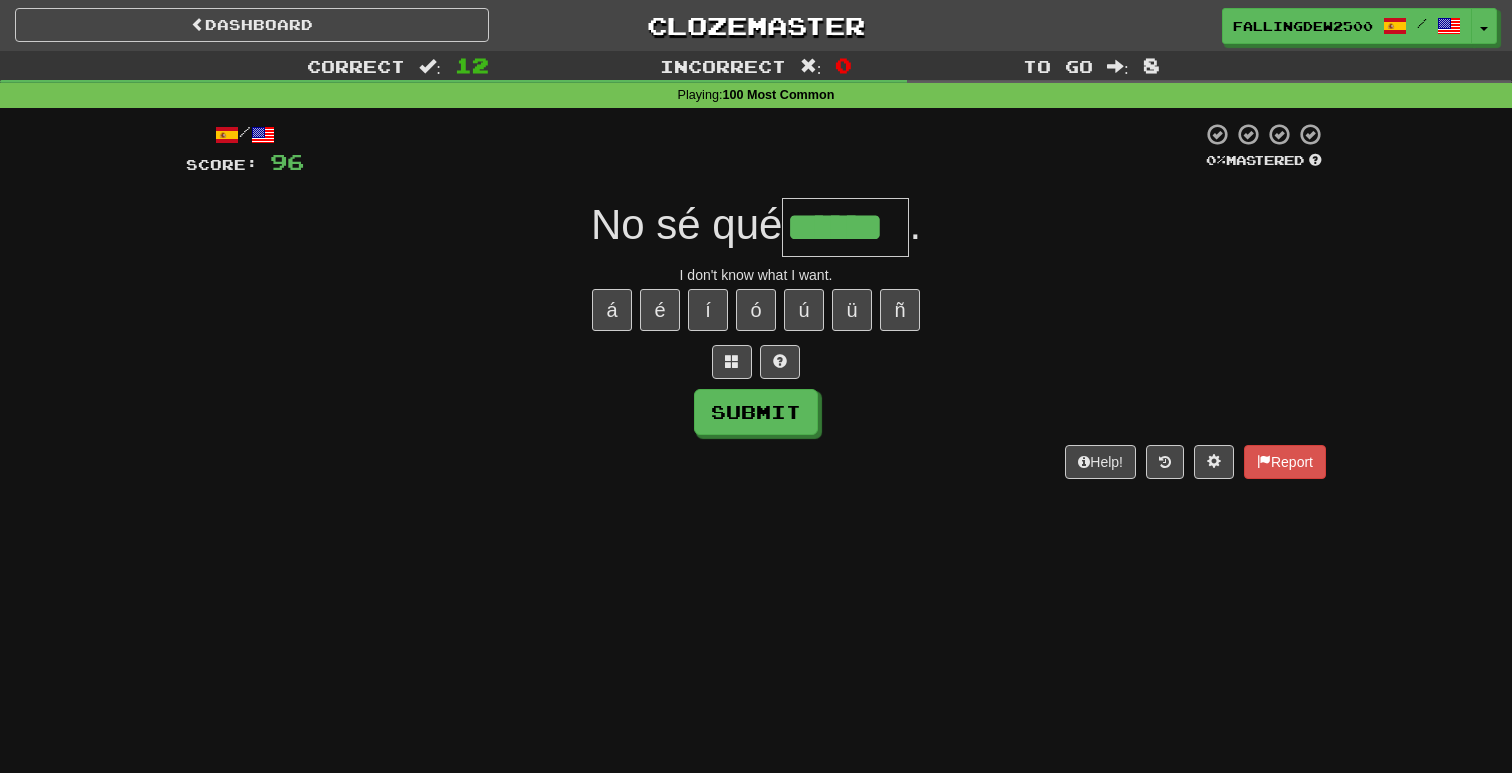 type on "******" 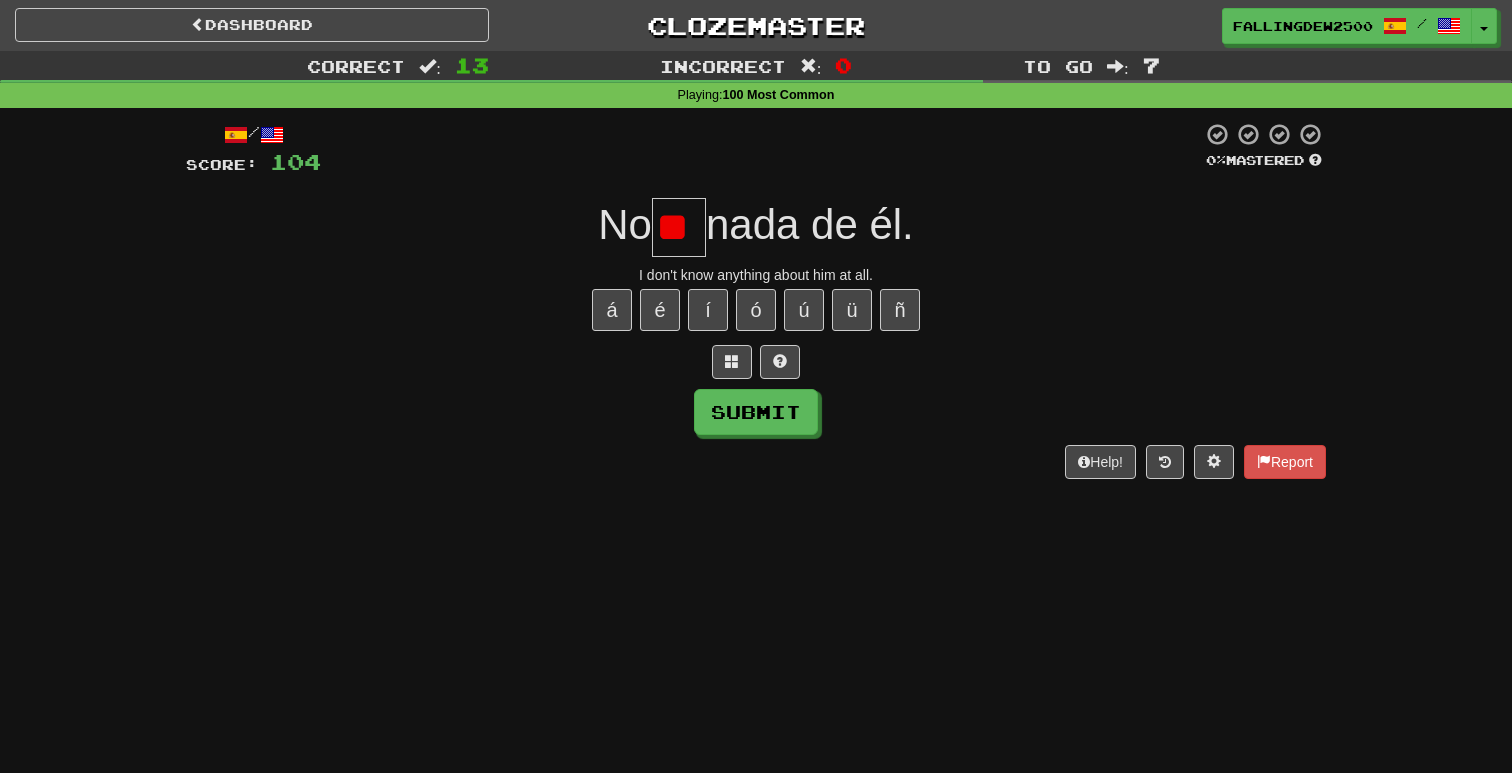 type on "**" 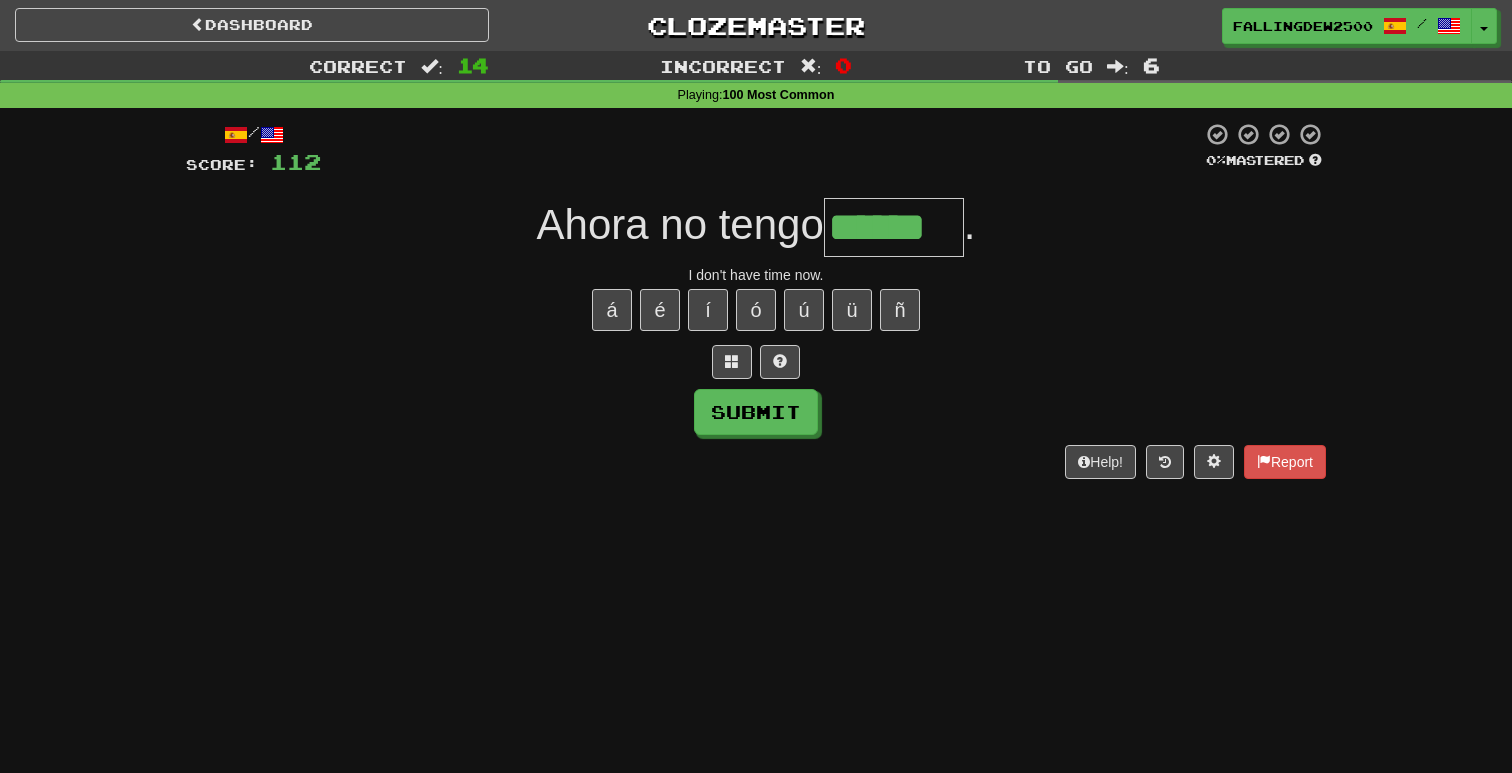 type on "******" 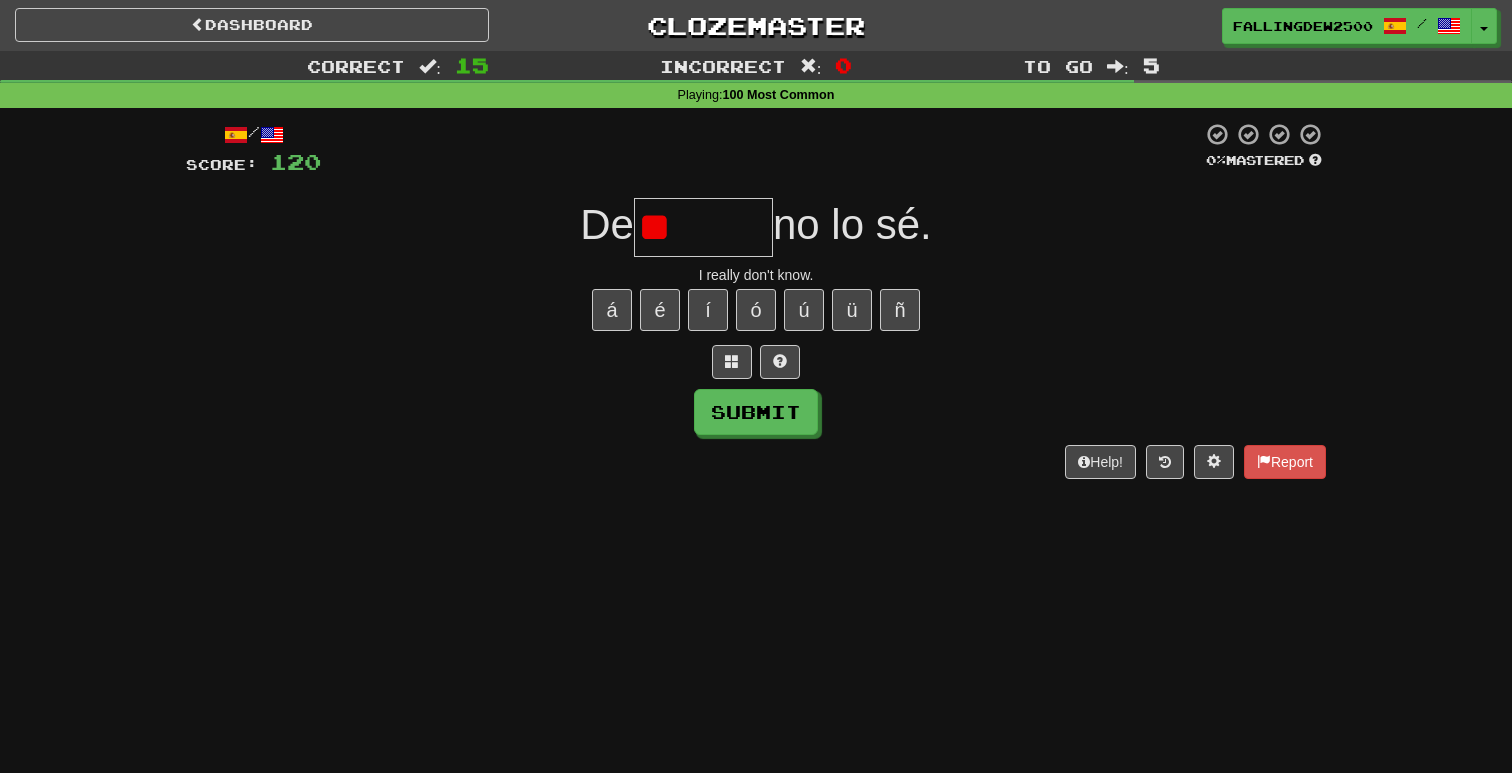 type on "*" 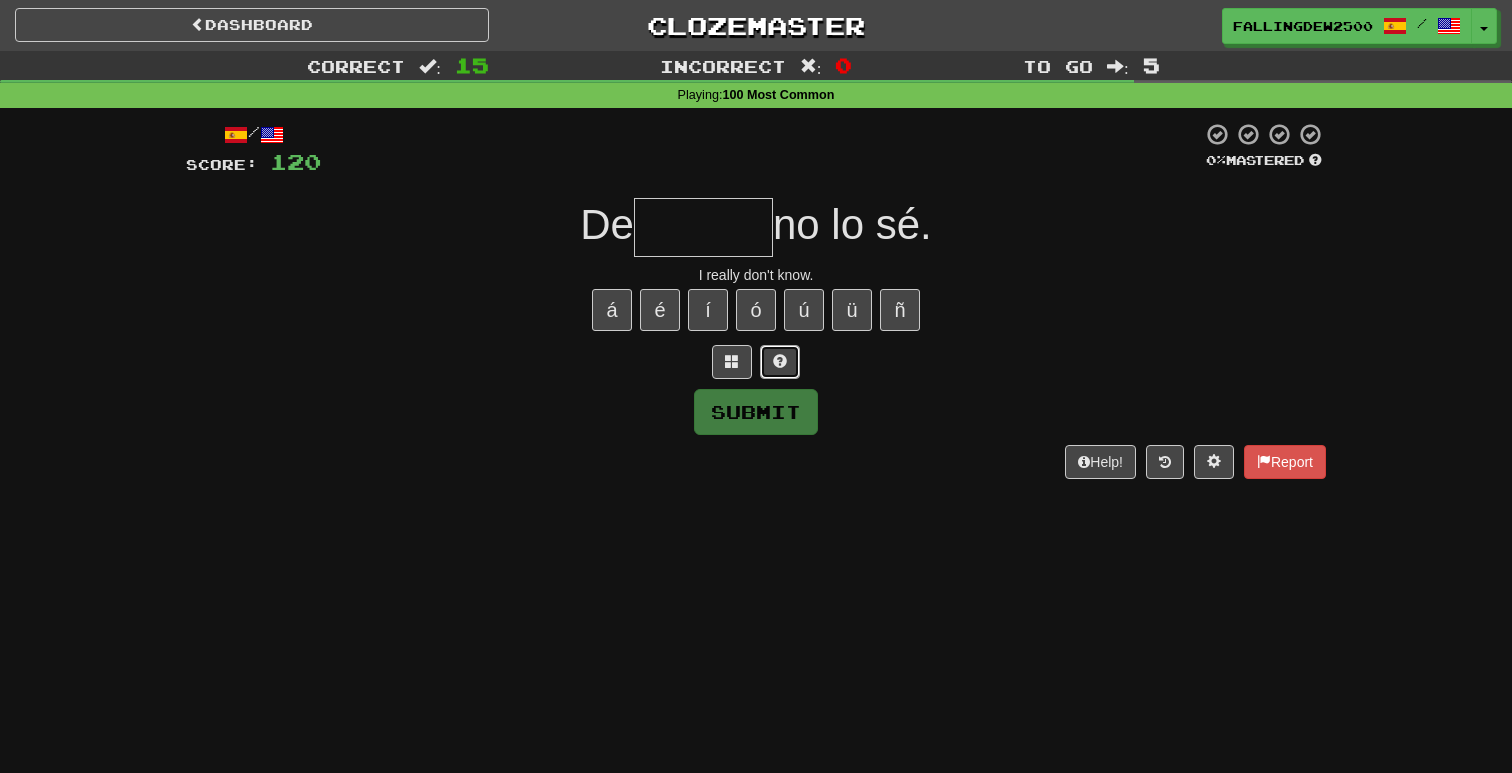 click at bounding box center (780, 362) 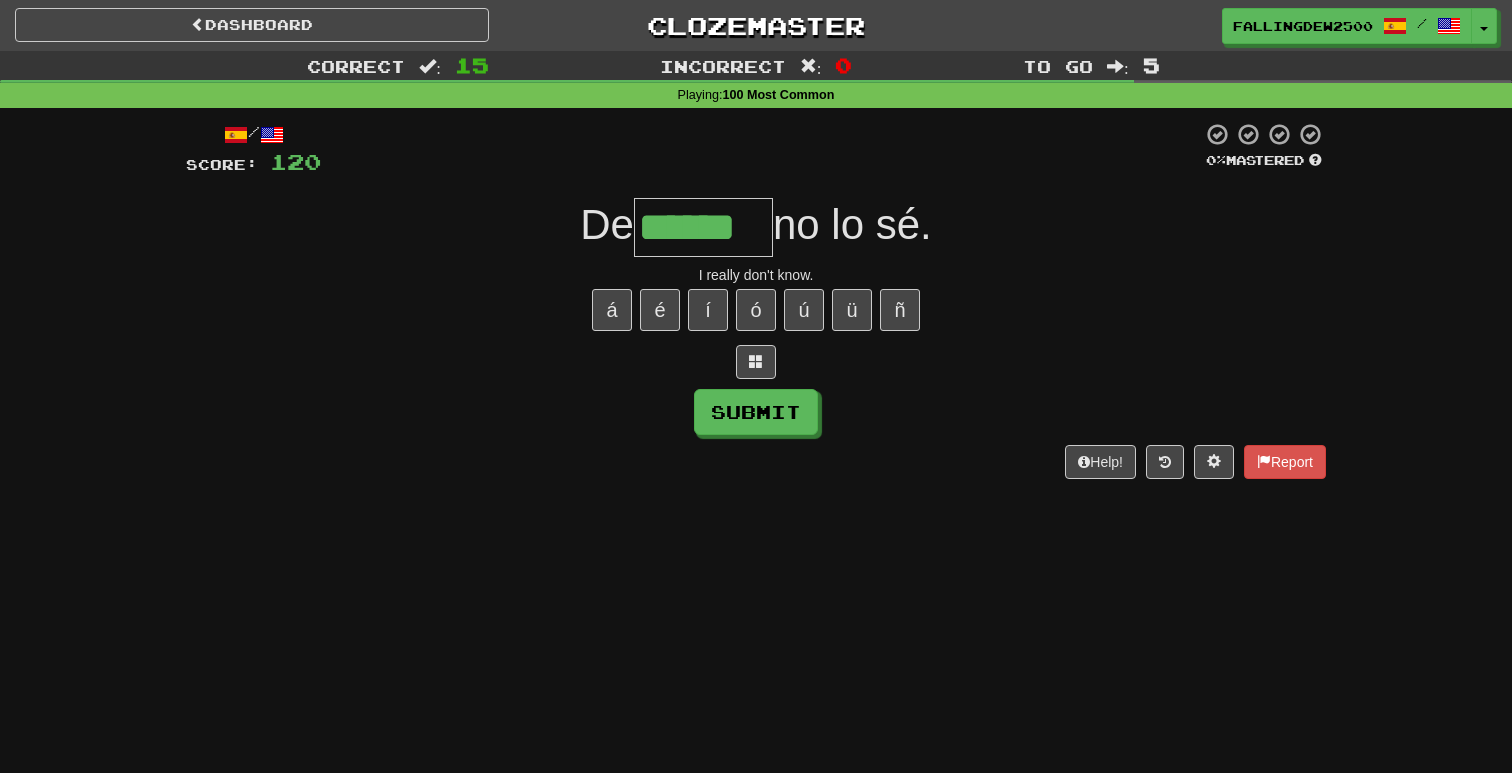 type on "******" 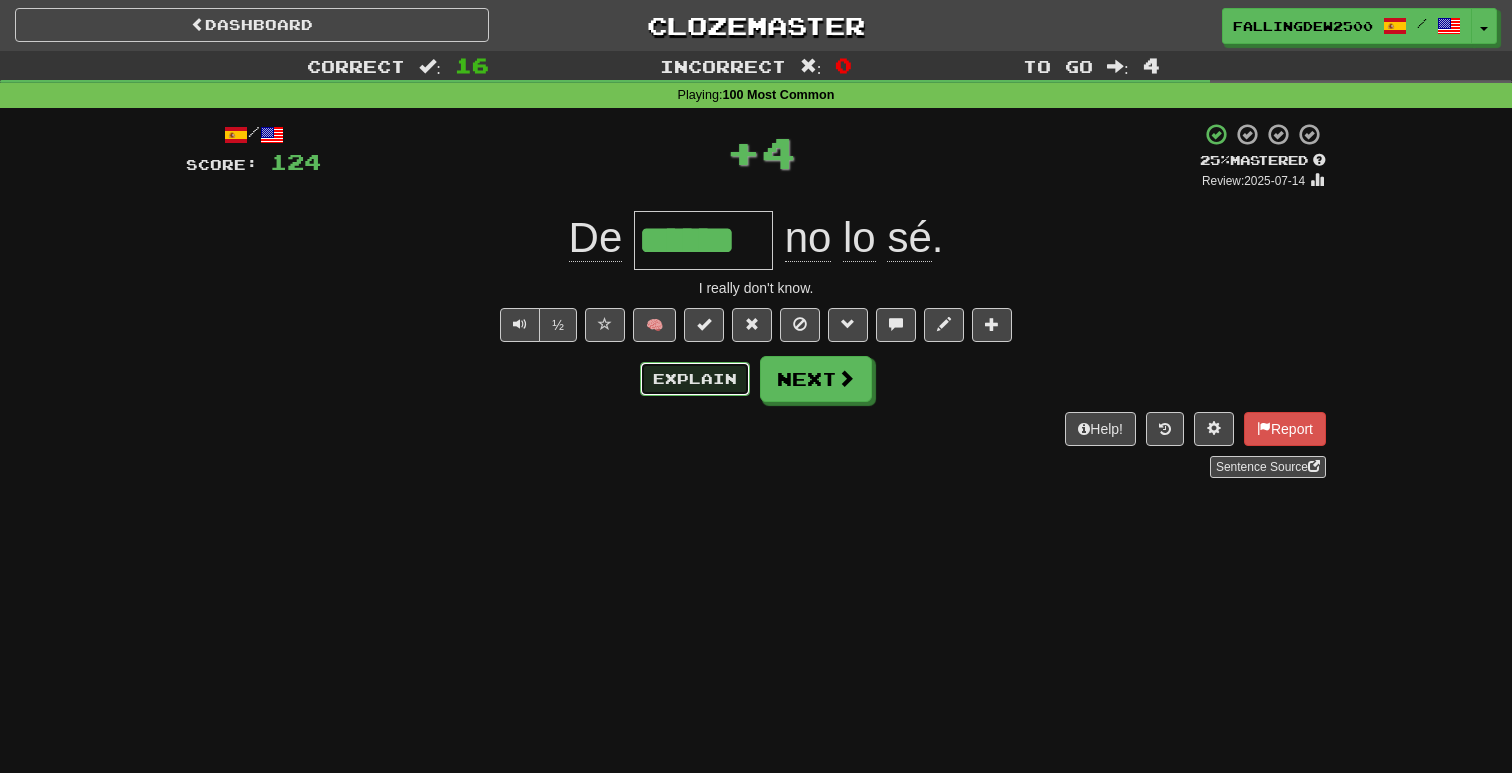 click on "Explain" at bounding box center (695, 379) 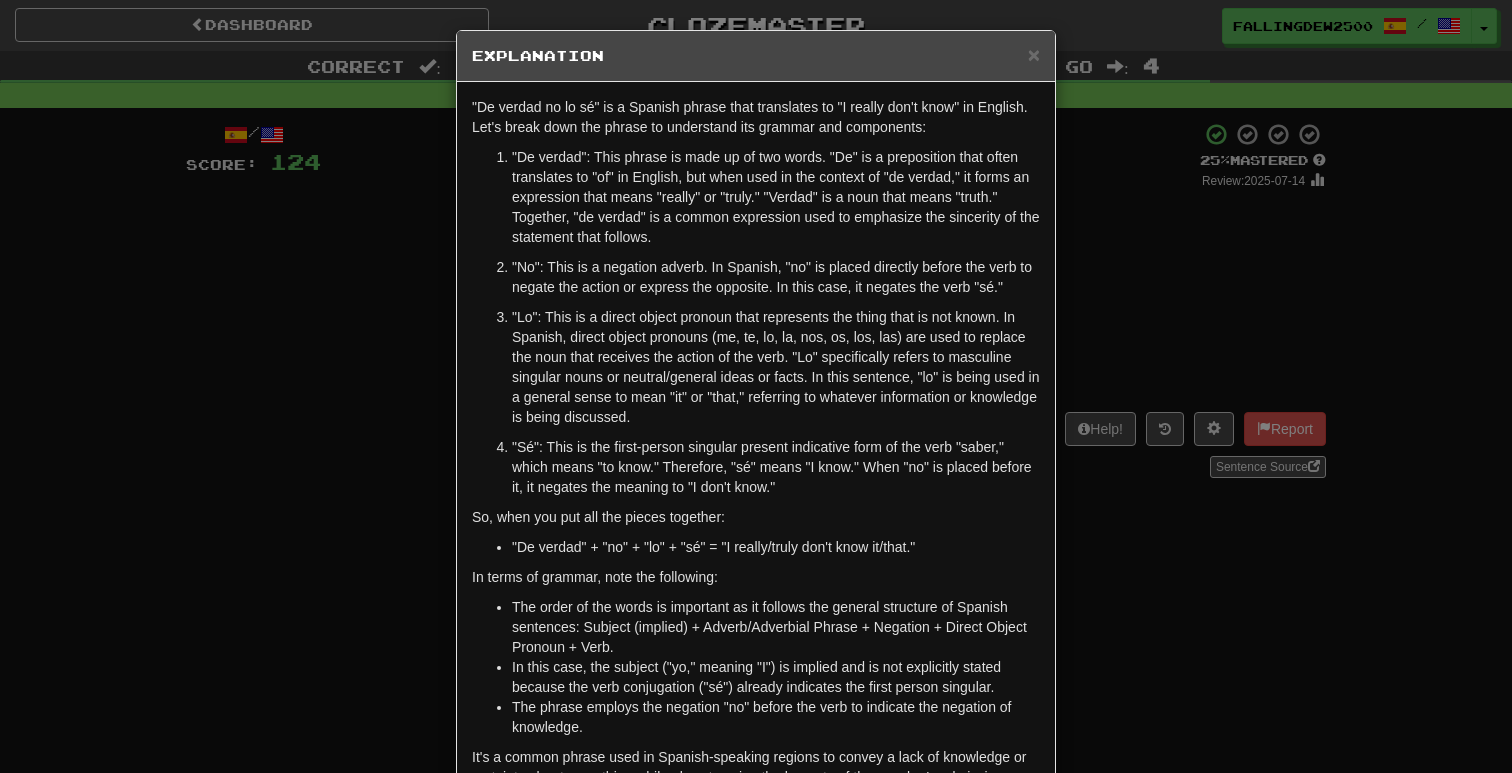 click on "Explanation" at bounding box center [756, 56] 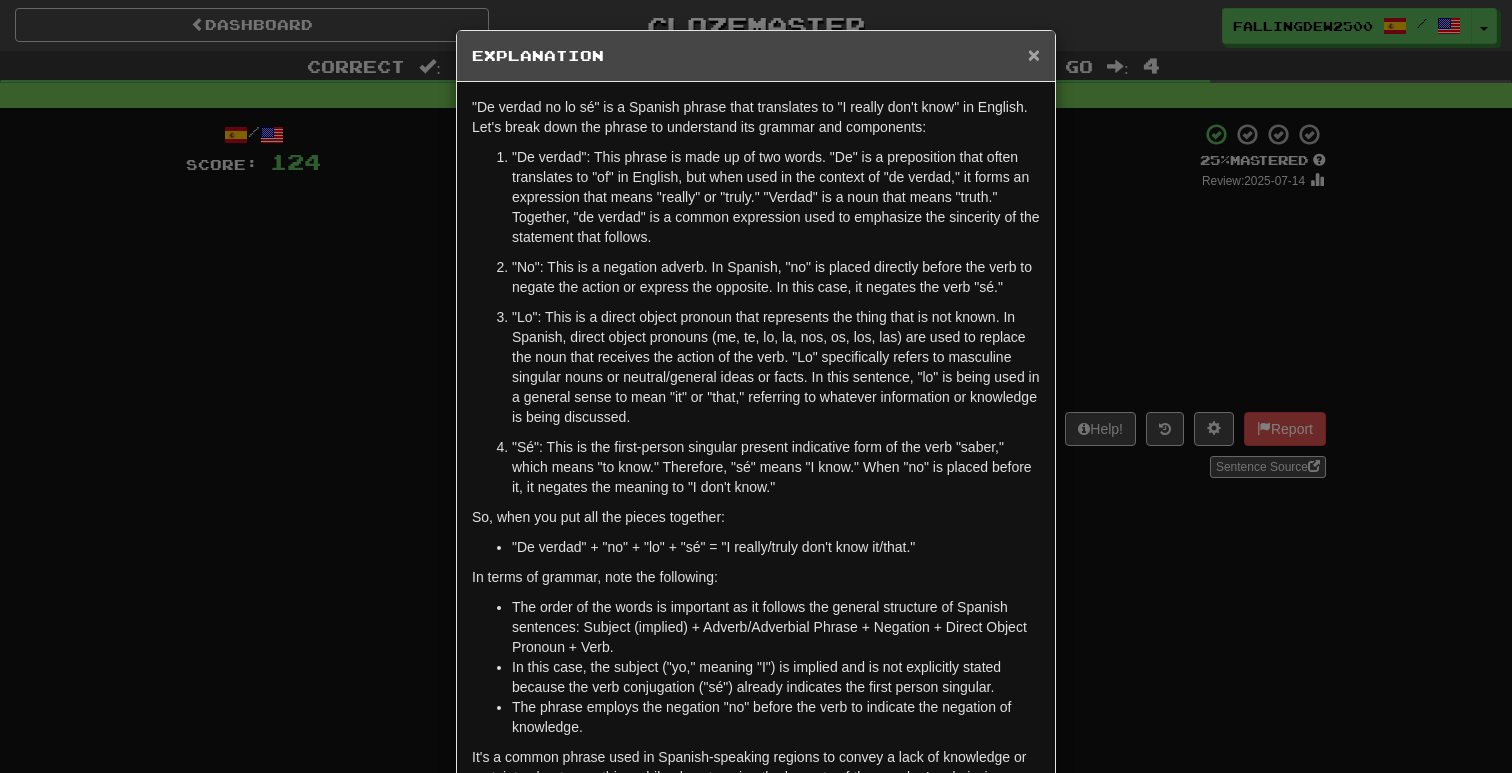 click on "×" at bounding box center (1034, 54) 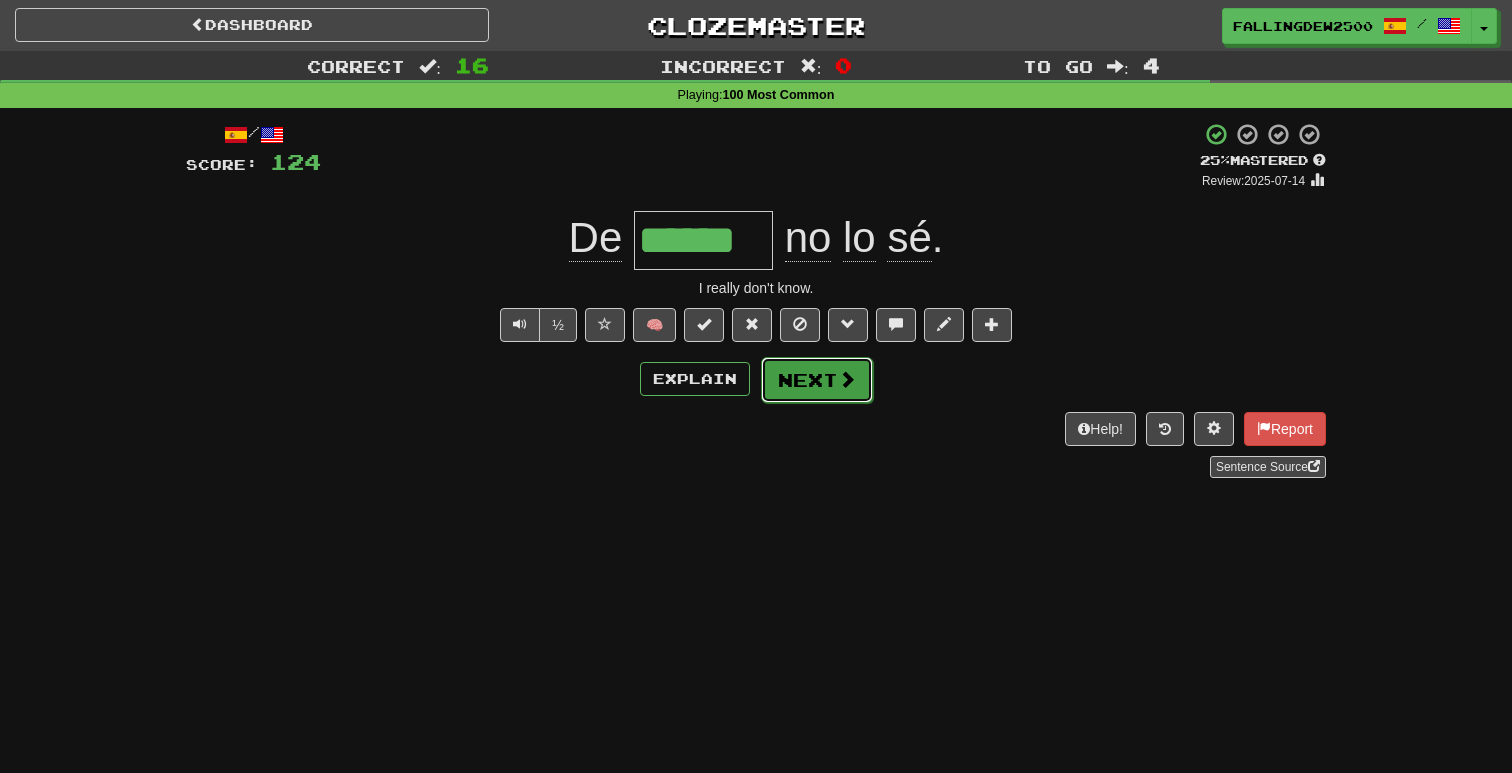 click at bounding box center (847, 379) 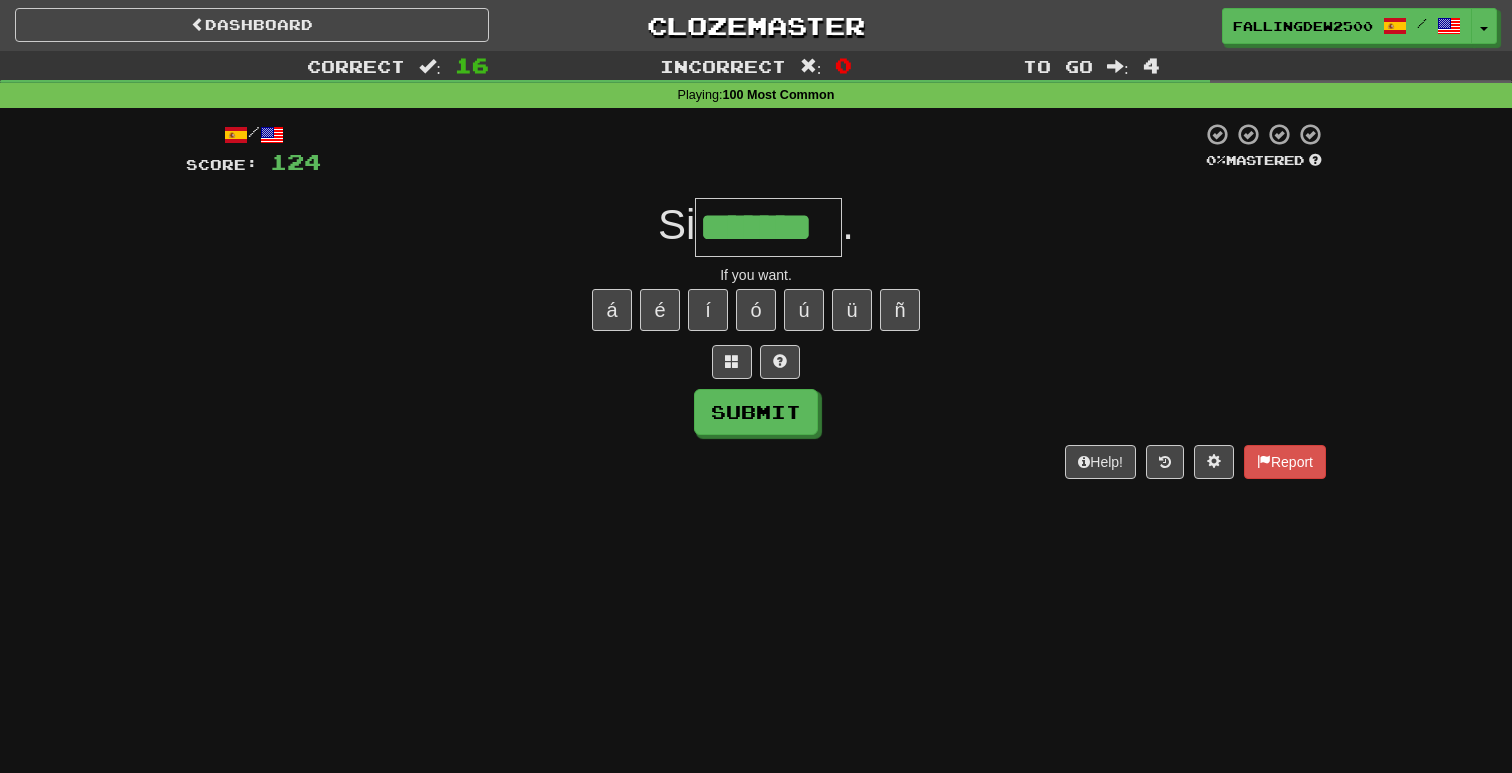 type on "*******" 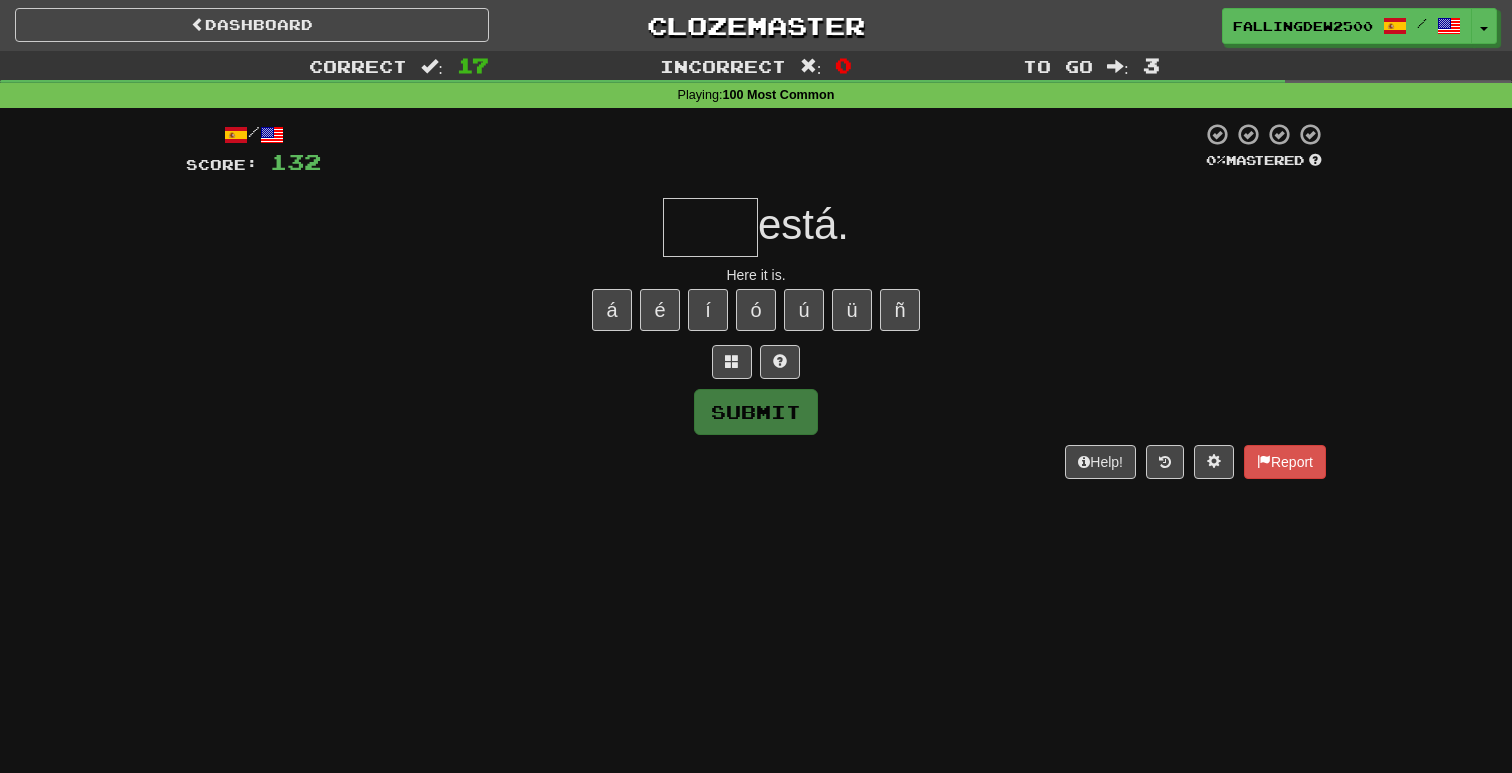 type on "*" 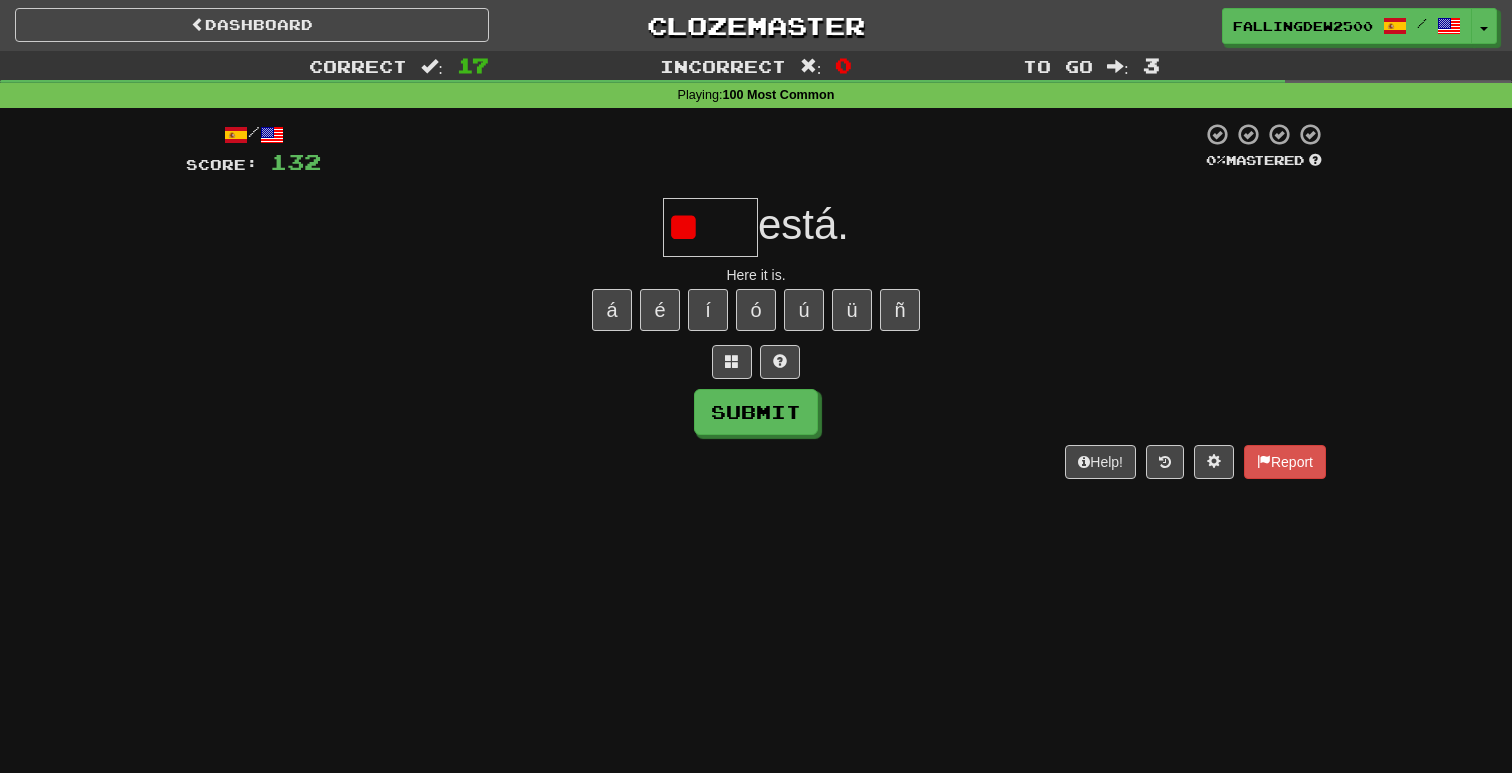 type on "*" 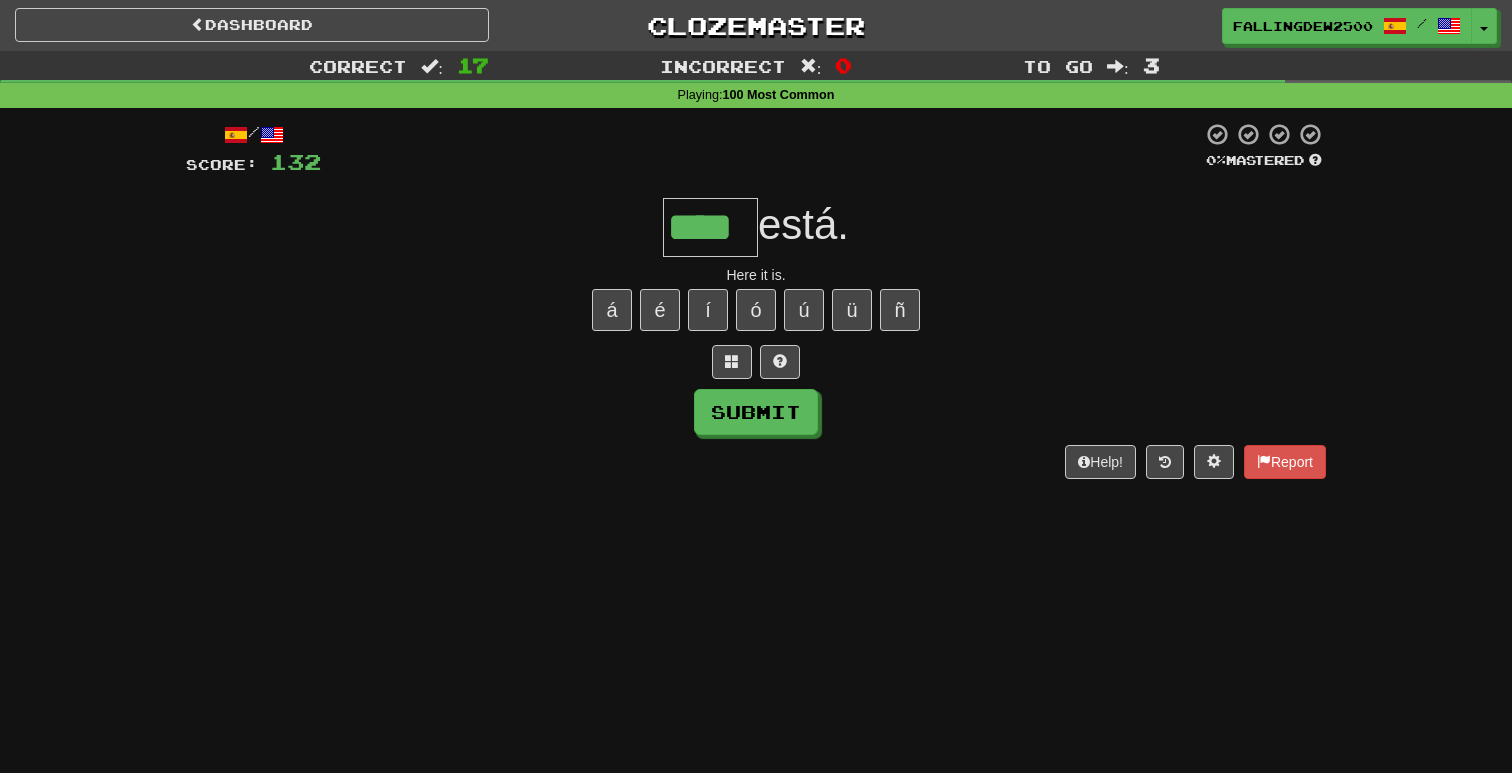 type on "****" 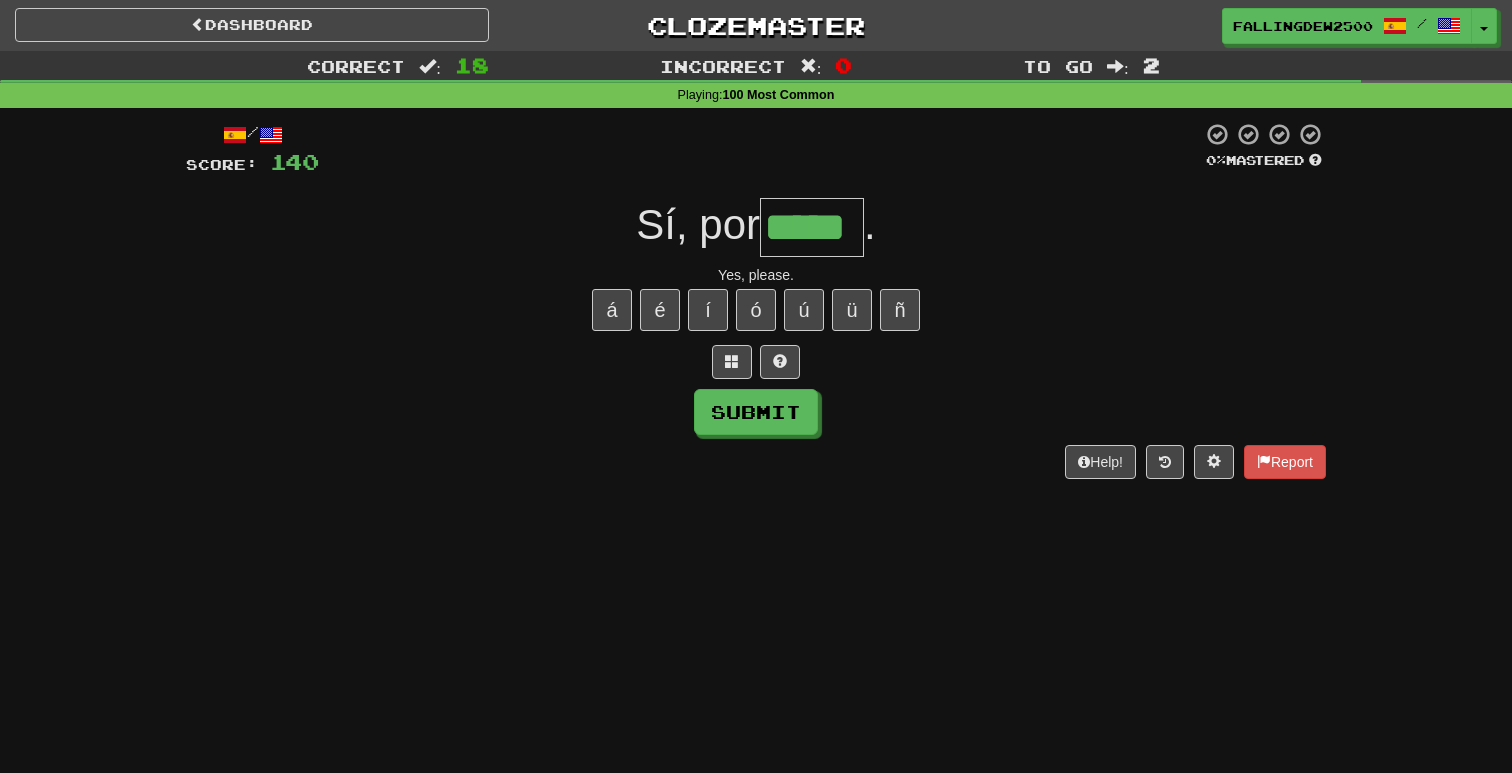 type on "*****" 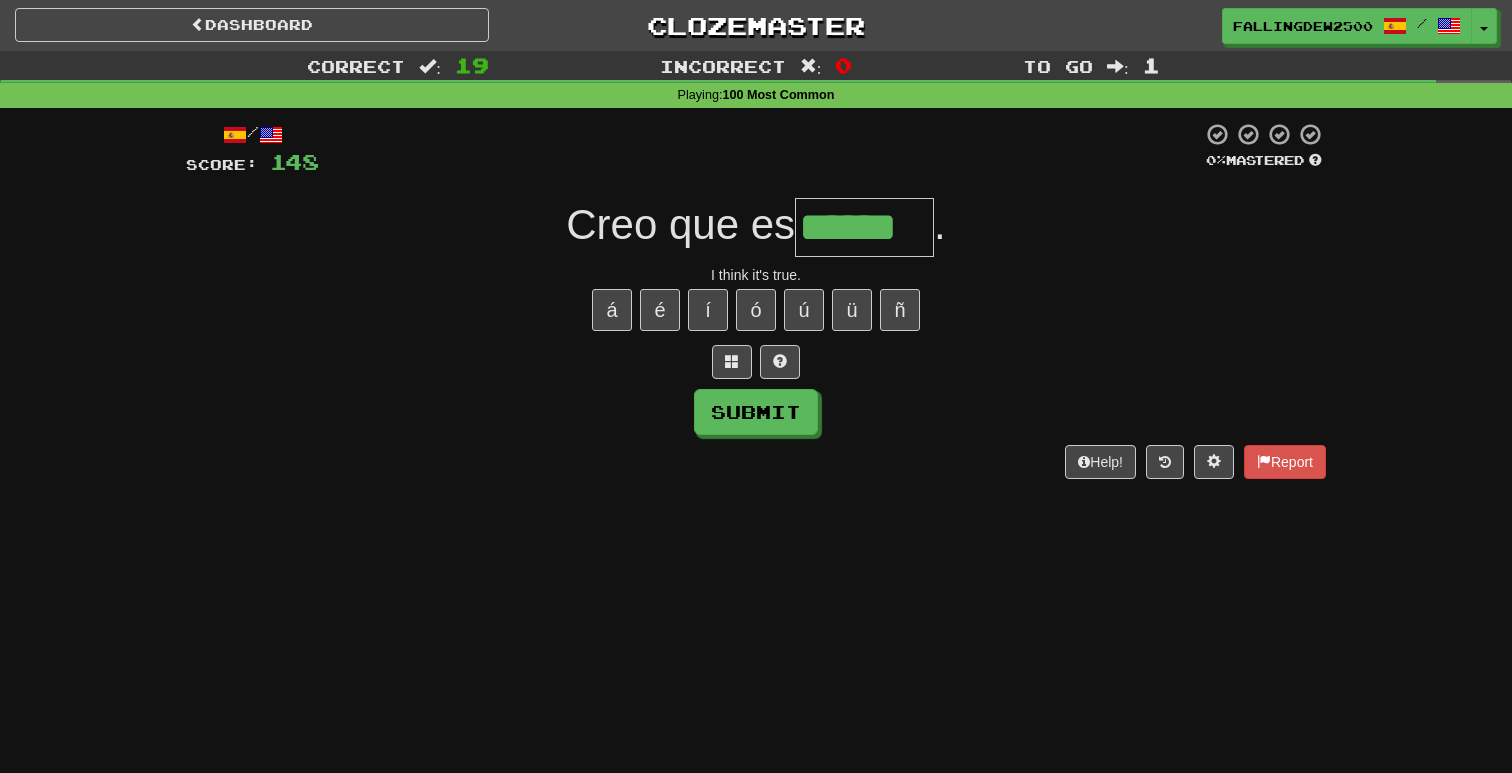 type on "******" 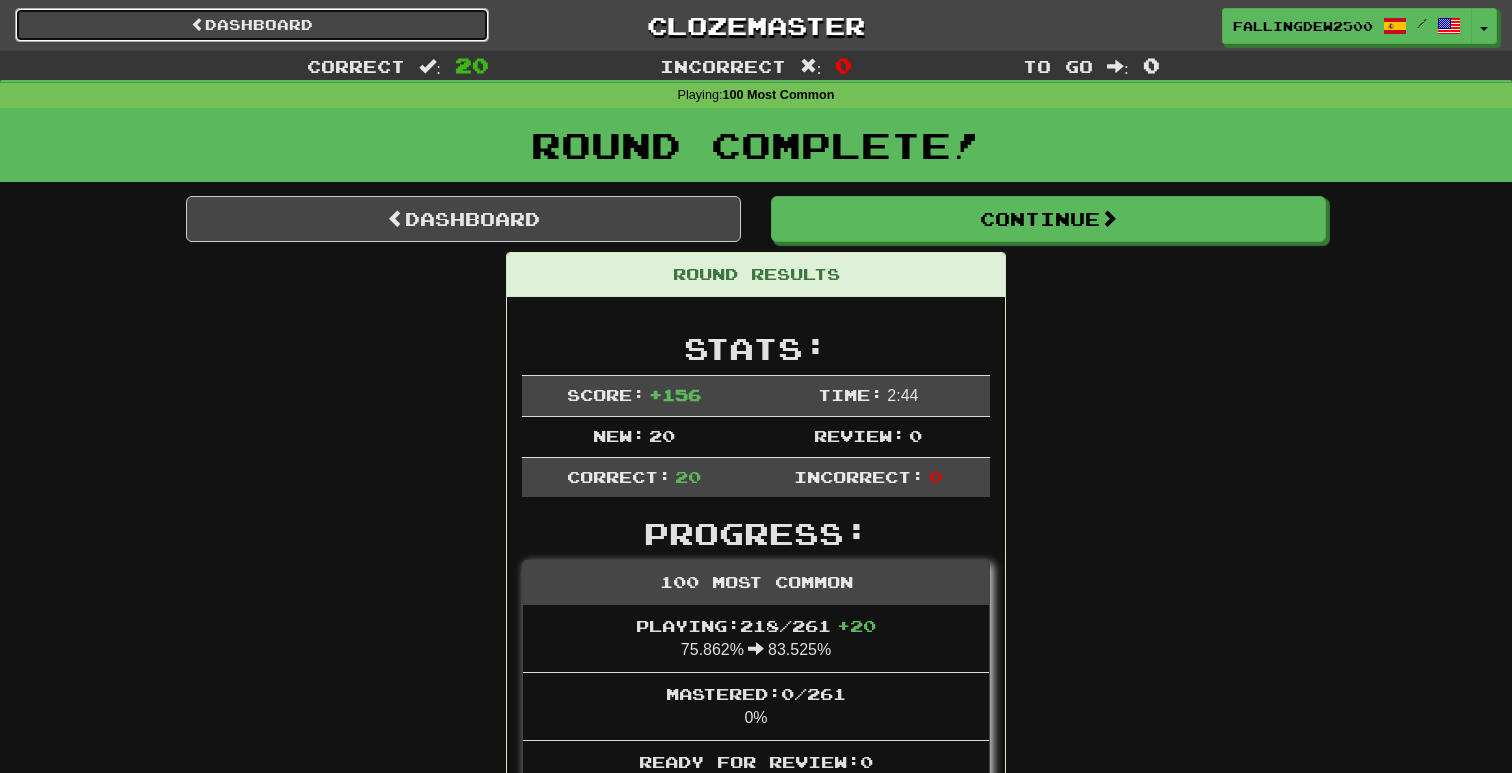 click on "Dashboard" at bounding box center (252, 25) 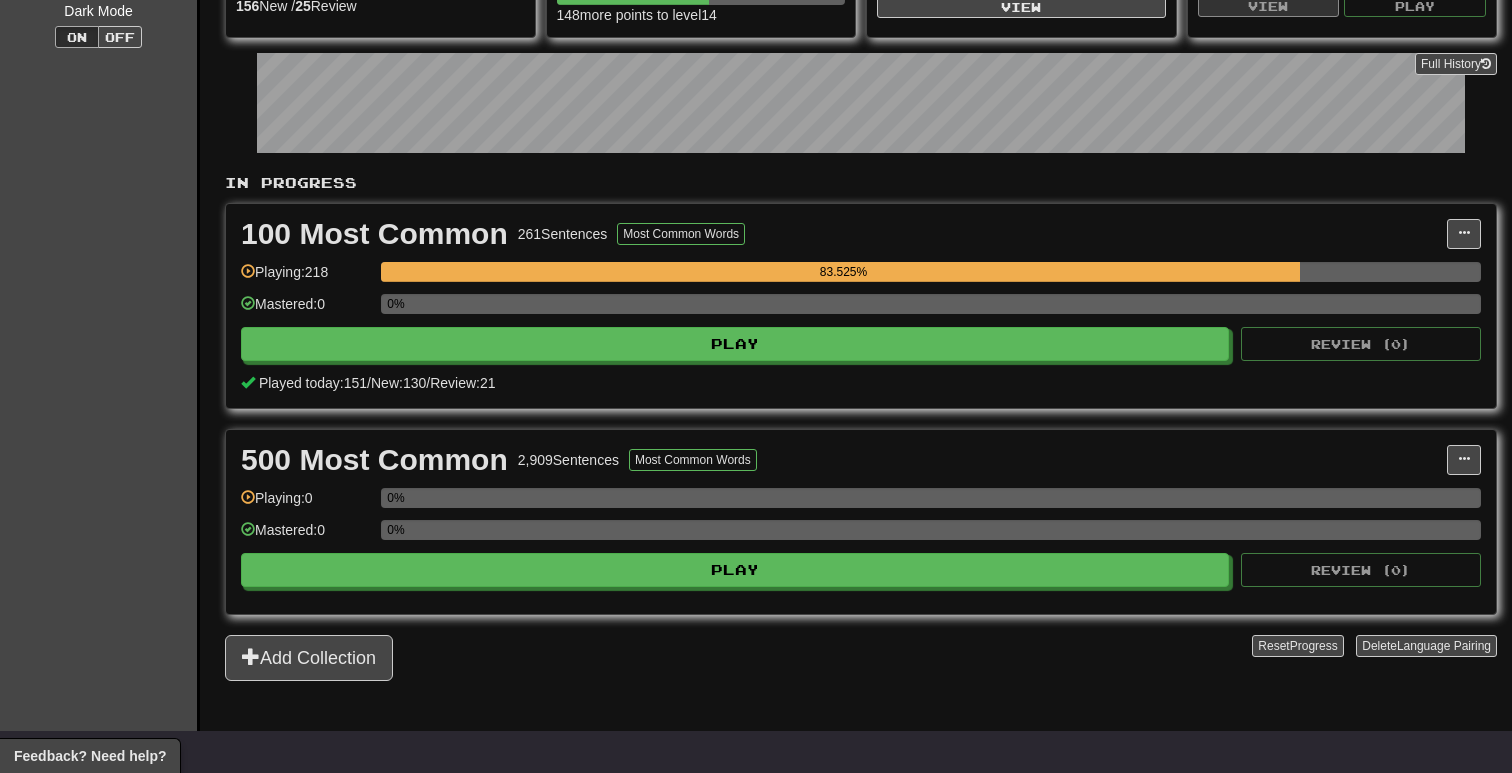 scroll, scrollTop: 0, scrollLeft: 0, axis: both 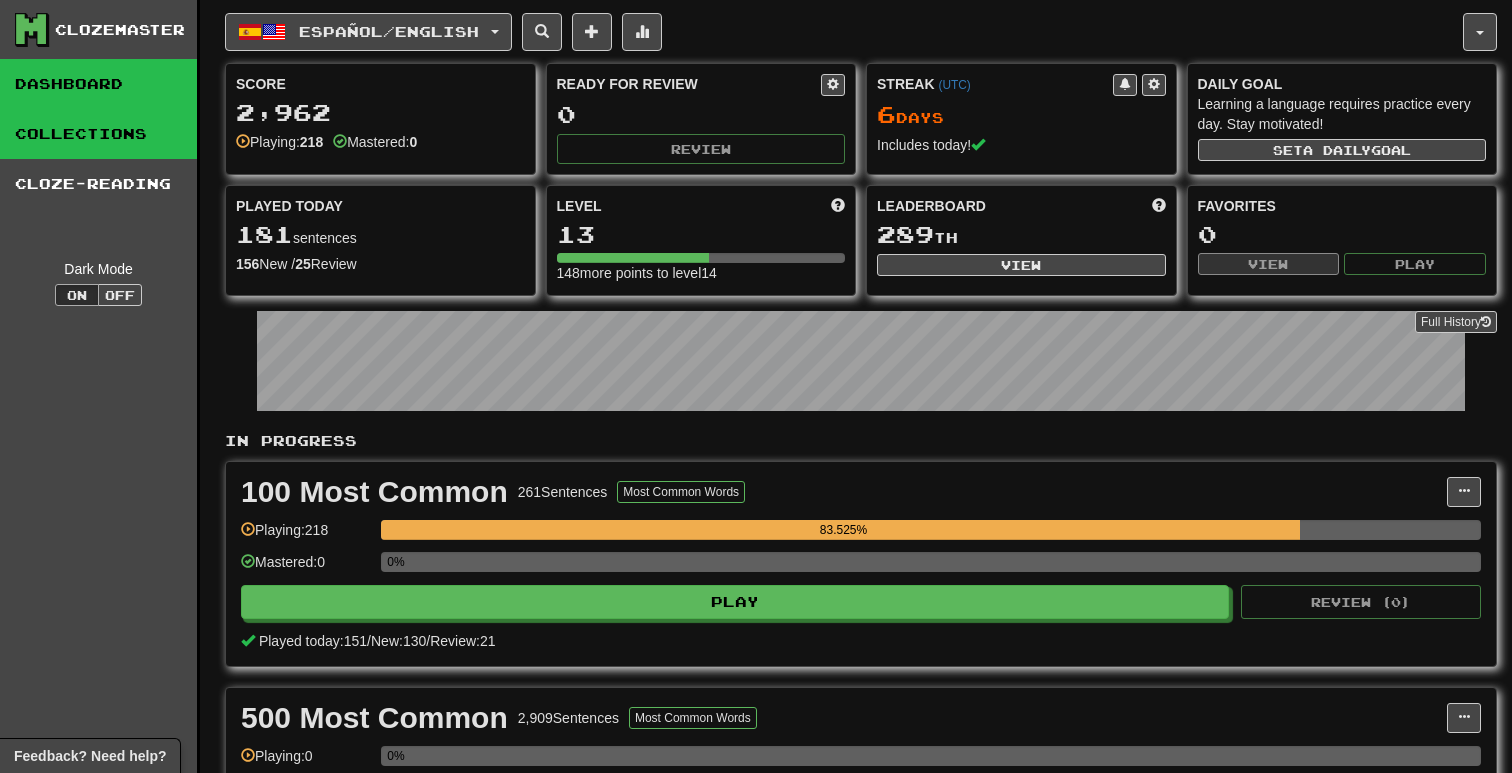 click on "Collections" at bounding box center (98, 134) 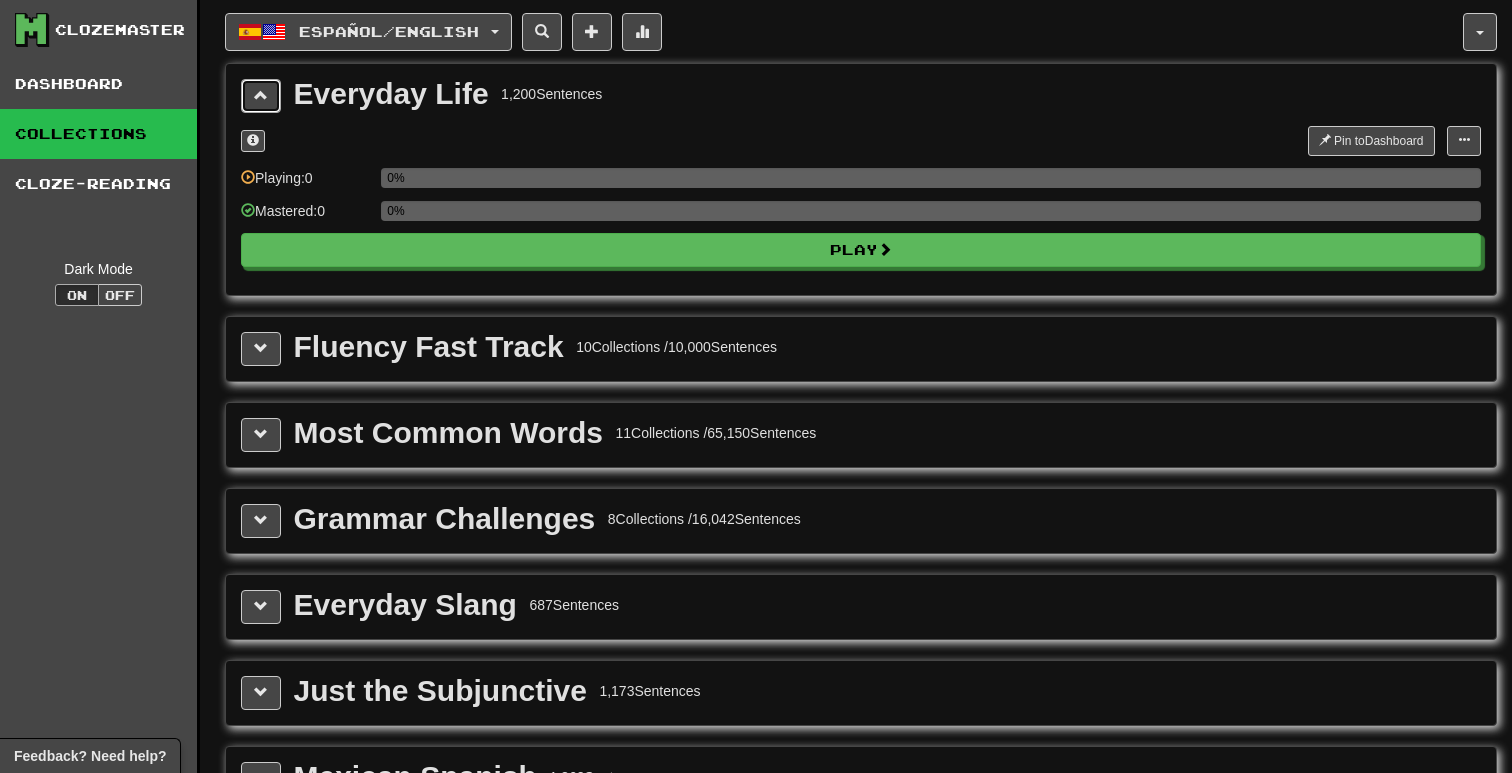 click at bounding box center (261, 96) 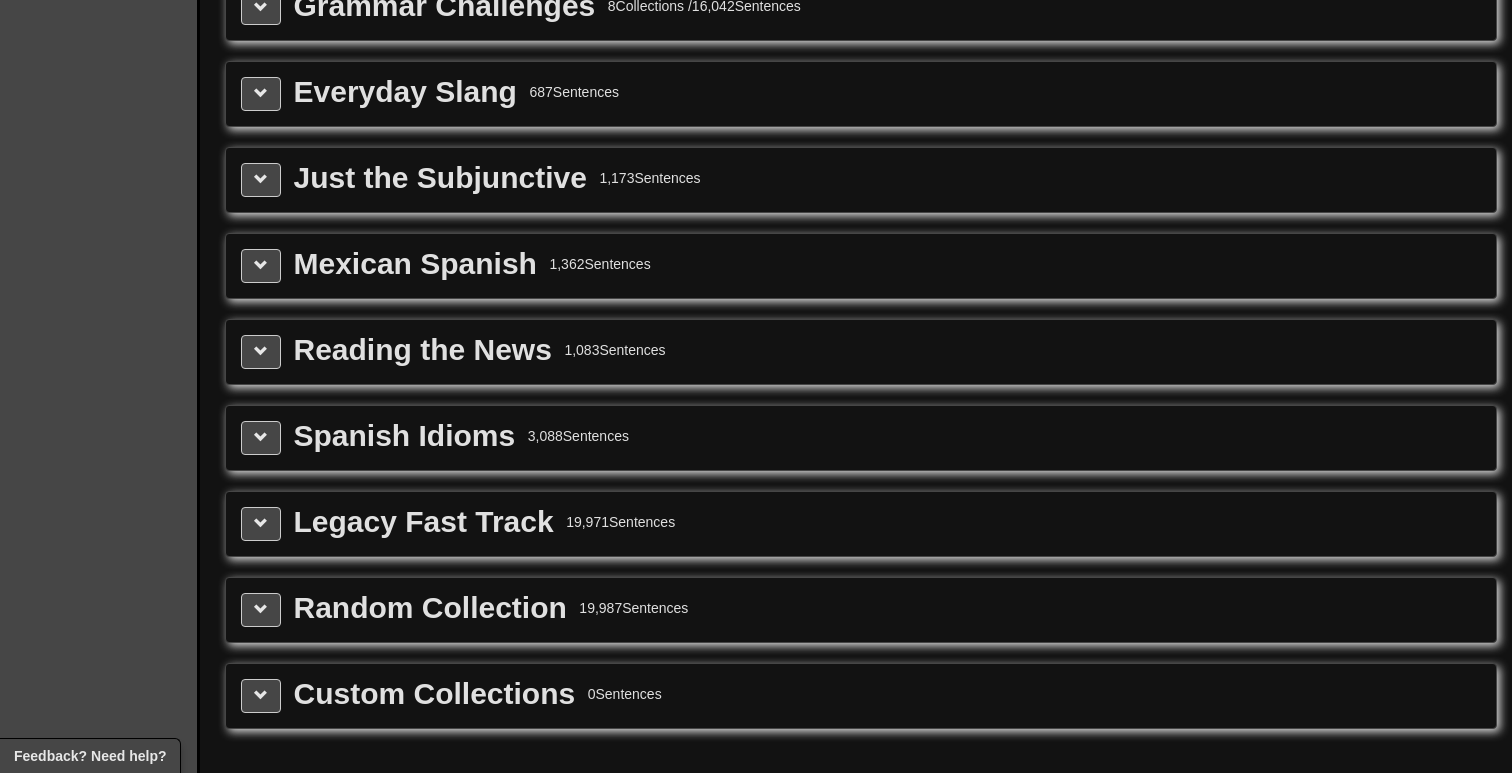 scroll, scrollTop: 355, scrollLeft: 0, axis: vertical 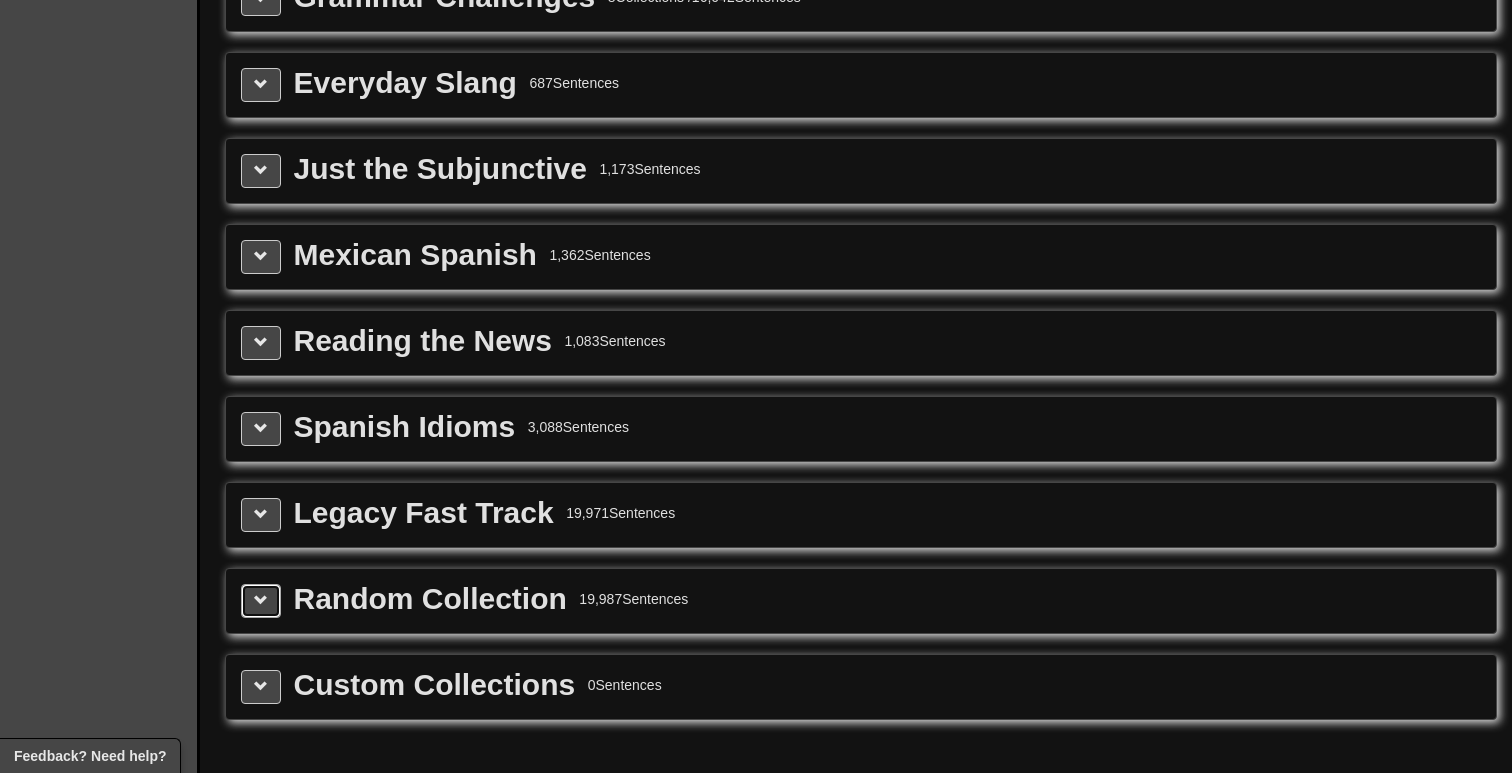 click at bounding box center (261, 601) 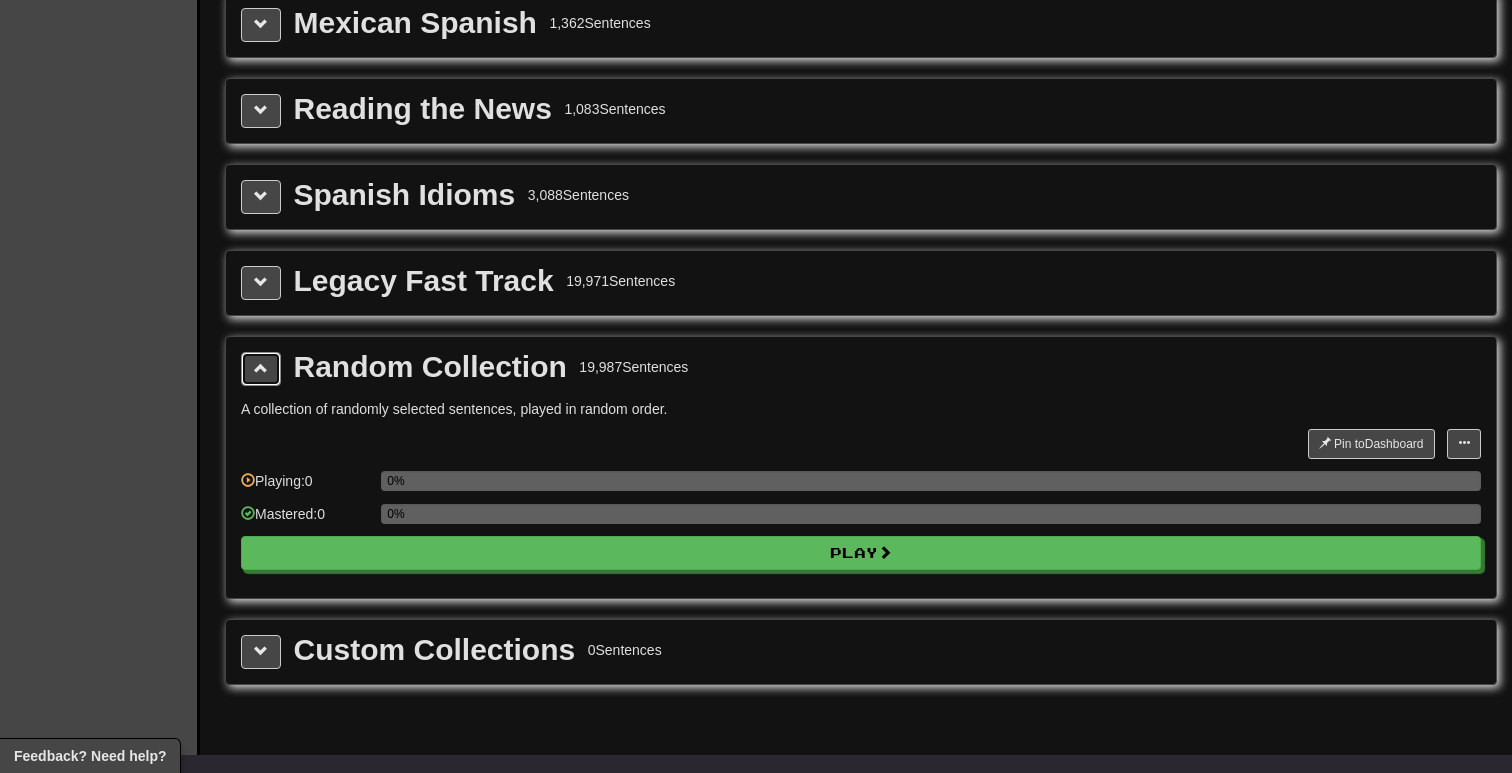 scroll, scrollTop: 576, scrollLeft: 0, axis: vertical 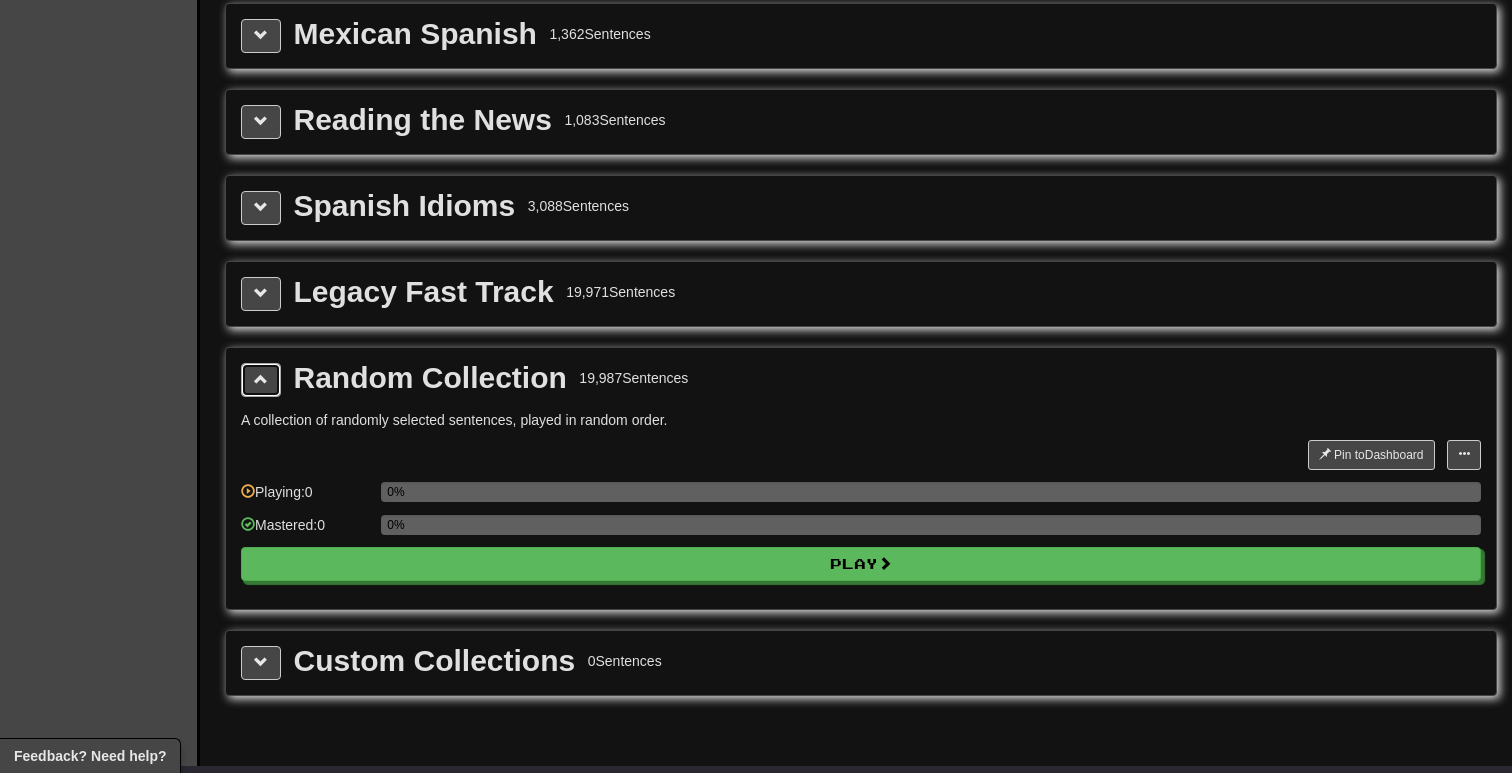 click at bounding box center [261, 379] 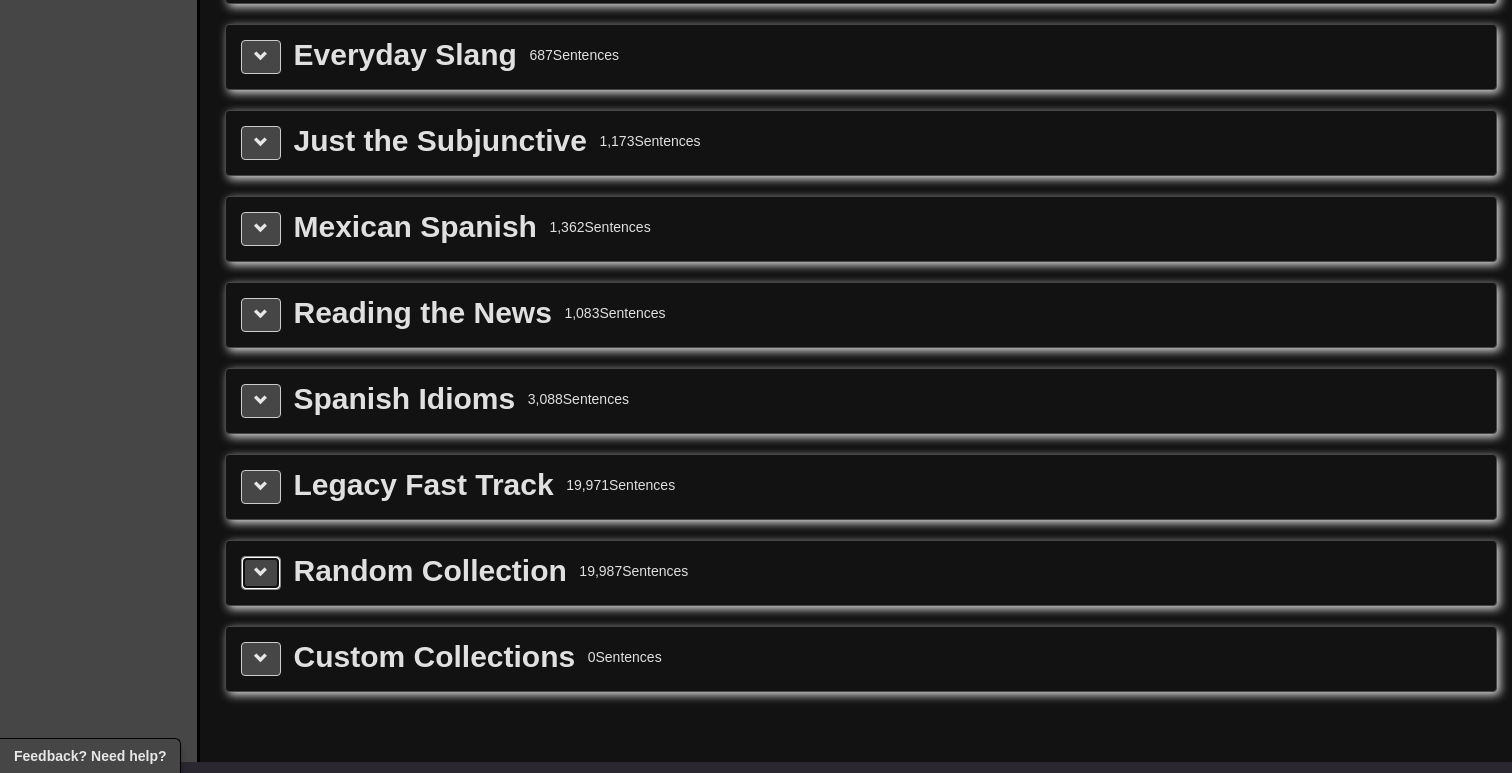 scroll, scrollTop: 0, scrollLeft: 0, axis: both 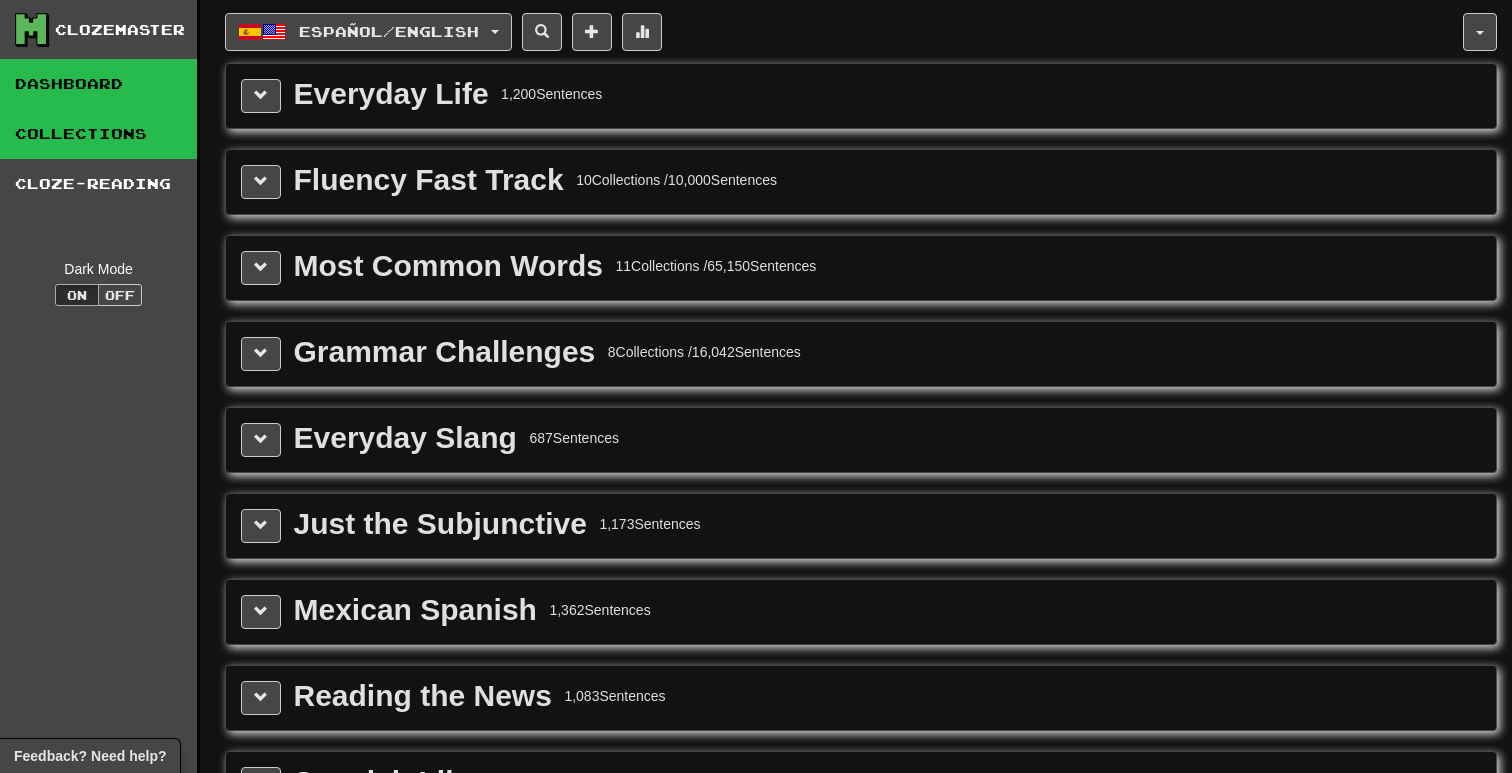 click on "Dashboard" at bounding box center (98, 84) 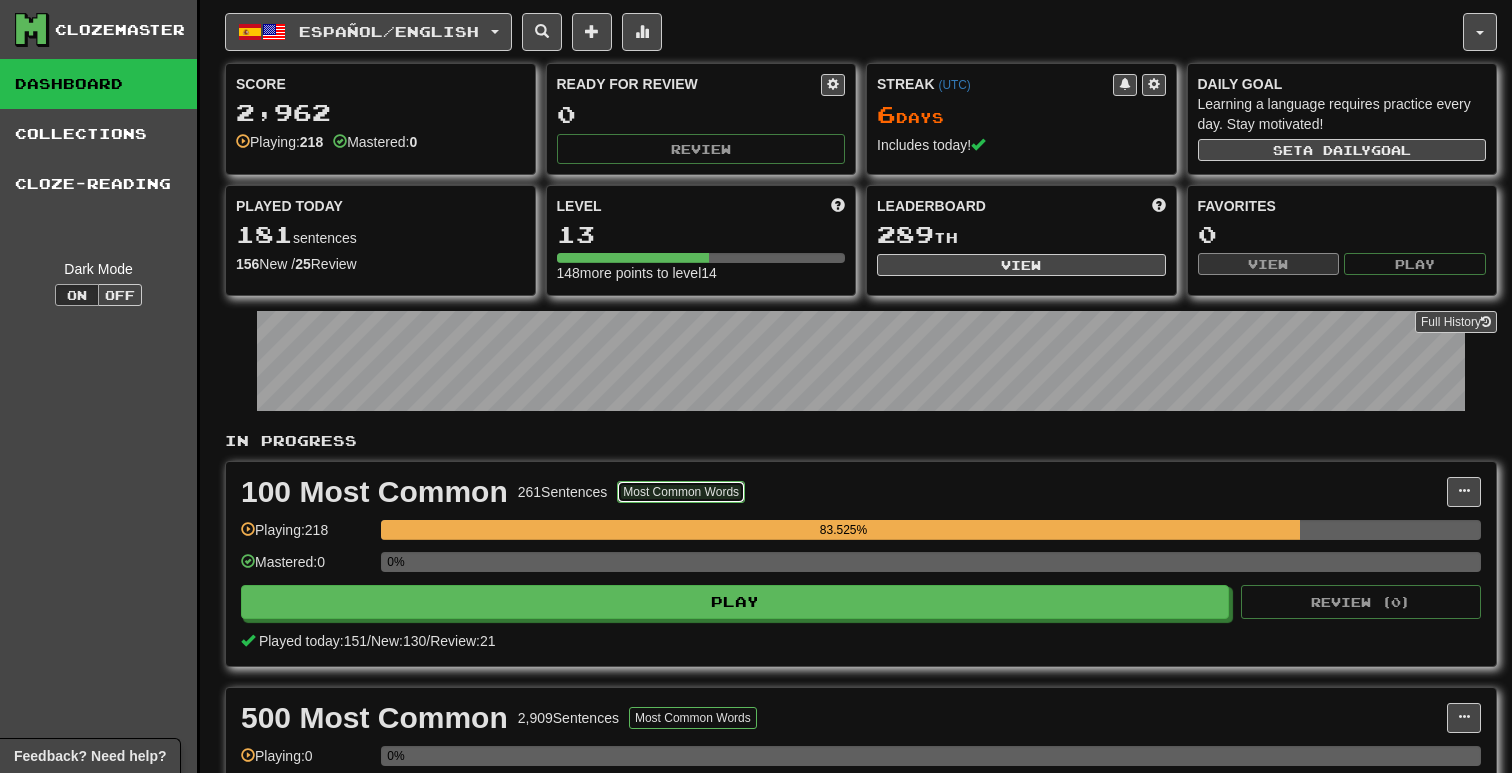 click on "Most Common Words" at bounding box center (681, 492) 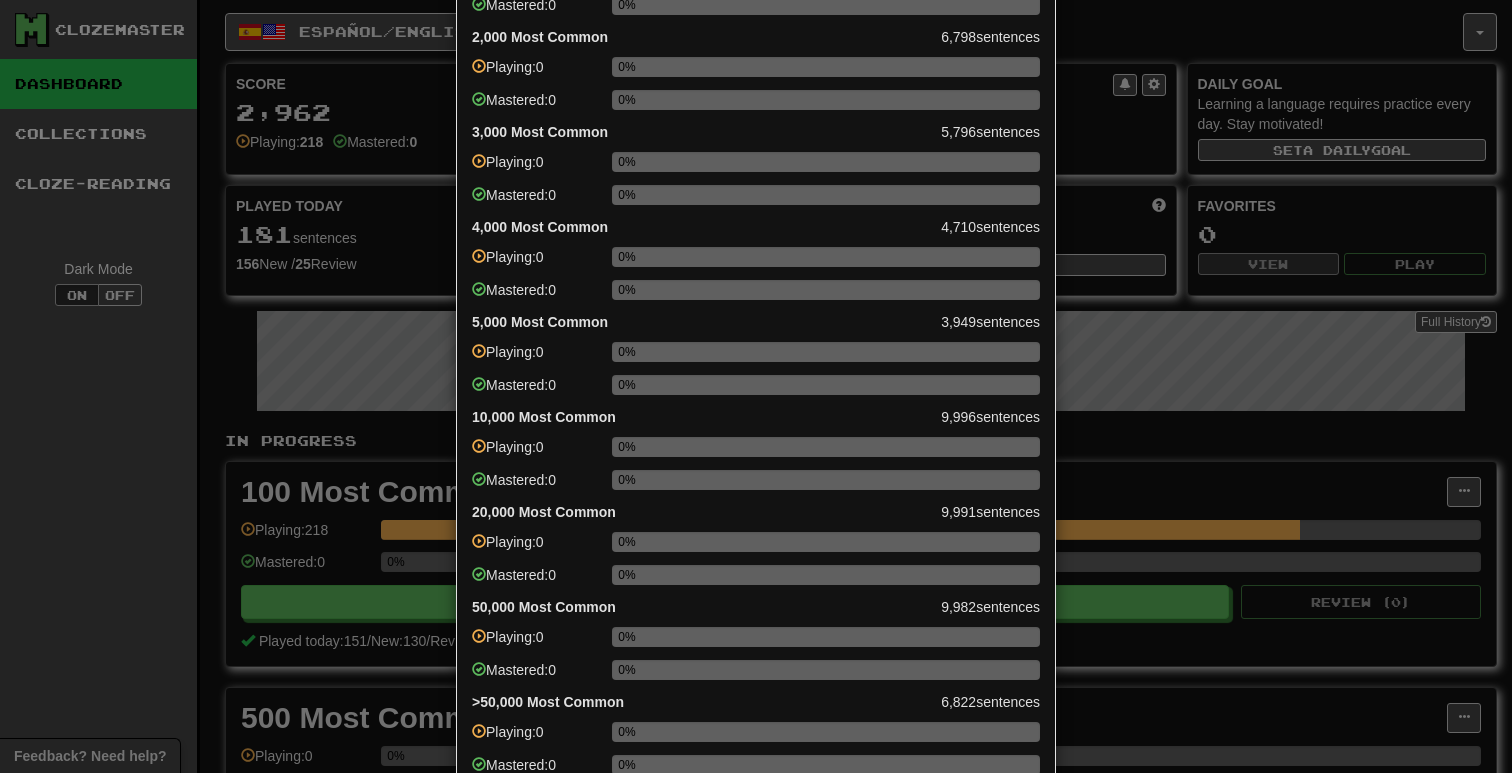 scroll, scrollTop: 0, scrollLeft: 0, axis: both 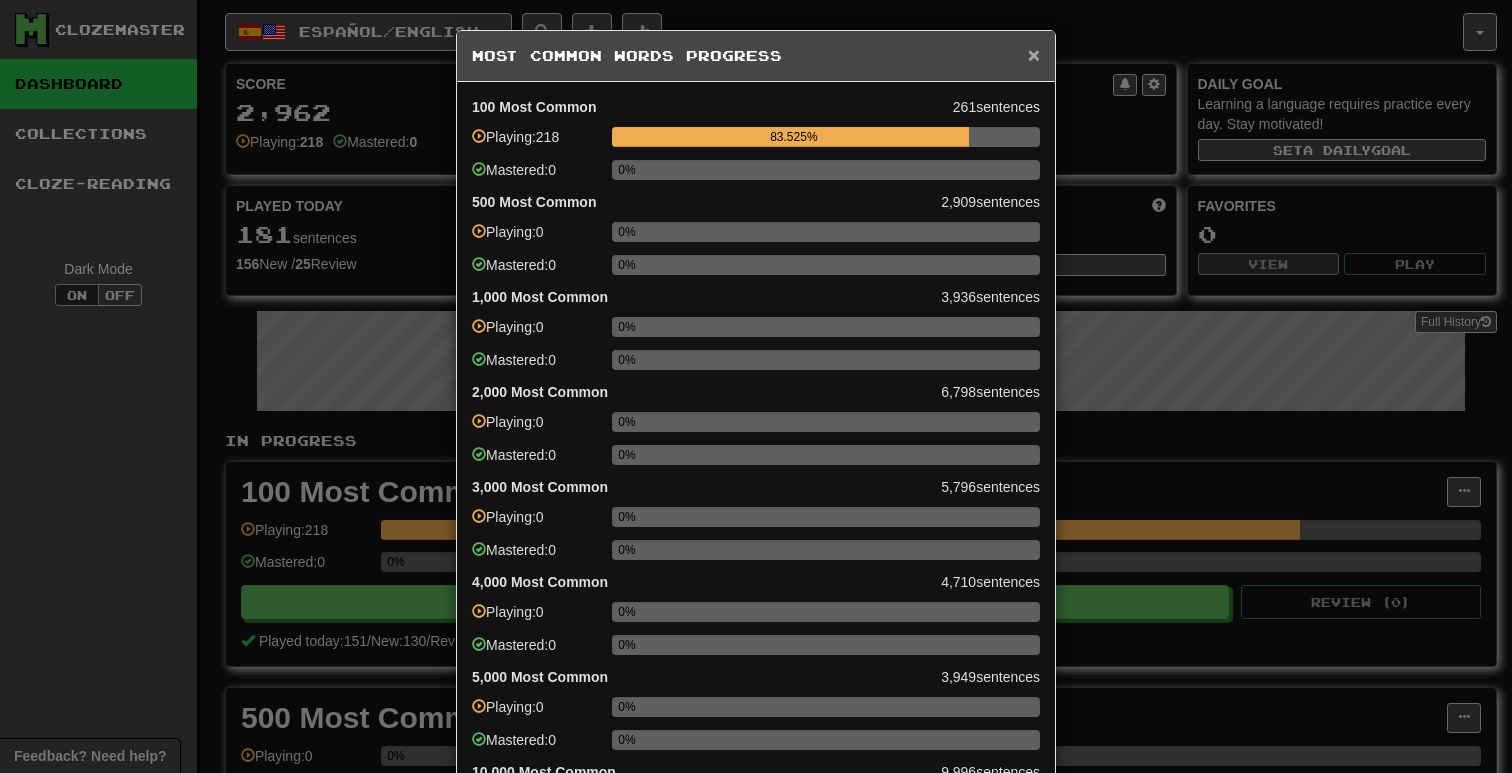 click on "×" at bounding box center [1034, 54] 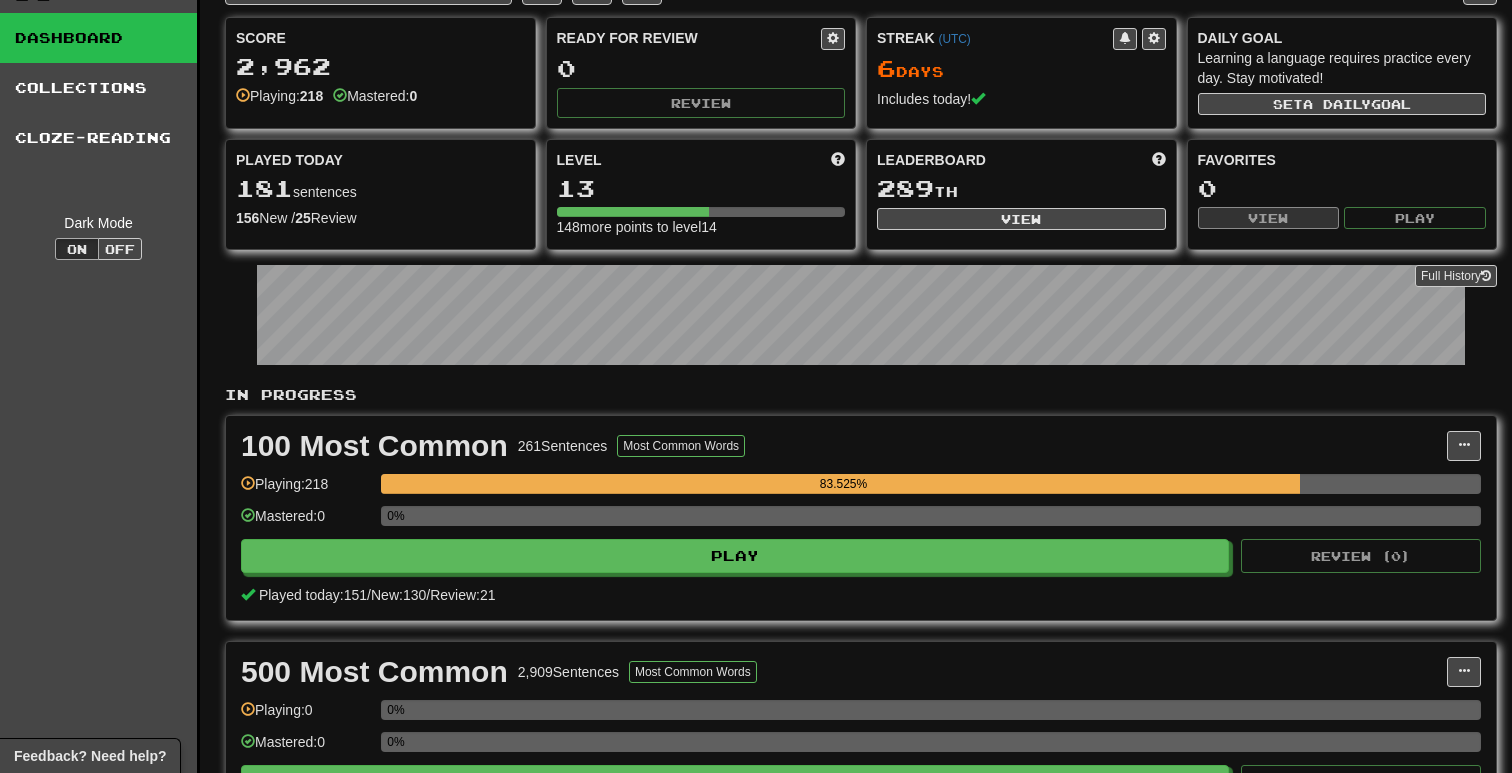 scroll, scrollTop: 0, scrollLeft: 0, axis: both 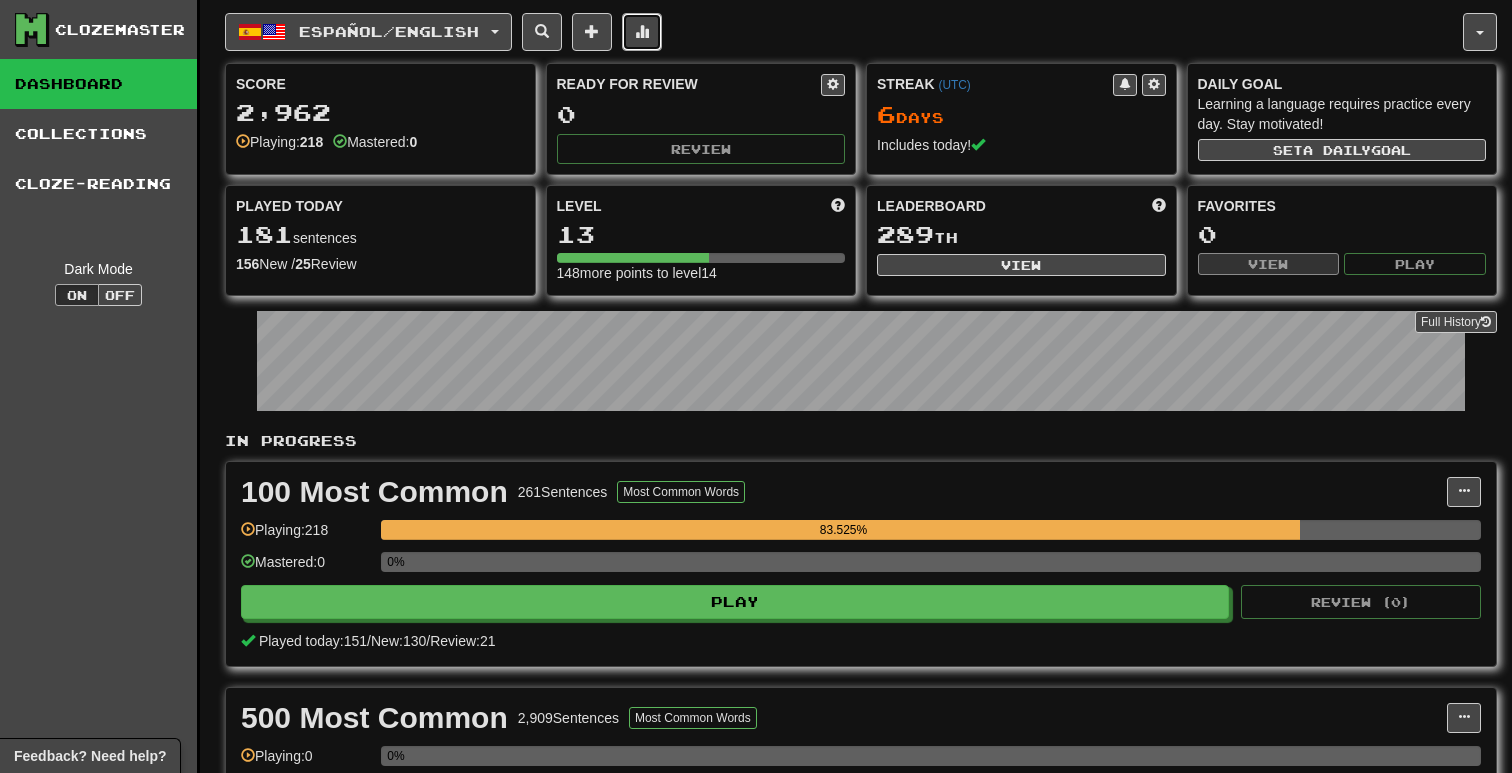 click at bounding box center (642, 31) 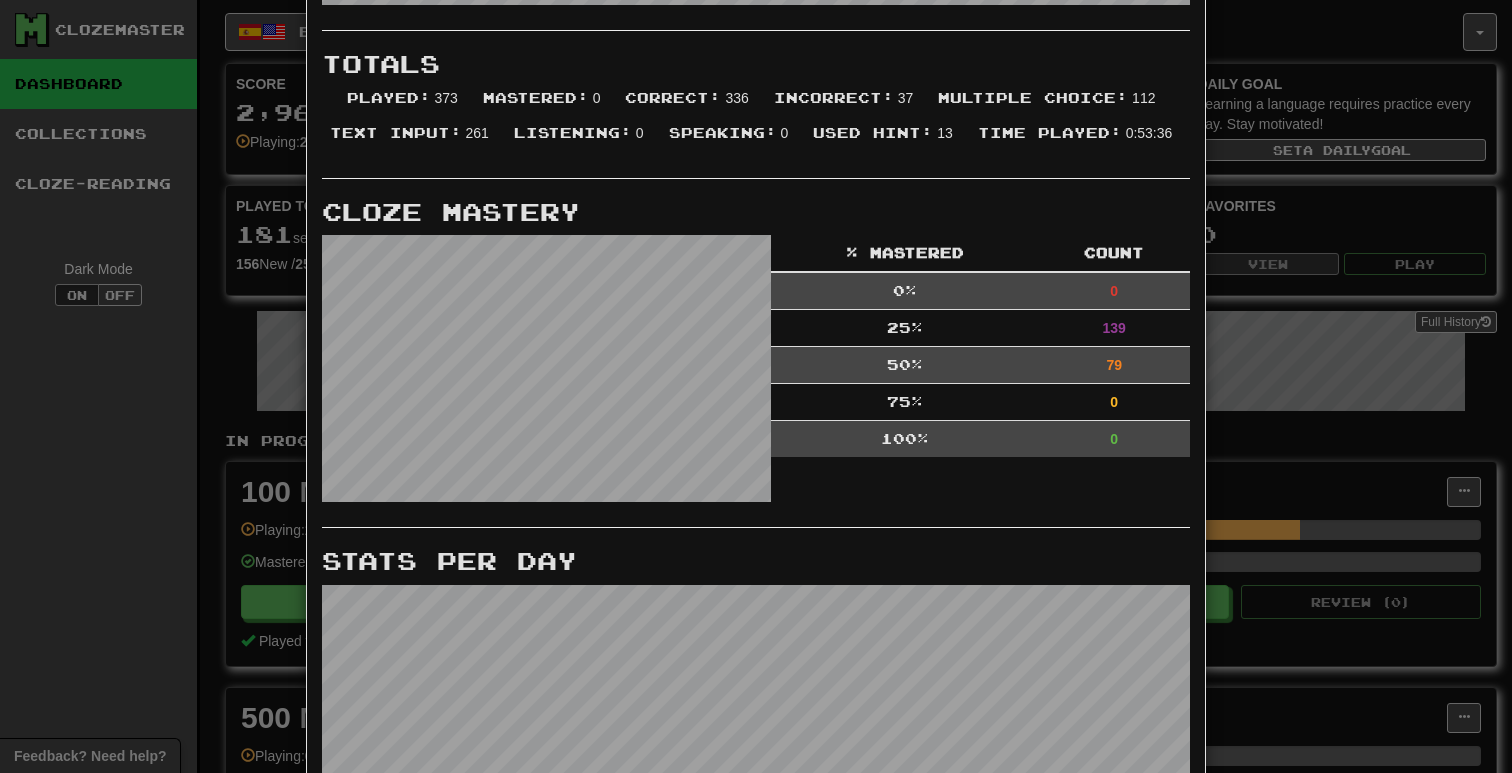 scroll, scrollTop: 656, scrollLeft: 0, axis: vertical 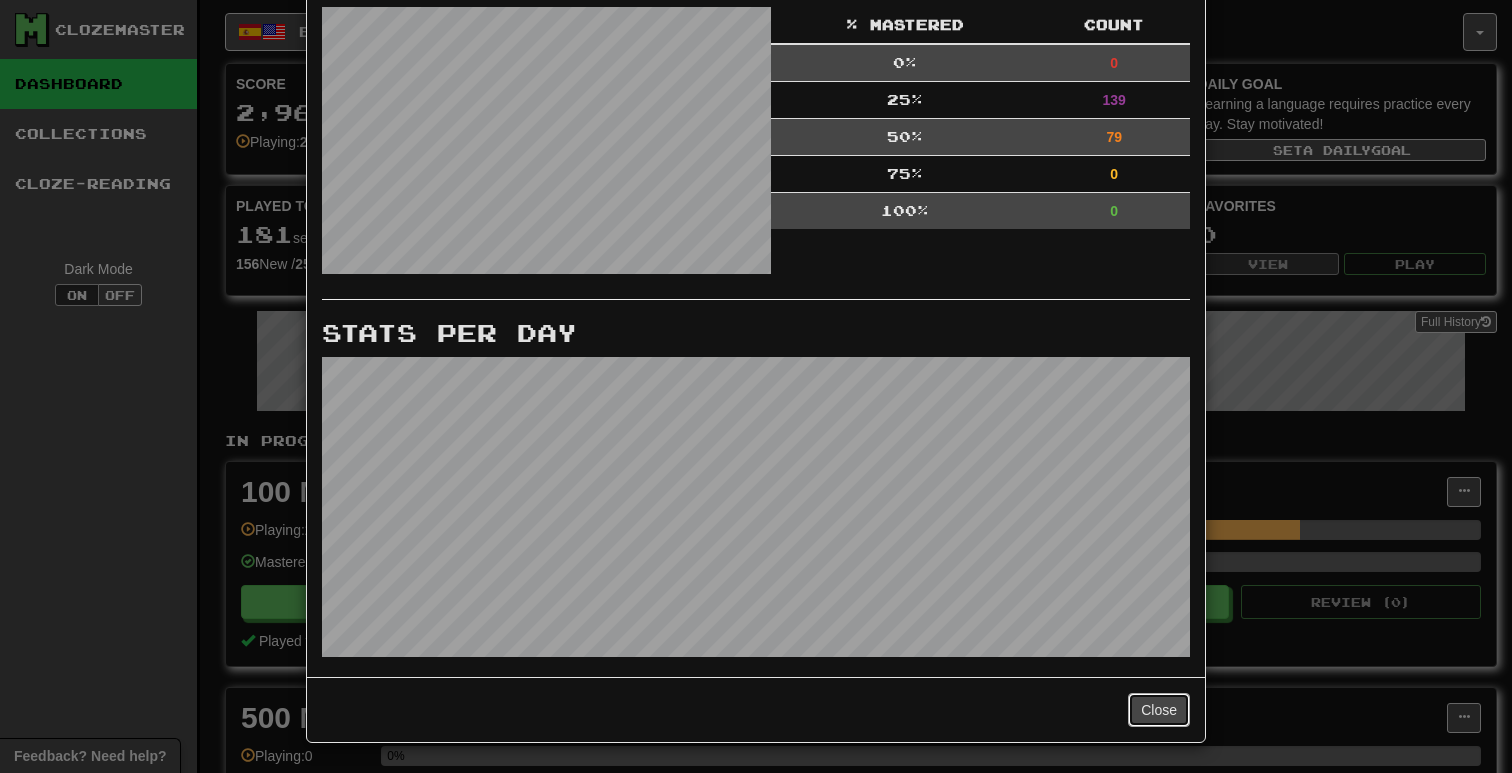 click on "Close" at bounding box center [1159, 710] 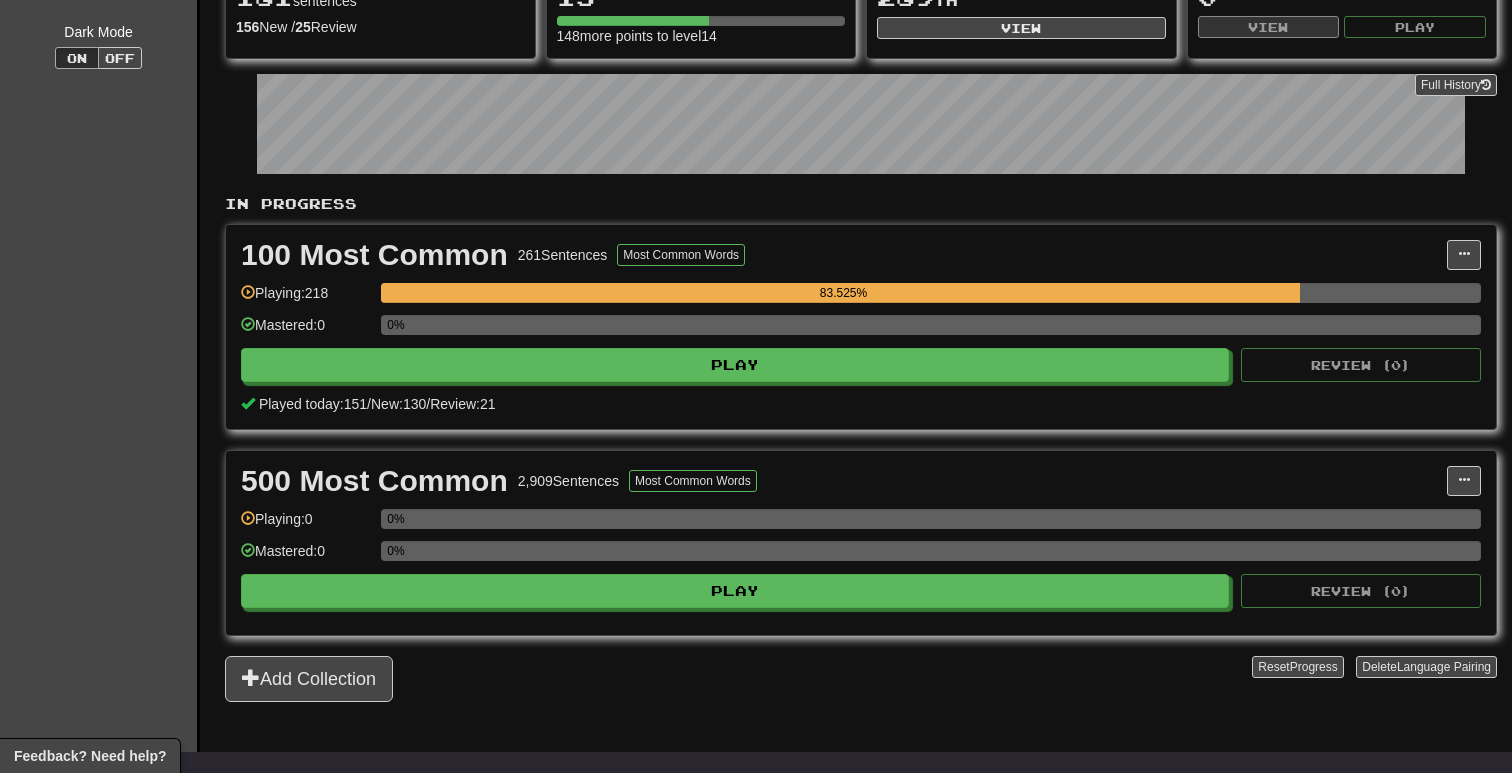scroll, scrollTop: 214, scrollLeft: 0, axis: vertical 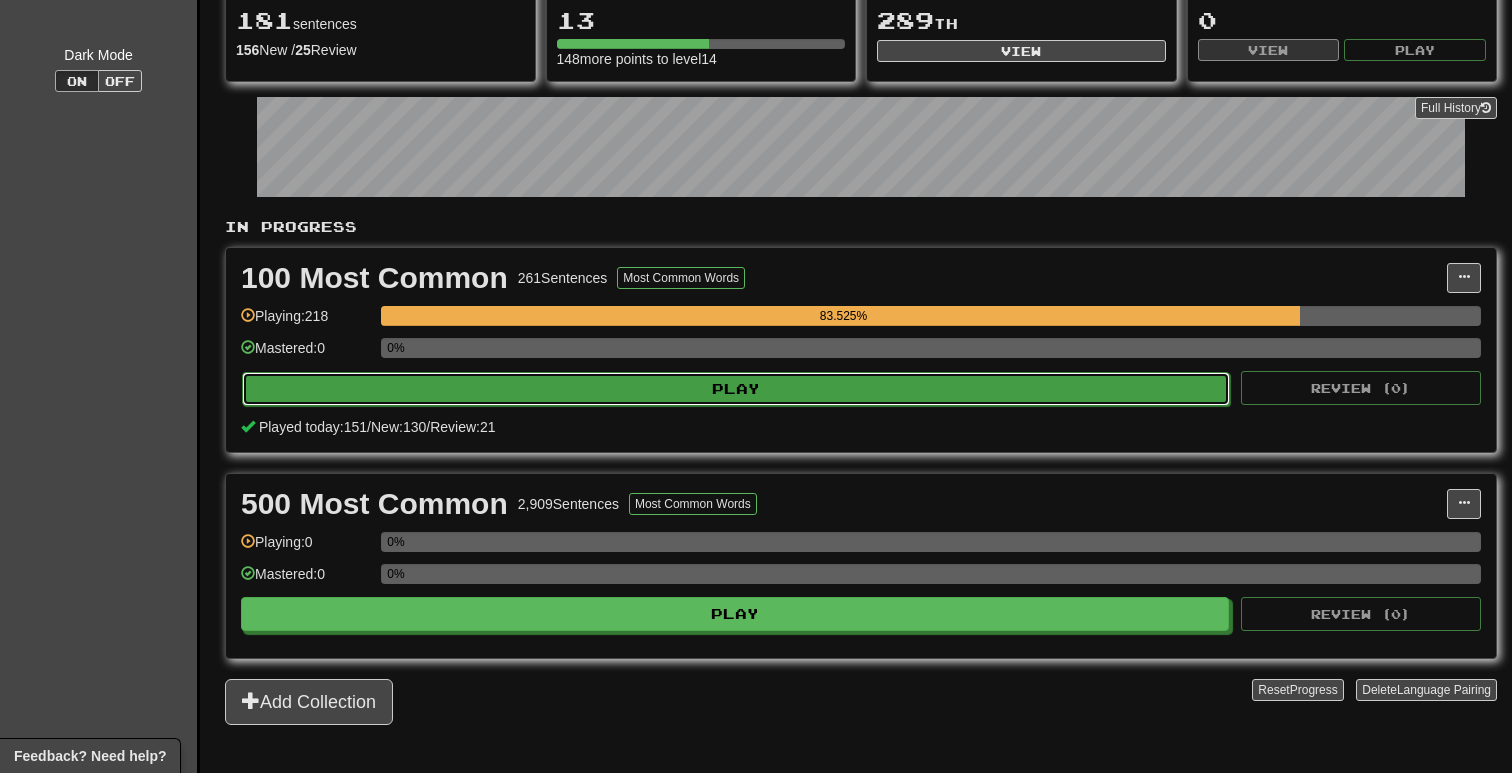 click on "Play" at bounding box center [736, 389] 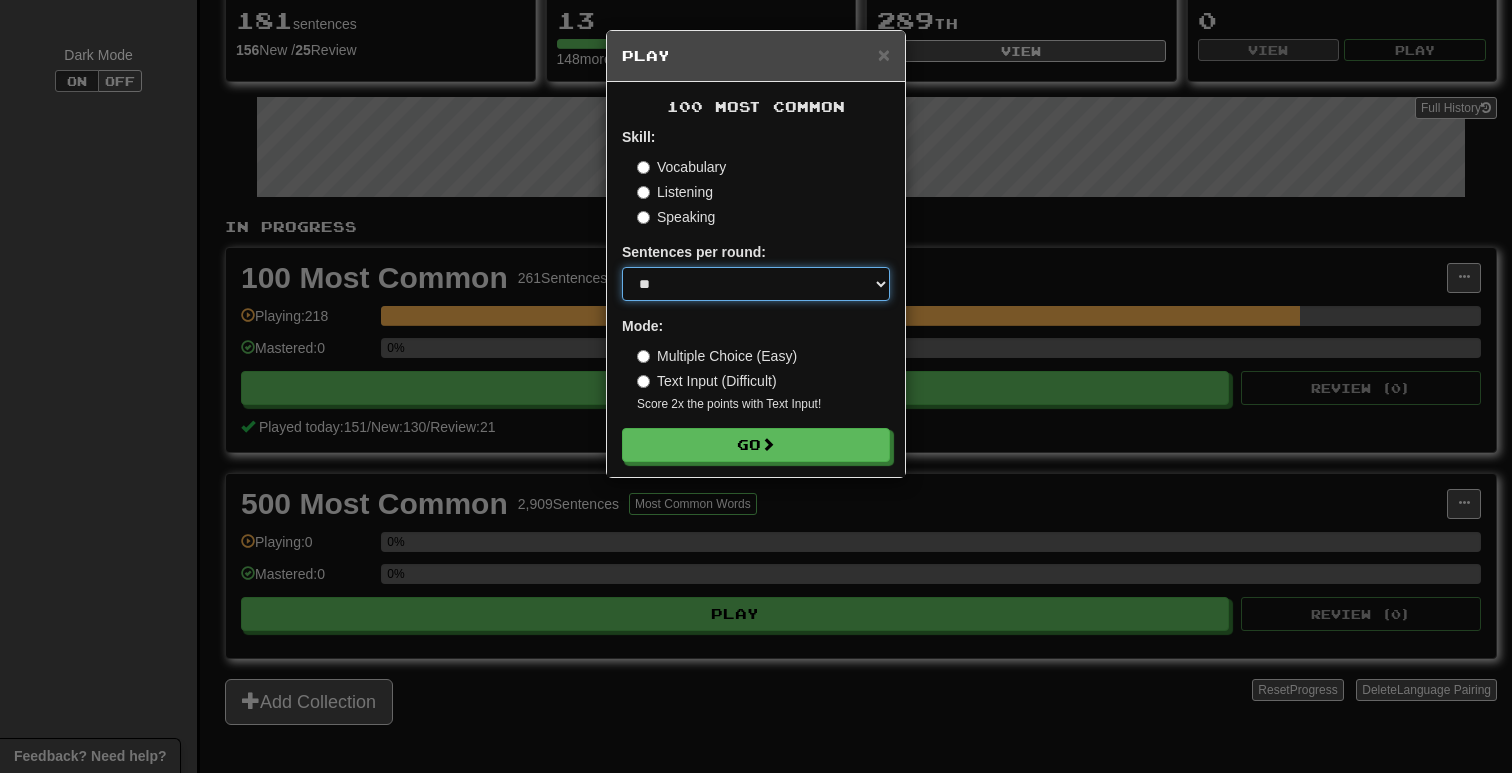 click on "* ** ** ** ** ** *** ********" at bounding box center (756, 284) 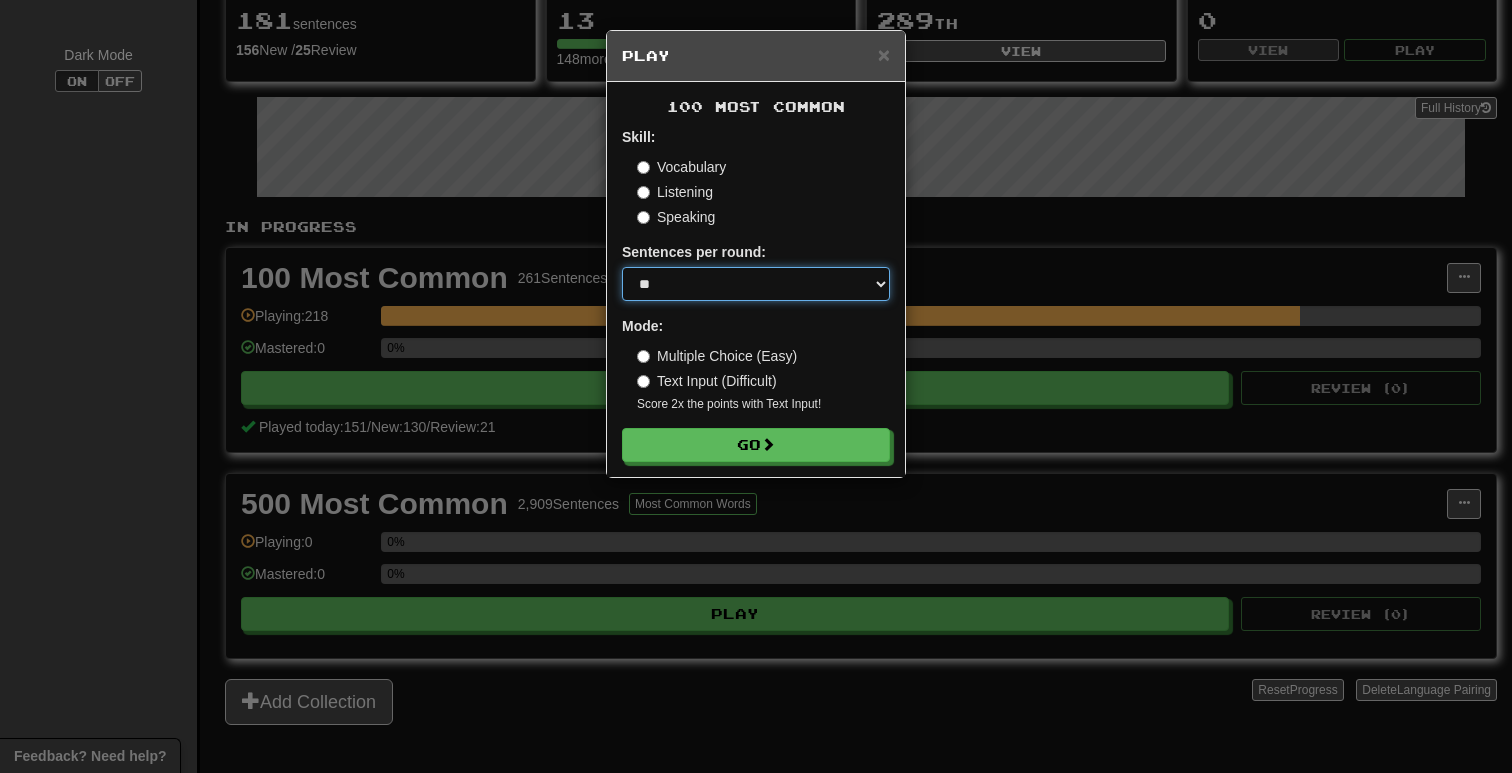 select on "**" 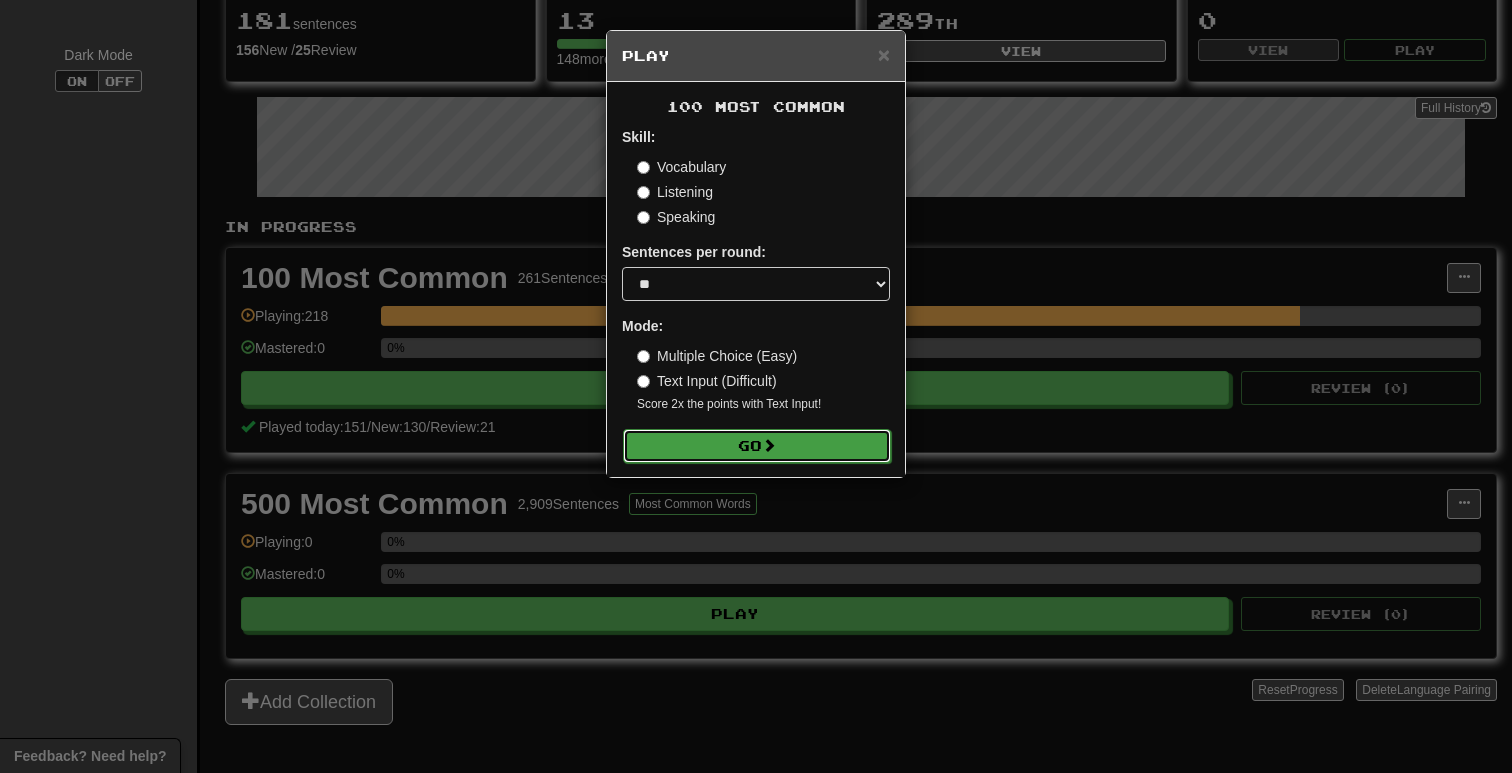 click on "Go" at bounding box center (757, 446) 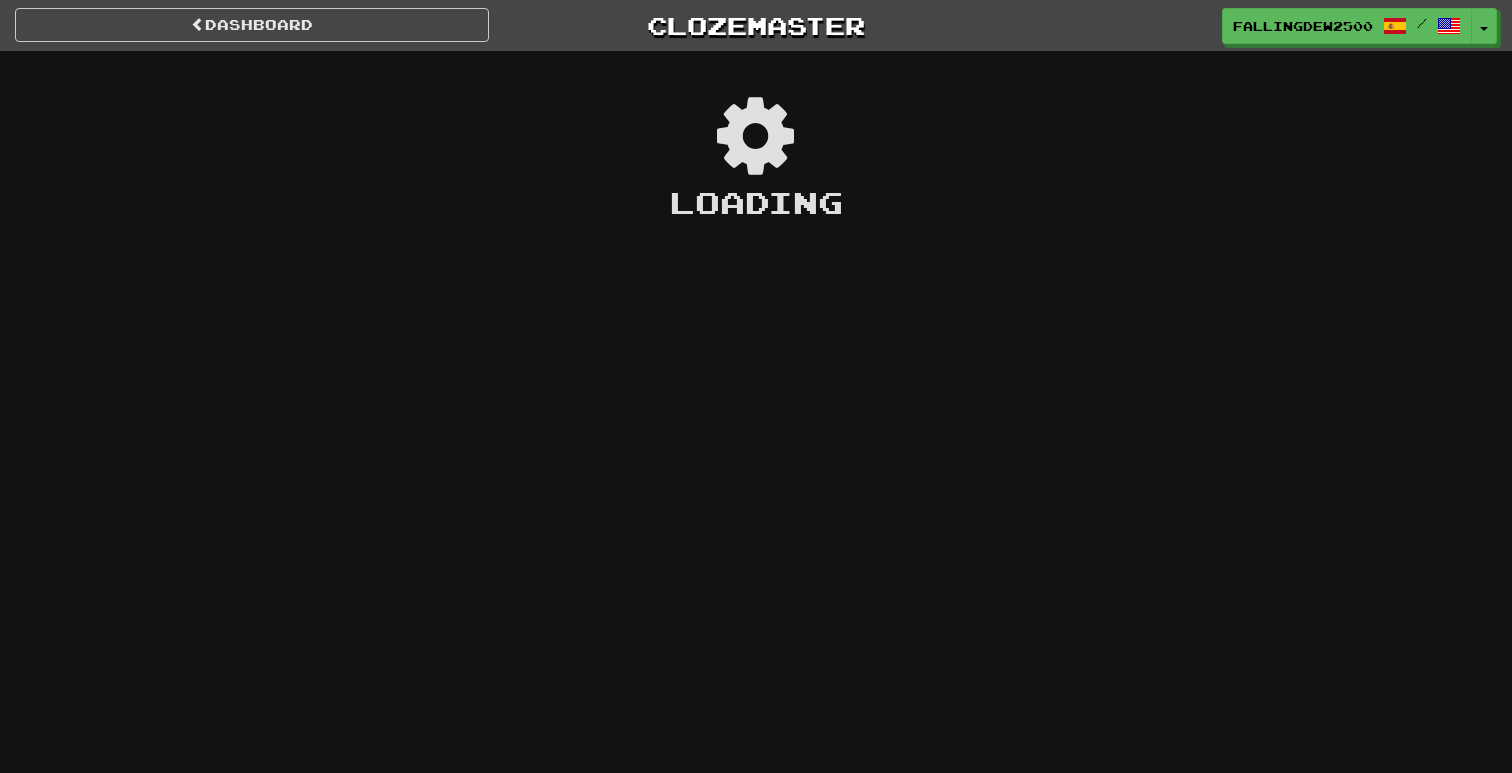 scroll, scrollTop: 0, scrollLeft: 0, axis: both 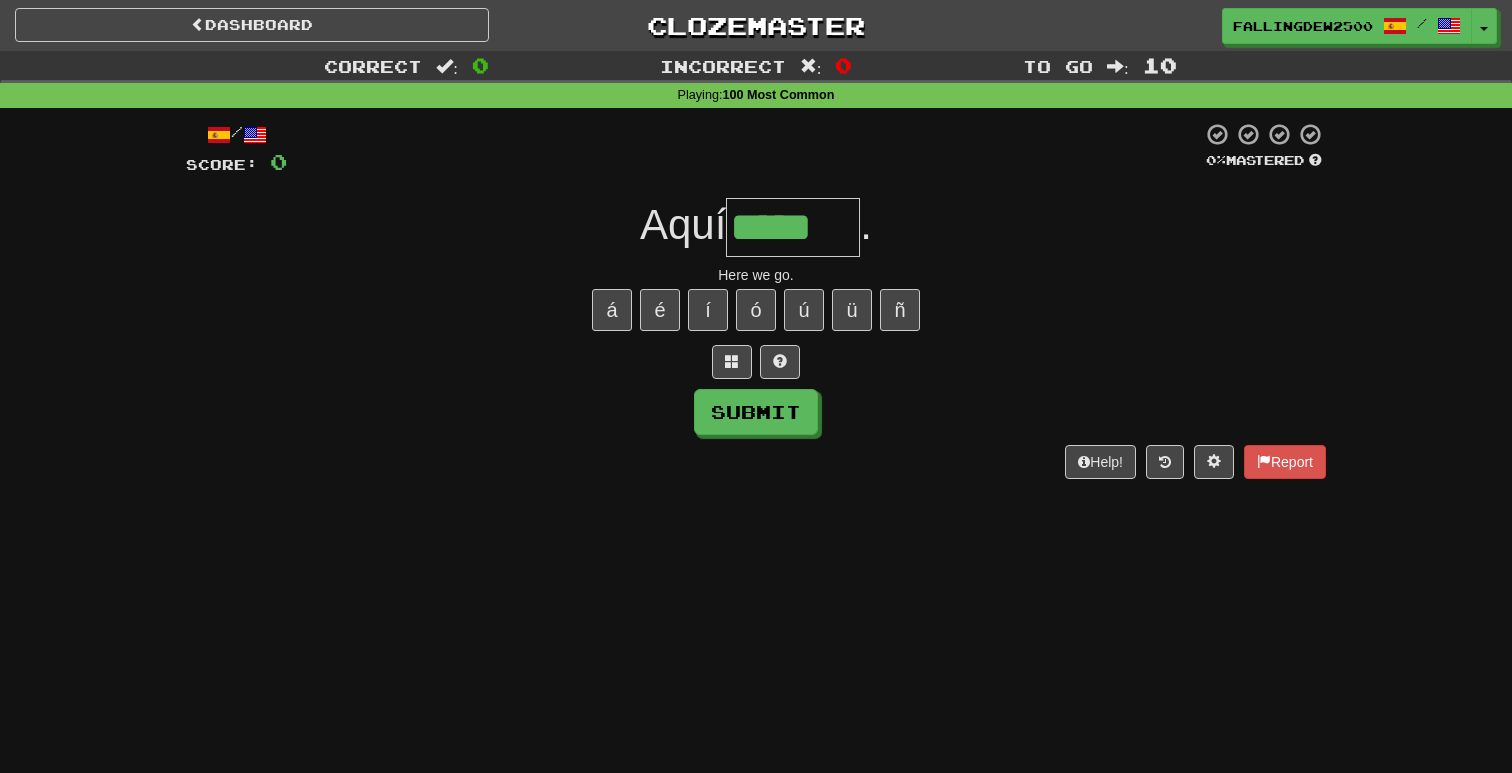 type on "*****" 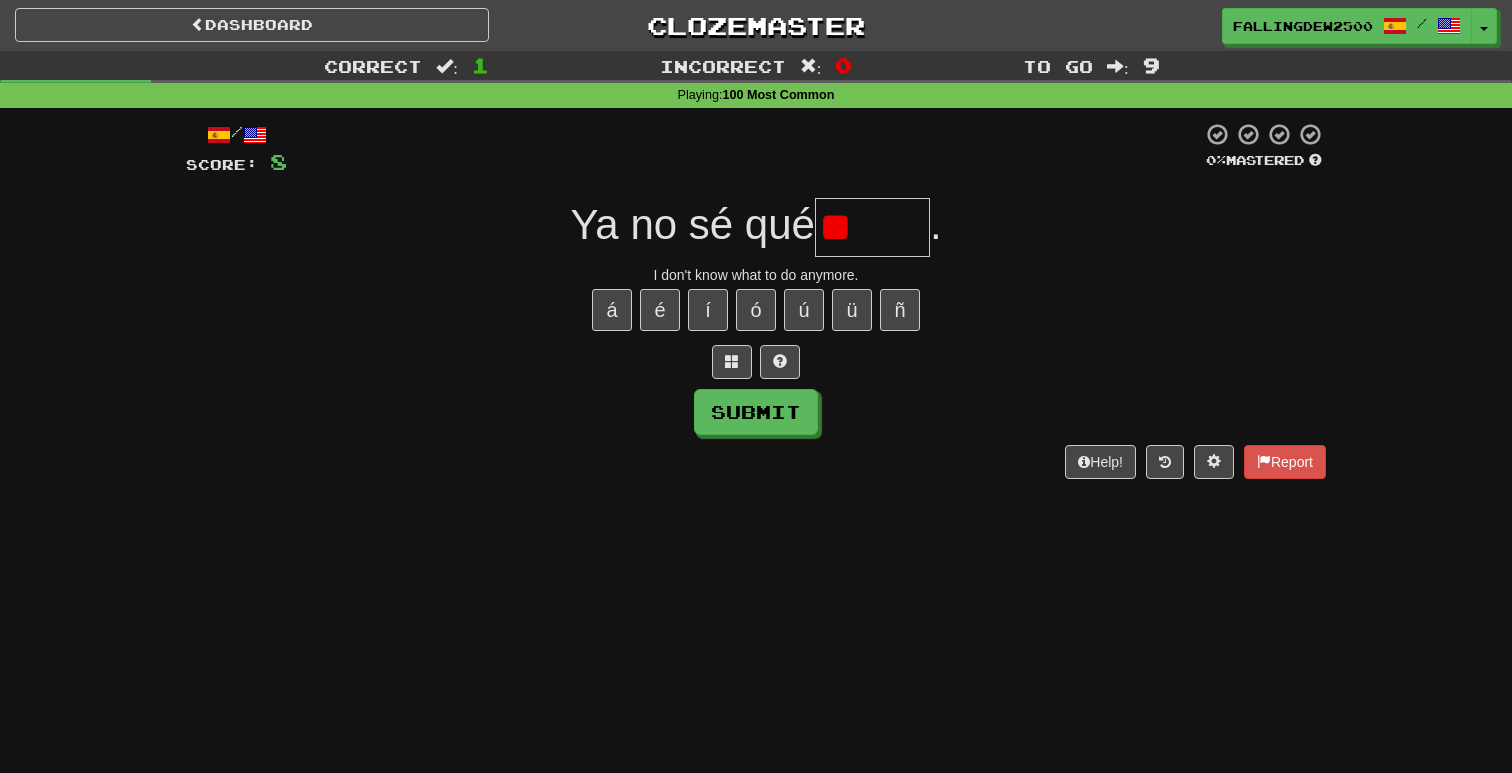 type on "*" 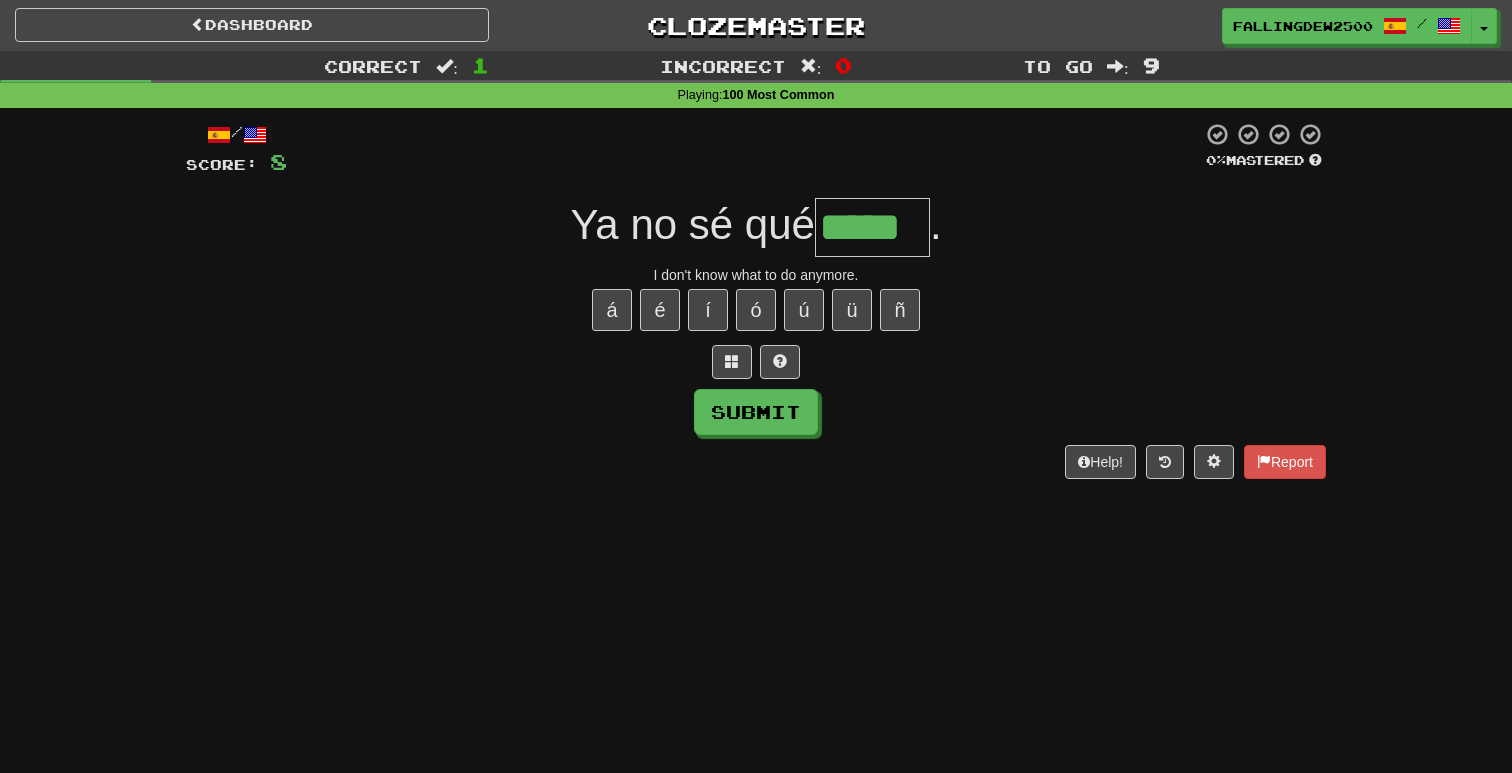 type on "*****" 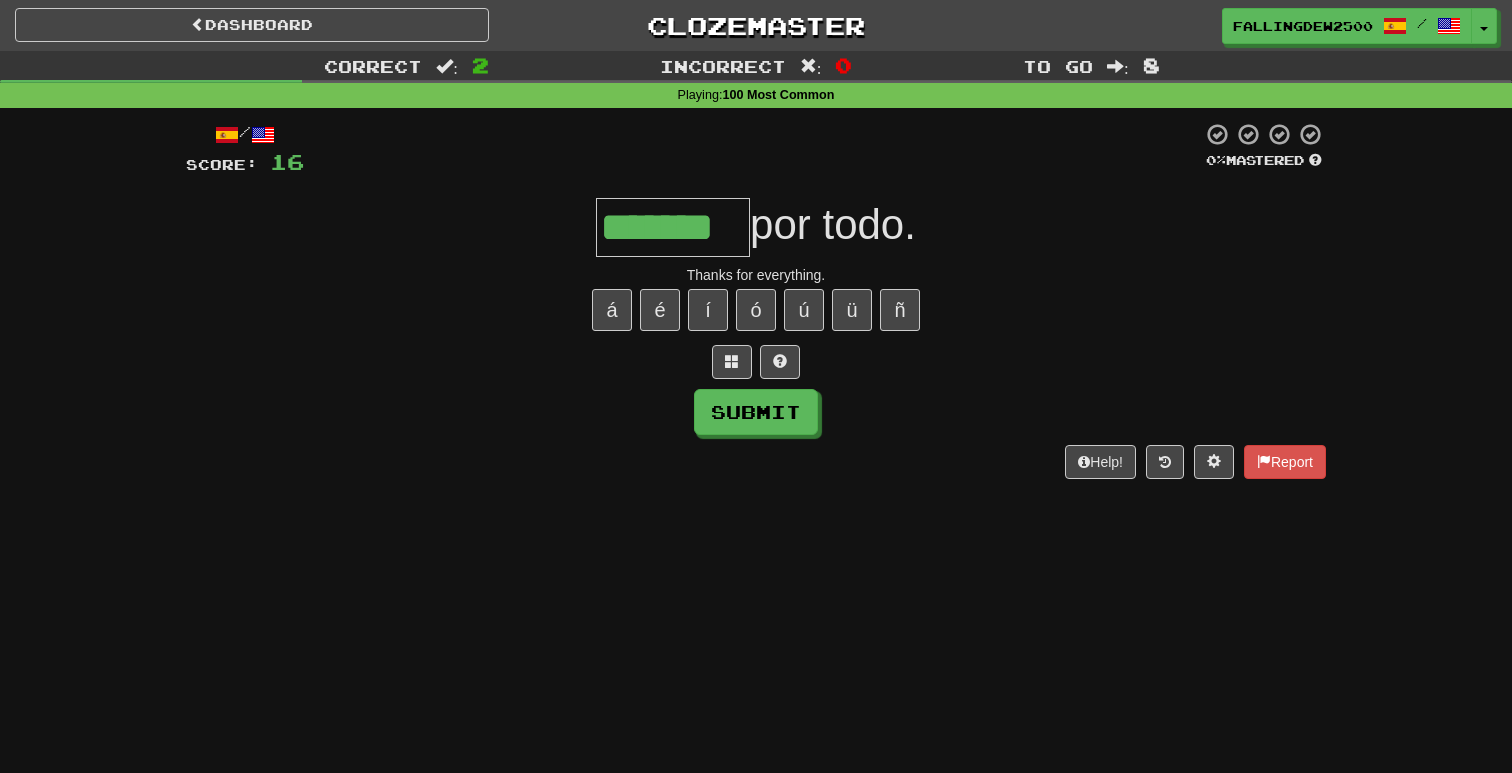 type on "*******" 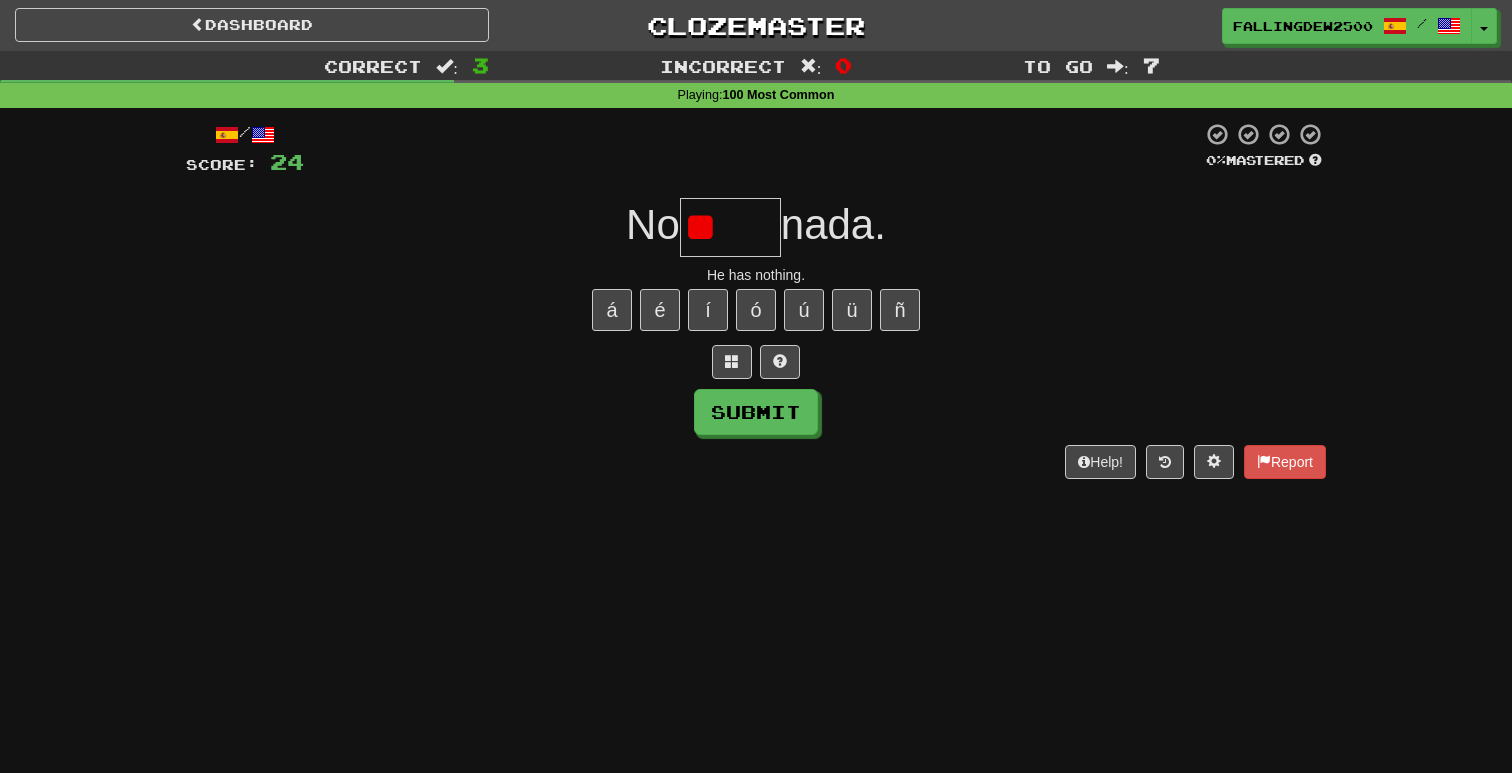 type on "*" 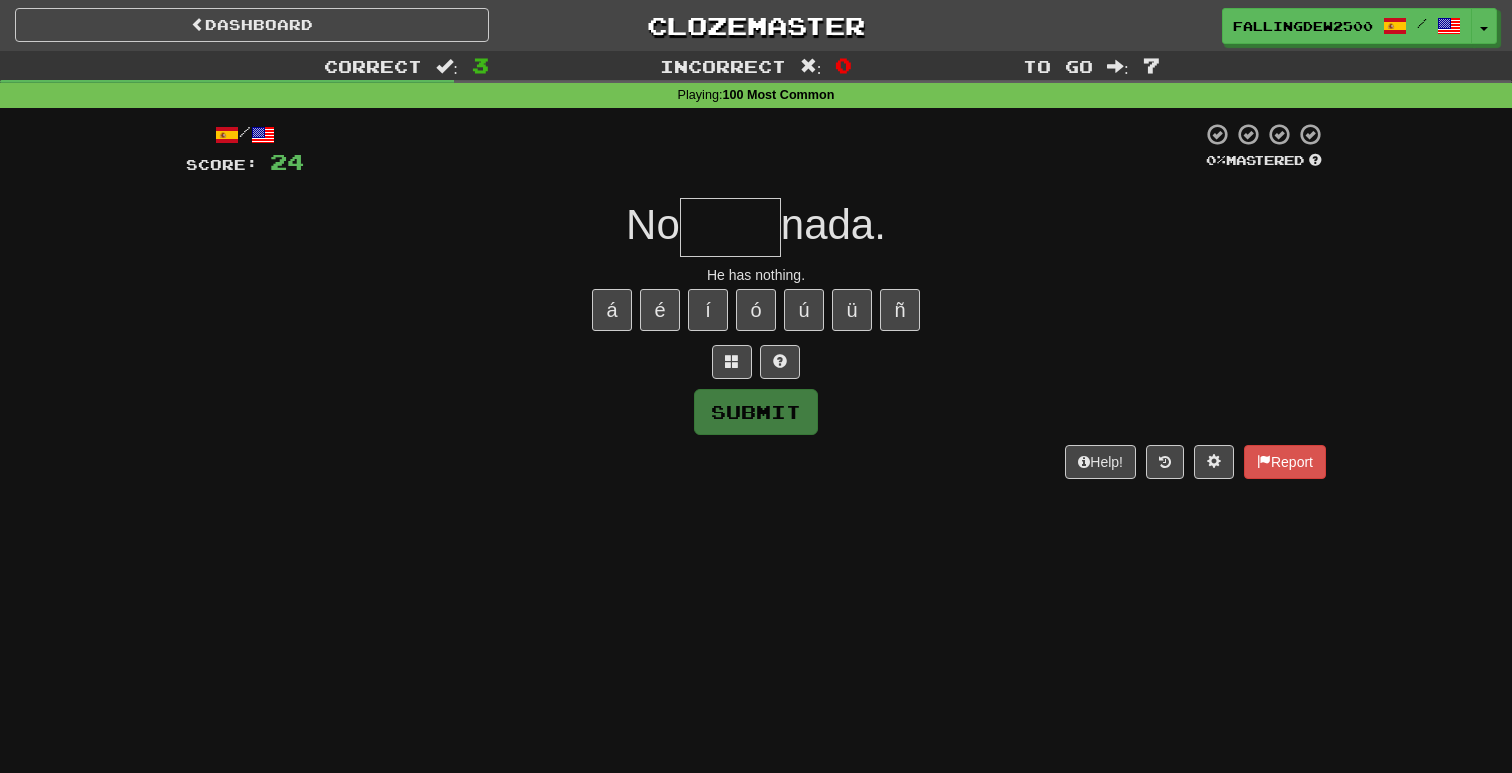 type on "*" 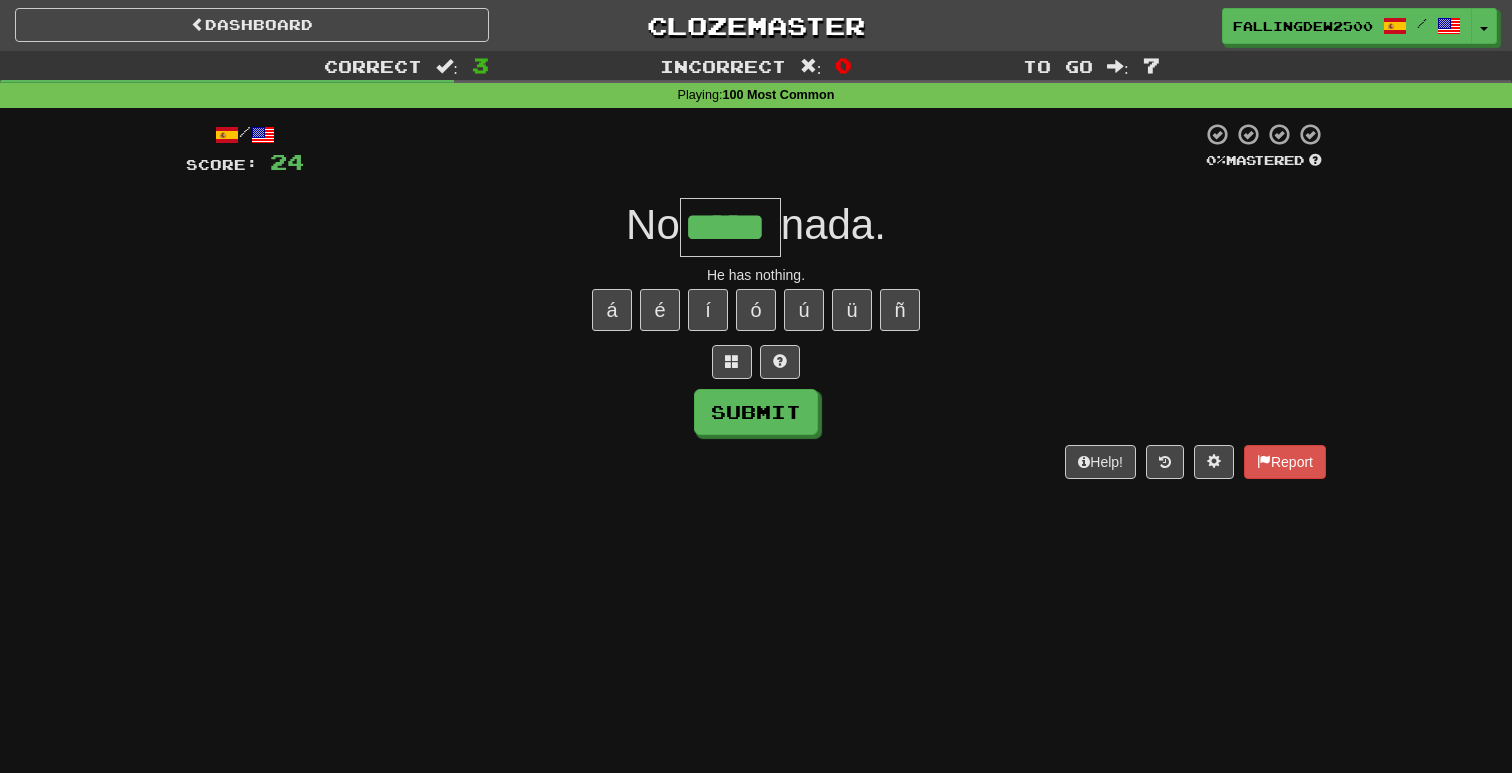 scroll, scrollTop: 0, scrollLeft: 0, axis: both 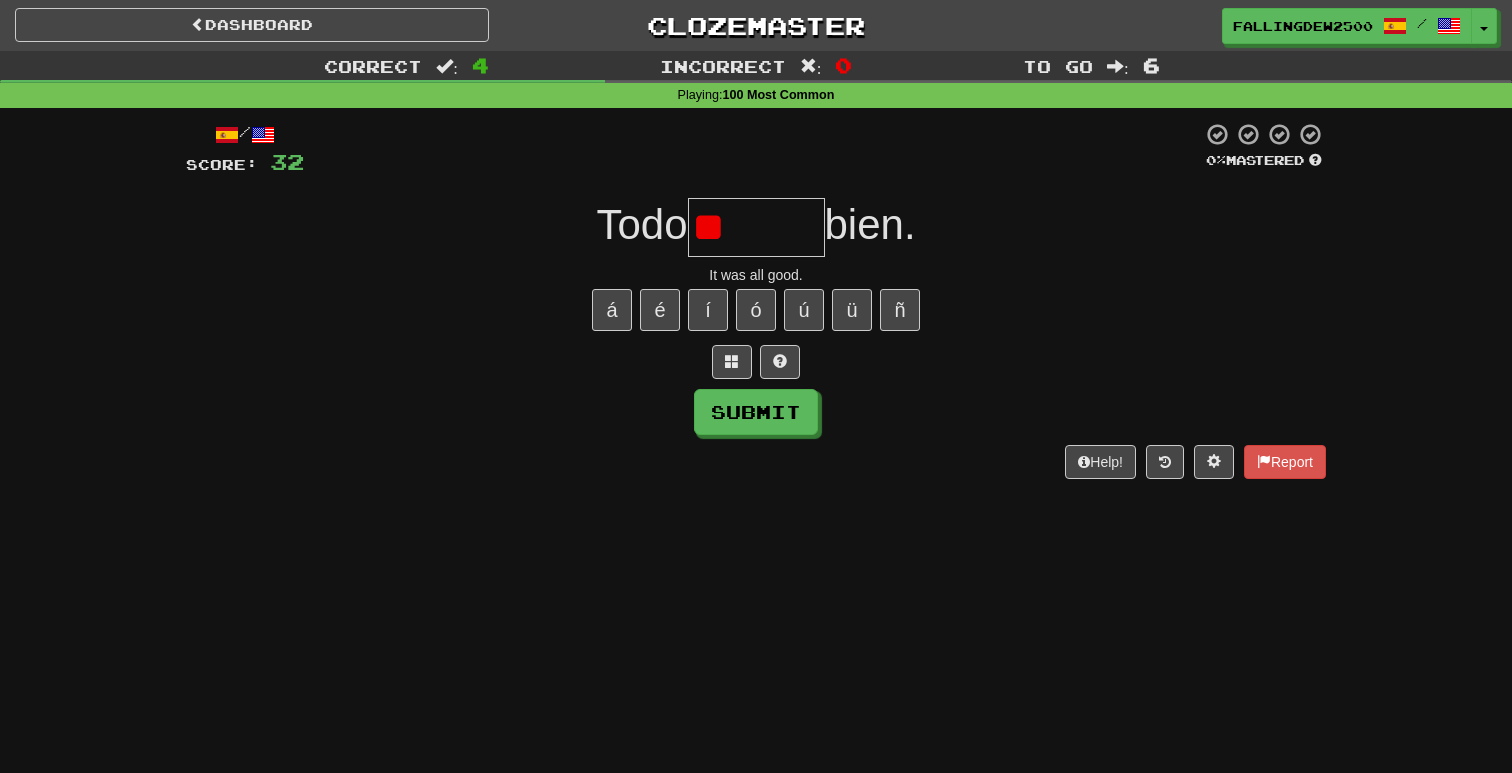type on "*" 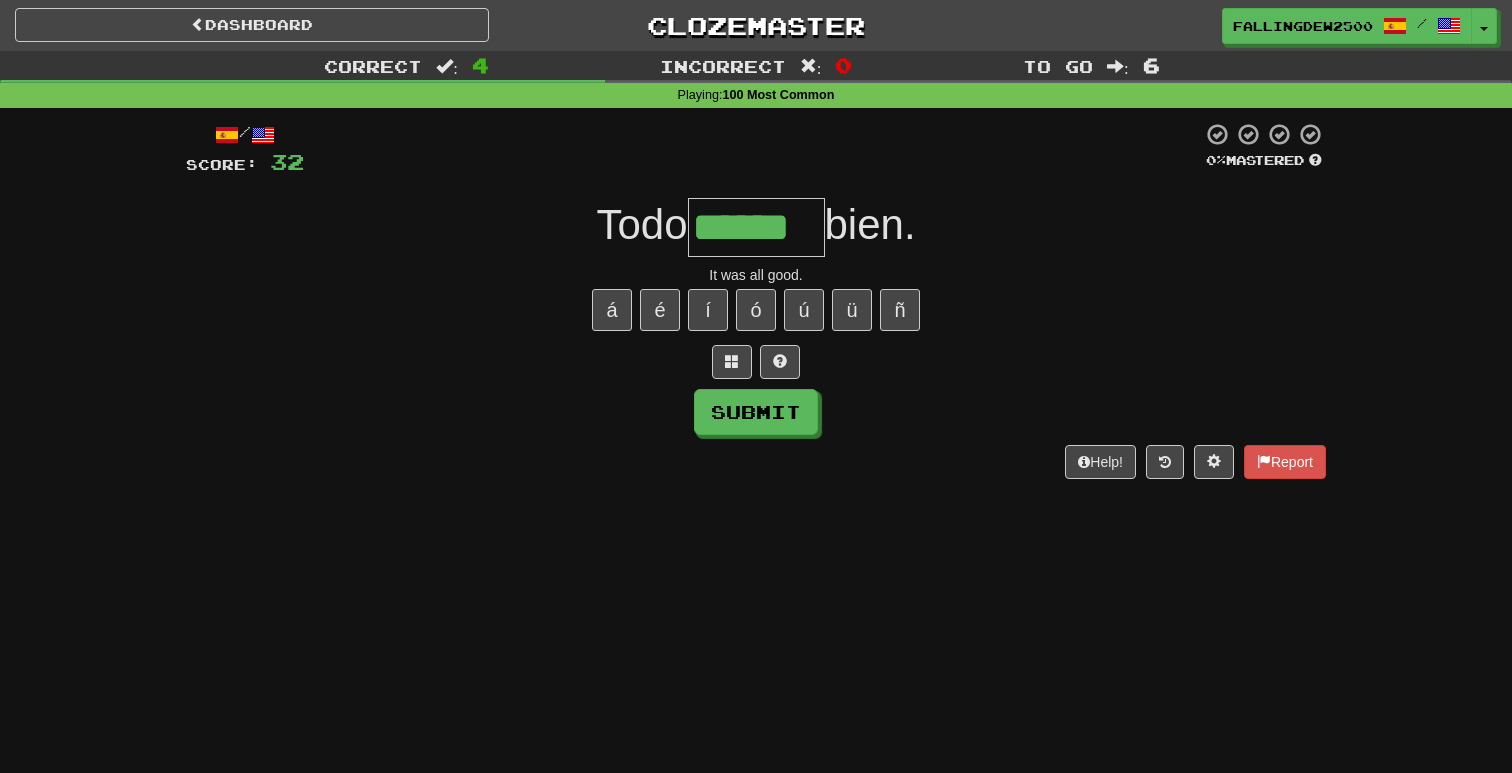 type on "******" 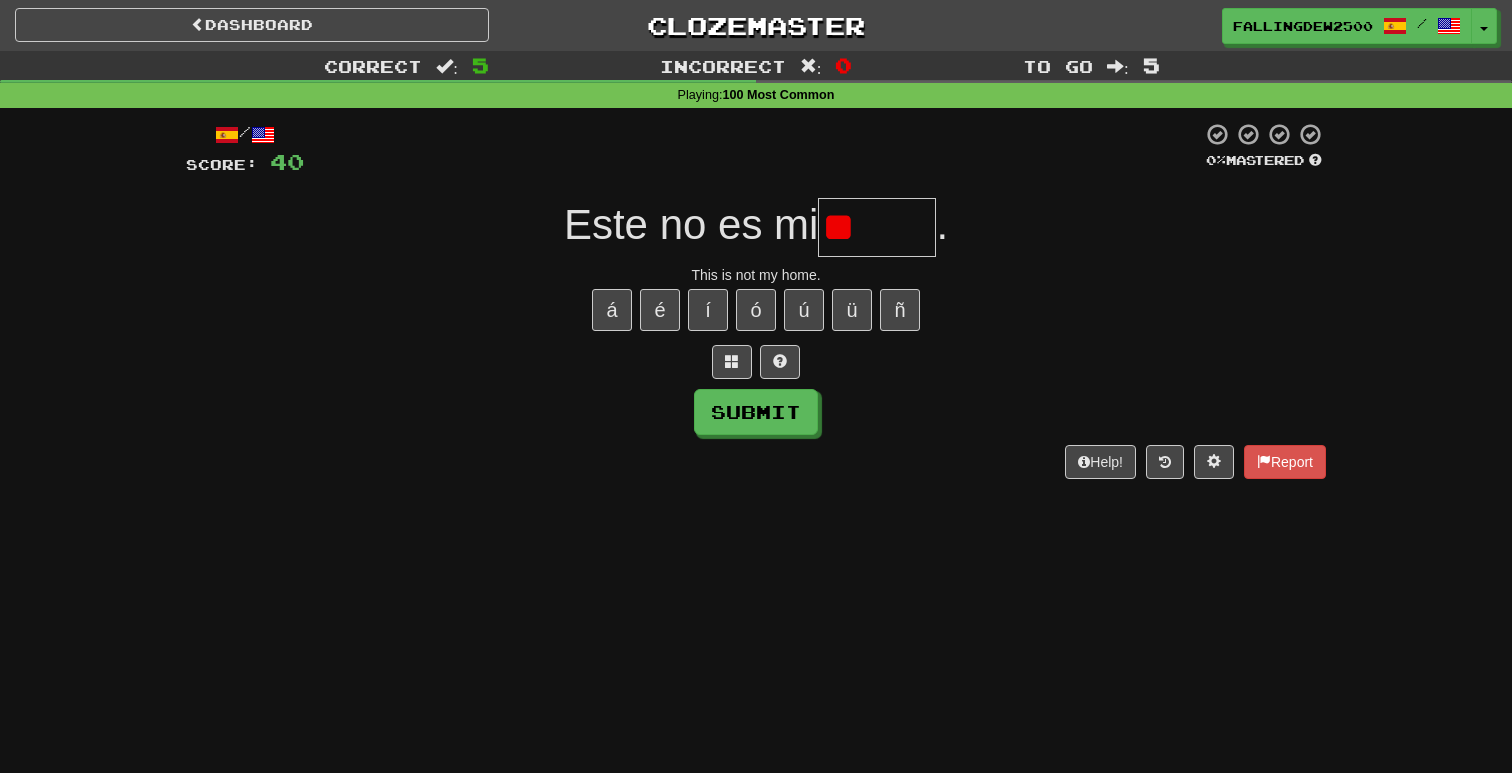 type on "*" 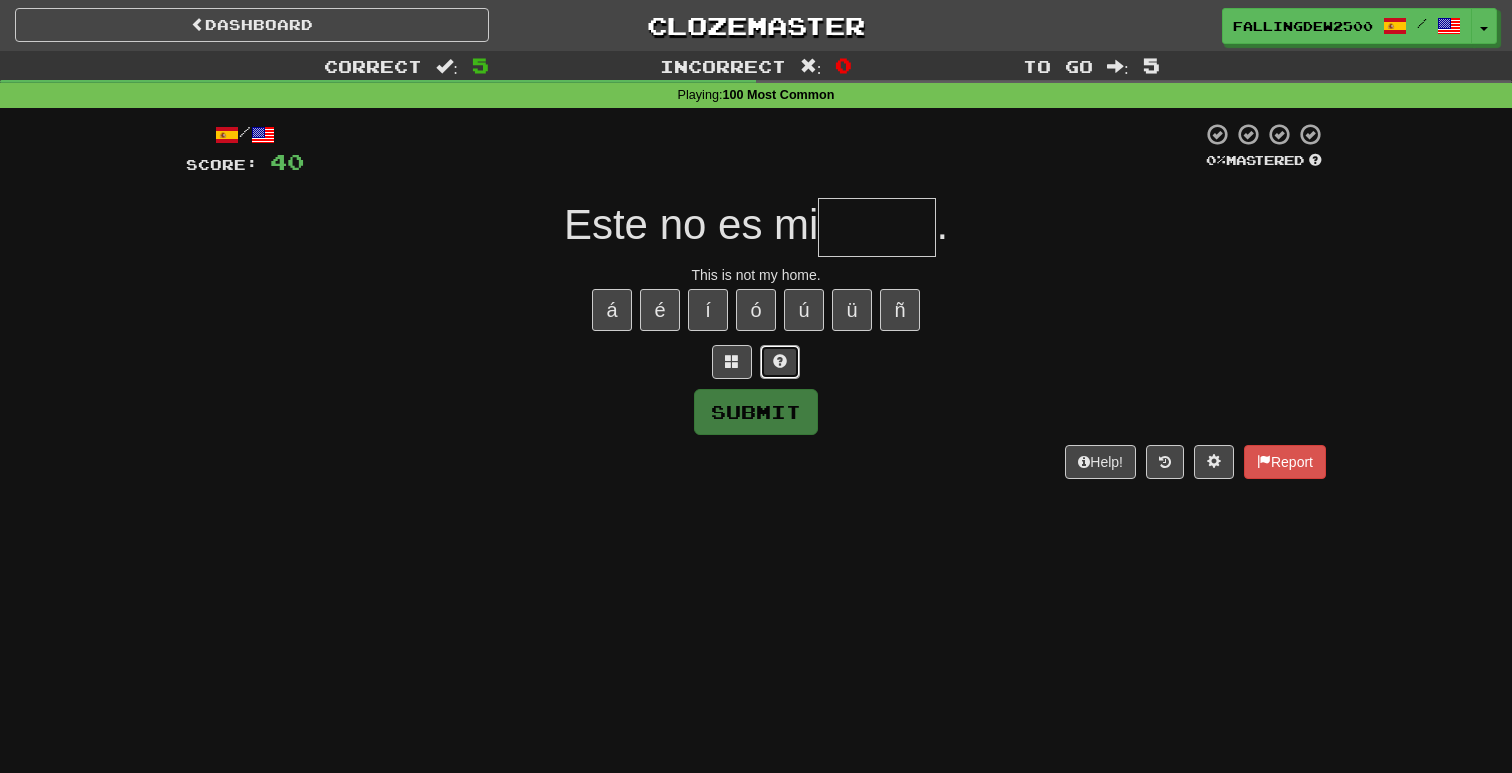 click at bounding box center [780, 361] 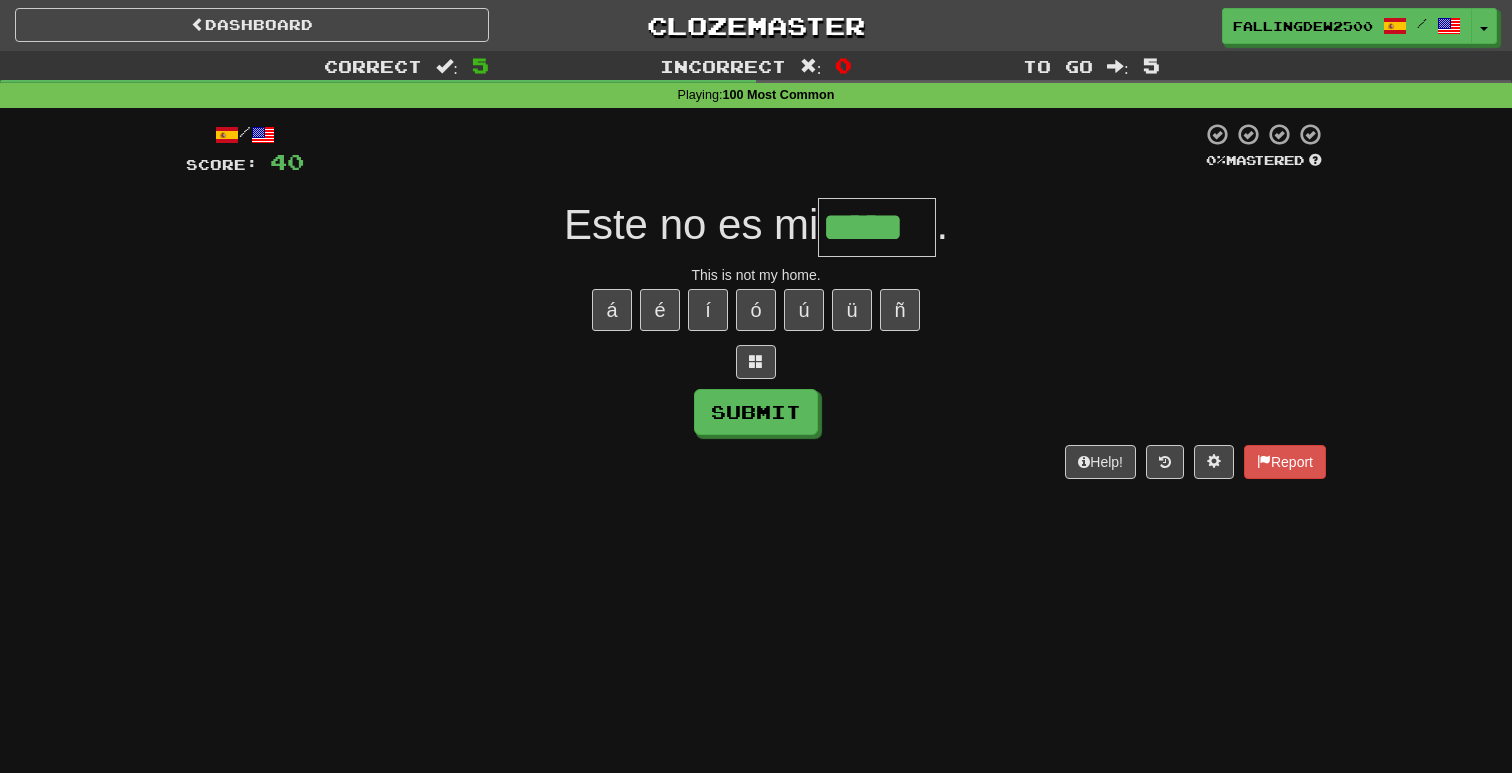 type on "*****" 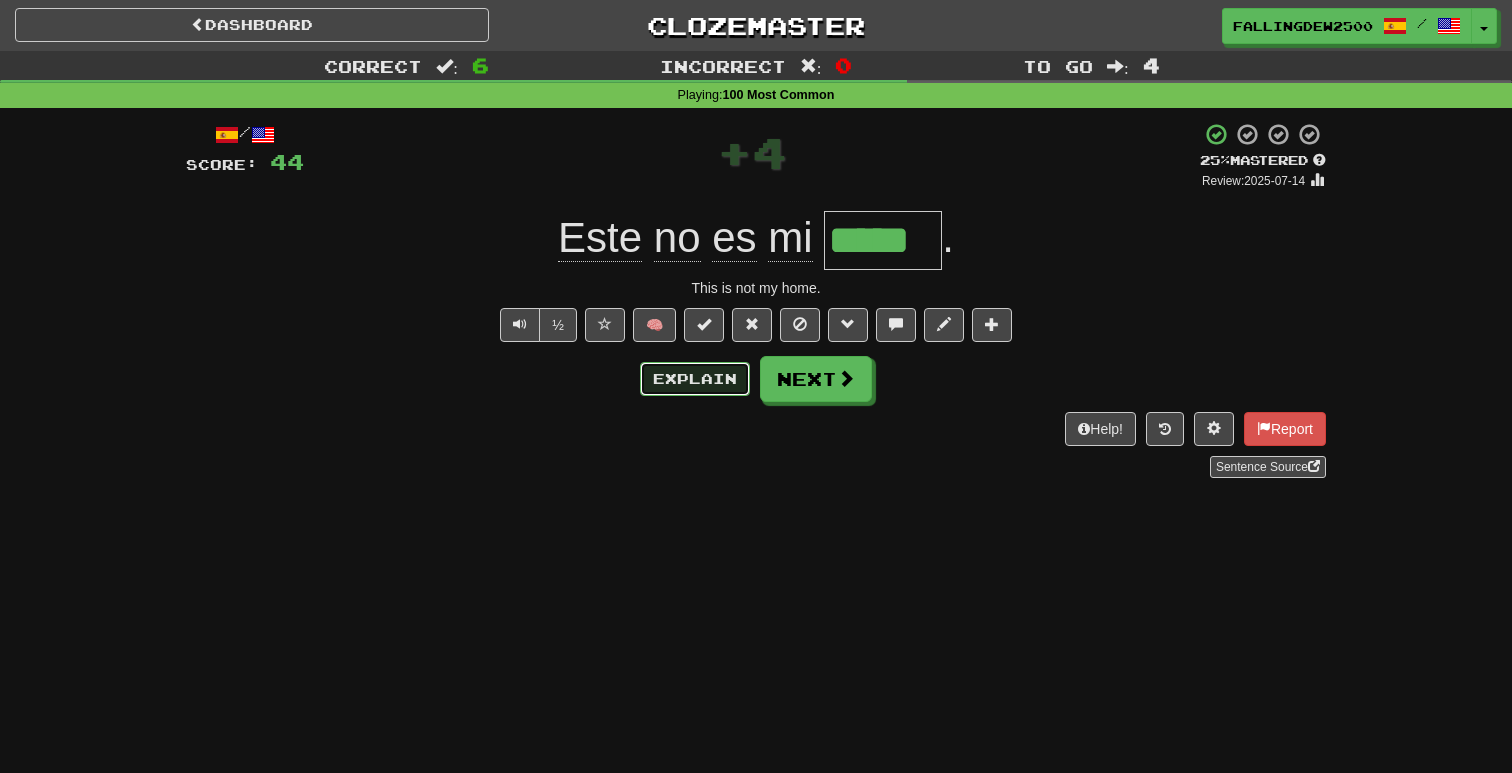 click on "Explain" at bounding box center [695, 379] 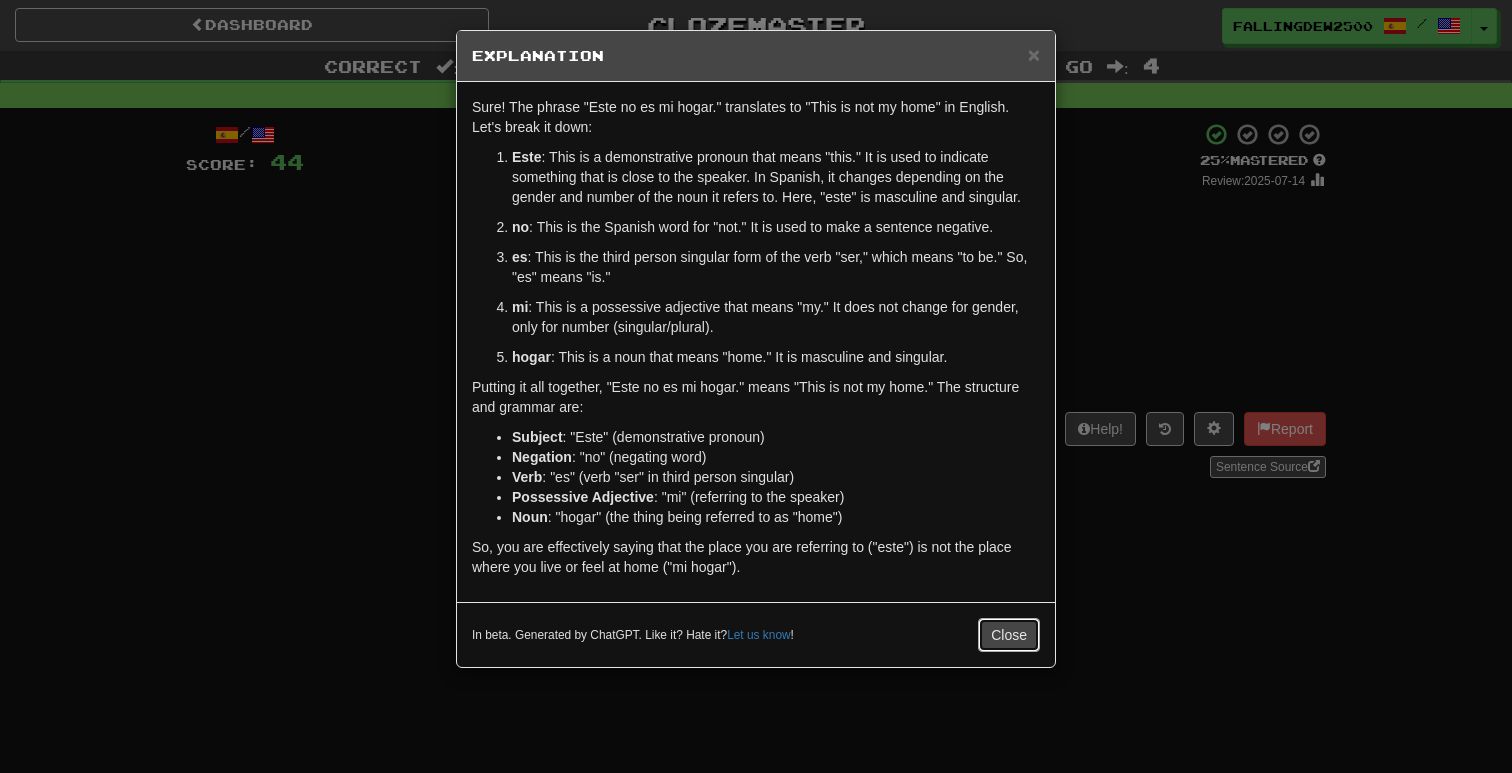 click on "Close" at bounding box center (1009, 635) 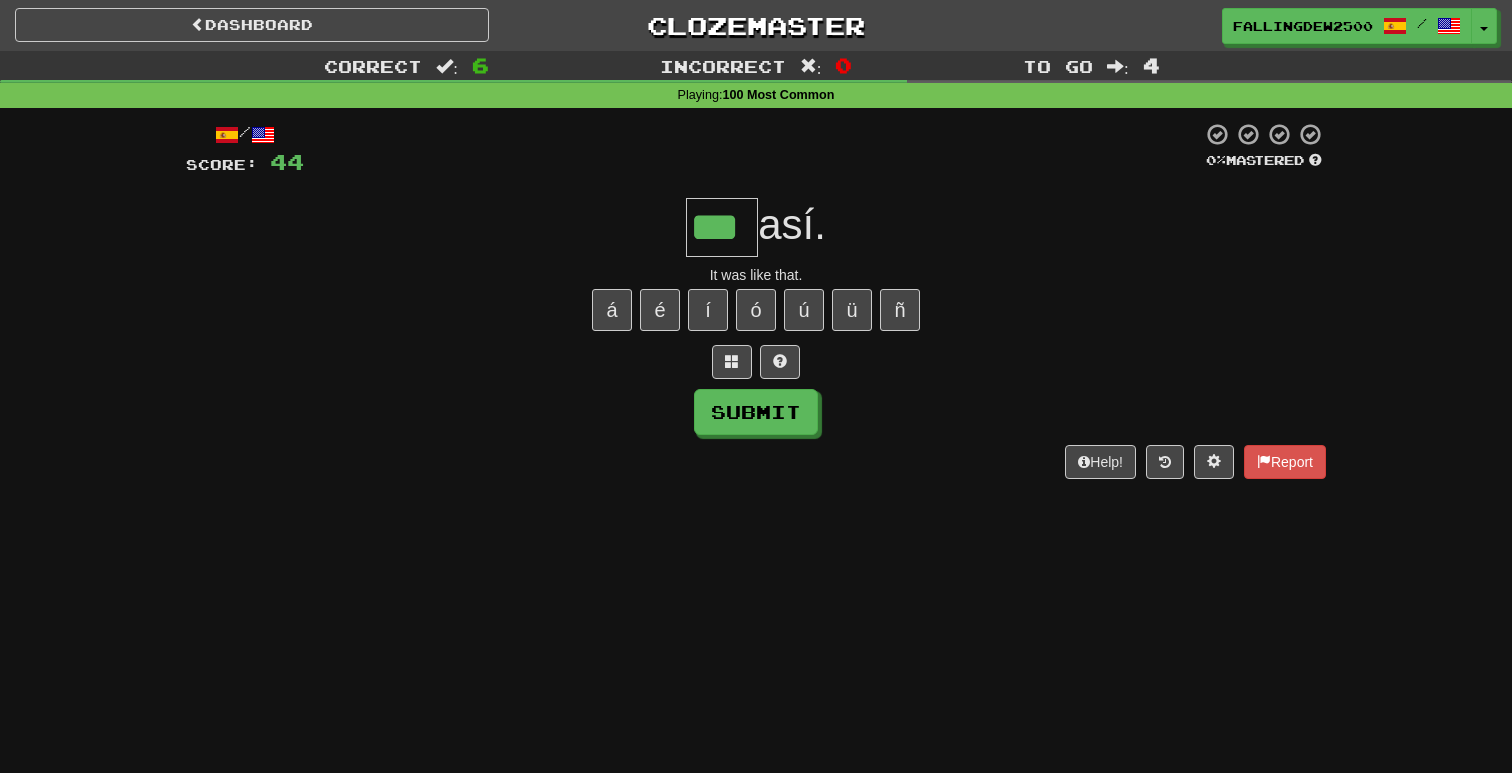 type on "***" 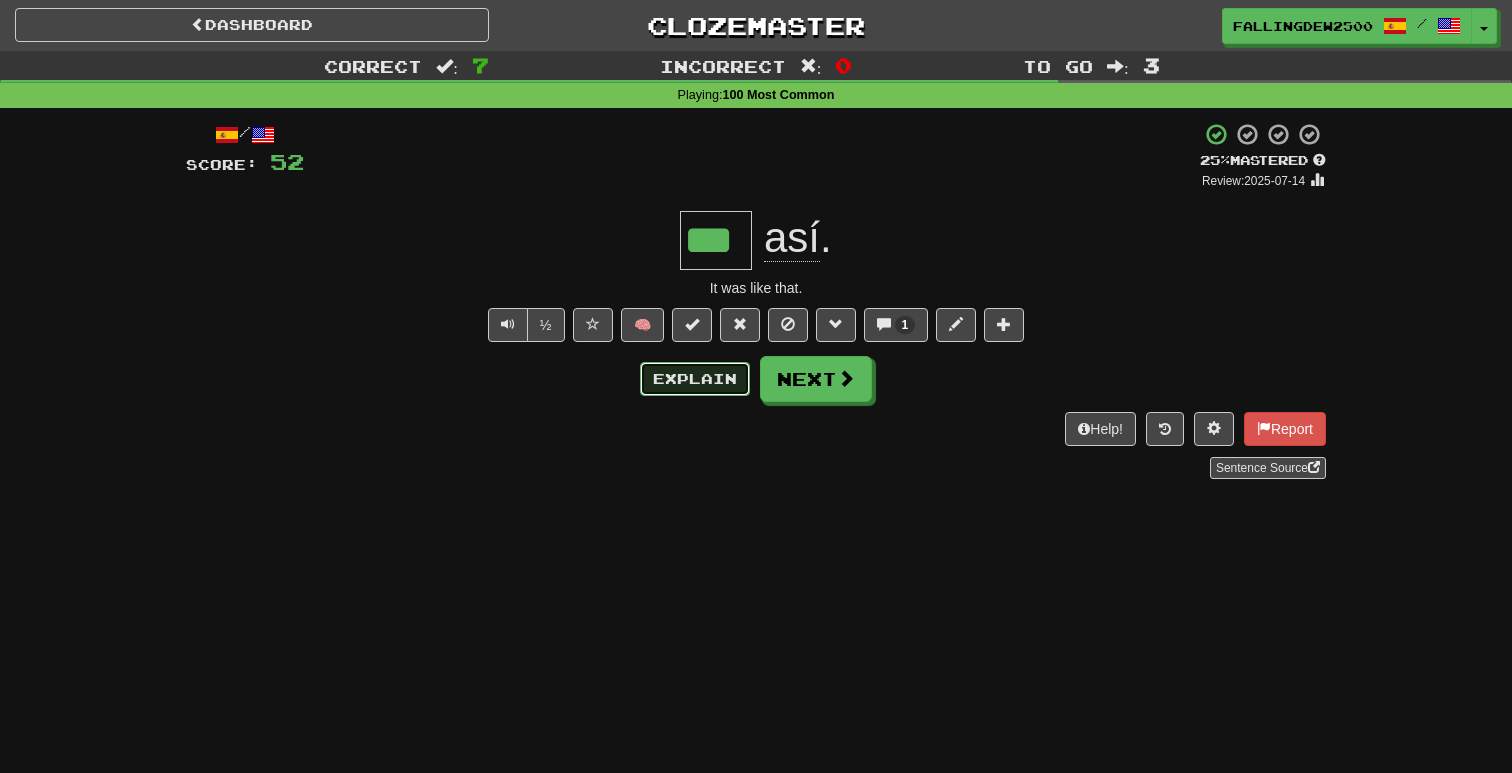 click on "Explain" at bounding box center [695, 379] 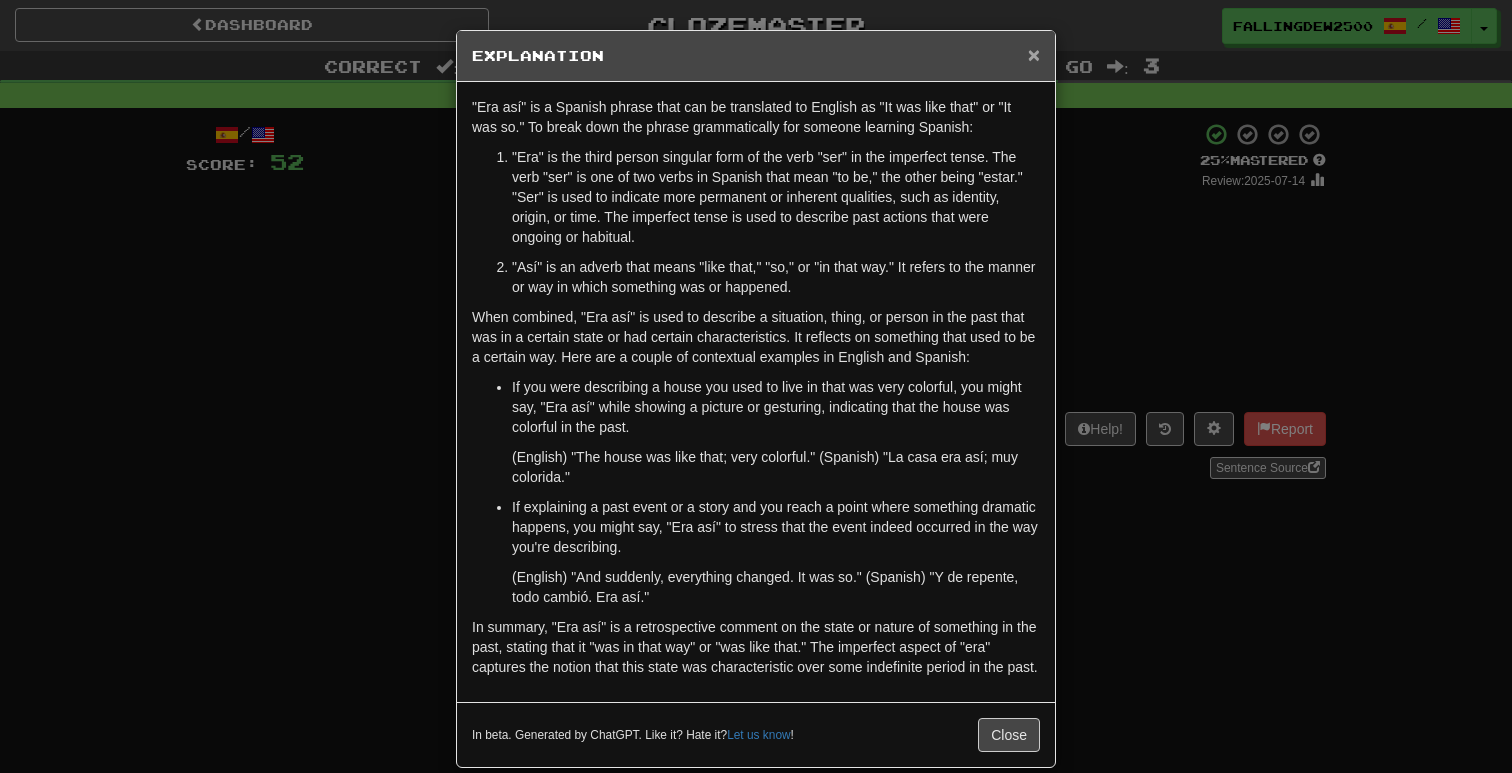 click on "×" at bounding box center [1034, 54] 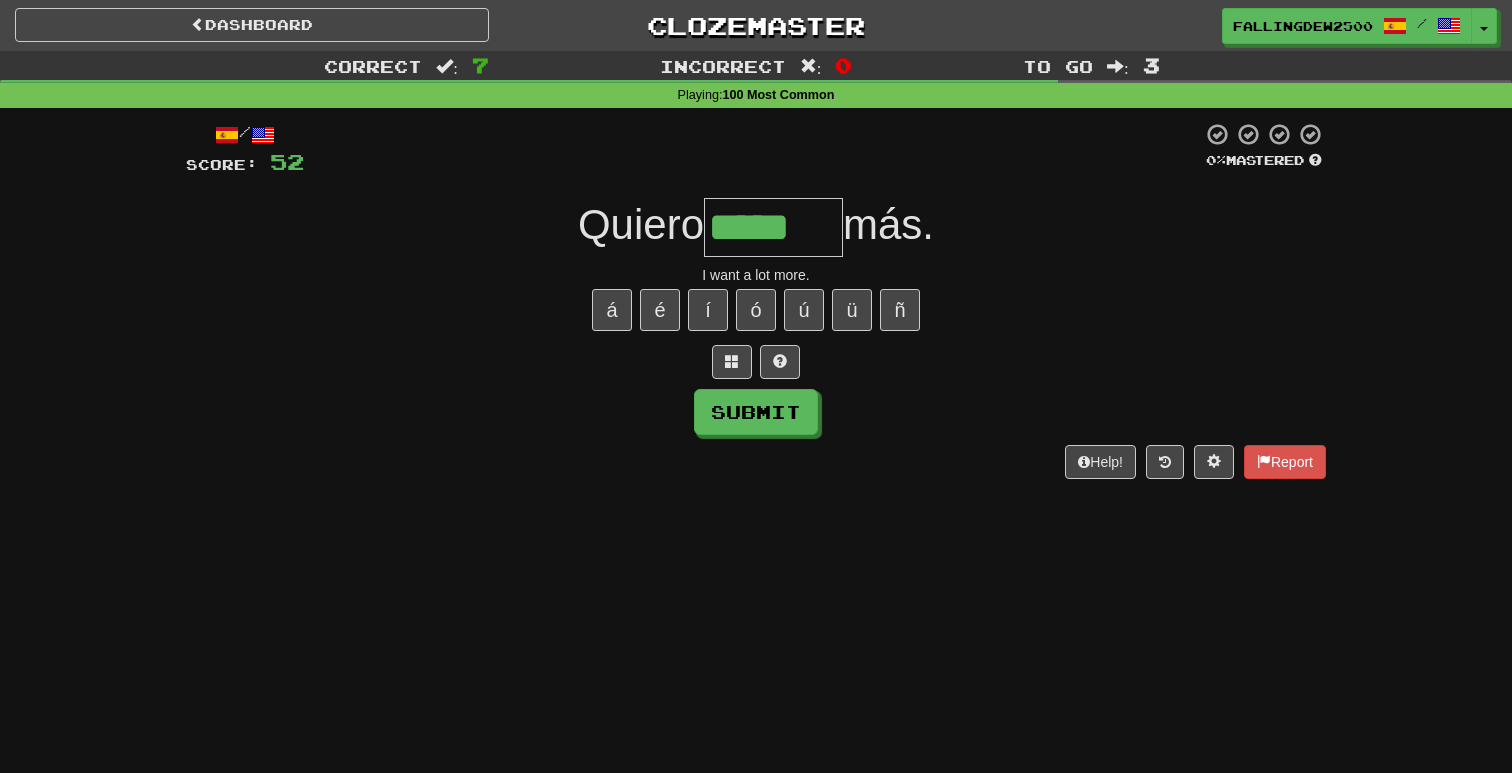 type on "*****" 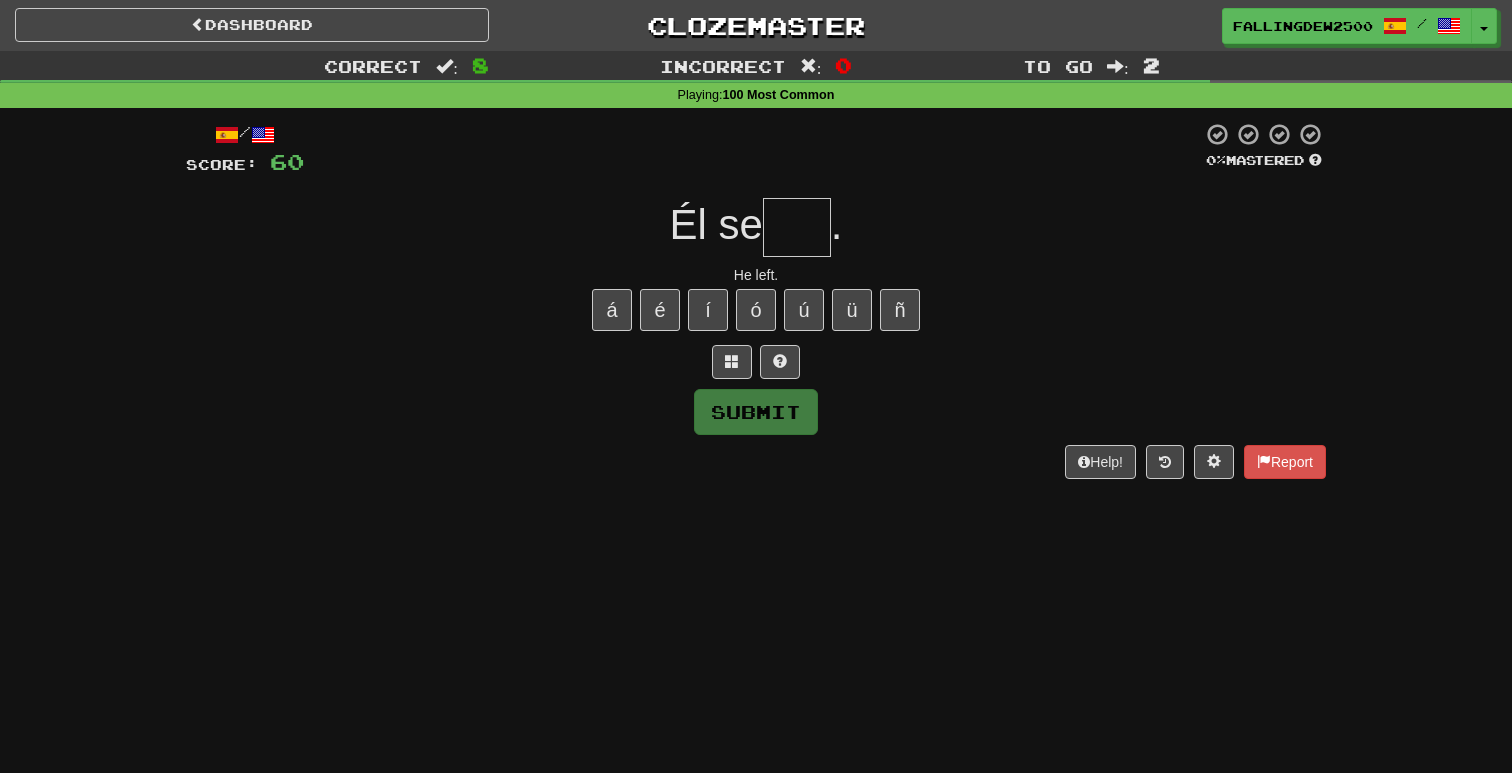 type on "*" 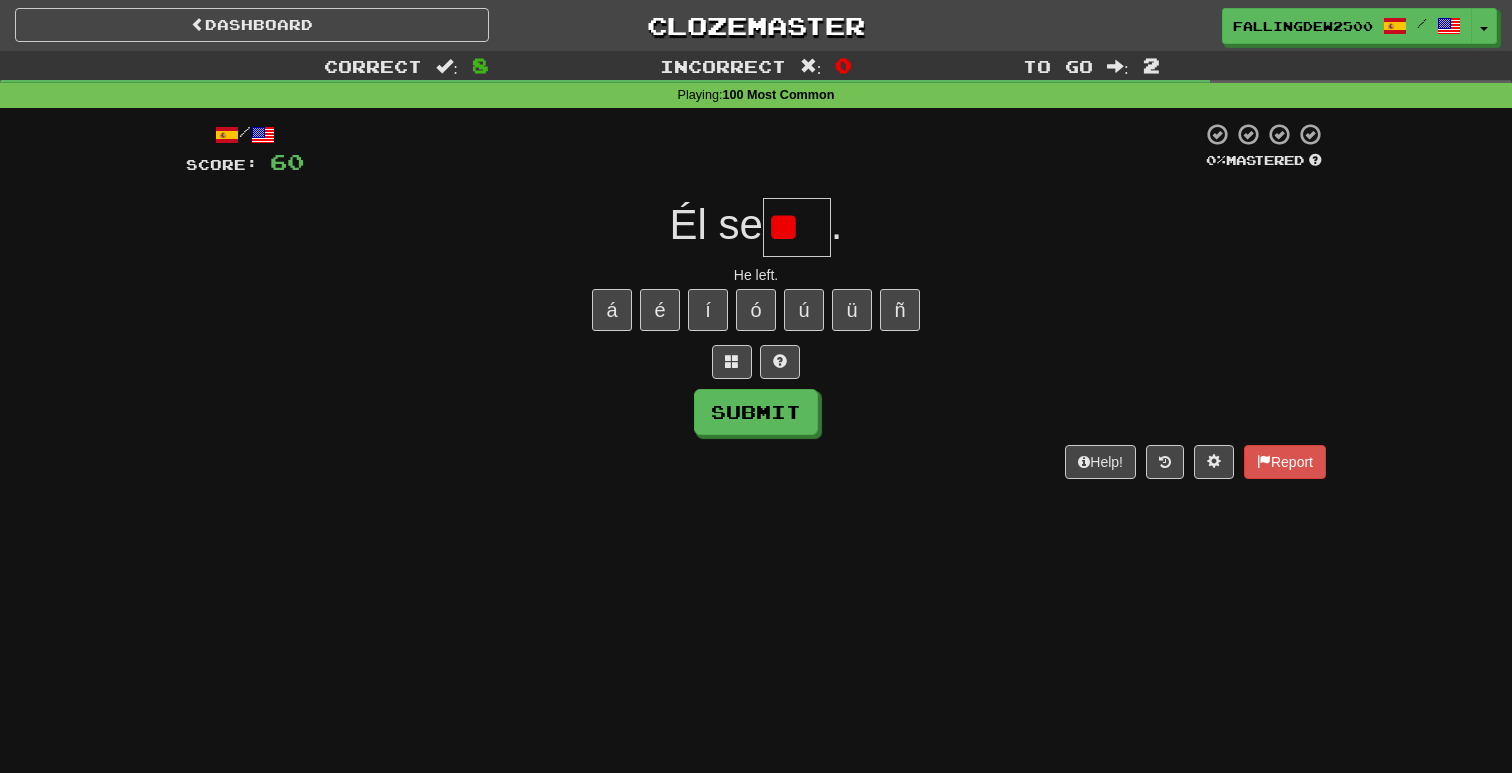 scroll, scrollTop: 0, scrollLeft: 0, axis: both 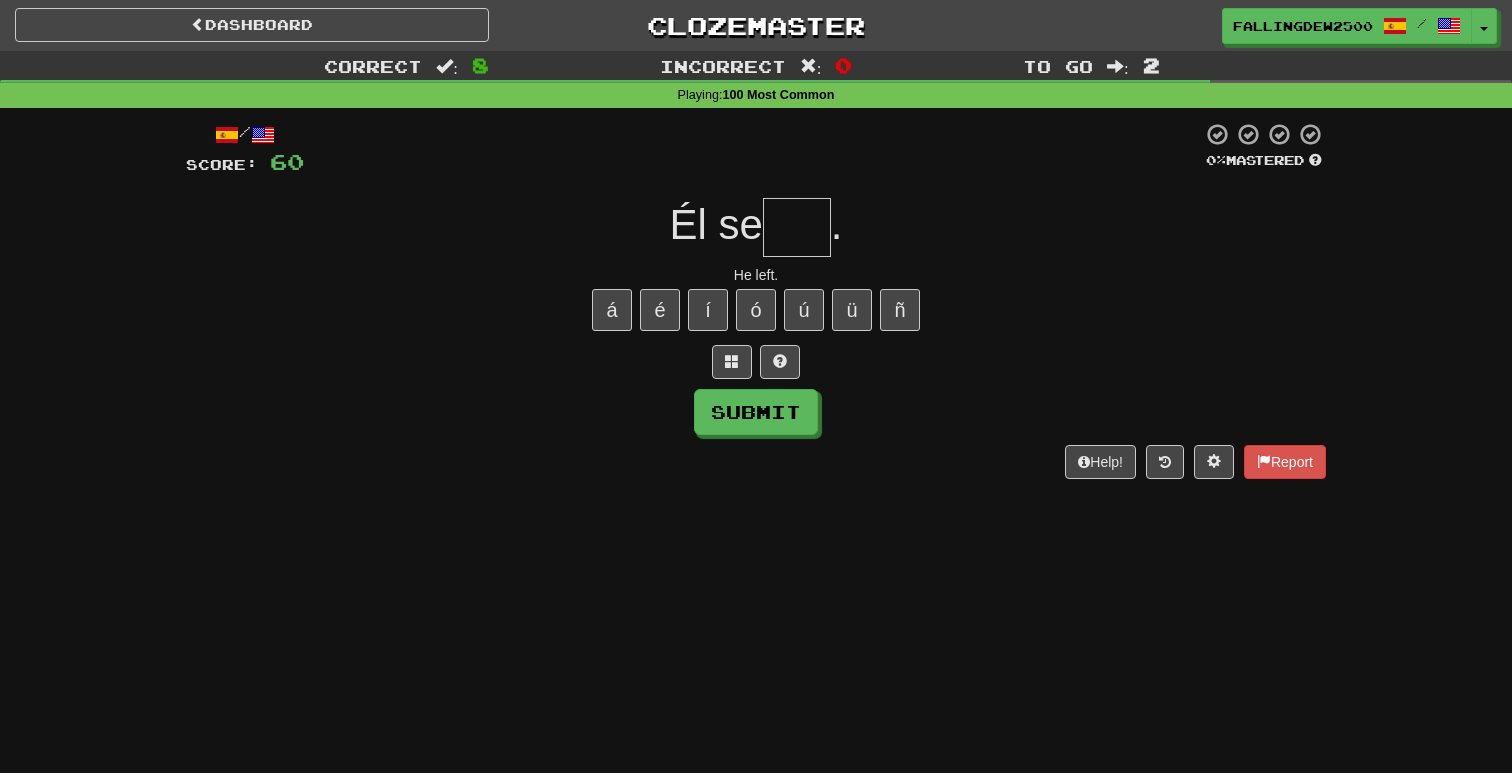 type on "*" 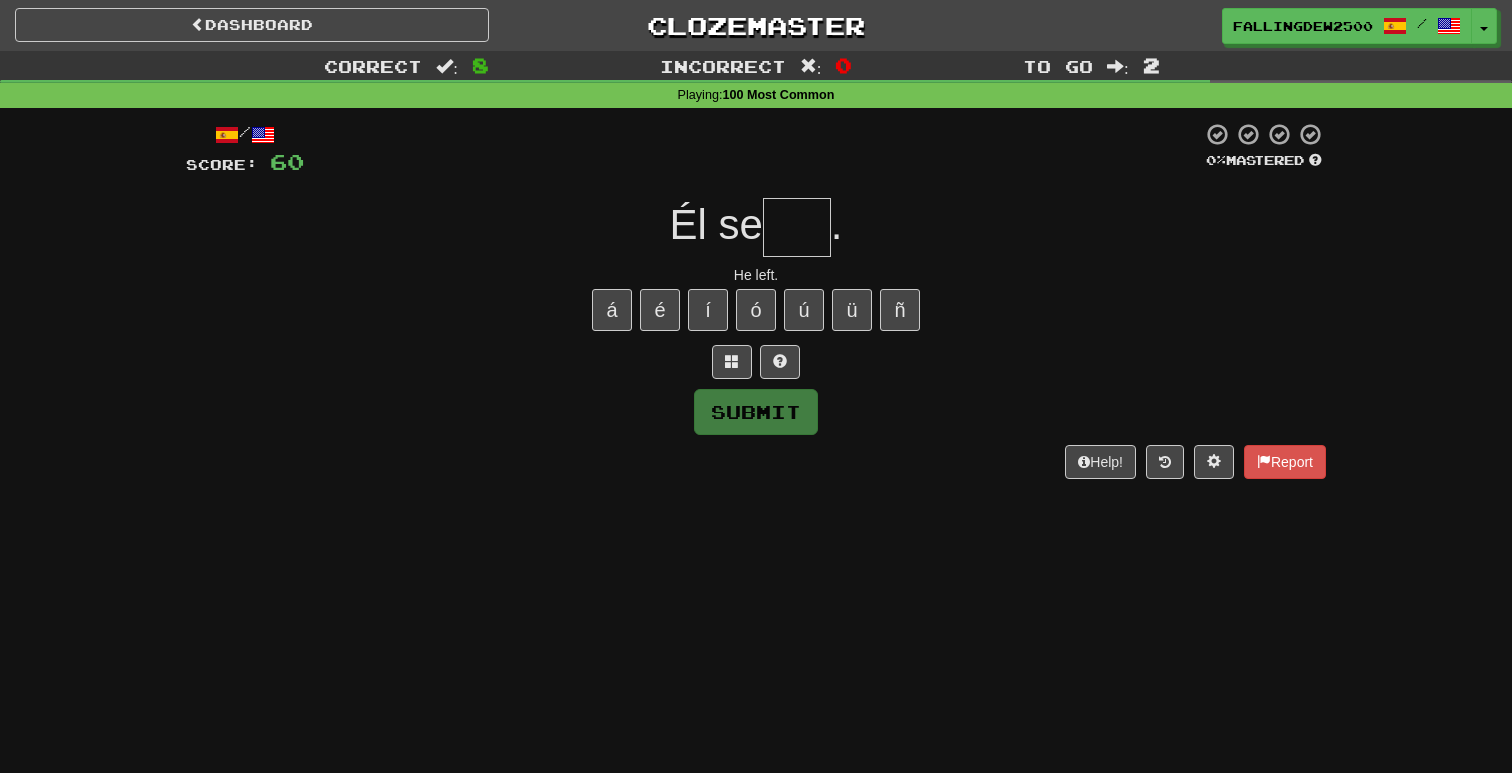 type on "*" 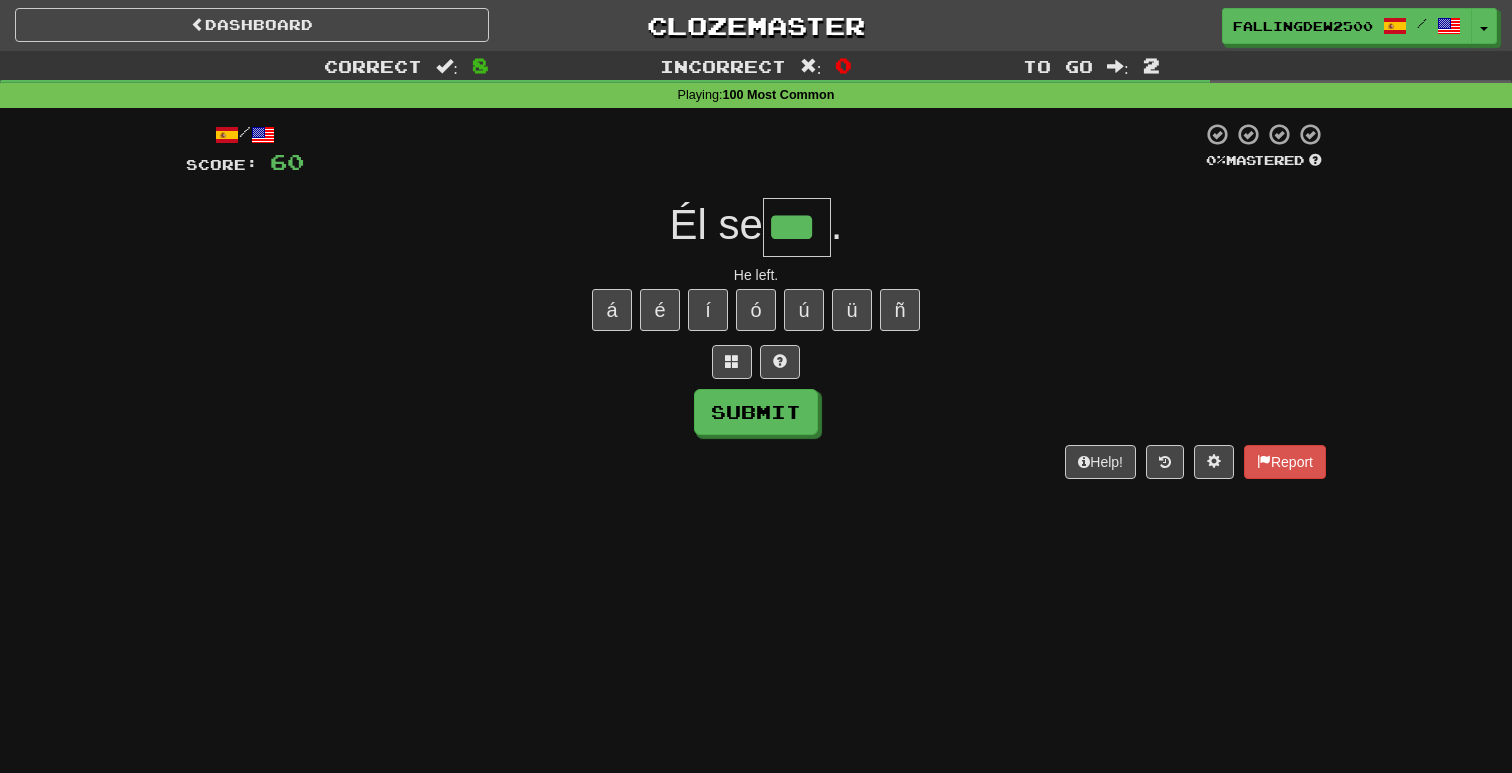 type on "***" 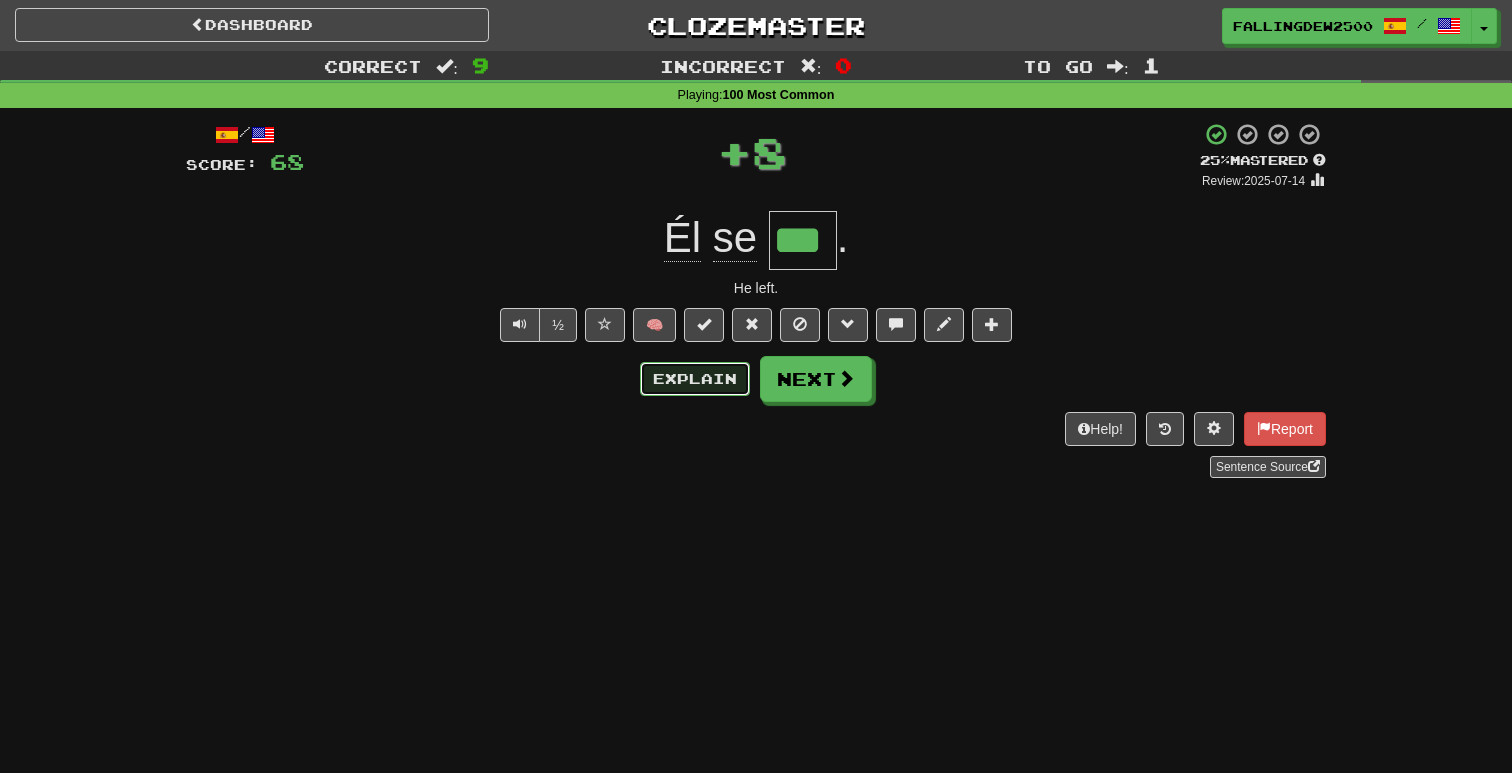 click on "Explain" at bounding box center [695, 379] 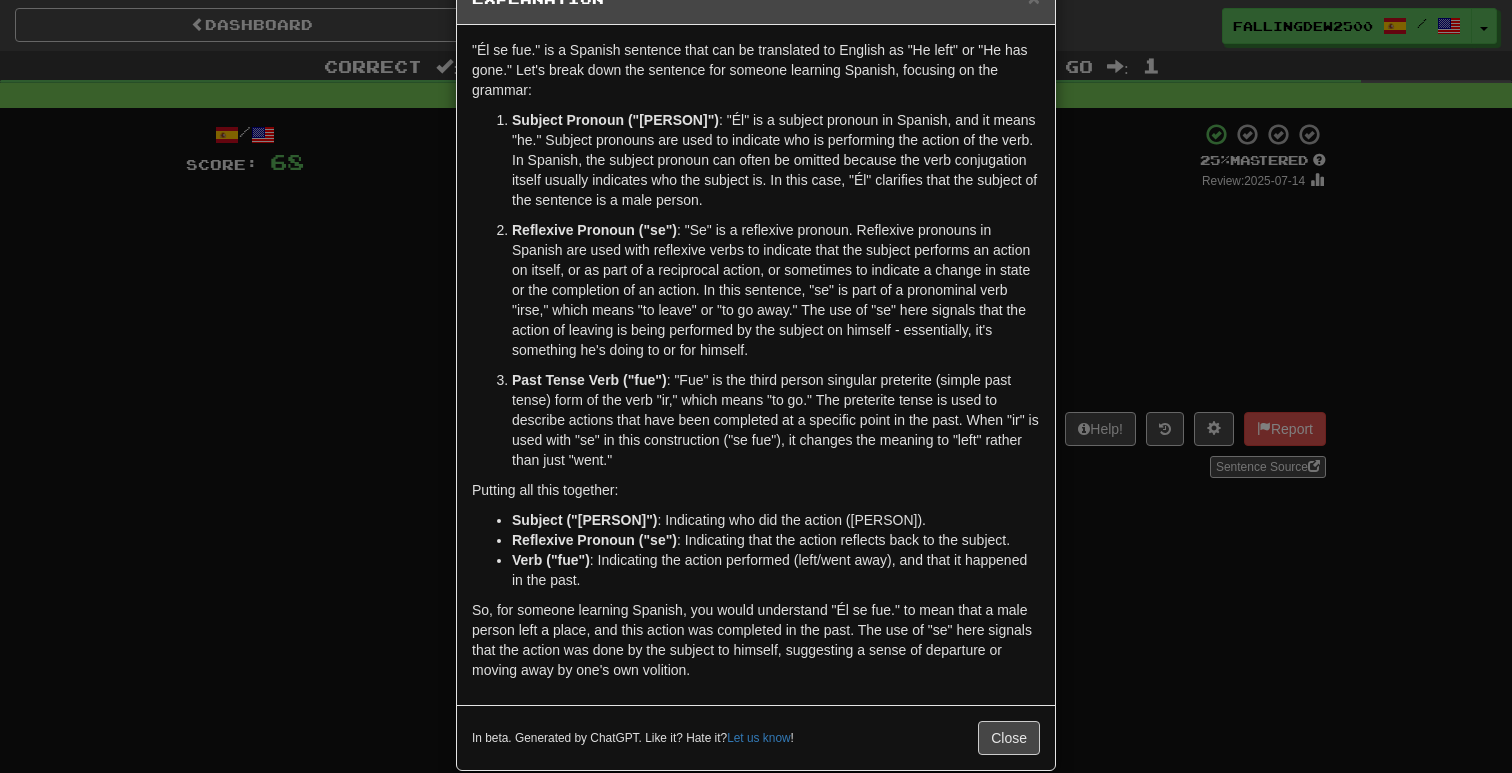 scroll, scrollTop: 85, scrollLeft: 0, axis: vertical 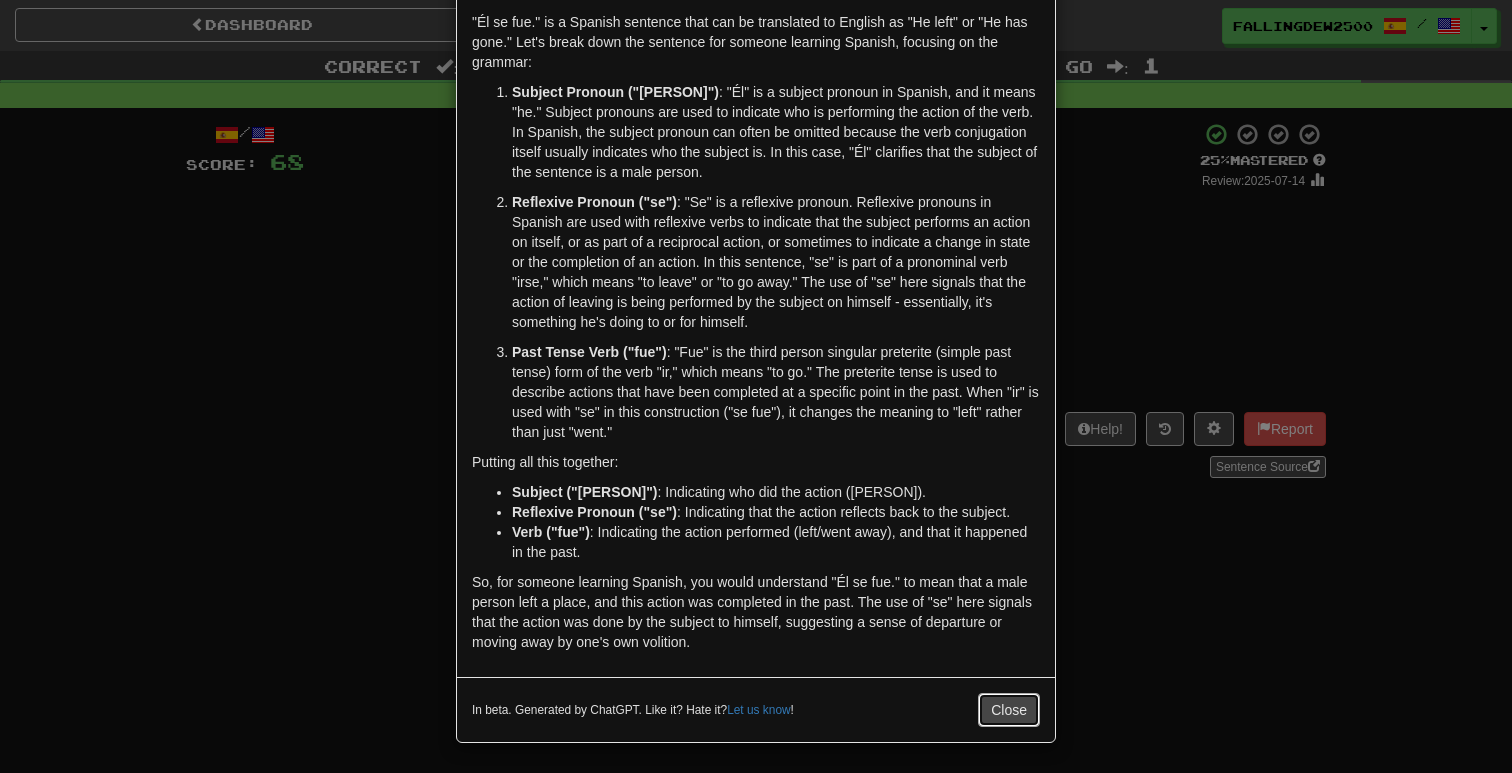 click on "Close" at bounding box center (1009, 710) 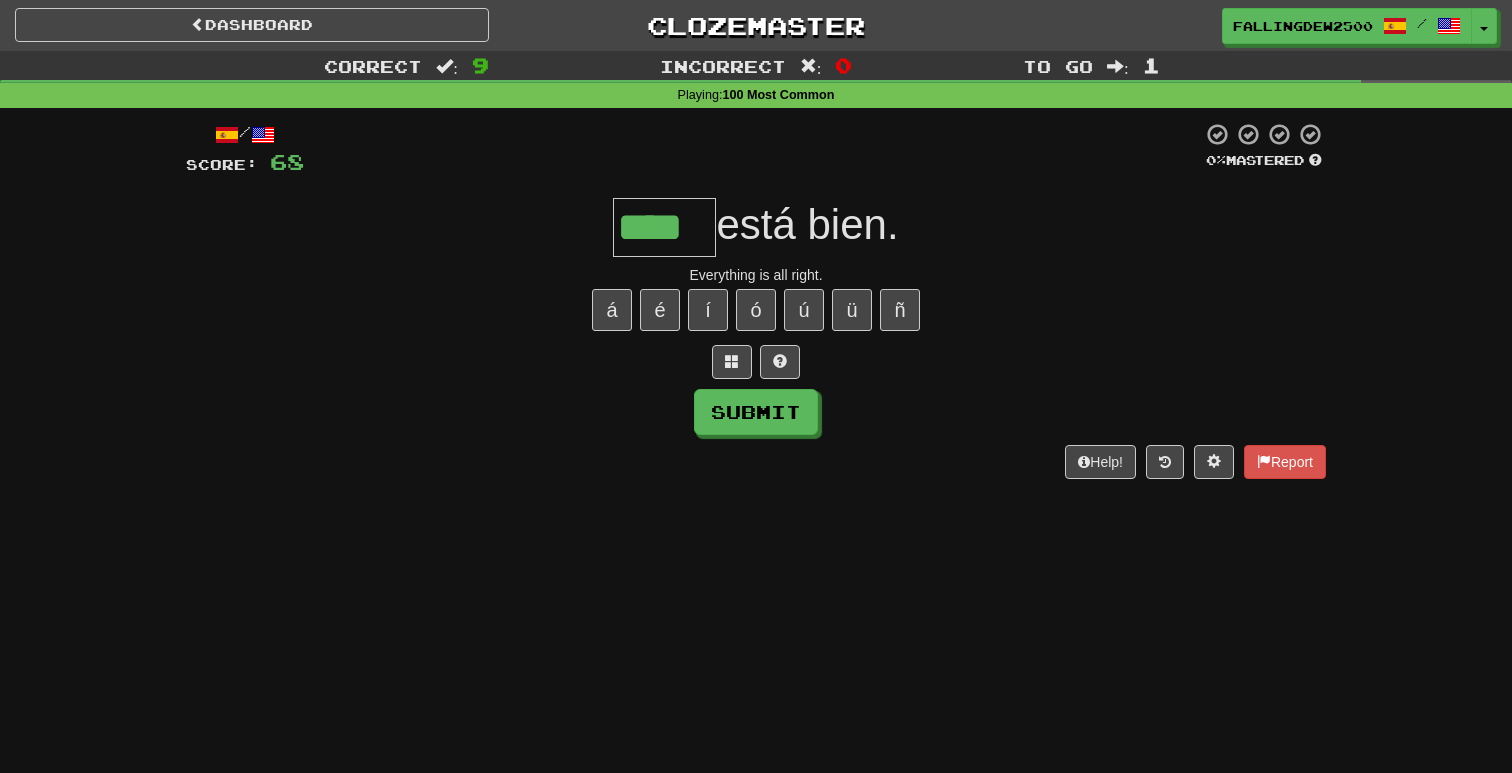 type on "****" 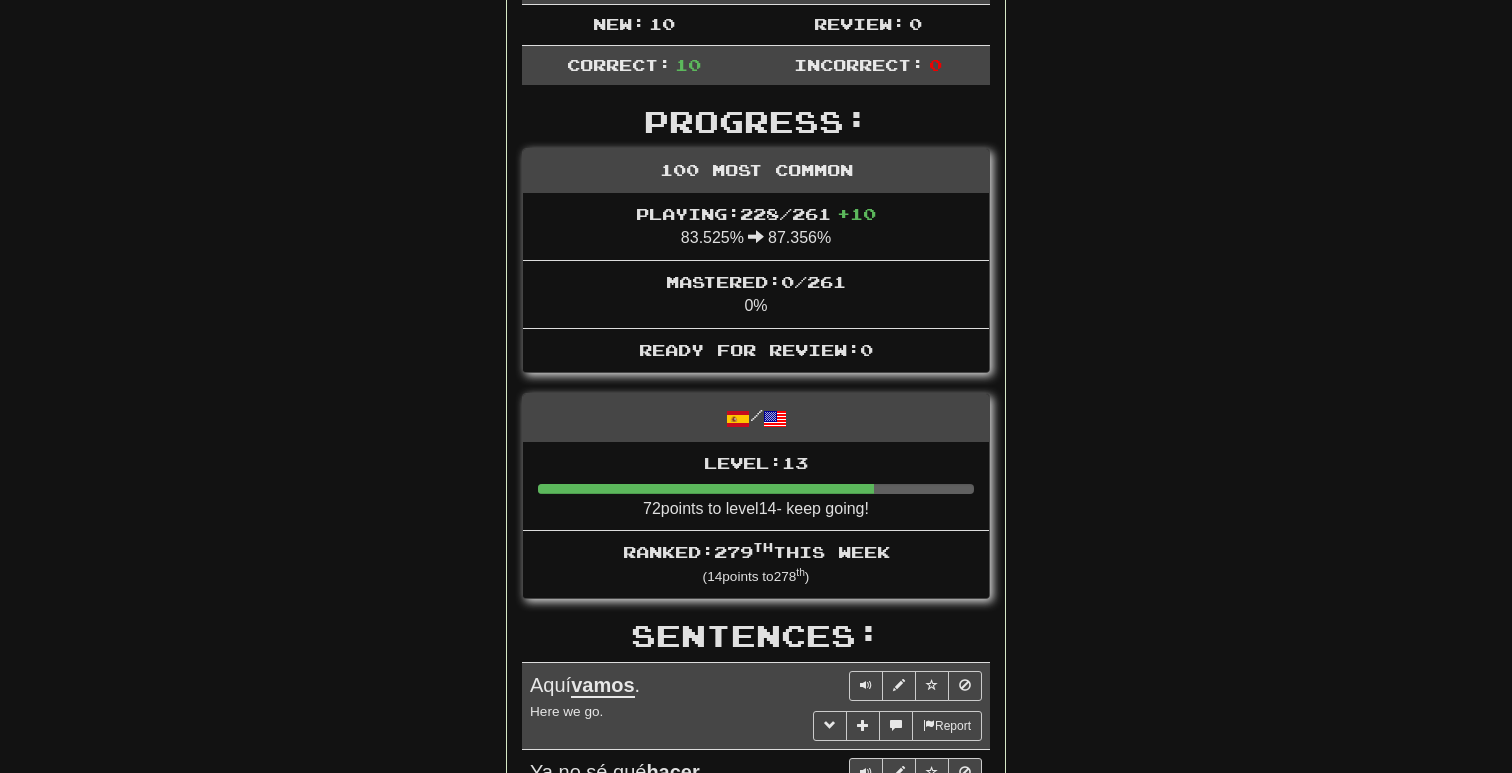 scroll, scrollTop: 0, scrollLeft: 0, axis: both 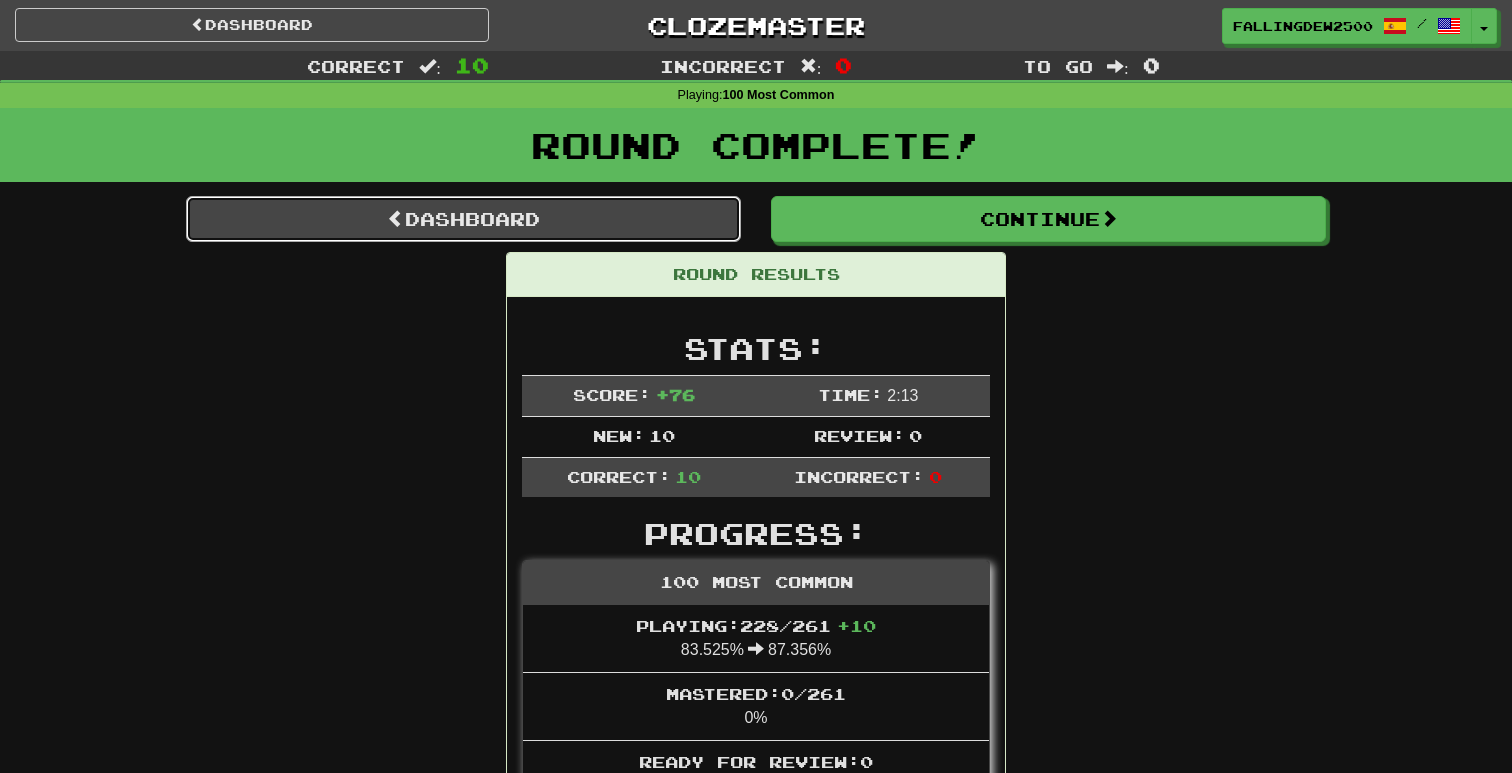 click on "Dashboard" at bounding box center [463, 219] 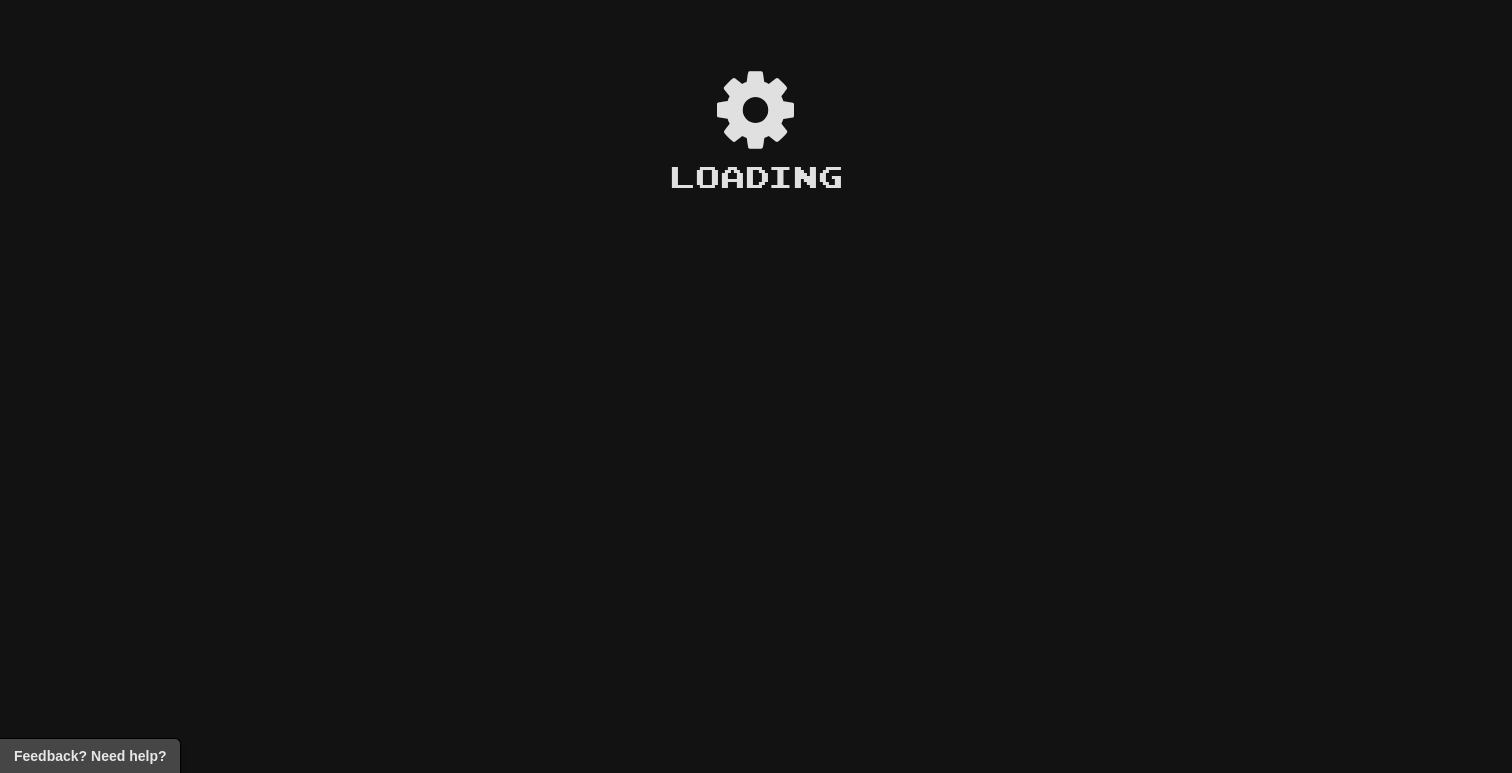 scroll, scrollTop: 0, scrollLeft: 0, axis: both 